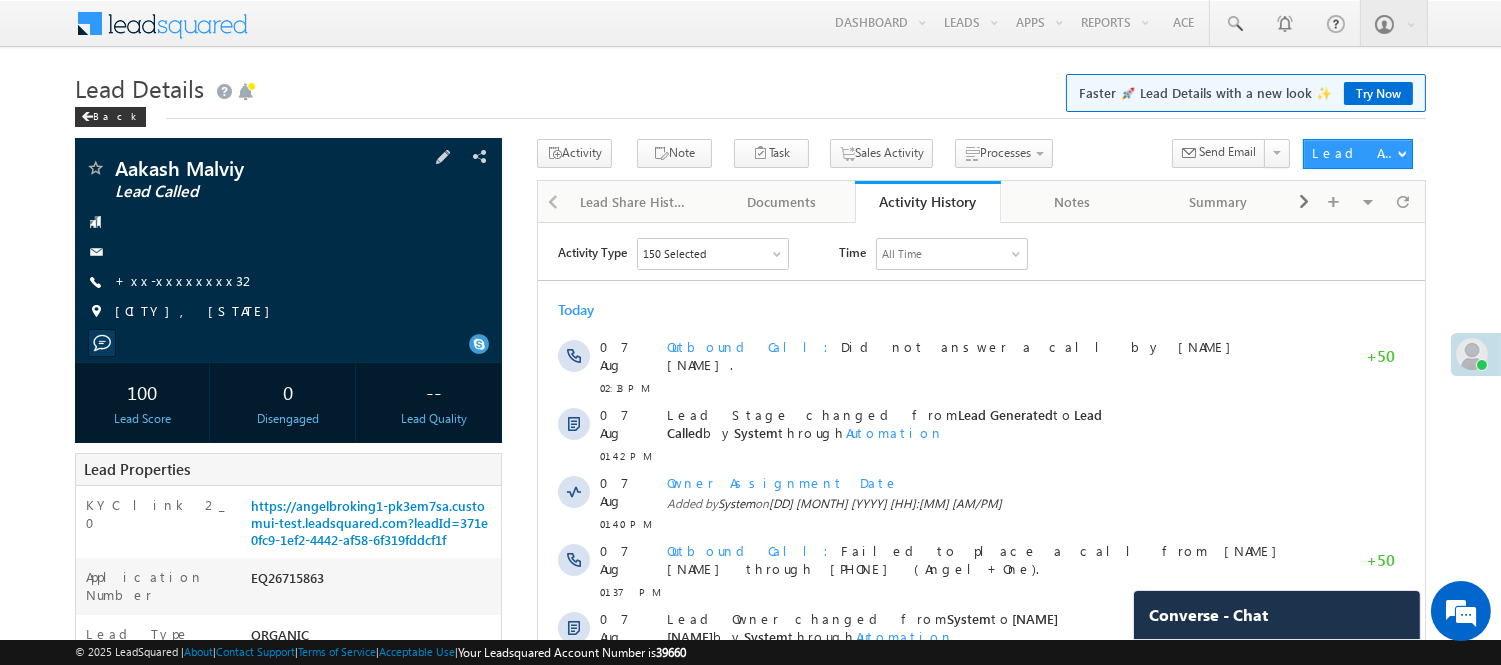 scroll, scrollTop: 0, scrollLeft: 0, axis: both 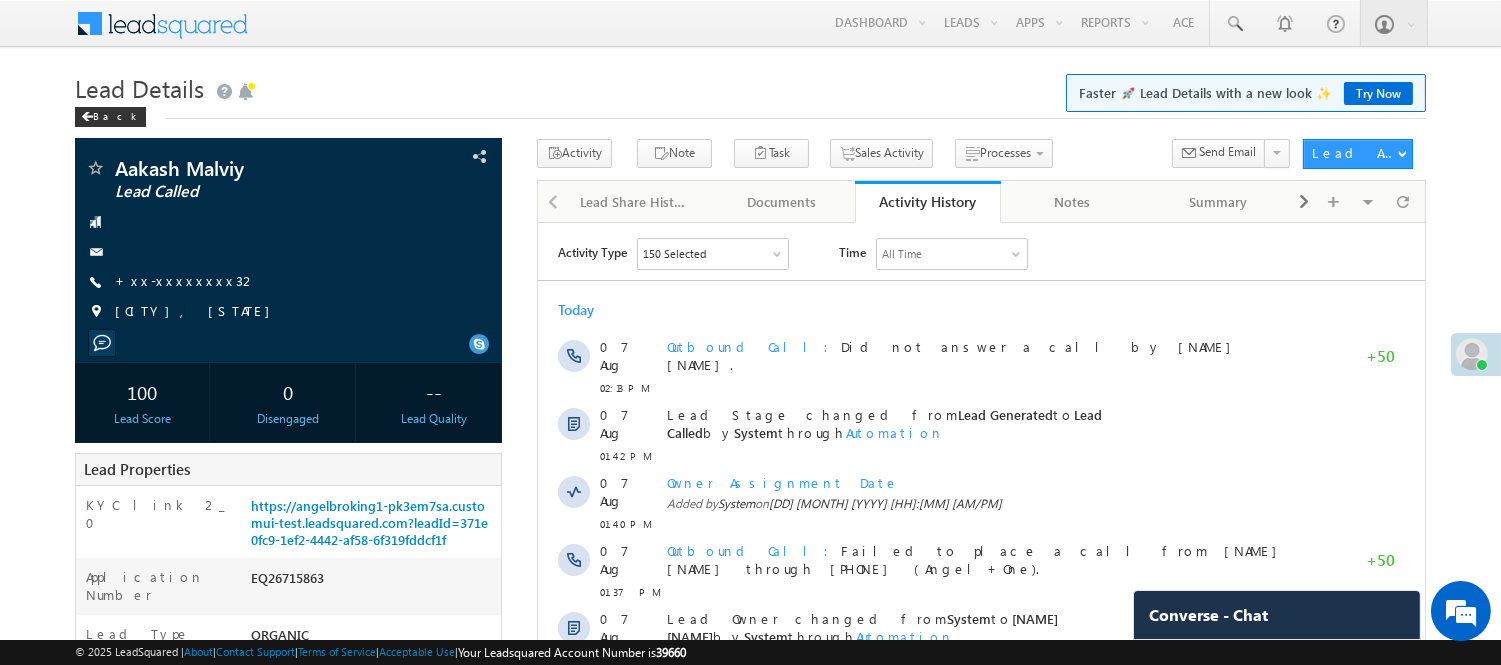 click on "Lead Details Faster 🚀 Lead Details with a new look ✨ Try Now" at bounding box center (750, 86) 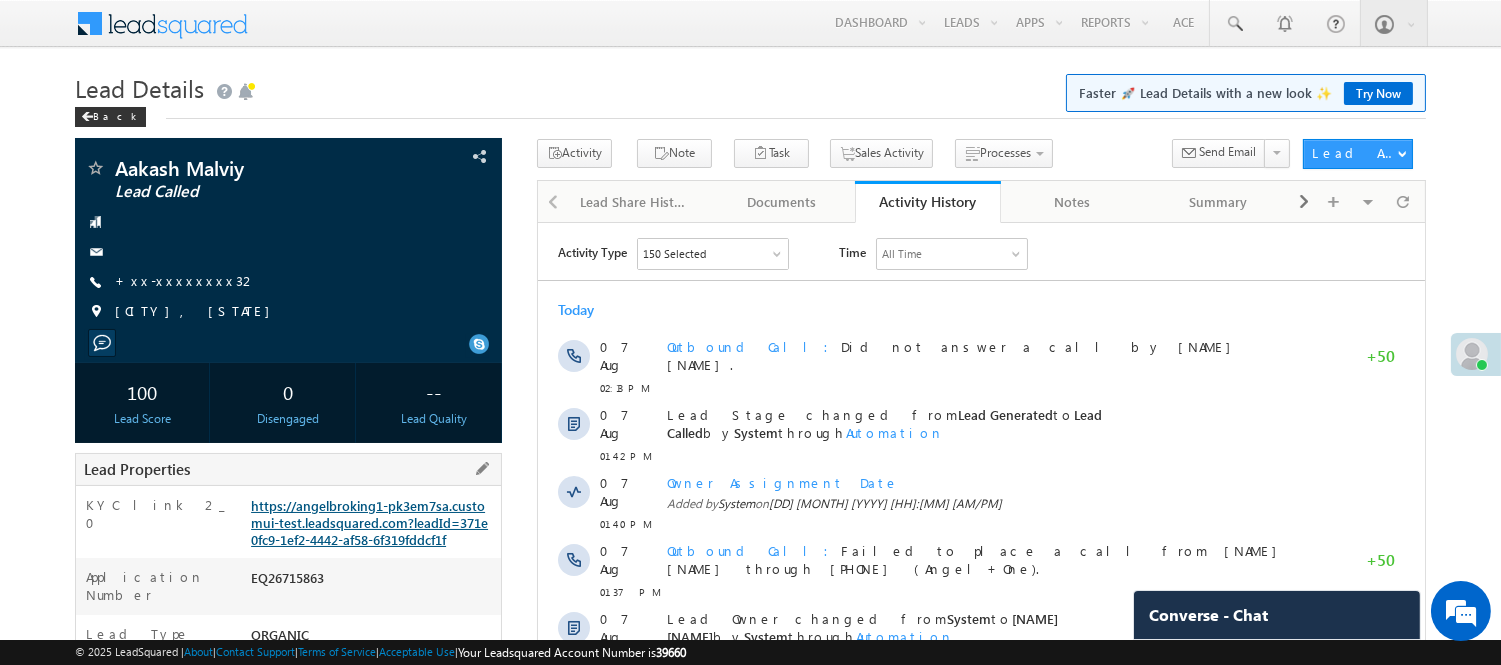 click on "https://angelbroking1-pk3em7sa.customui-test.leadsquared.com?leadId=371e0fc9-1ef2-4442-af58-6f319fddcf1f" at bounding box center (369, 522) 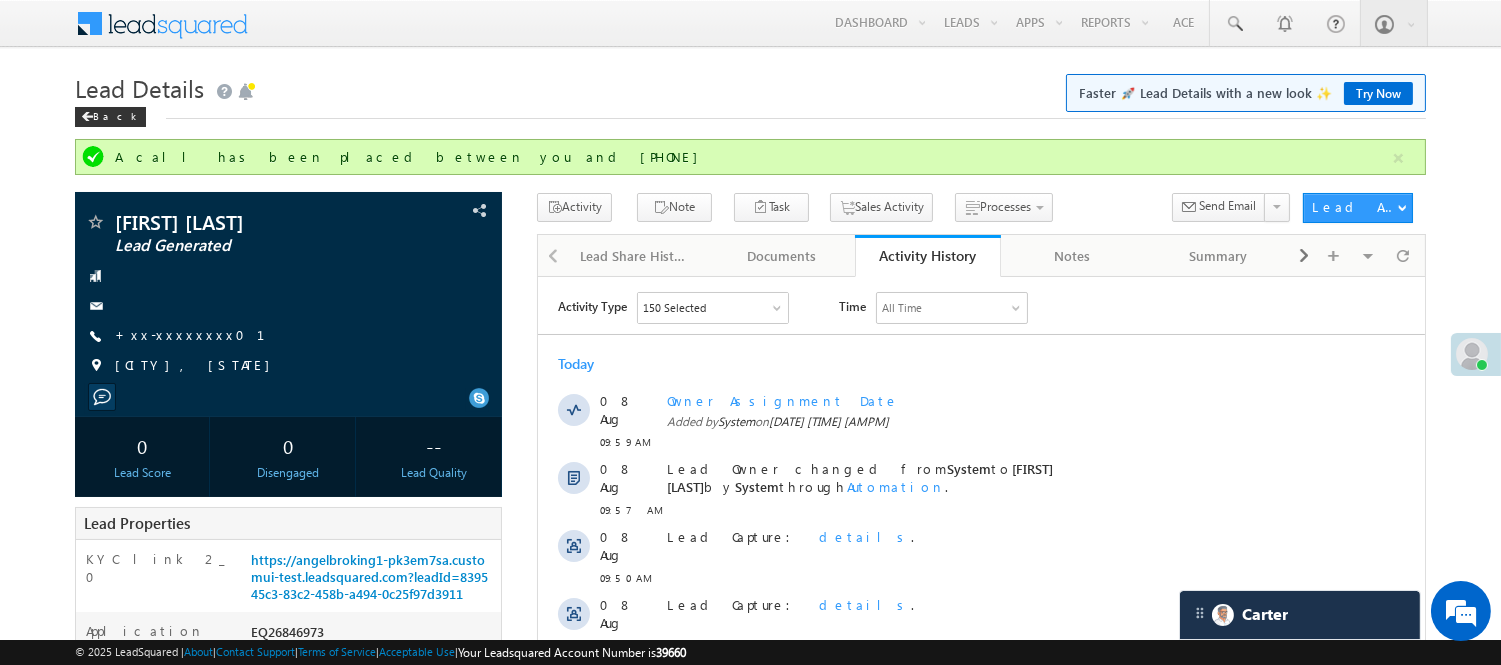 scroll, scrollTop: 0, scrollLeft: 0, axis: both 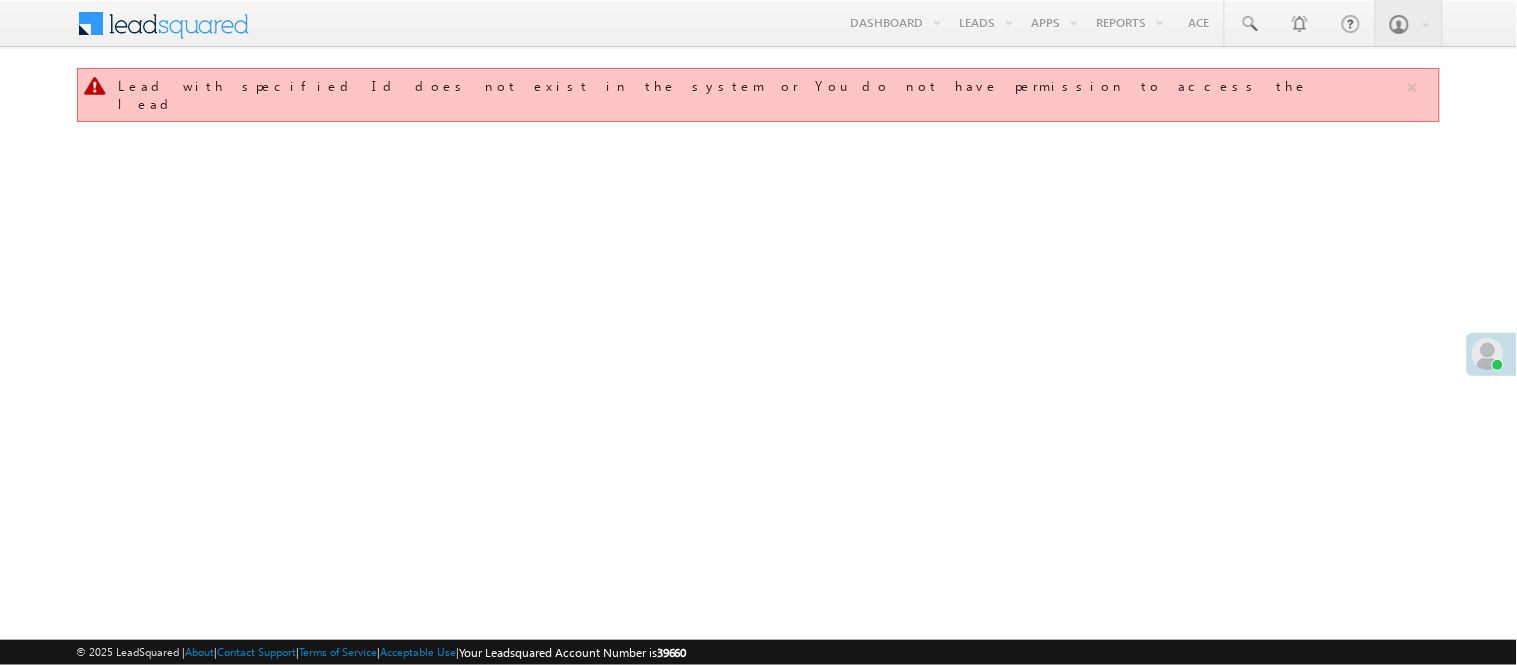 click on "Manage Leads" at bounding box center (0, 0) 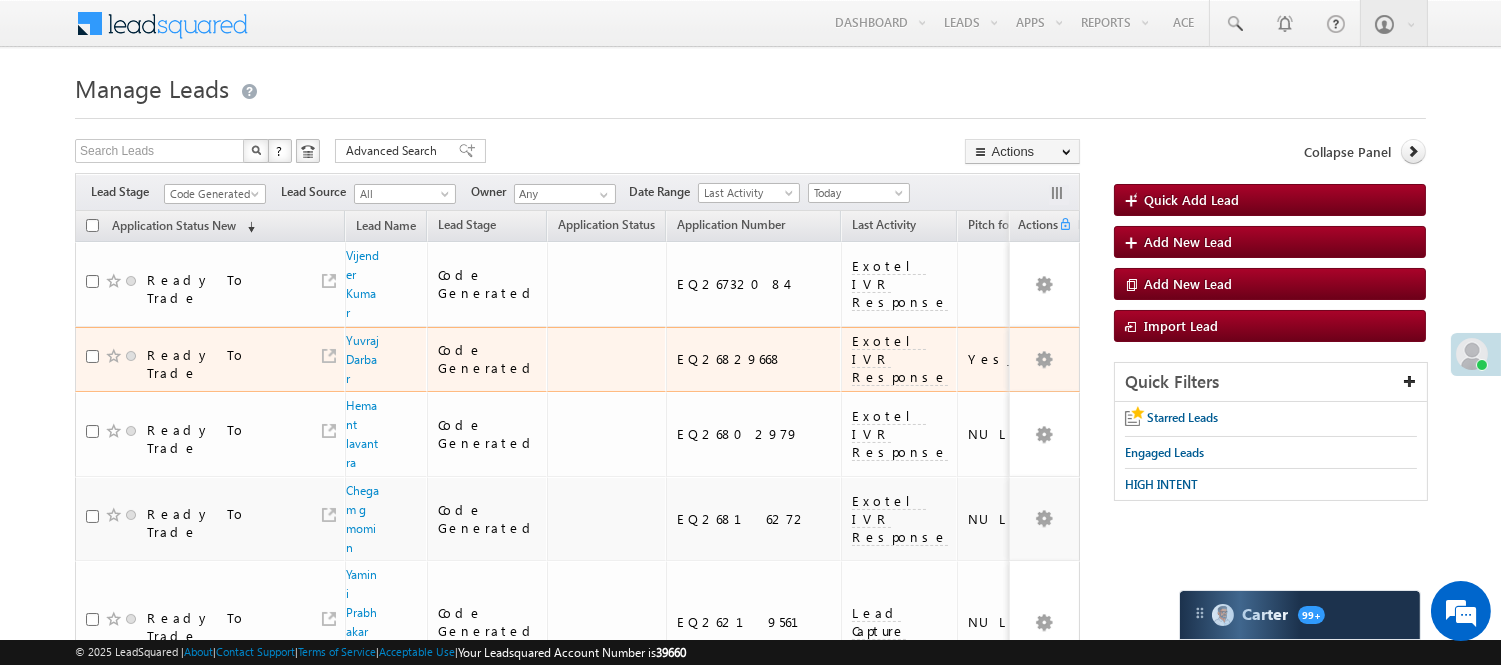 scroll, scrollTop: 111, scrollLeft: 0, axis: vertical 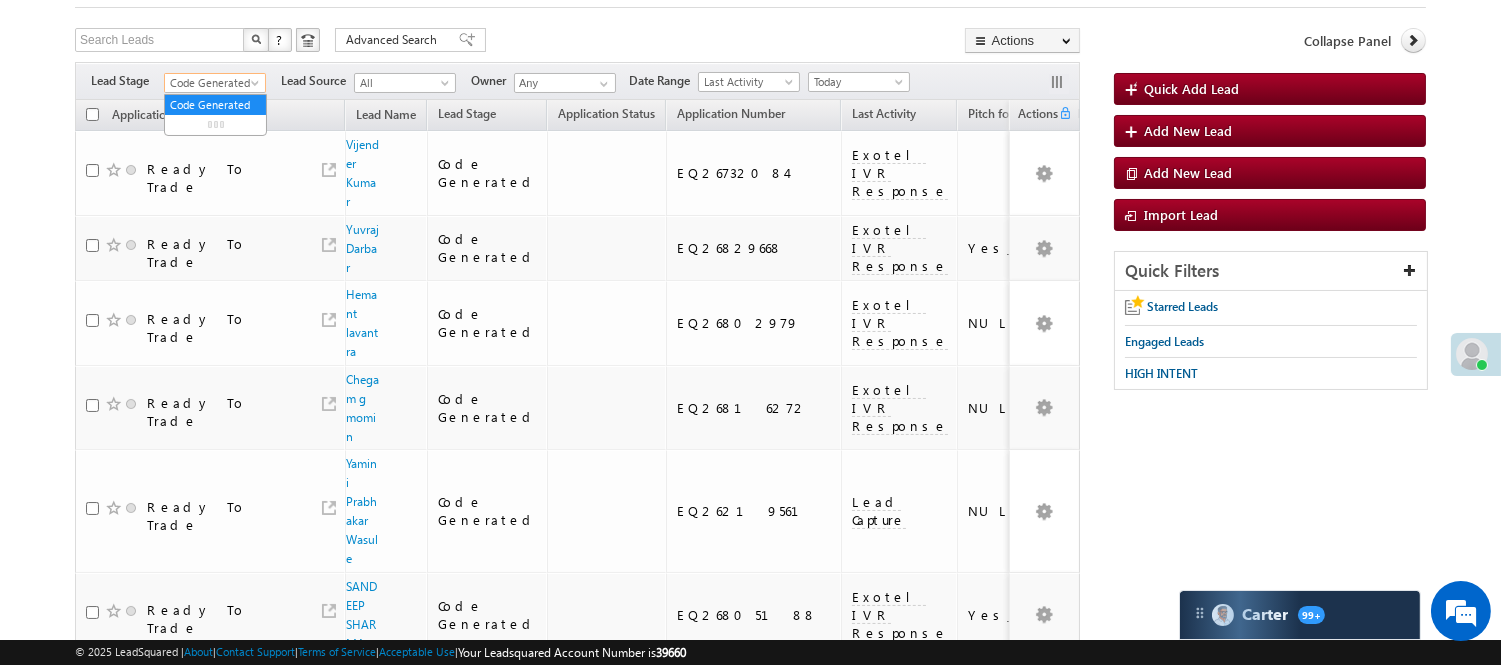 click on "Code Generated" at bounding box center [212, 83] 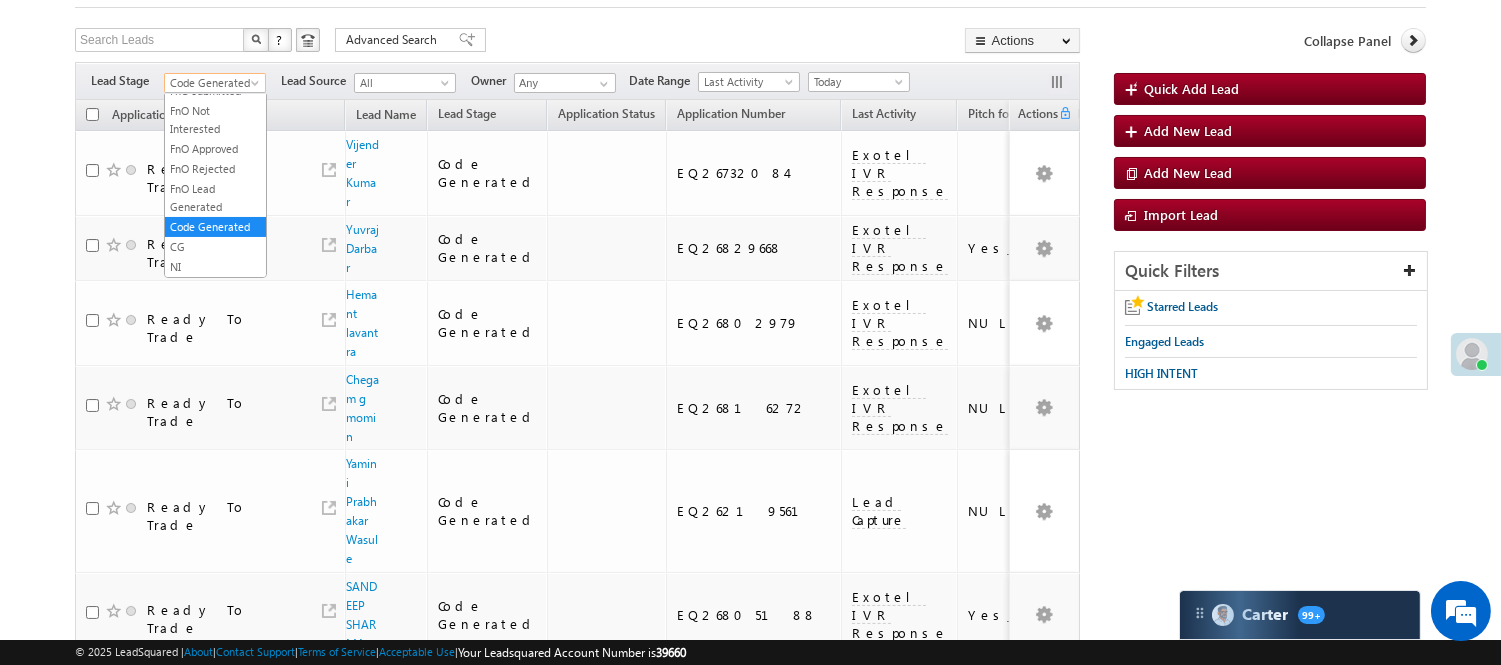 scroll, scrollTop: 0, scrollLeft: 0, axis: both 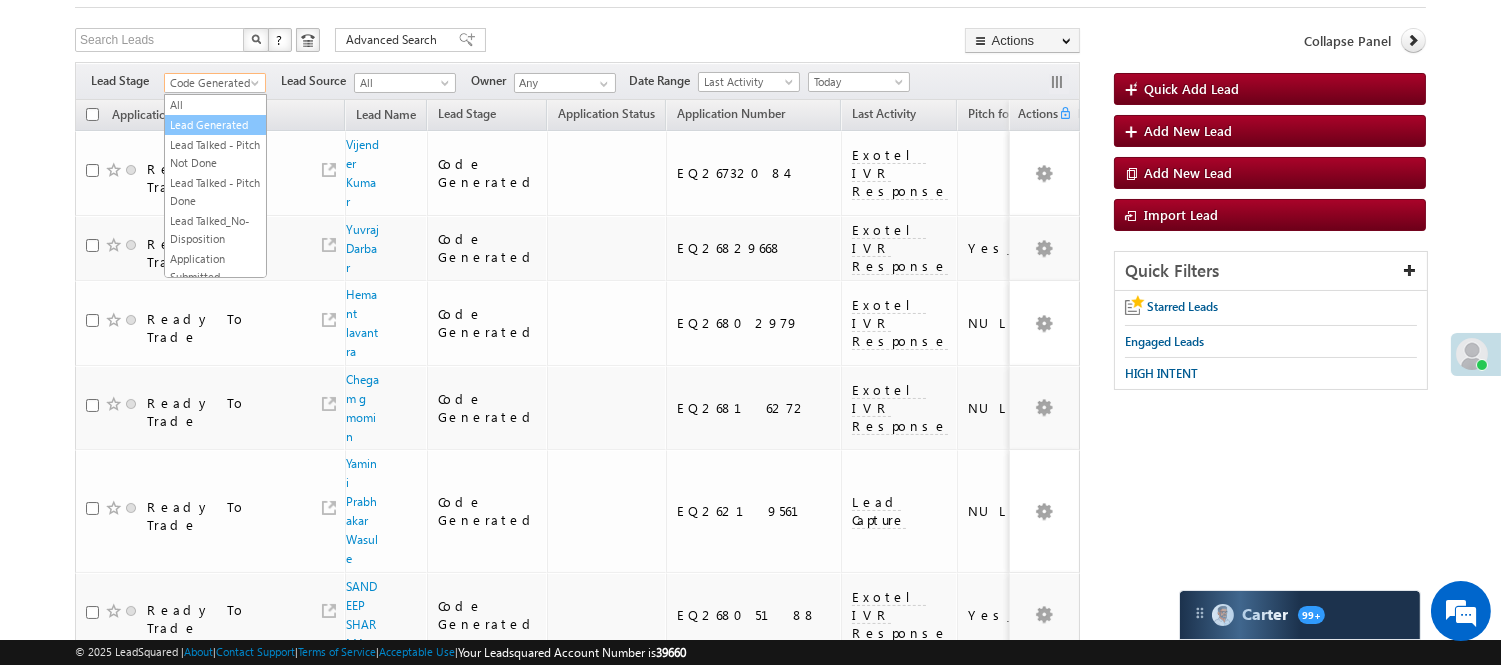 click on "Lead Generated" at bounding box center (215, 125) 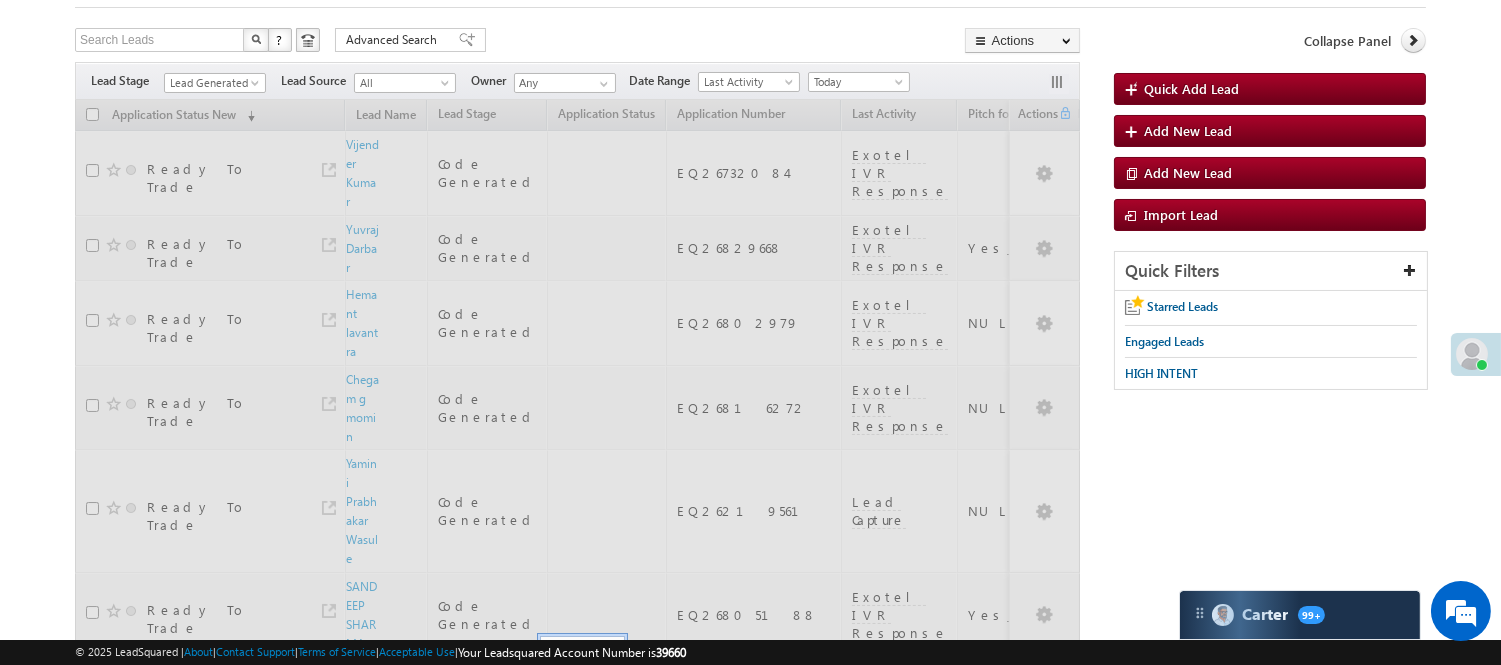 click on "Lead Generated" at bounding box center (212, 83) 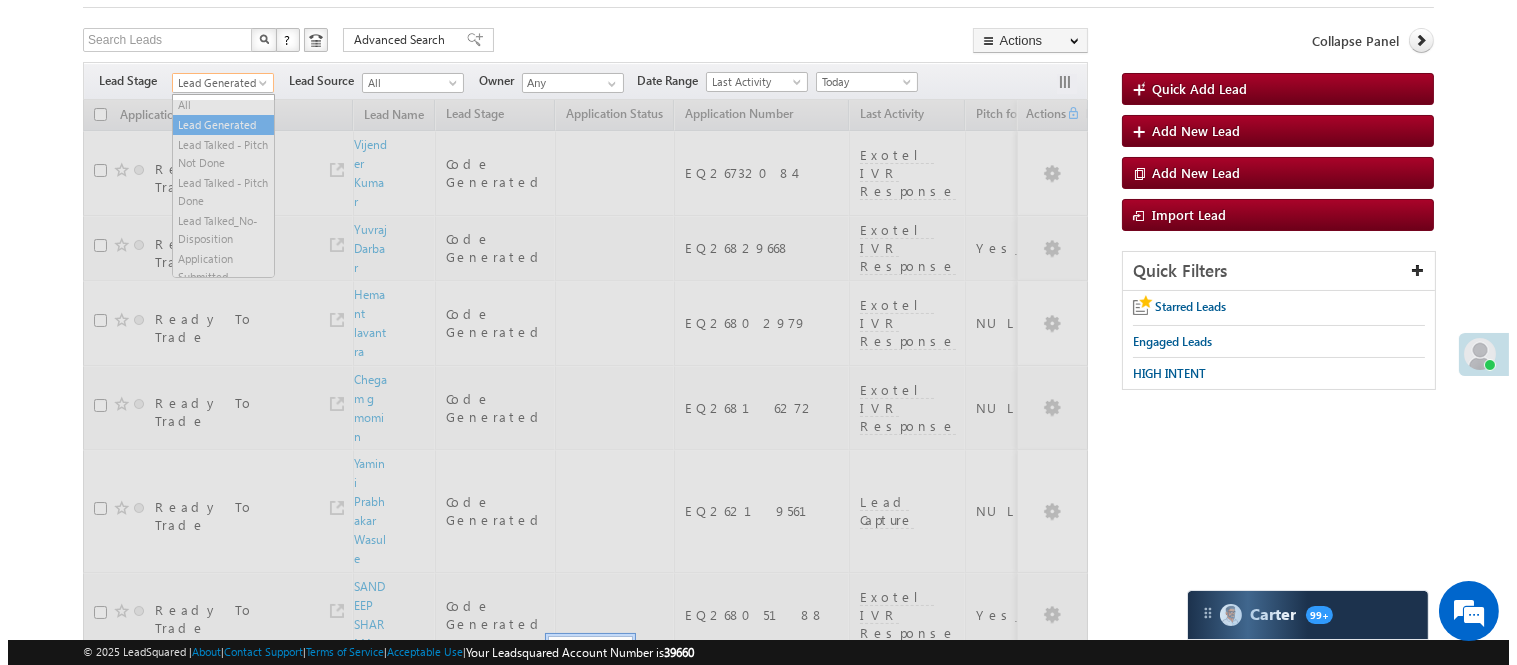 scroll, scrollTop: 0, scrollLeft: 0, axis: both 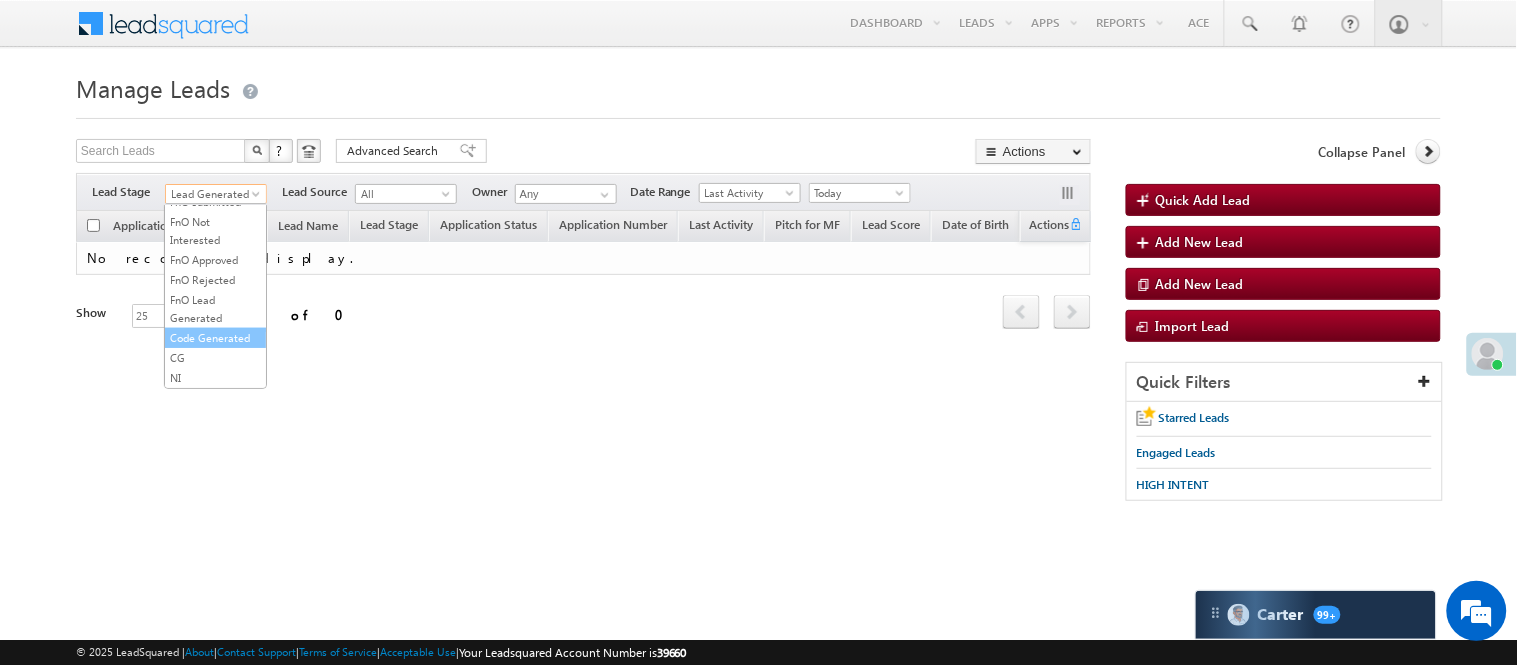click on "Code Generated" at bounding box center (215, 338) 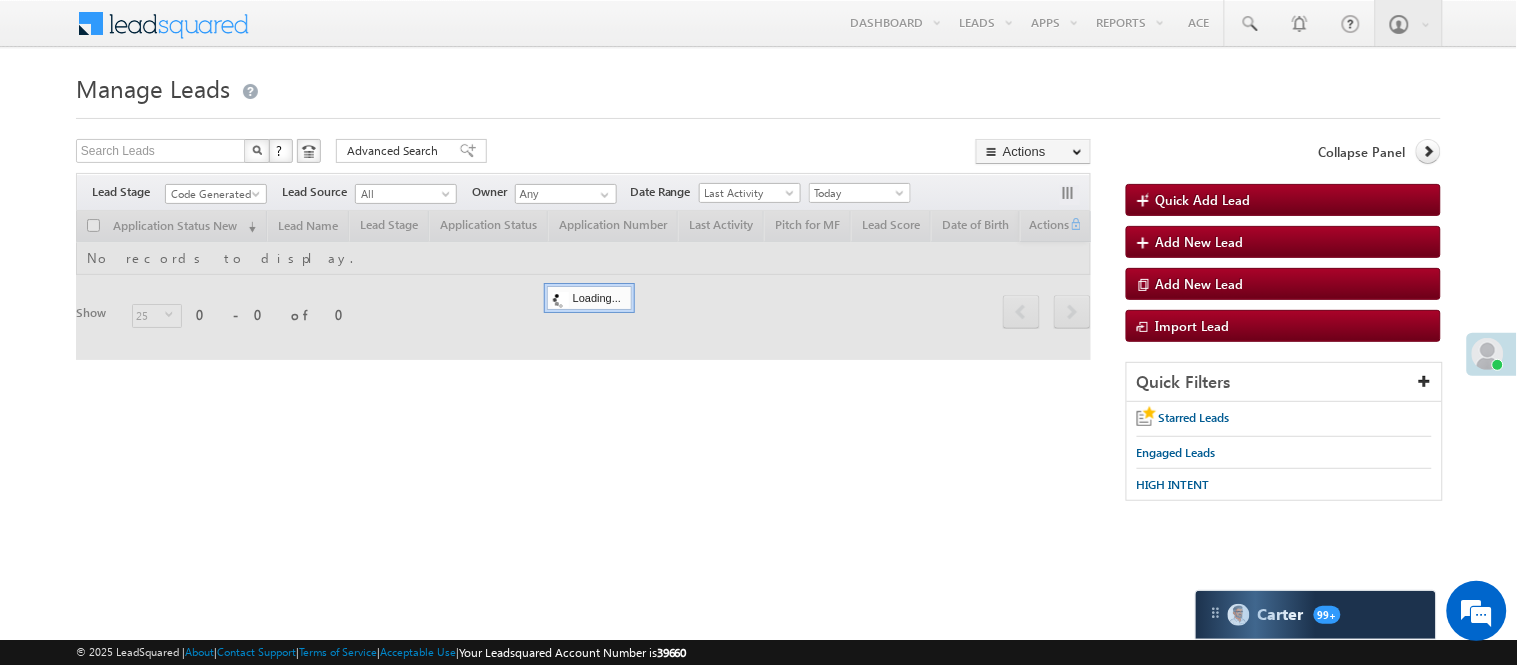 click on "Manage Leads" at bounding box center (758, 86) 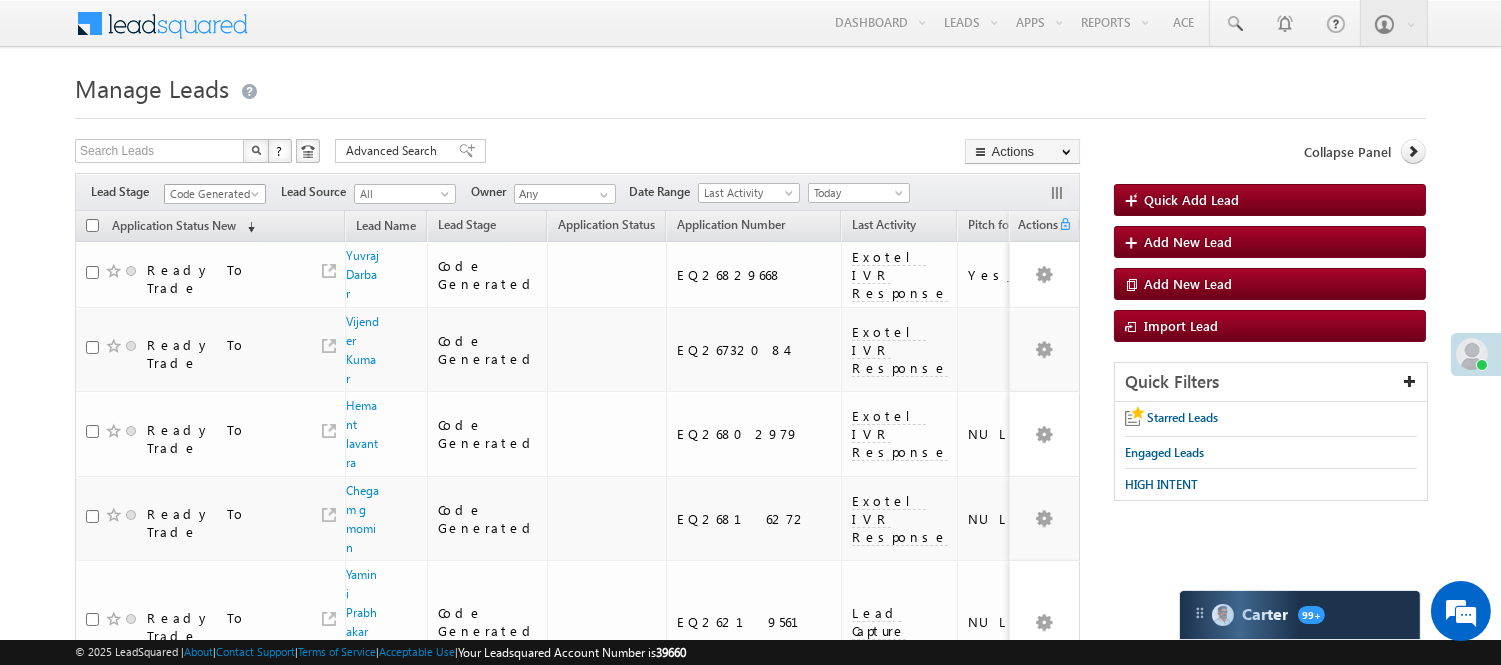 click on "Code Generated" at bounding box center (212, 194) 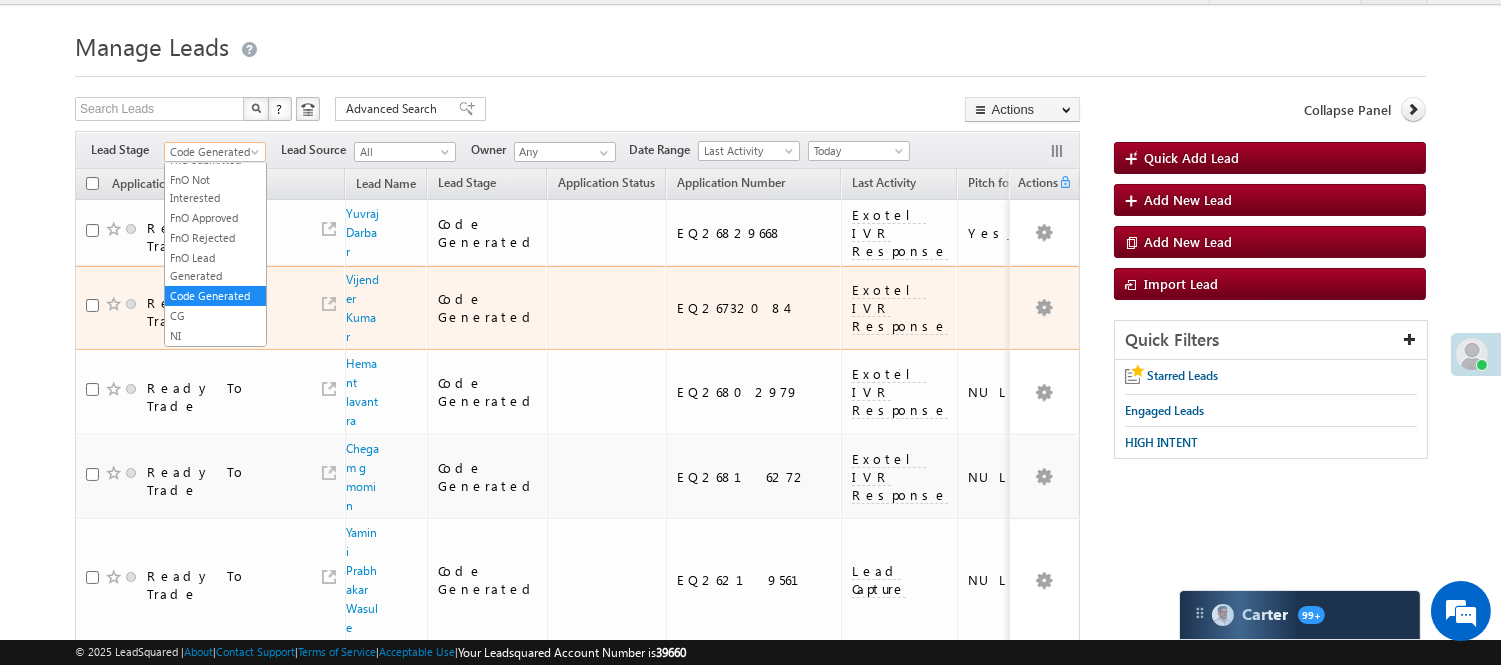scroll, scrollTop: 0, scrollLeft: 0, axis: both 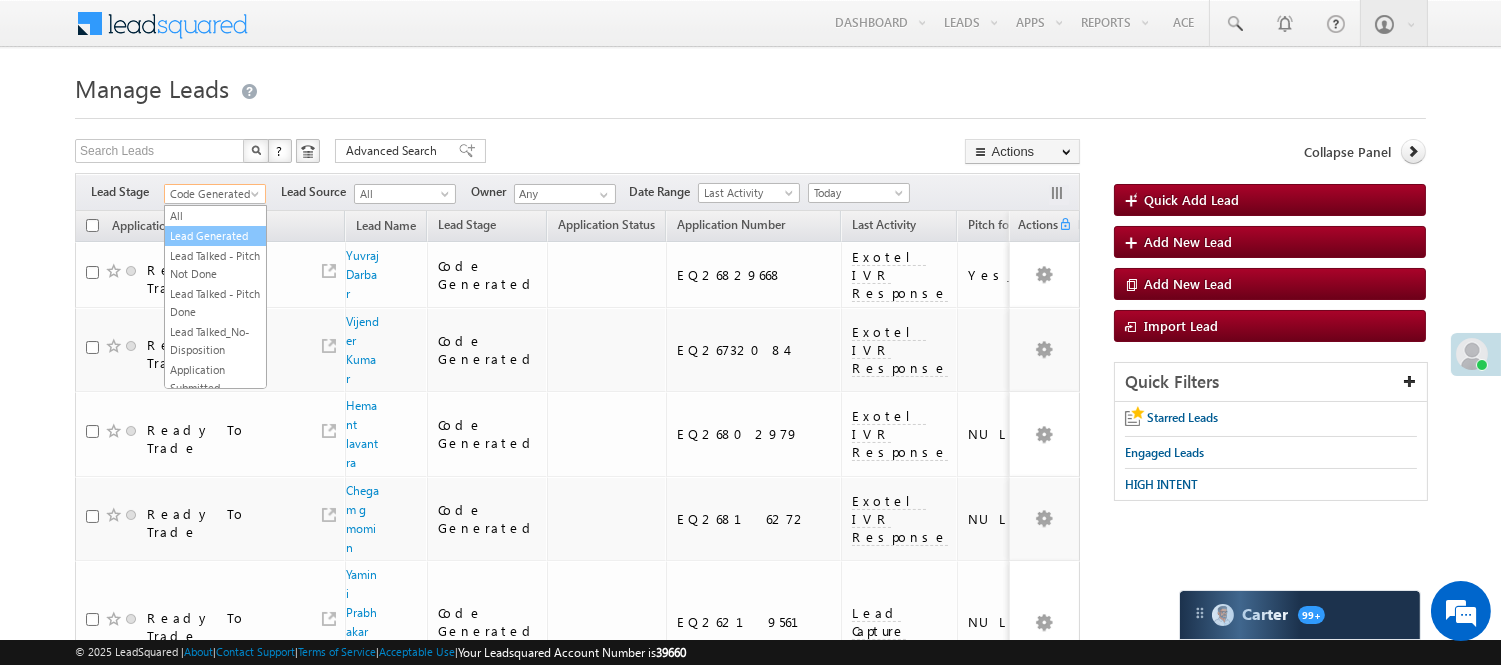 click on "Lead Generated" at bounding box center [215, 236] 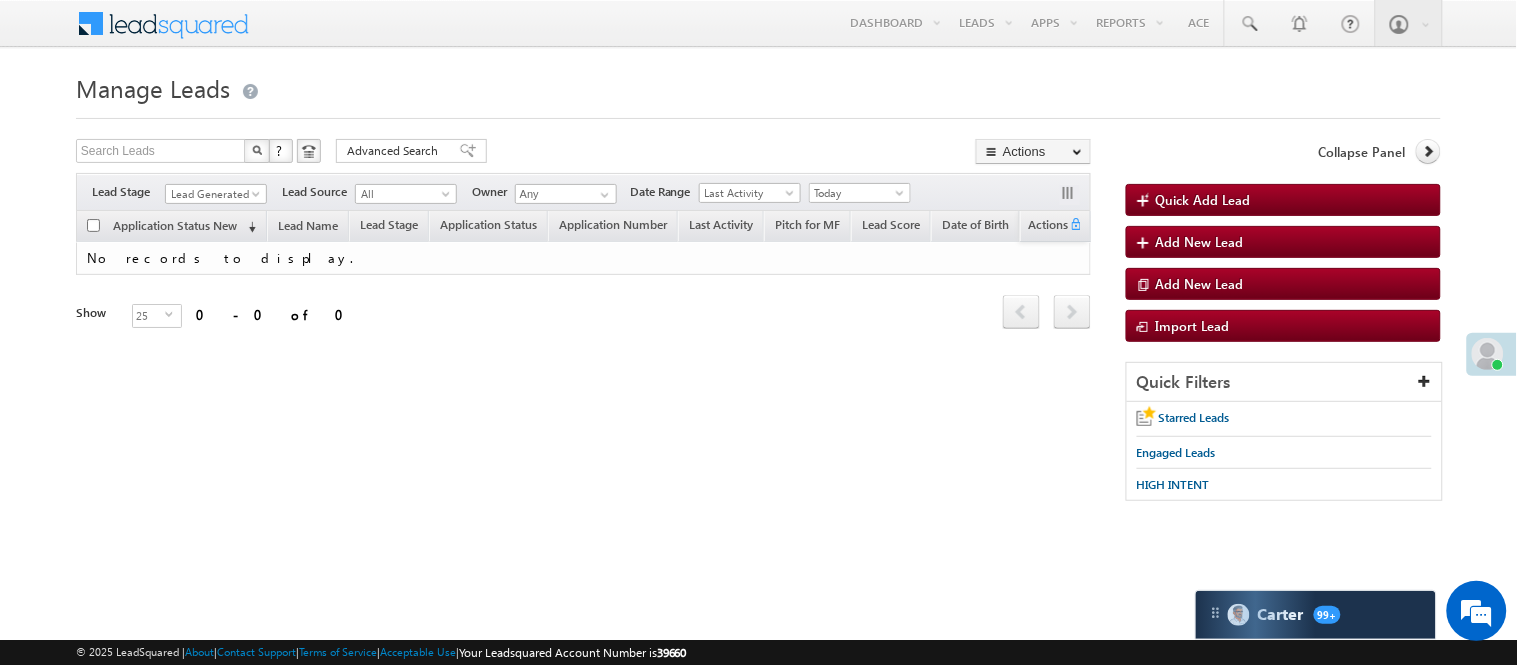 click on "Search Leads X ?   0 results found
Advanced Search
Advanced Search
Advanced search results
Actions Export Leads Reset all Filters
Actions Export Leads Bulk Update Send Email Add to List Add Activity Change Owner Change Stage Delete Merge Leads" at bounding box center (583, 153) 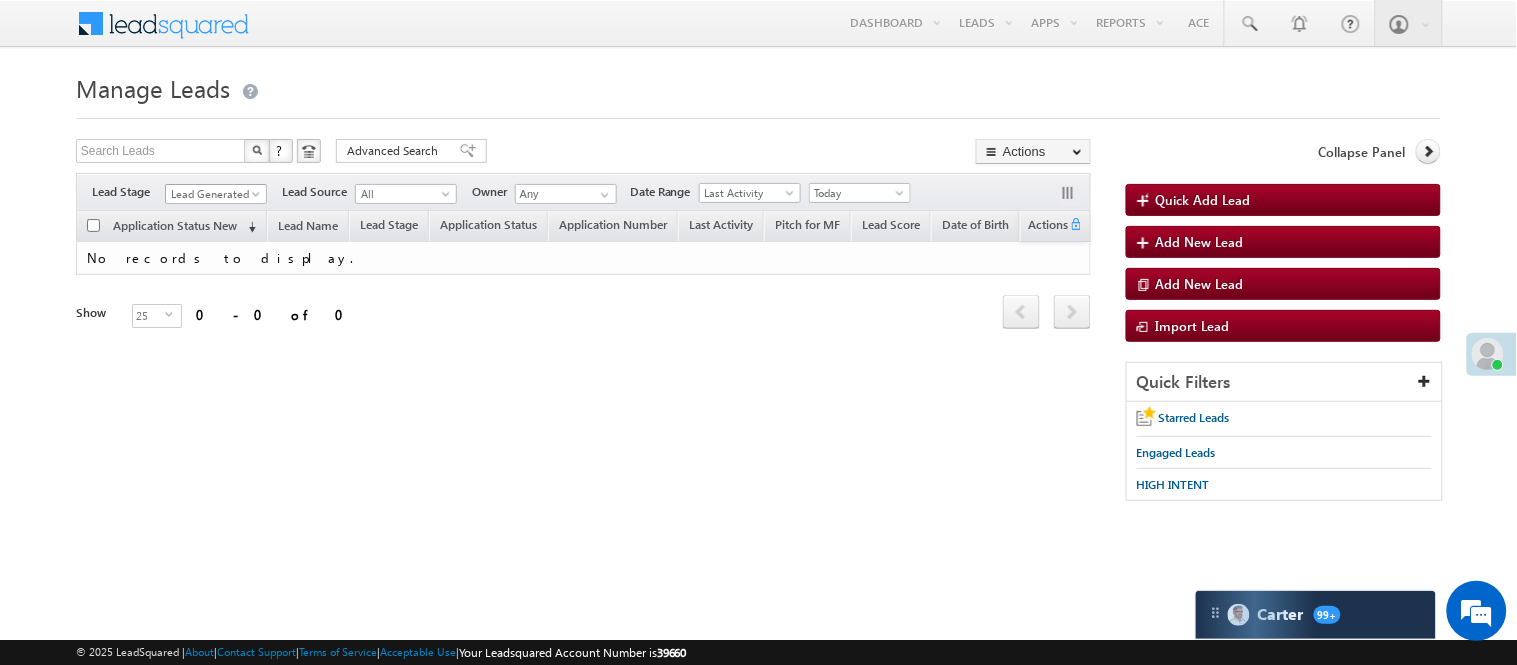 click on "Lead Generated" at bounding box center [213, 194] 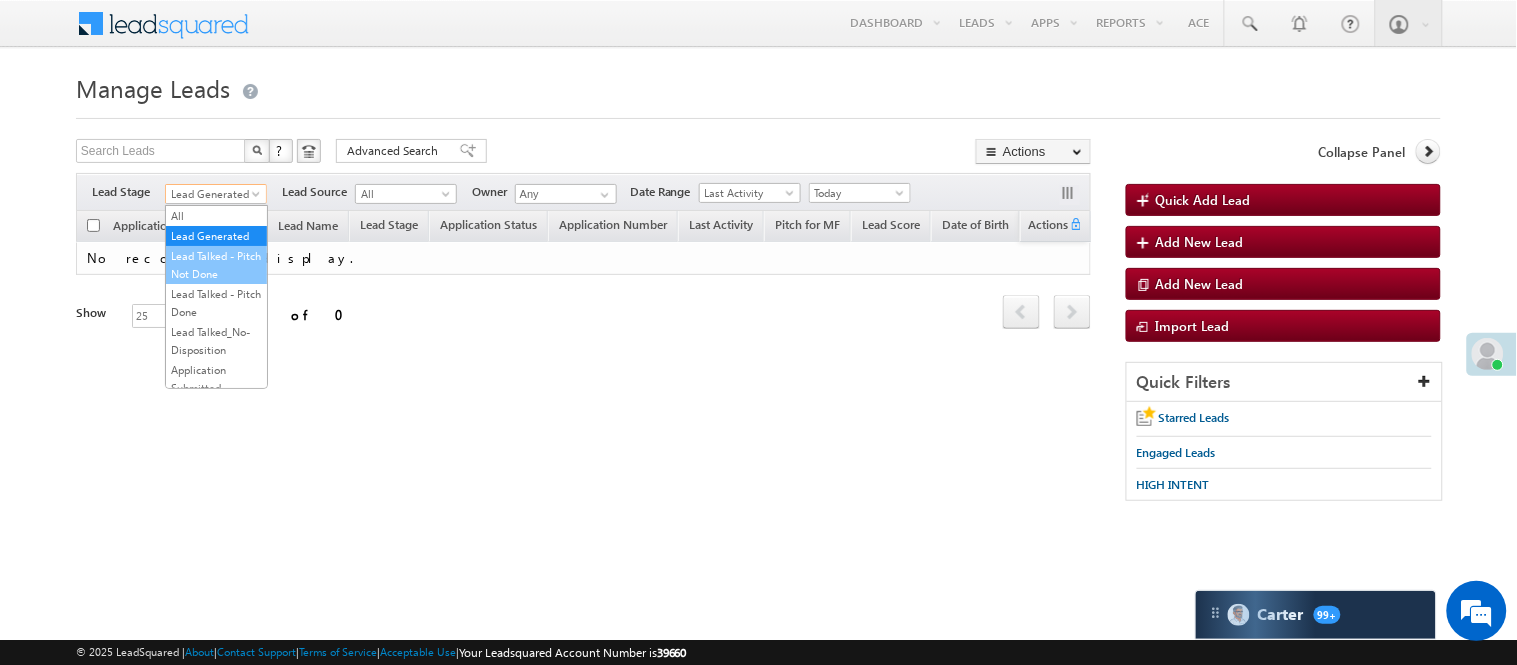 click on "Lead Talked - Pitch Not Done" at bounding box center (216, 265) 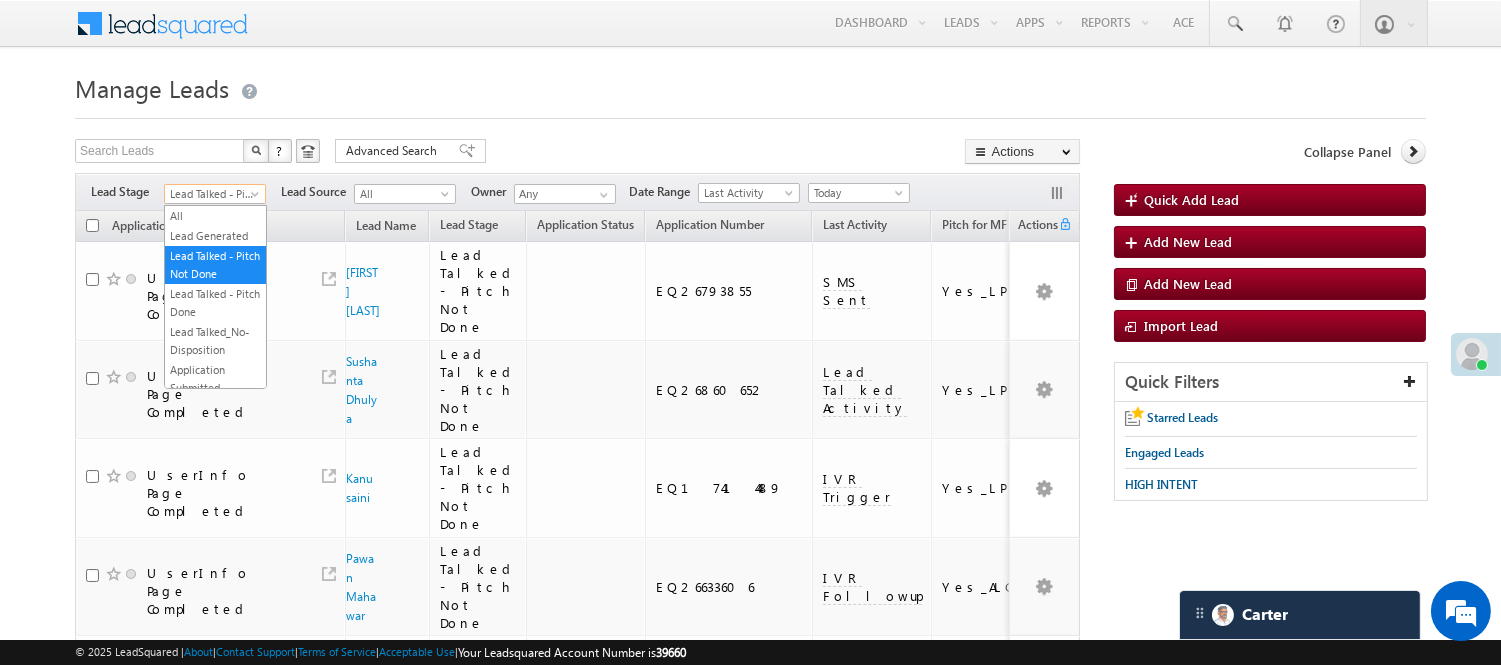click on "Lead Talked - Pitch Not Done" at bounding box center (212, 194) 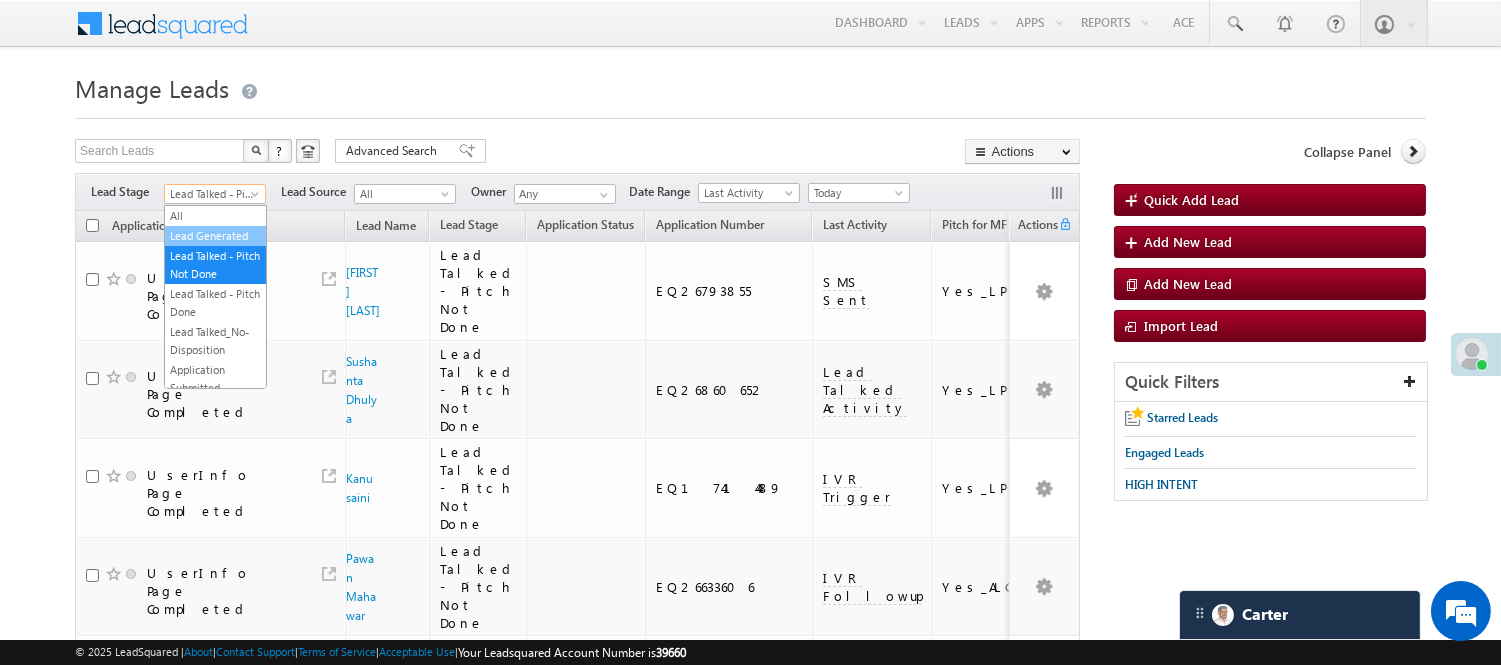 click on "Lead Generated" at bounding box center (215, 236) 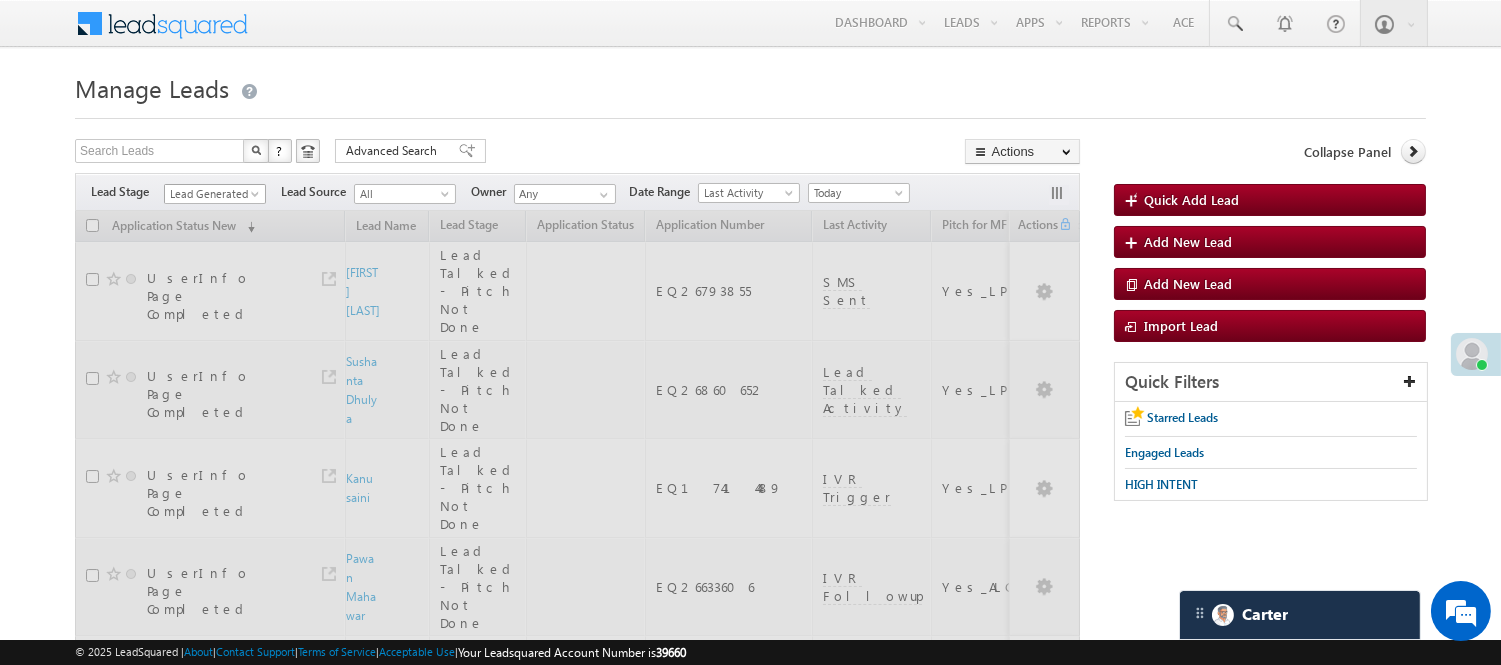 click on "Lead Generated" at bounding box center [212, 194] 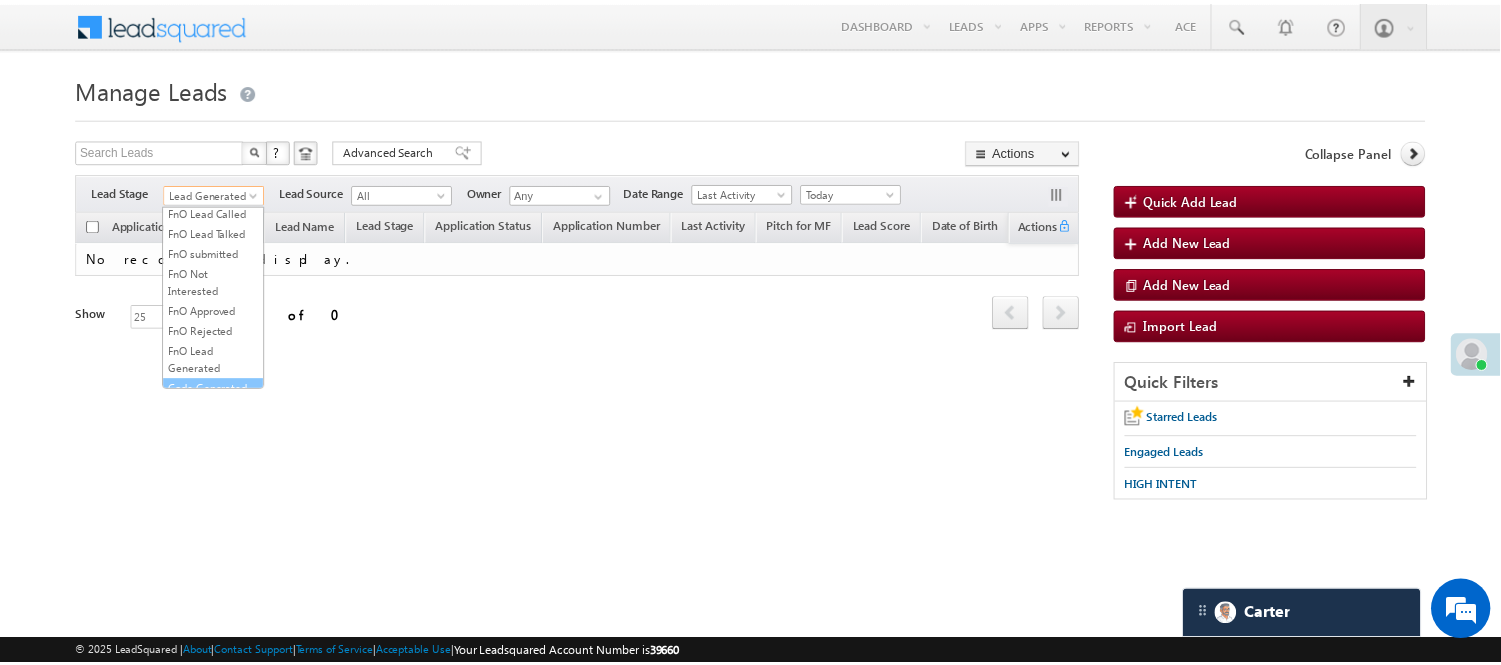 scroll, scrollTop: 496, scrollLeft: 0, axis: vertical 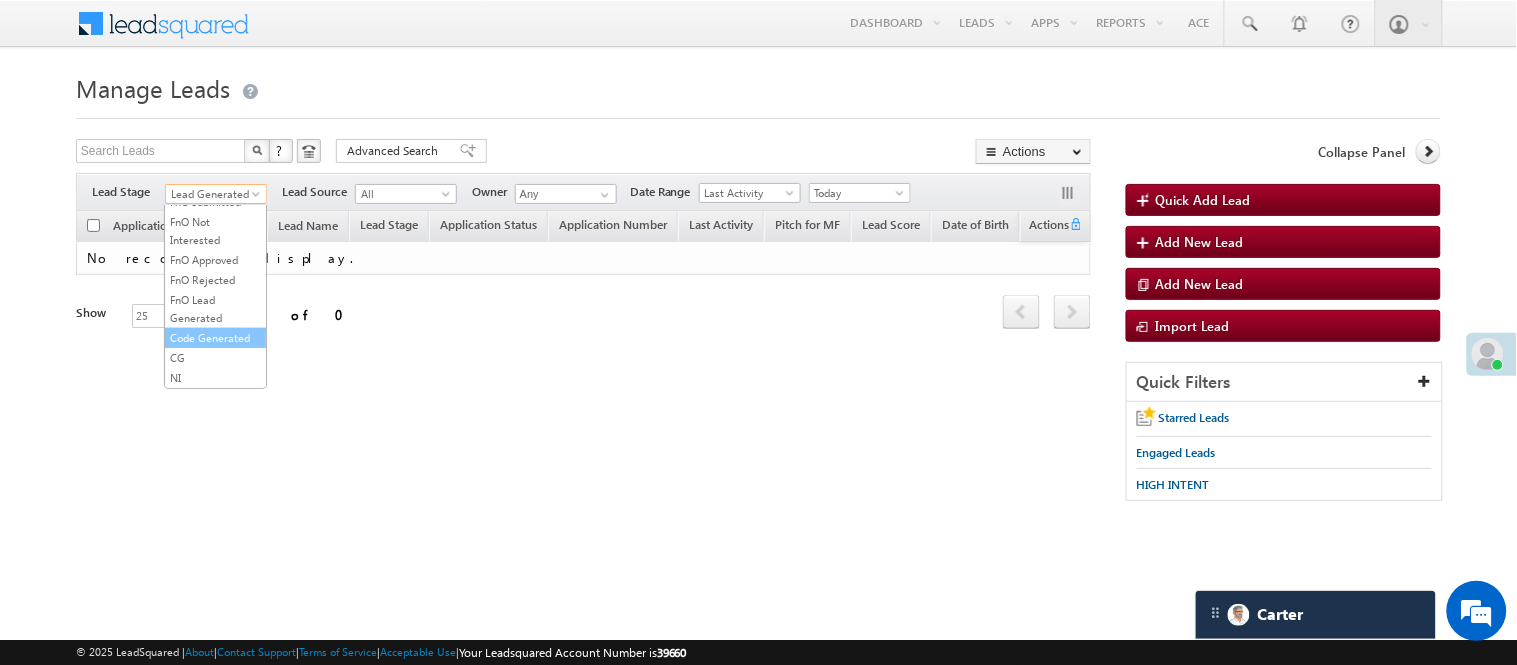 click on "Code Generated" at bounding box center [215, 338] 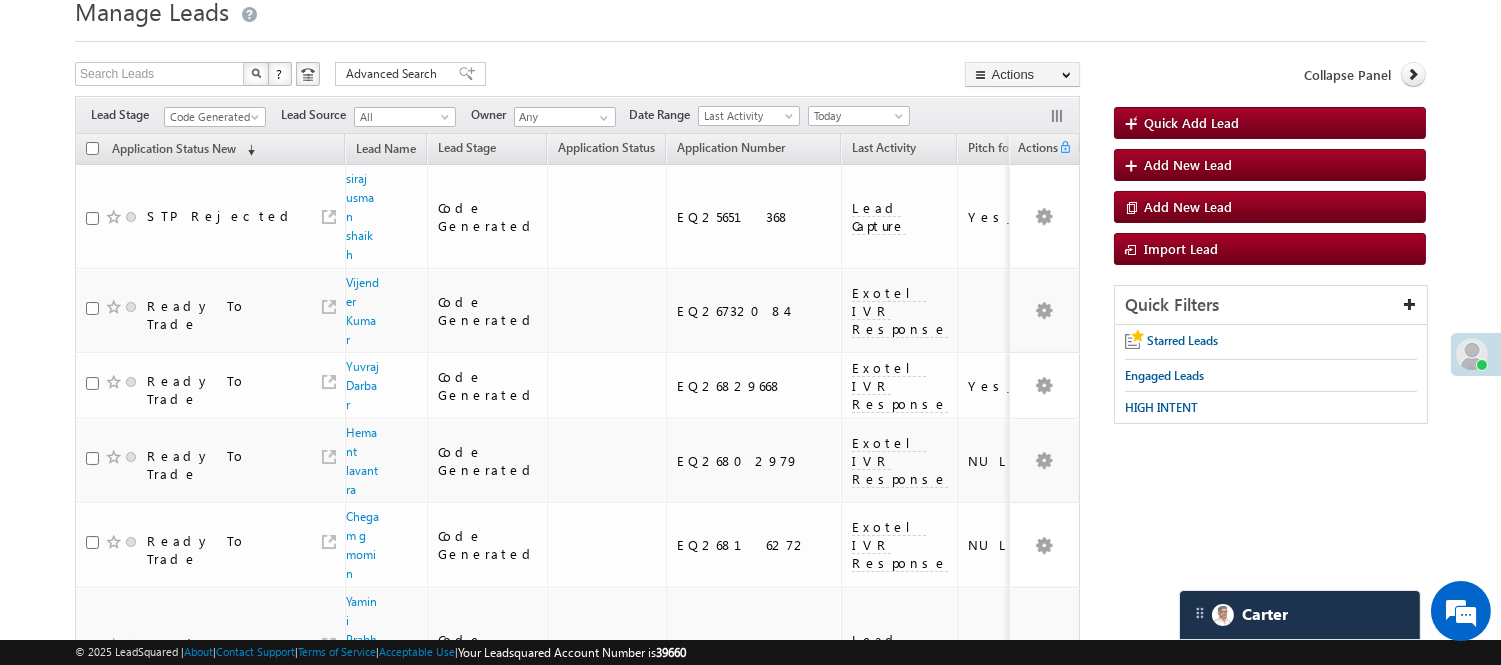 scroll, scrollTop: 0, scrollLeft: 0, axis: both 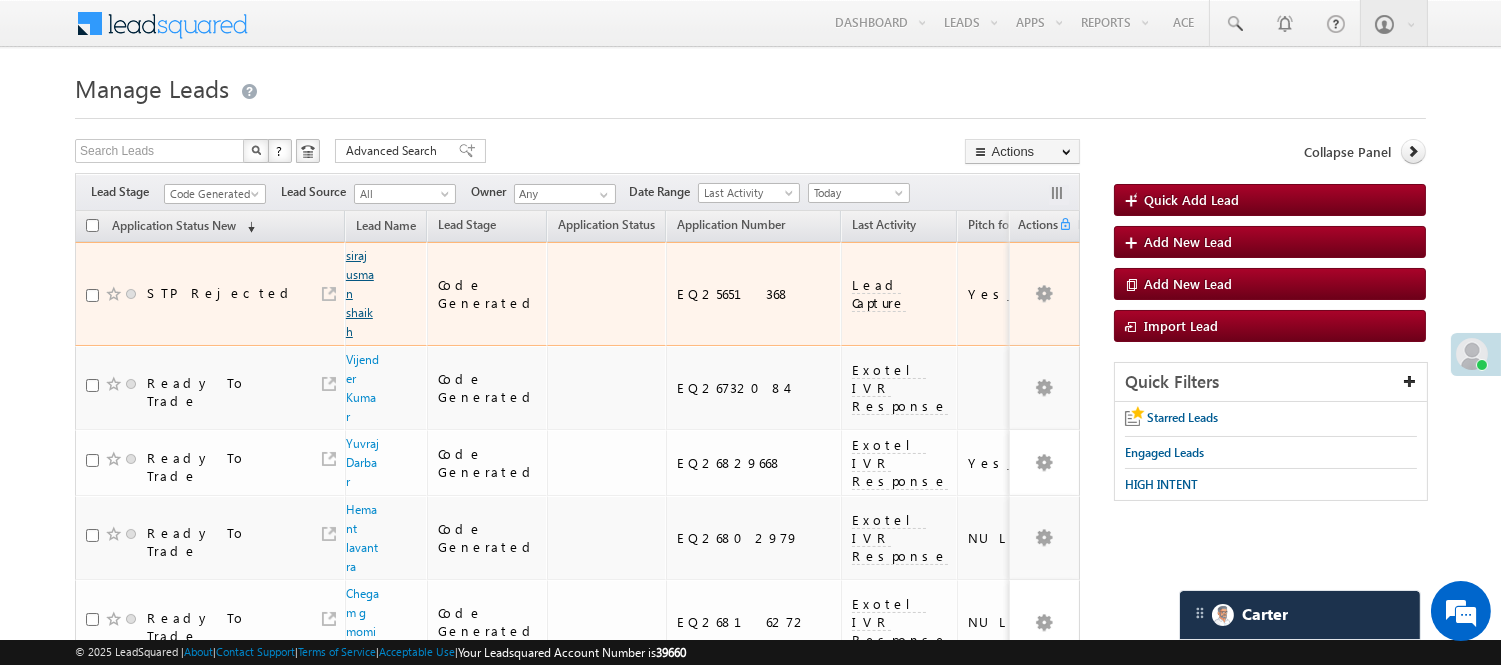 click on "siraj usman shaikh" at bounding box center [360, 293] 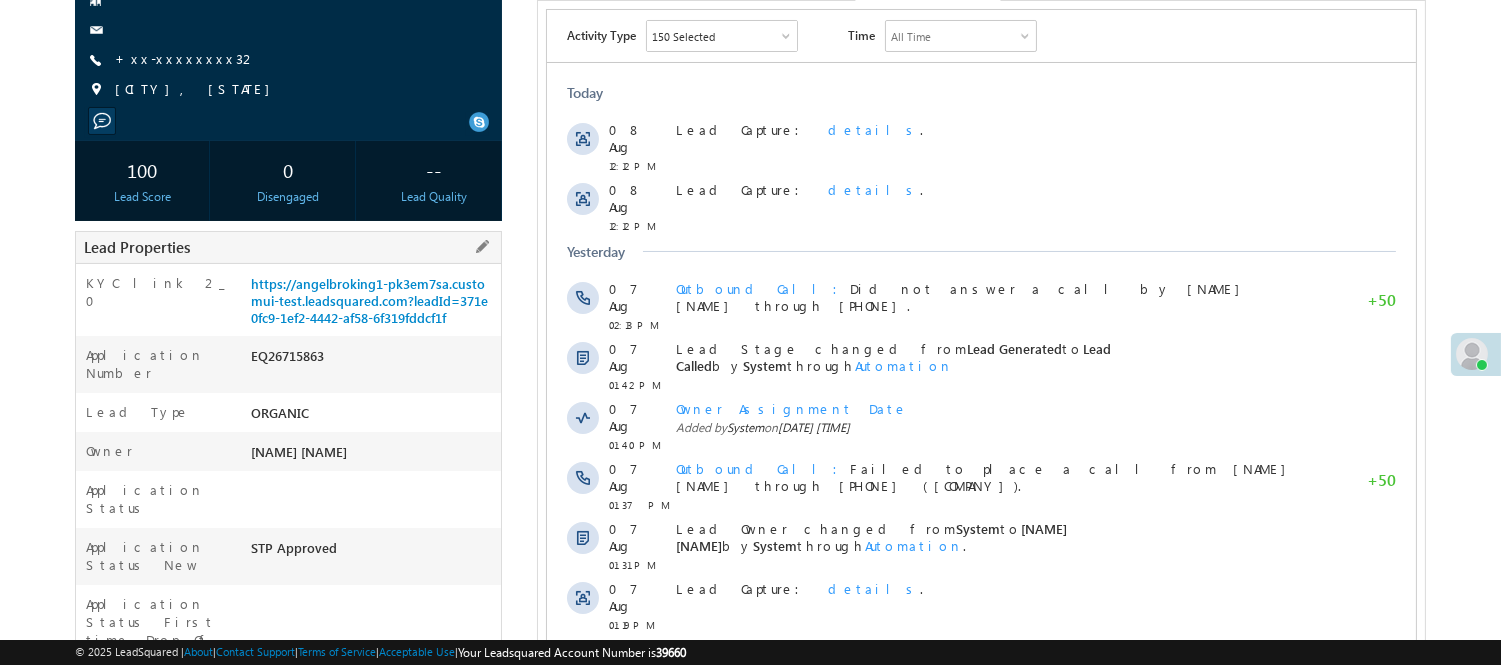 scroll, scrollTop: 0, scrollLeft: 0, axis: both 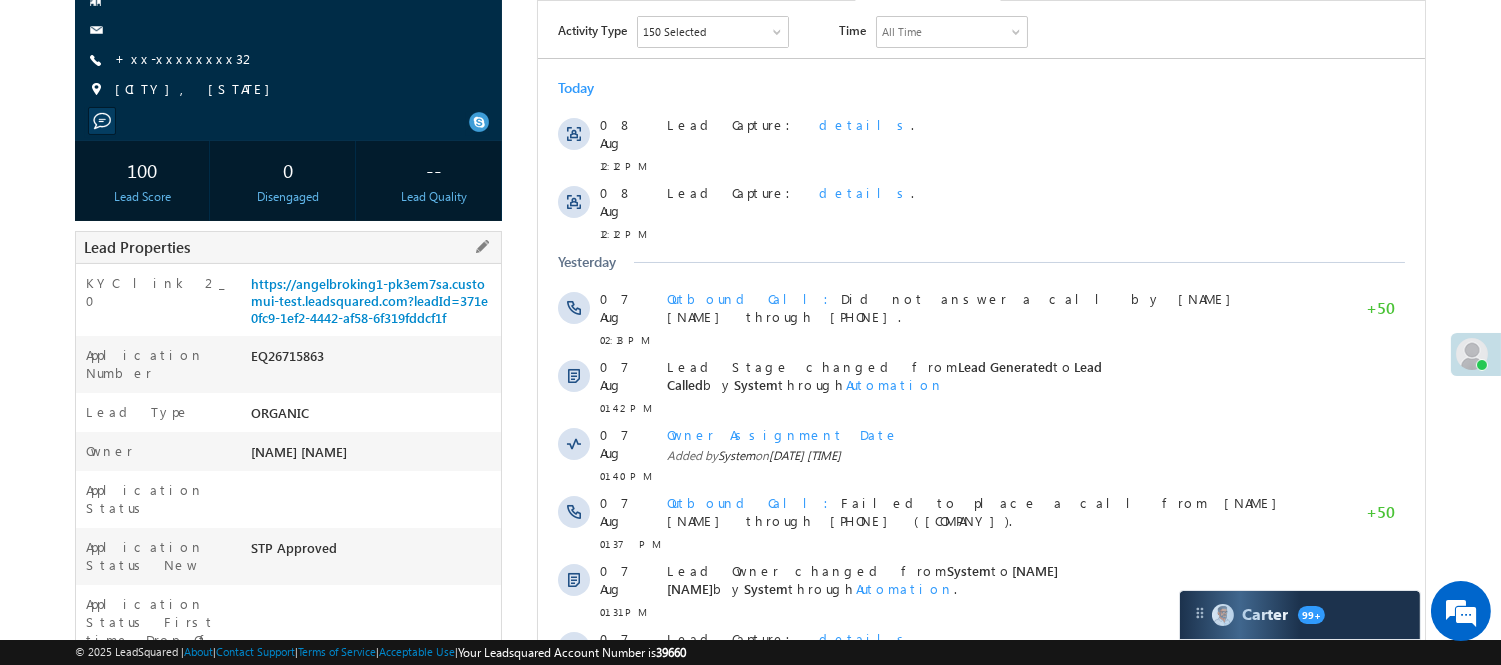 click on "Application Number
EQ26715863" at bounding box center [288, 364] 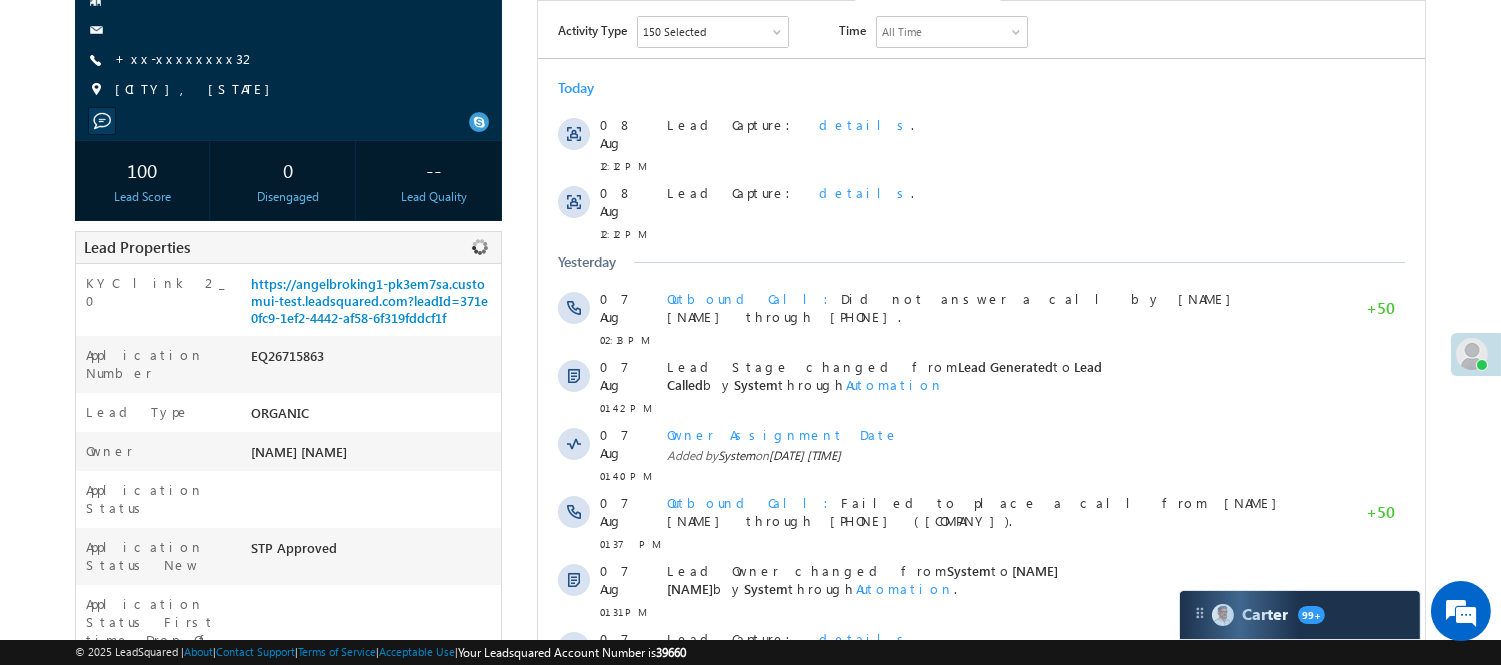 click on "EQ26715863" at bounding box center [373, 360] 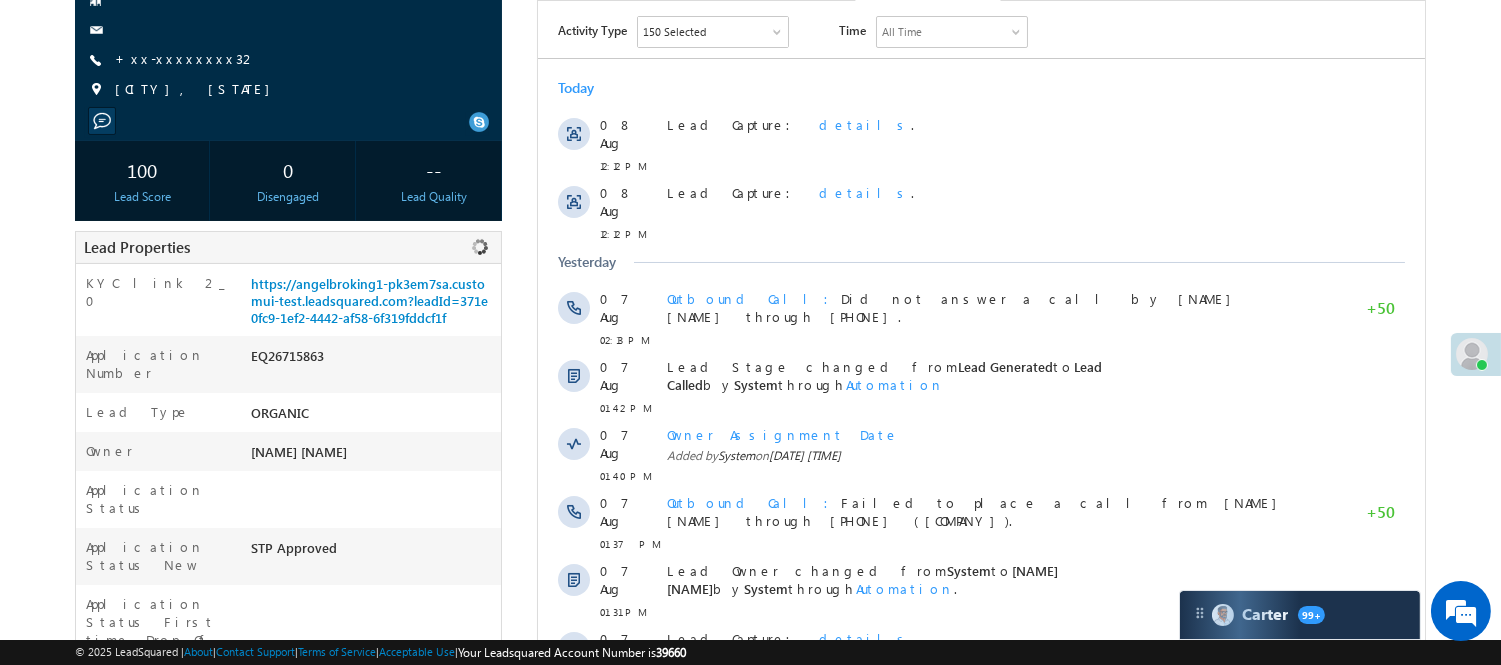 scroll, scrollTop: 0, scrollLeft: 0, axis: both 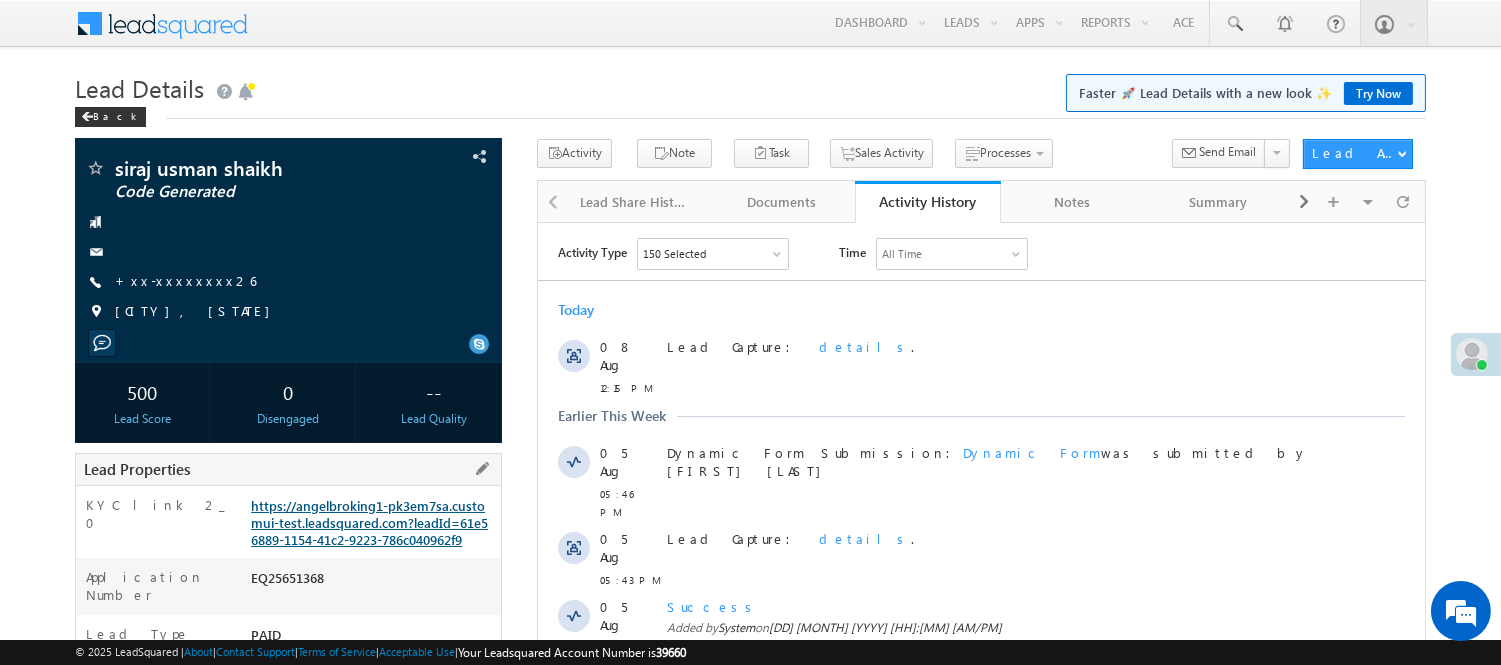 click on "https://angelbroking1-pk3em7sa.customui-test.leadsquared.com?leadId=61e56889-1154-41c2-9223-786c040962f9" at bounding box center [369, 522] 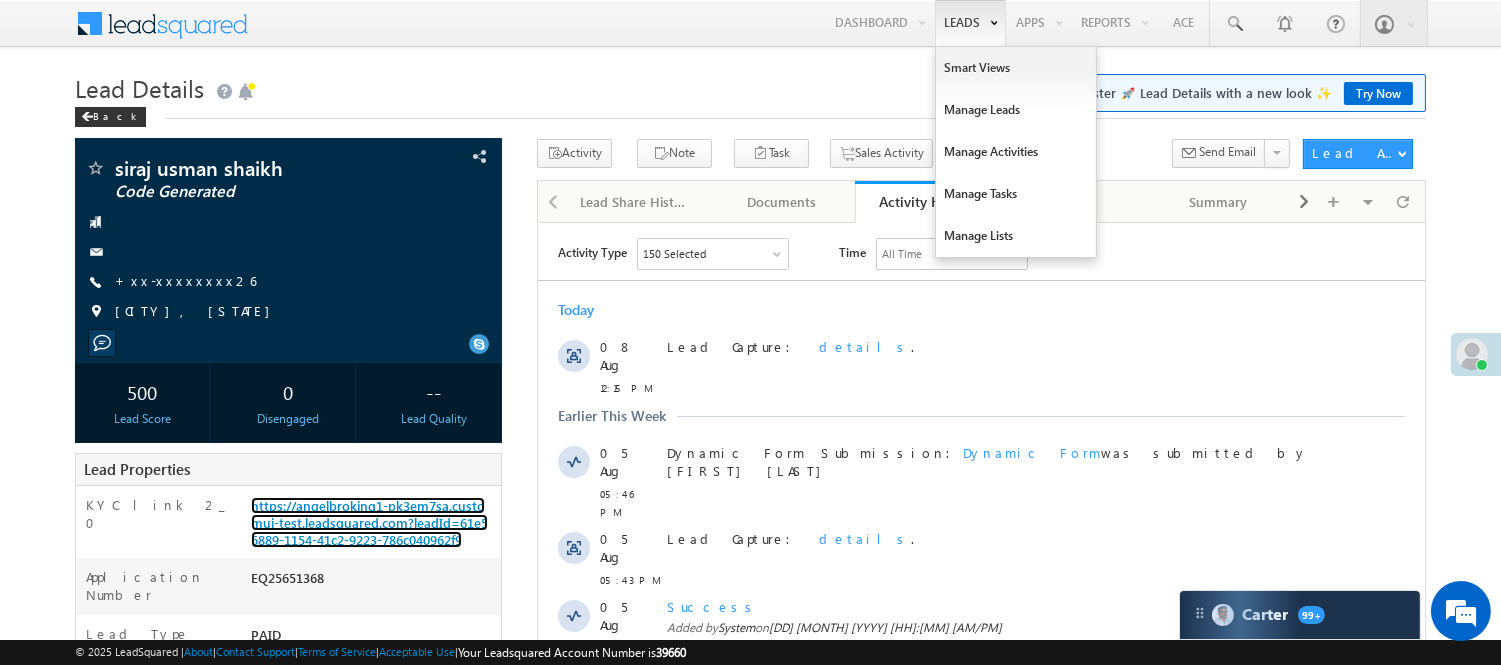 scroll, scrollTop: 0, scrollLeft: 0, axis: both 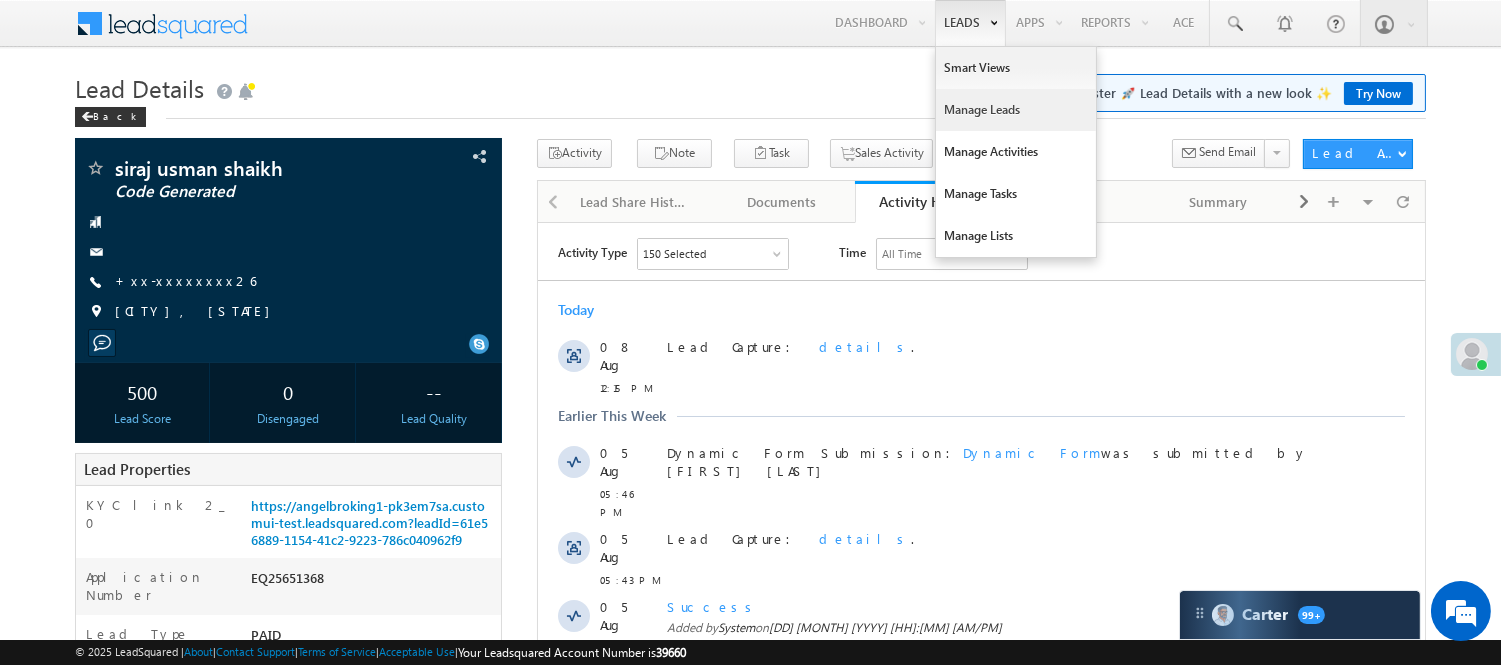 click on "Manage Leads" at bounding box center (1016, 110) 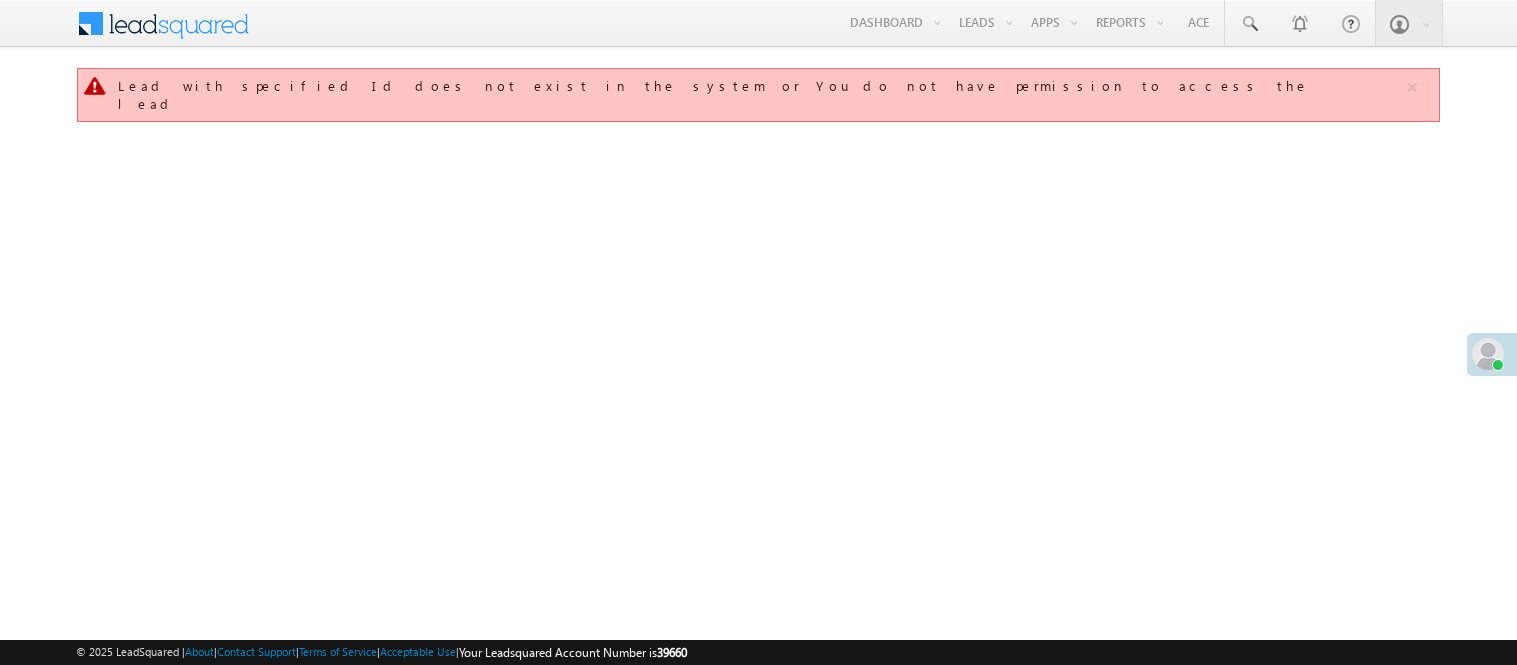 scroll, scrollTop: 0, scrollLeft: 0, axis: both 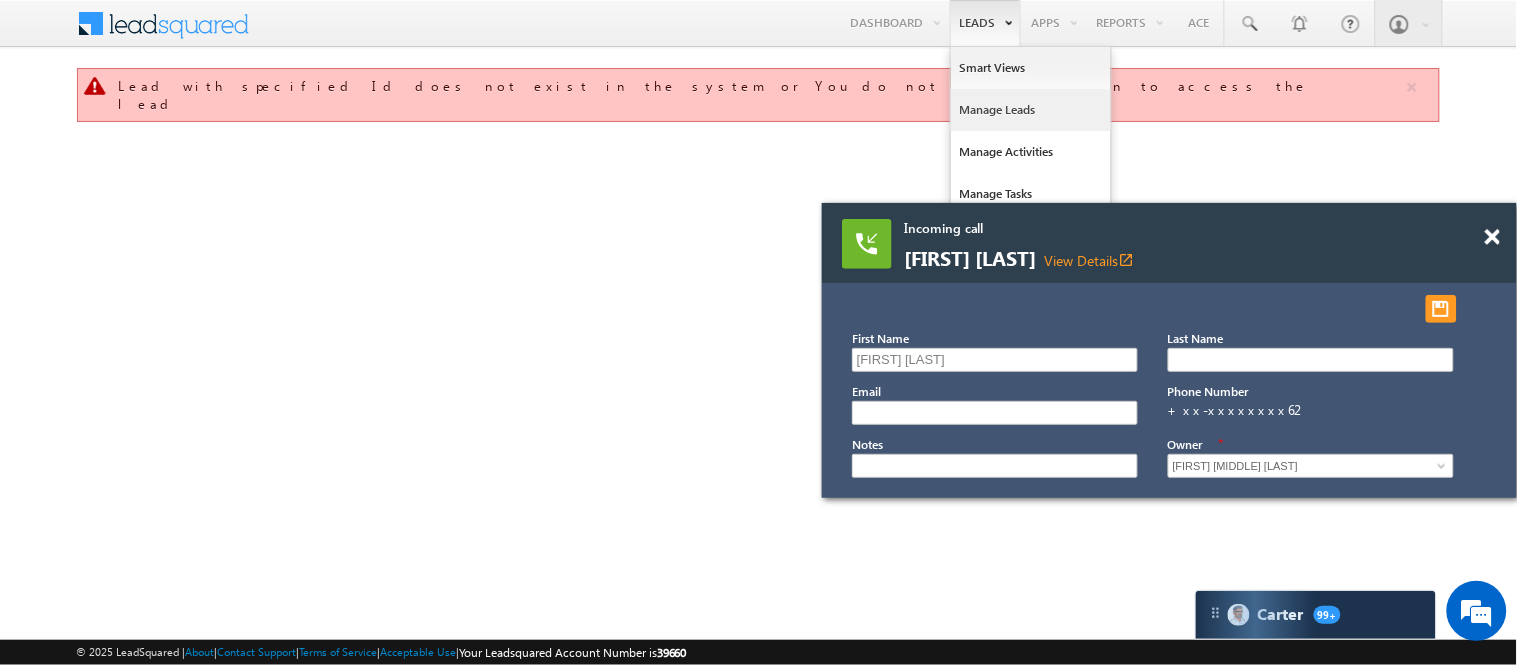 click on "Manage Leads" at bounding box center [1031, 110] 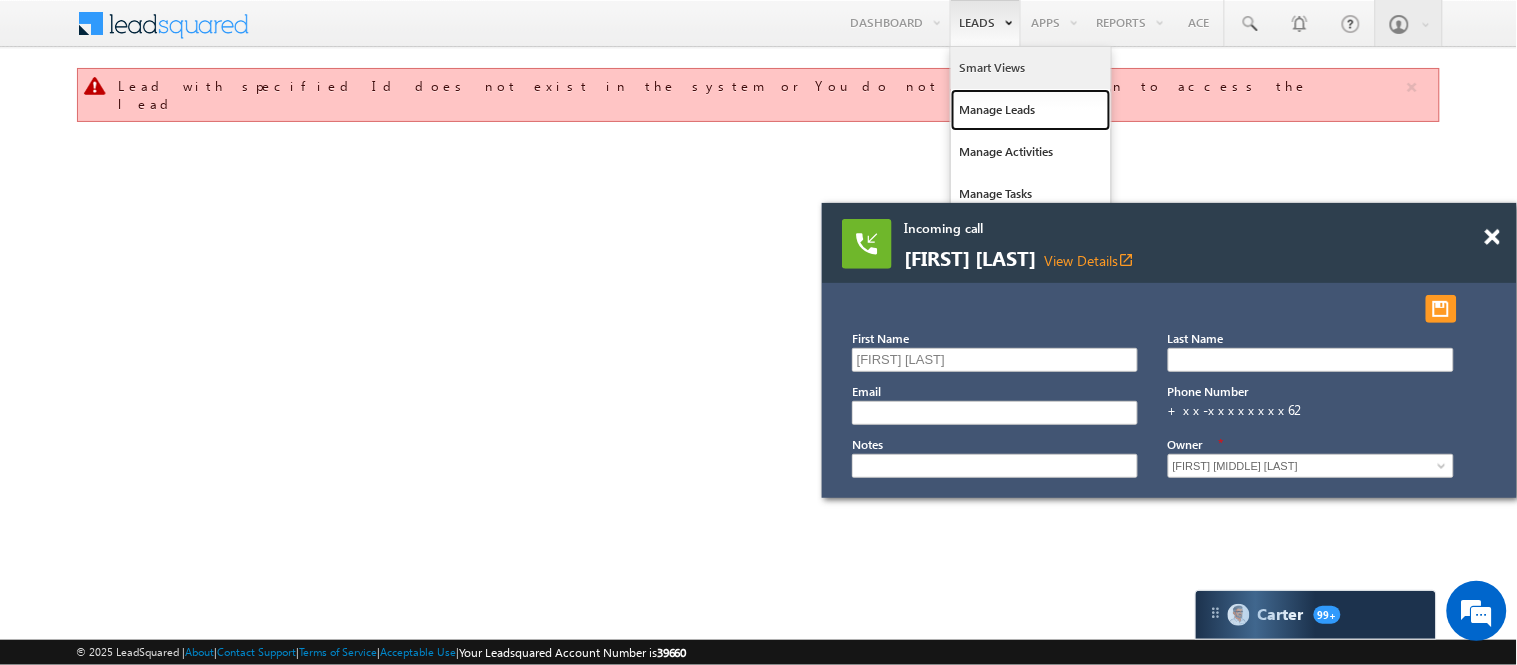 scroll, scrollTop: 0, scrollLeft: 0, axis: both 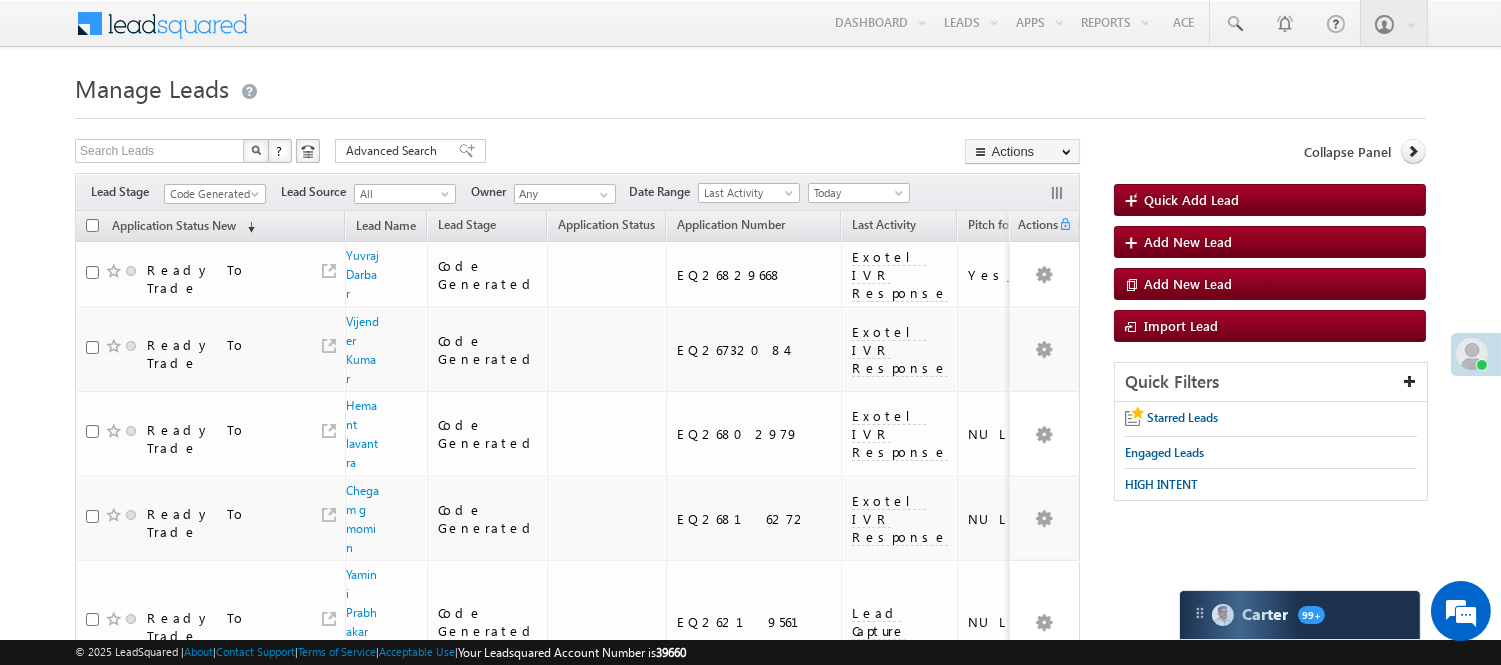 click on "Filters
Lead Stage
Code Generated Code Generated
Lead Source
All All
Owner
Any Any
Go" at bounding box center (577, 192) 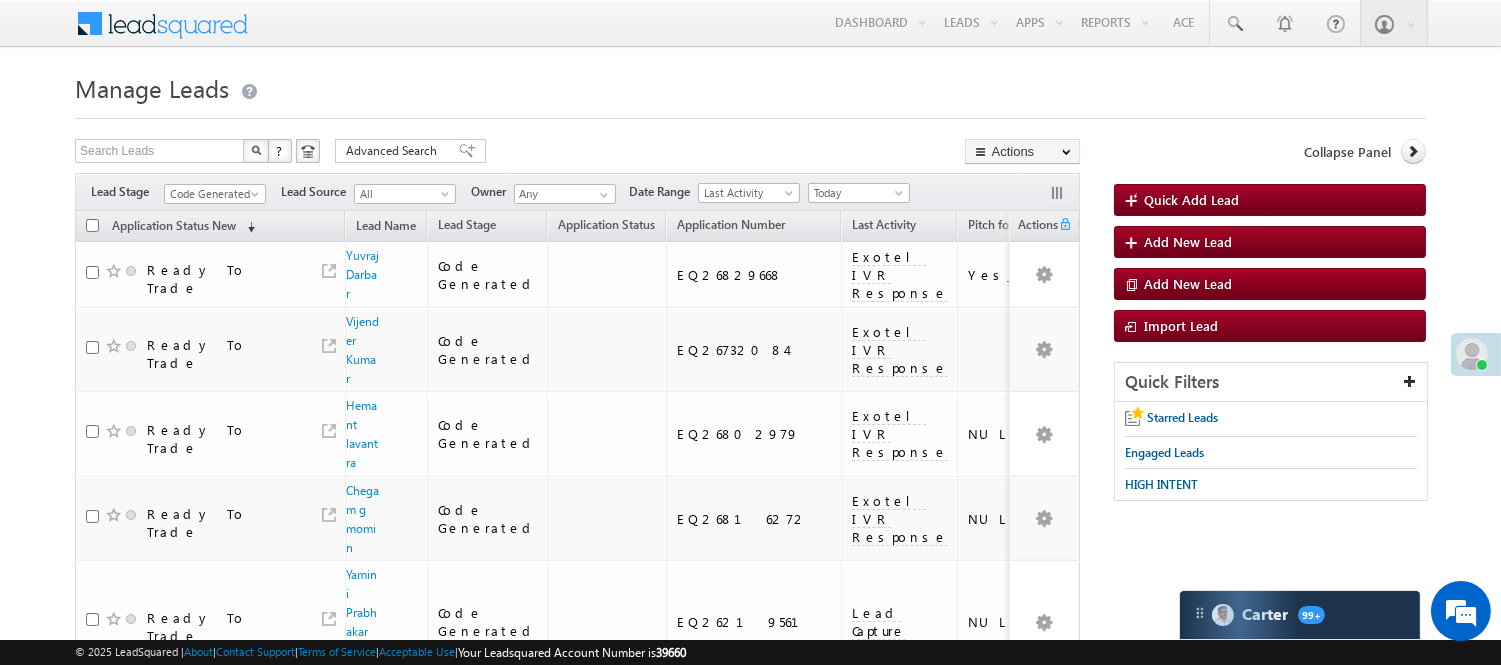 click on "Code Generated" at bounding box center [212, 194] 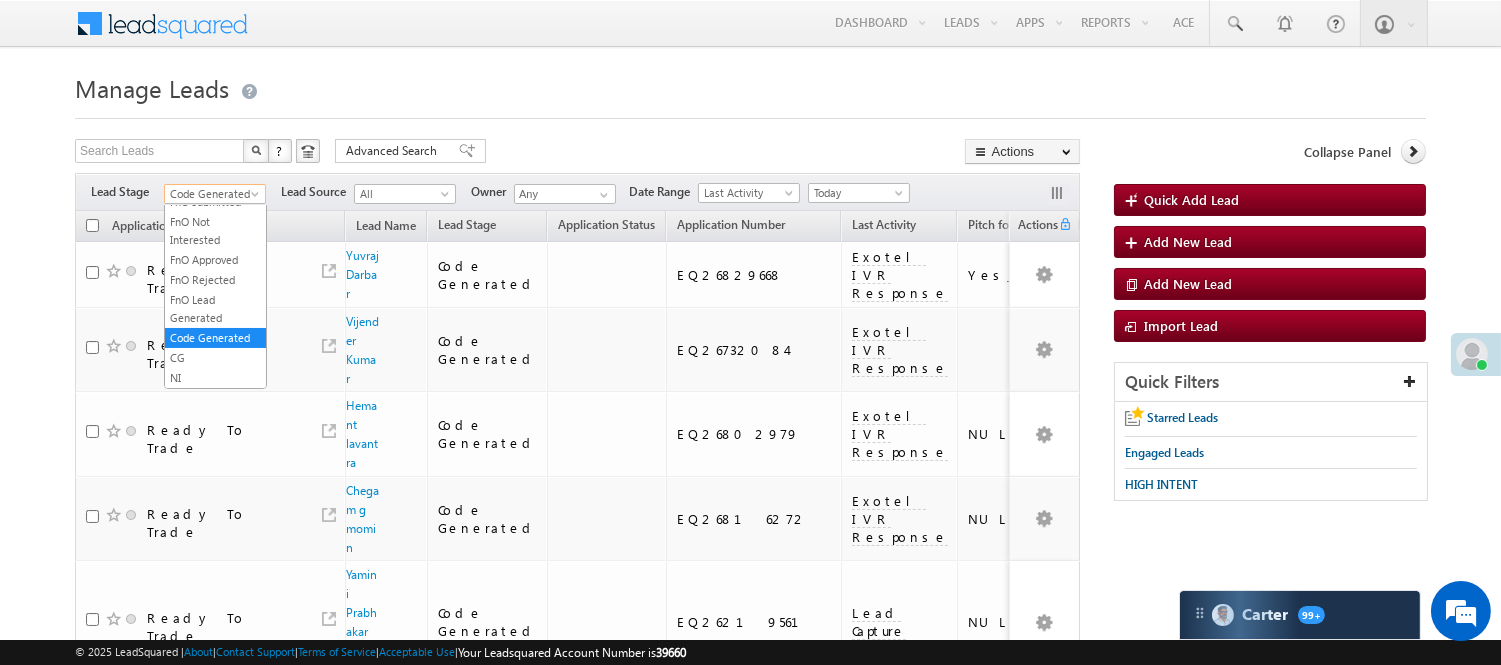 scroll, scrollTop: 142, scrollLeft: 0, axis: vertical 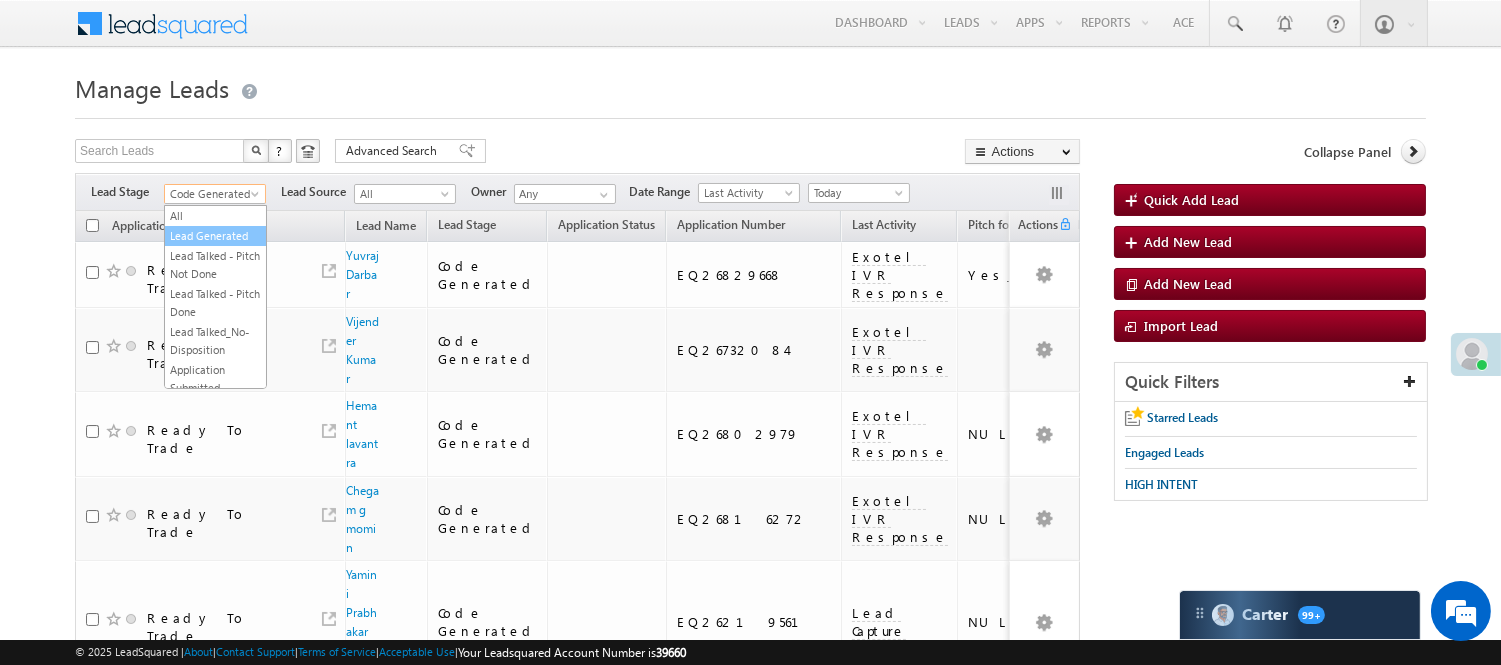 click on "Lead Generated" at bounding box center [215, 236] 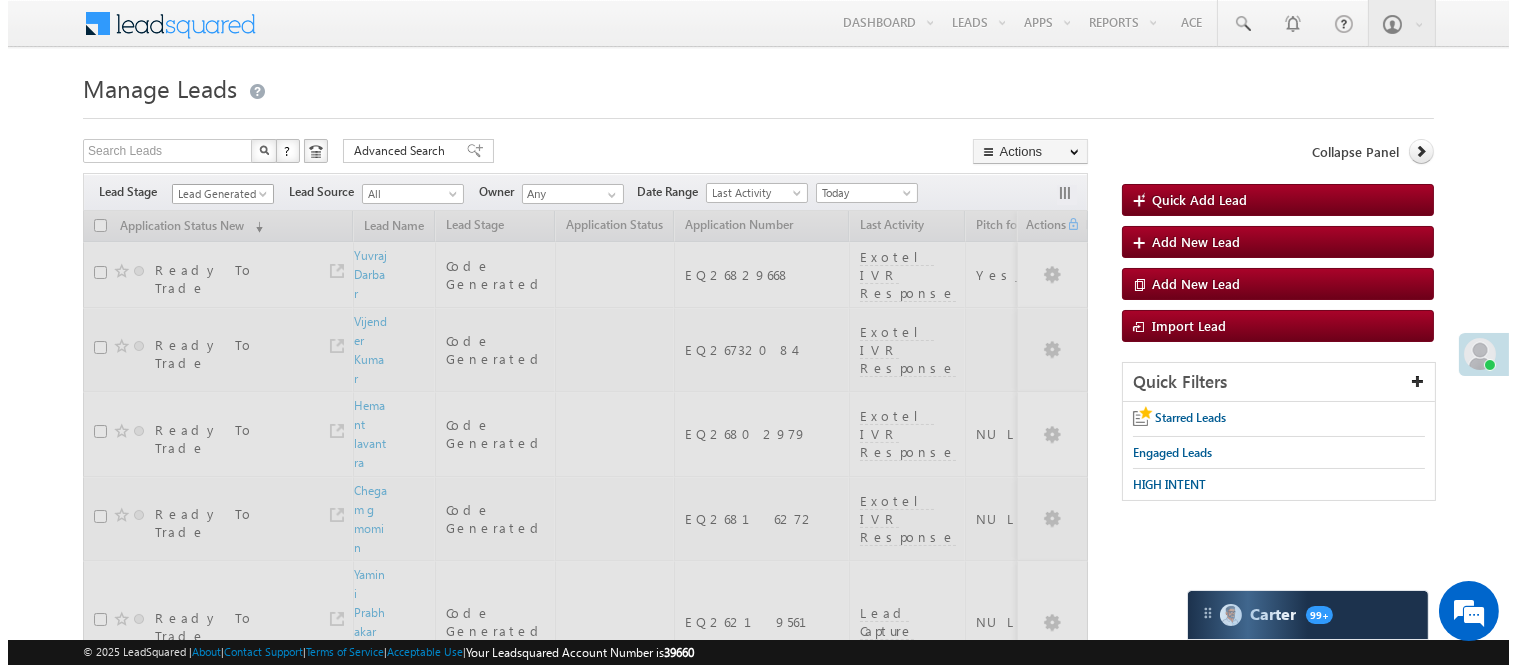 scroll, scrollTop: 0, scrollLeft: 0, axis: both 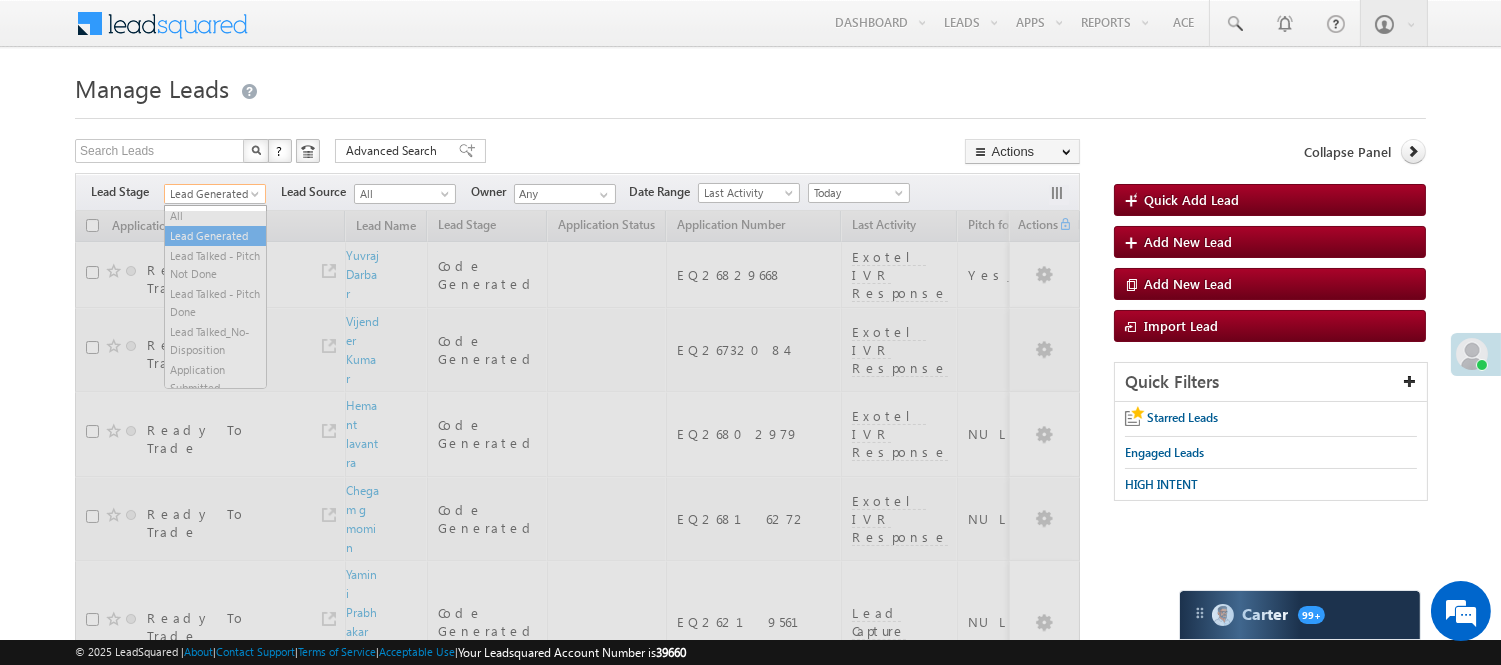 click on "Lead Generated" at bounding box center (212, 194) 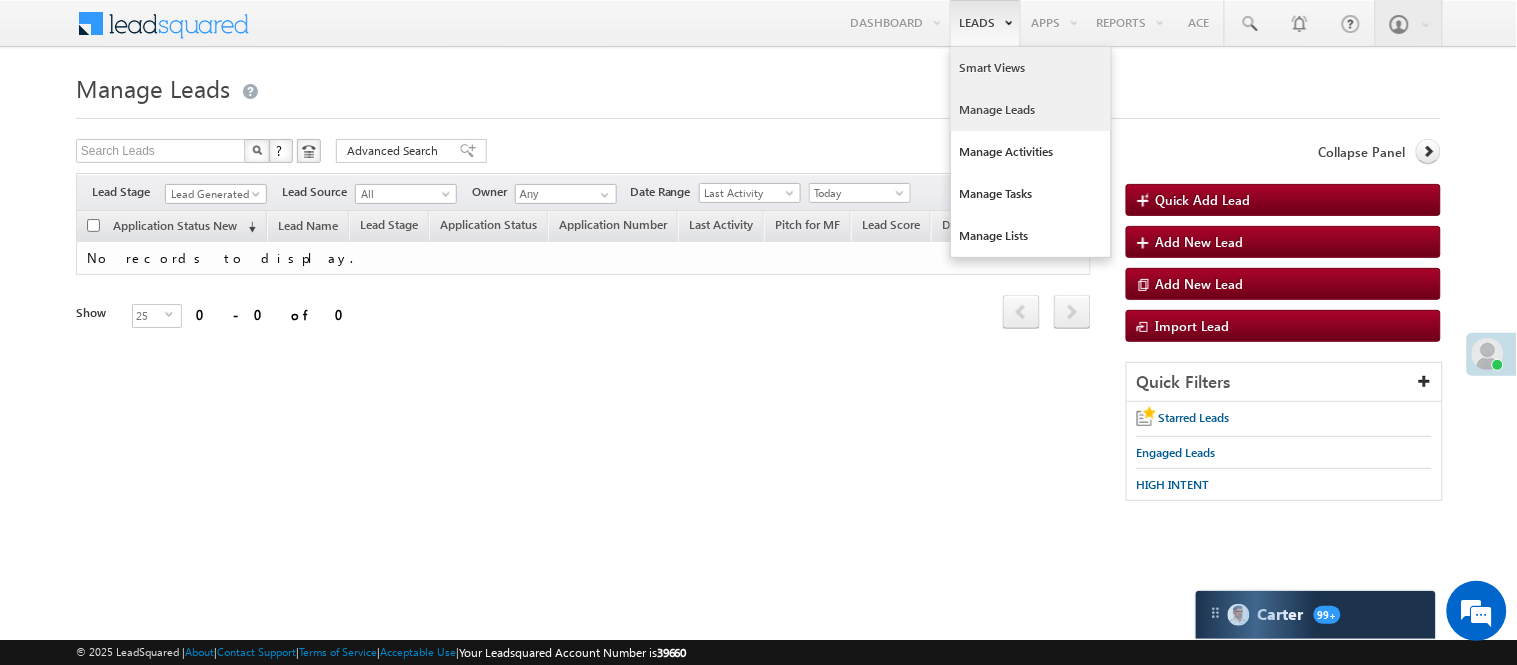 click on "Smart Views" at bounding box center (1031, 68) 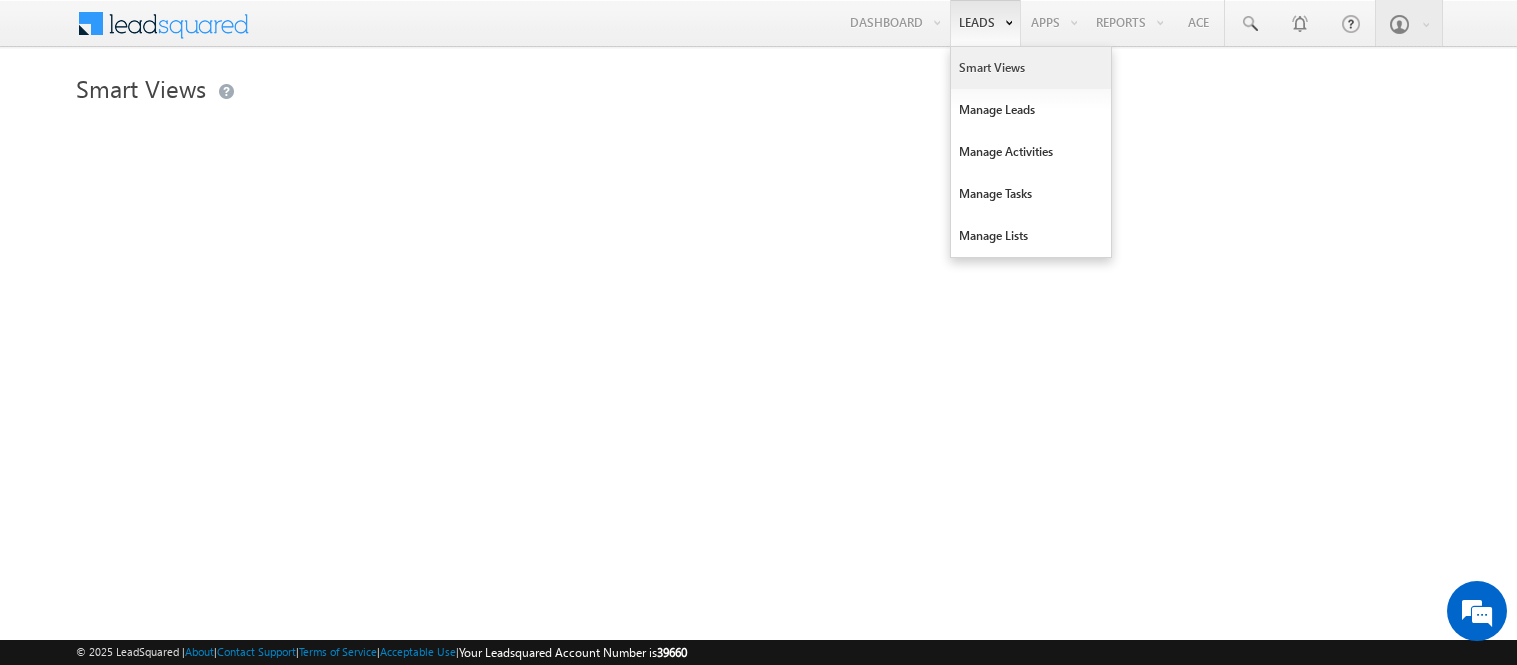 scroll, scrollTop: 0, scrollLeft: 0, axis: both 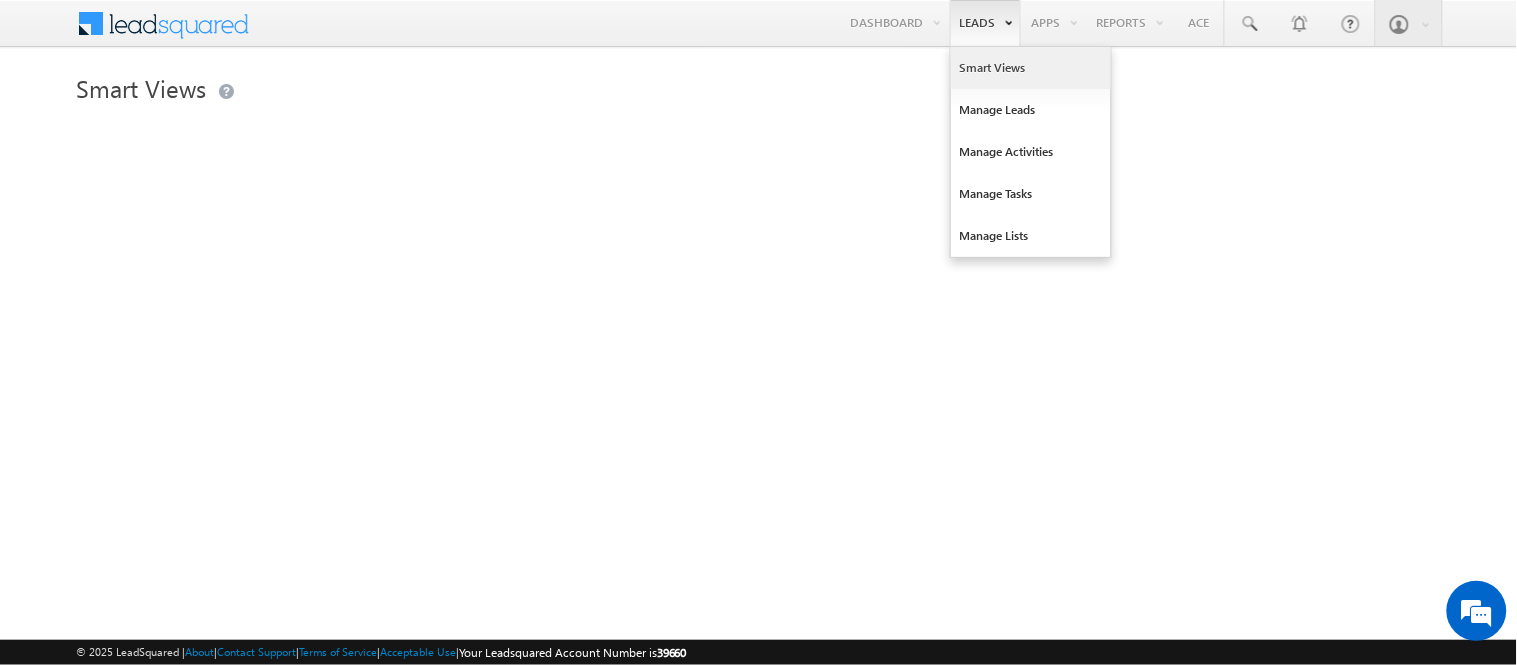 click on "Smart Views" at bounding box center [1031, 68] 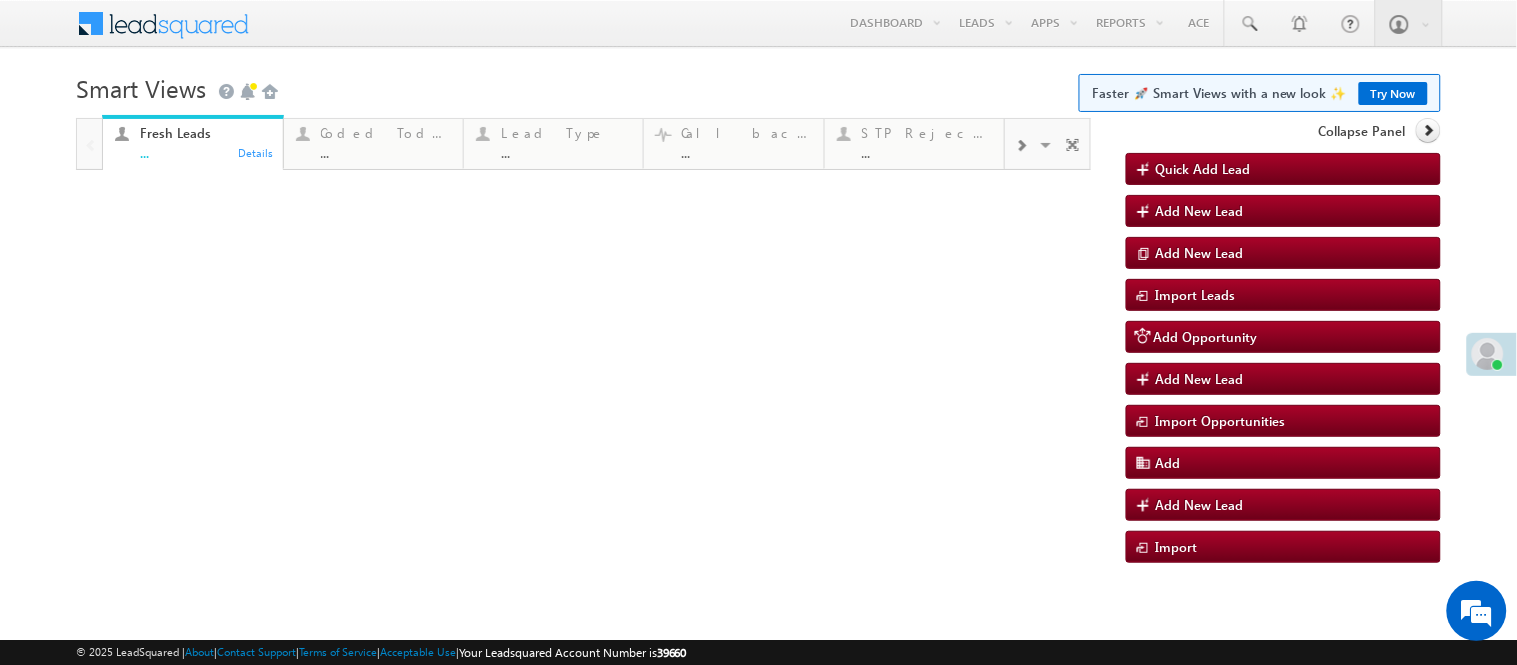 scroll, scrollTop: 0, scrollLeft: 0, axis: both 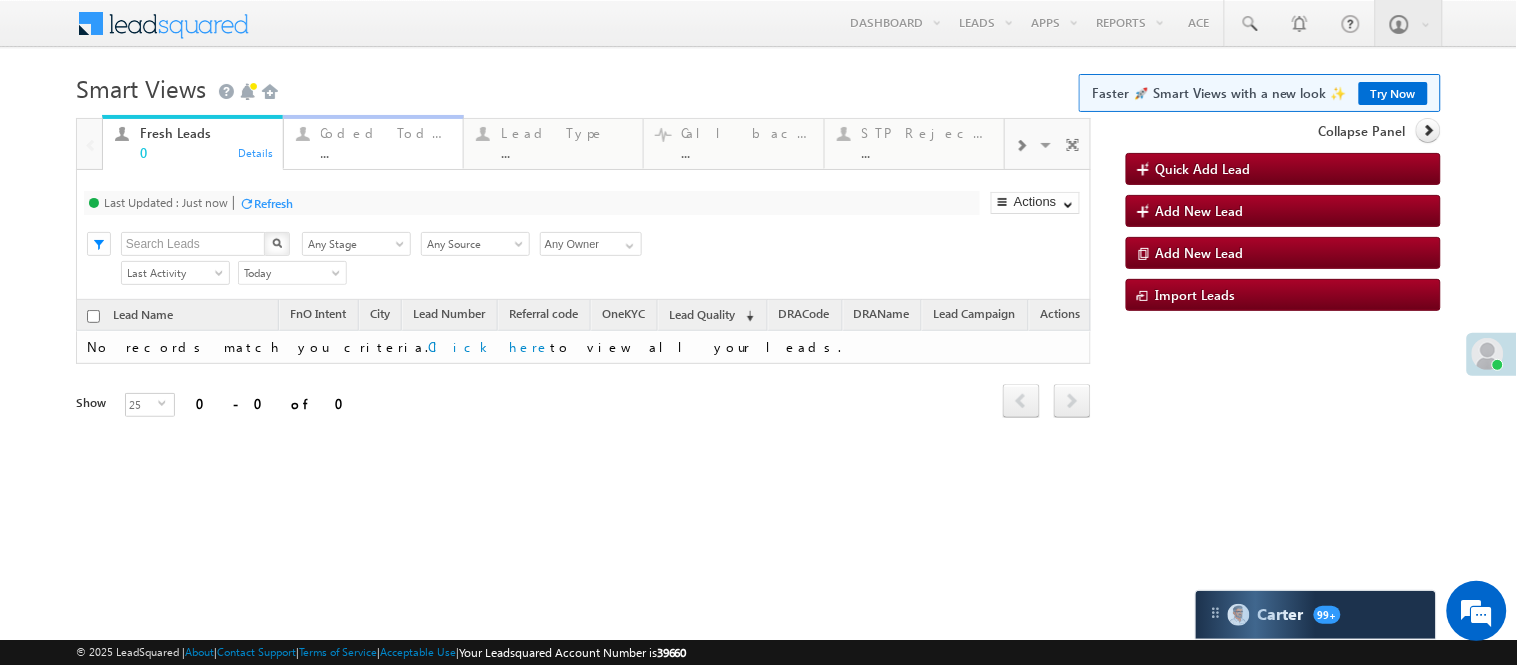 click on "Coded Today" at bounding box center [386, 133] 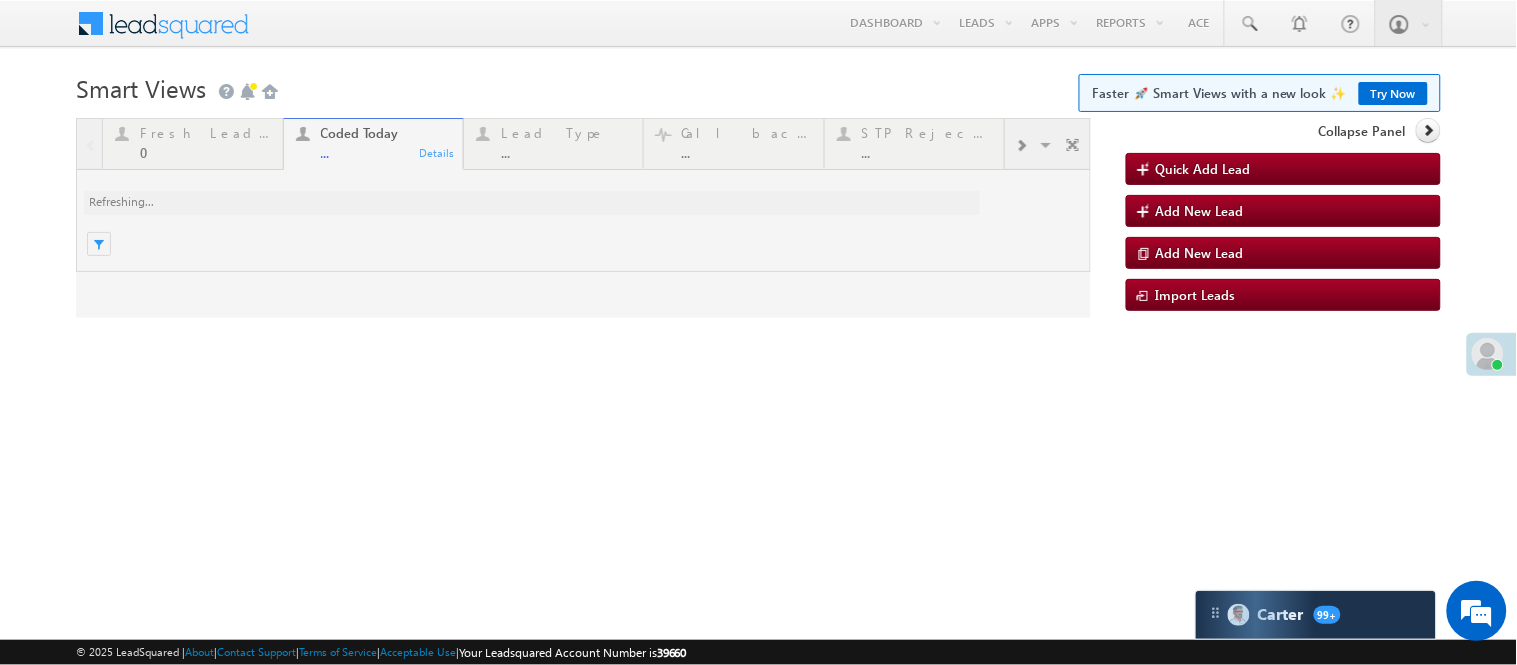 scroll, scrollTop: 0, scrollLeft: 0, axis: both 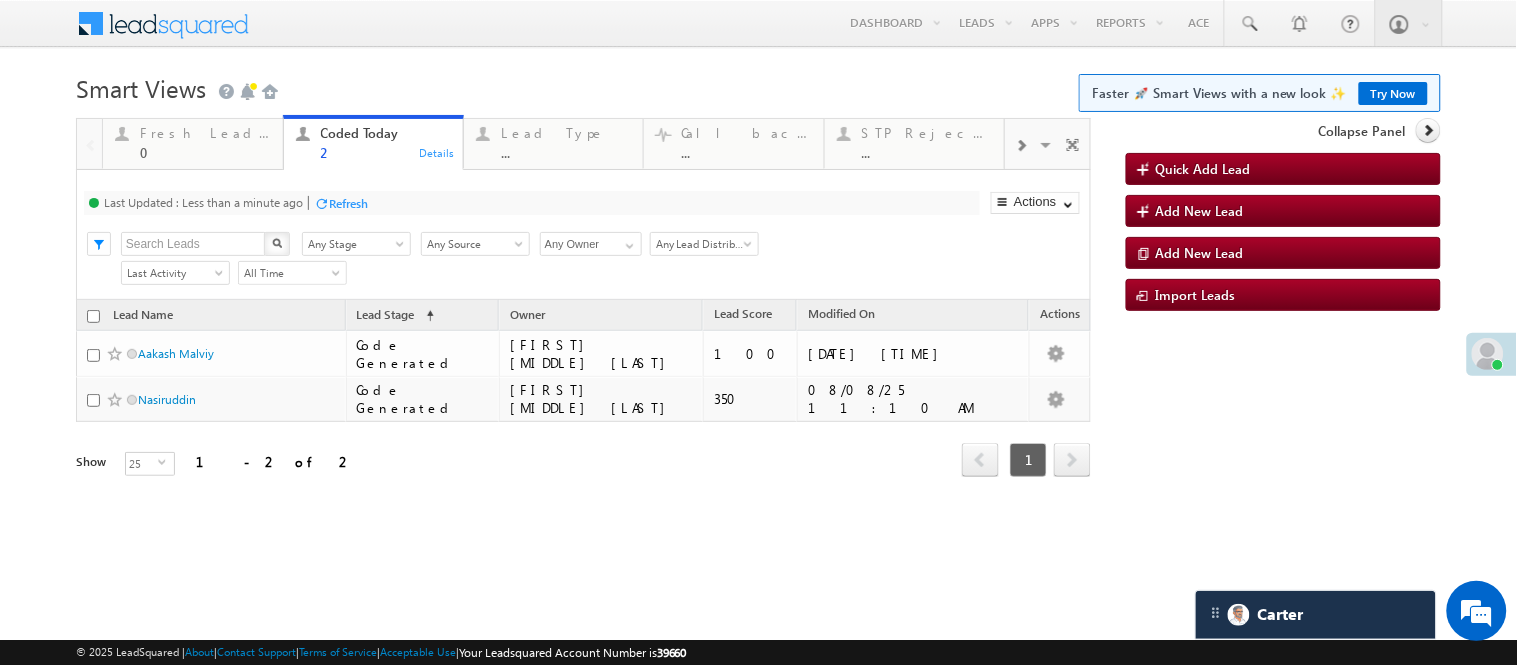 click on "Smart Views Getting Started Faster 🚀 Smart Views with a new look ✨ Try Now" at bounding box center (758, 86) 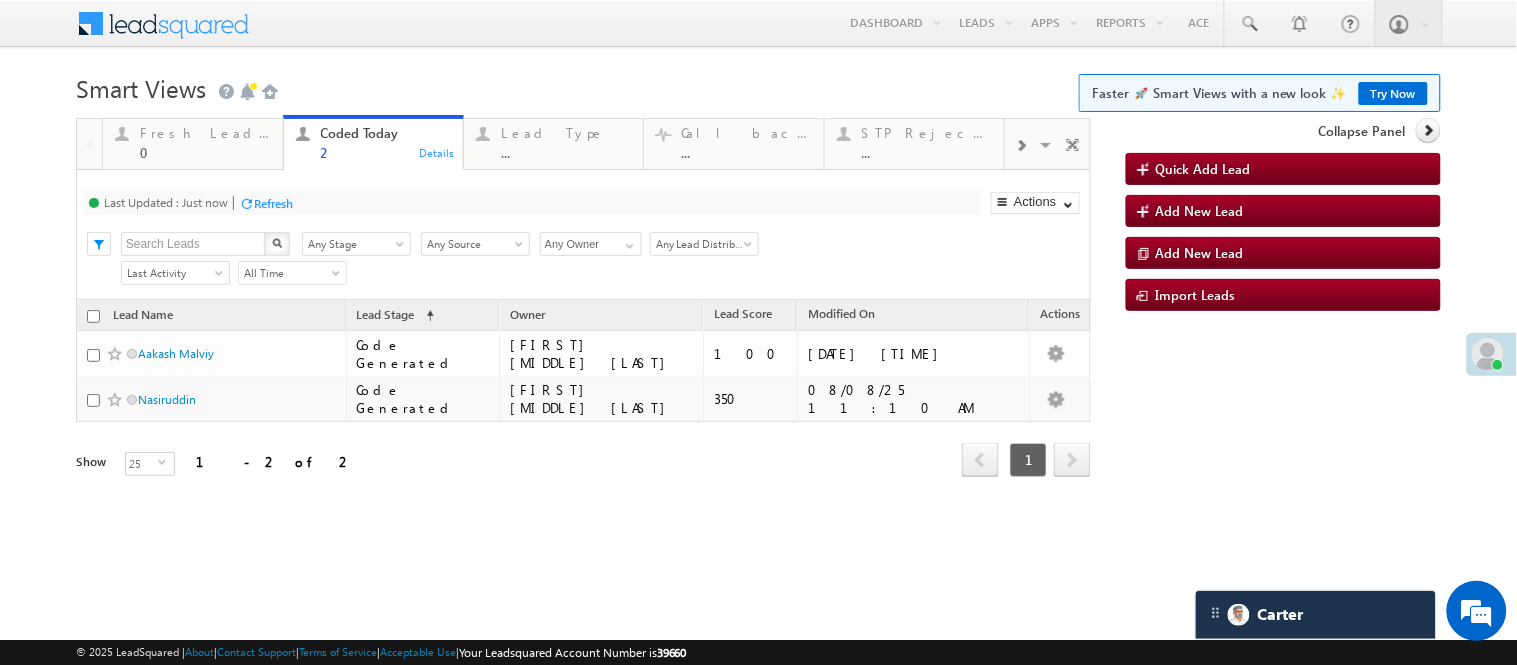 click on "Menu
Nisha Anand Yadav
Nisha .Yada v@ang elbro king. com
Angel Broki" at bounding box center [758, 24] 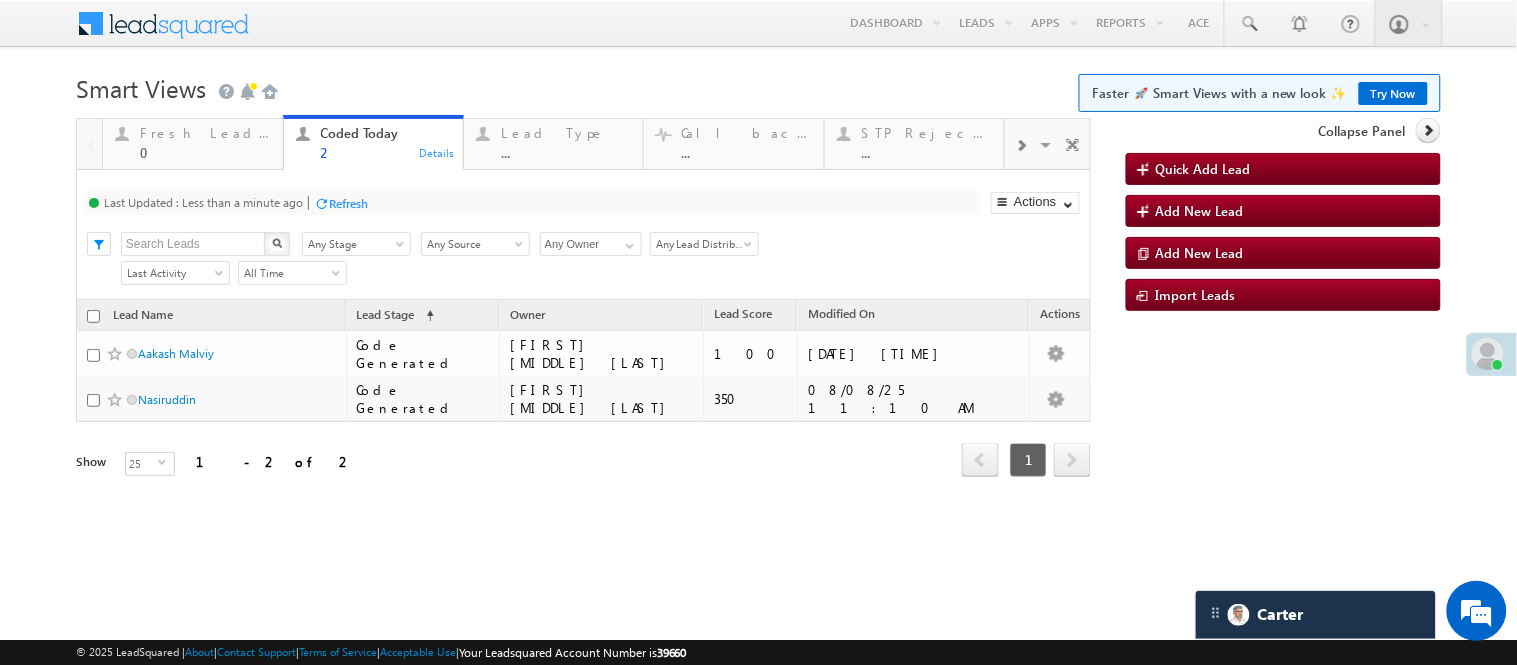 click on "Smart Views Getting Started Faster 🚀 Smart Views with a new look ✨ Try Now" at bounding box center (758, 86) 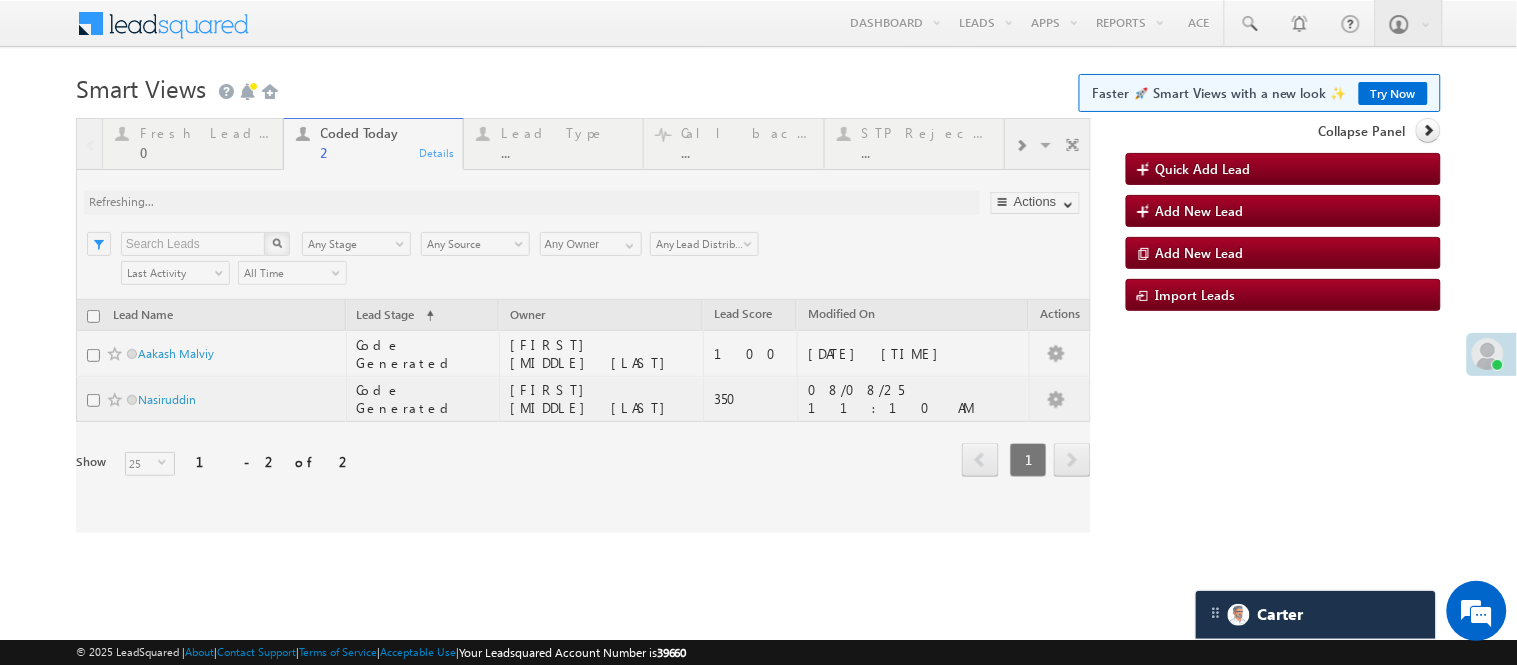 click on "Smart Views Getting Started Faster 🚀 Smart Views with a new look ✨ Try Now" at bounding box center (758, 86) 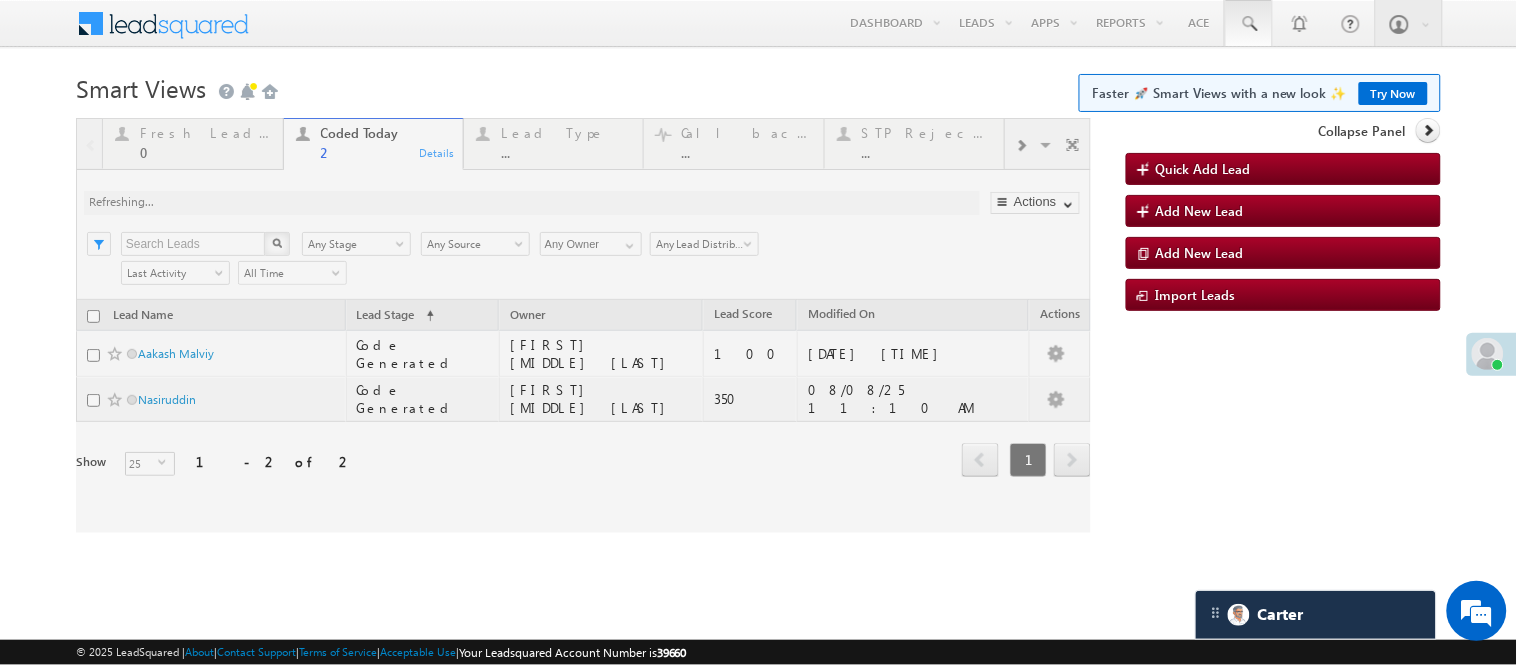 click at bounding box center [1249, 24] 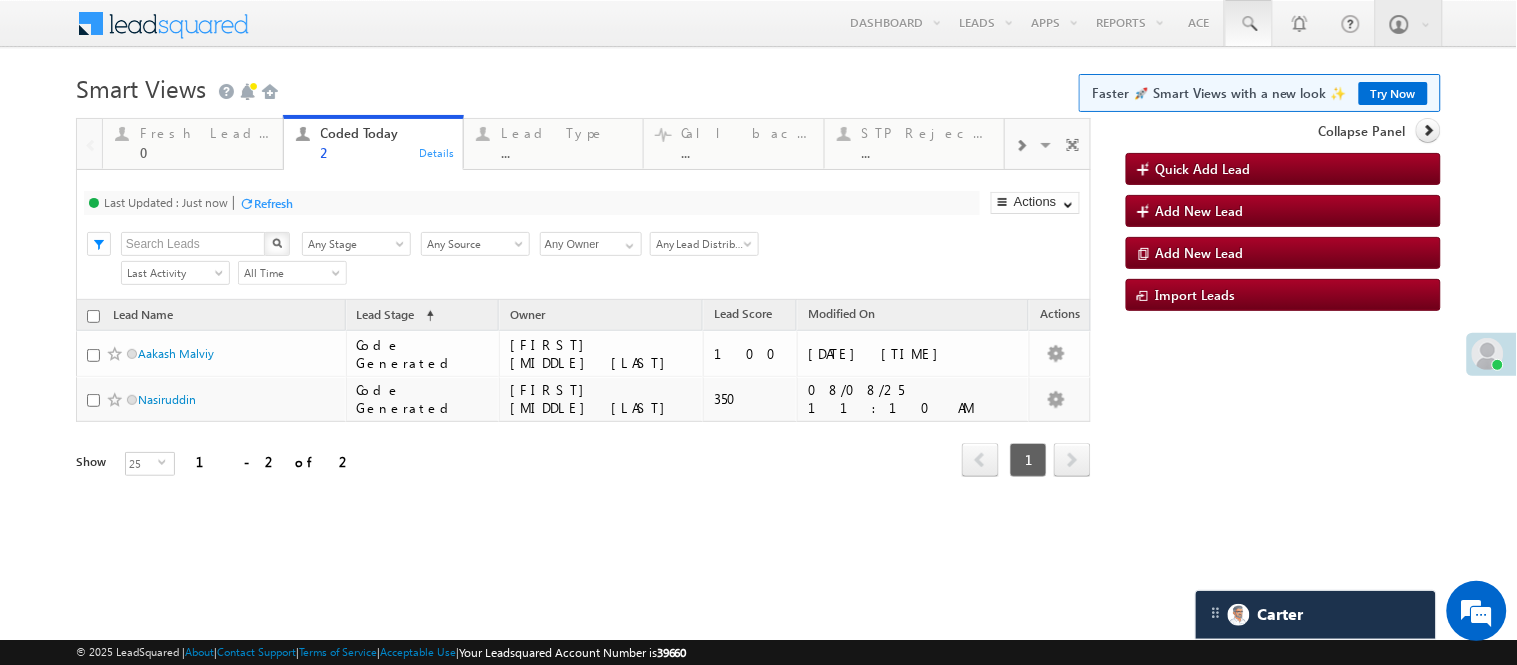 click at bounding box center [1249, 24] 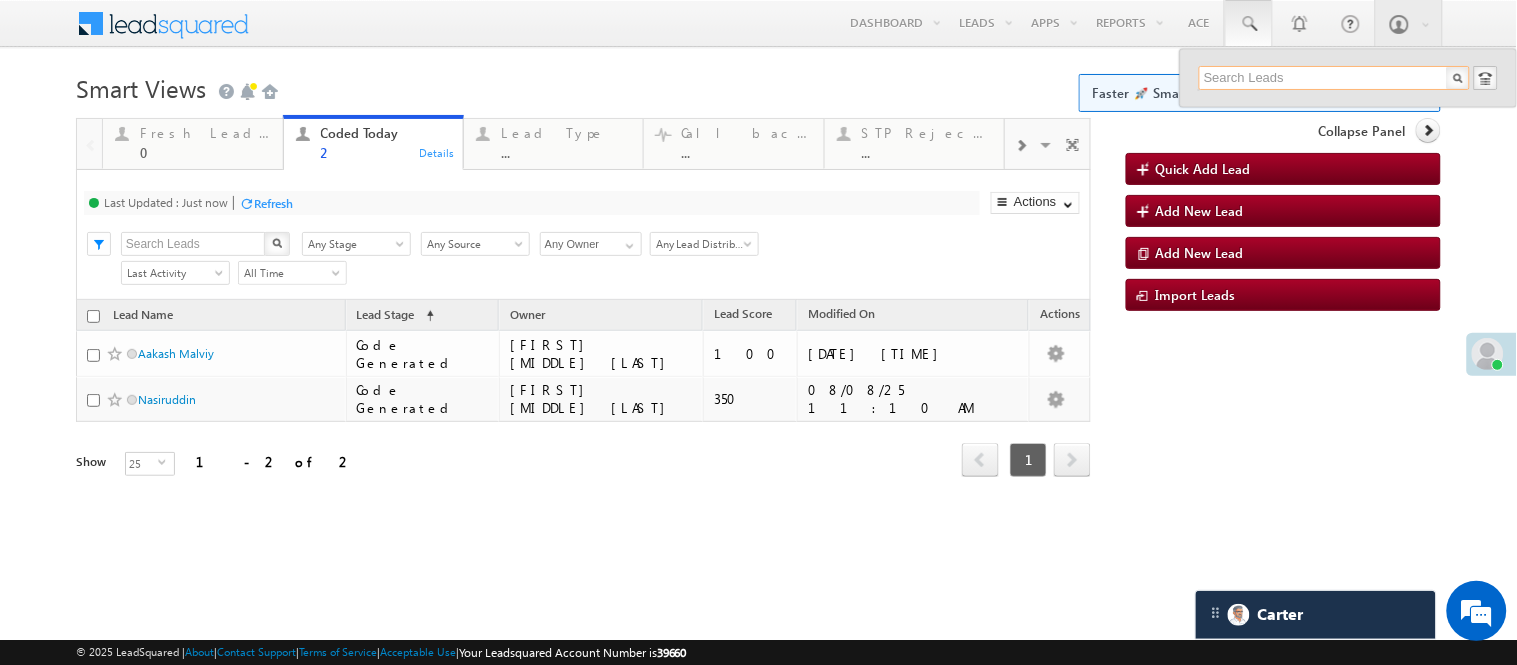 click at bounding box center (1334, 78) 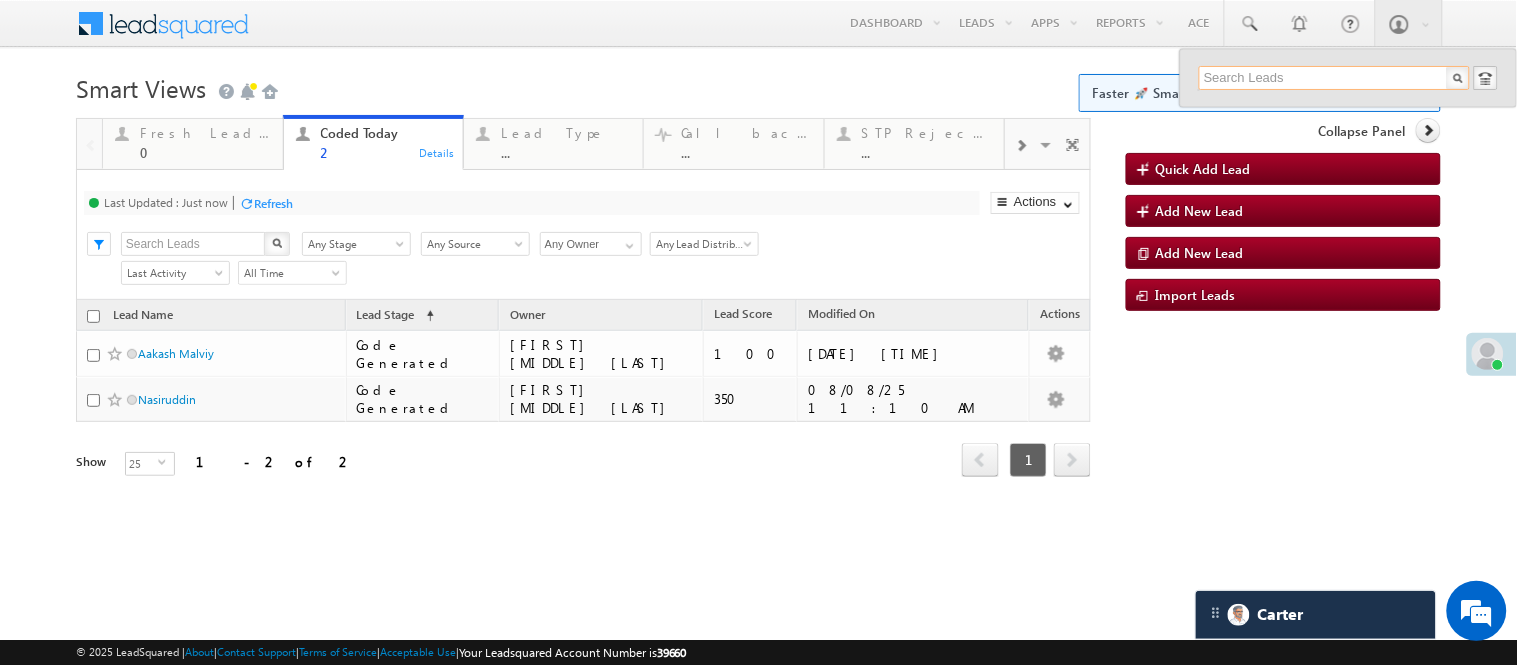 paste on "EQ17432999" 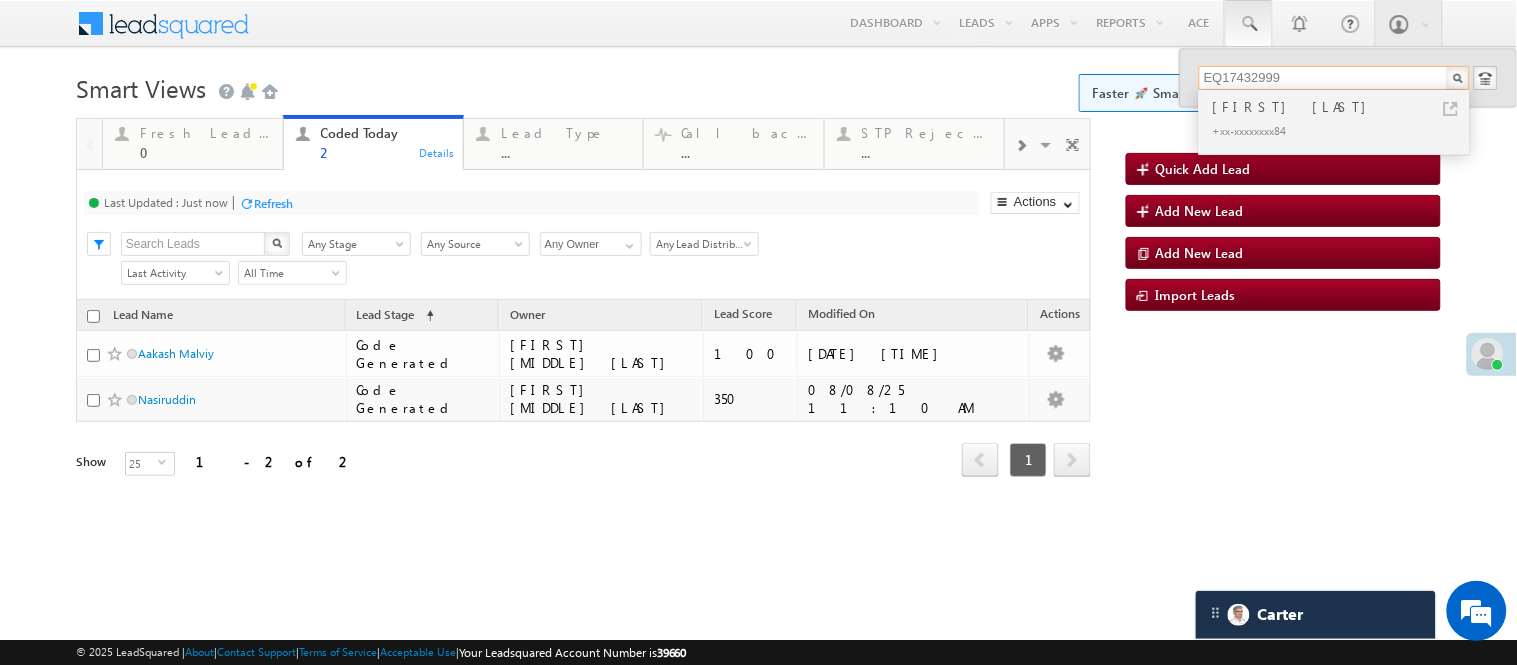 type on "EQ17432999" 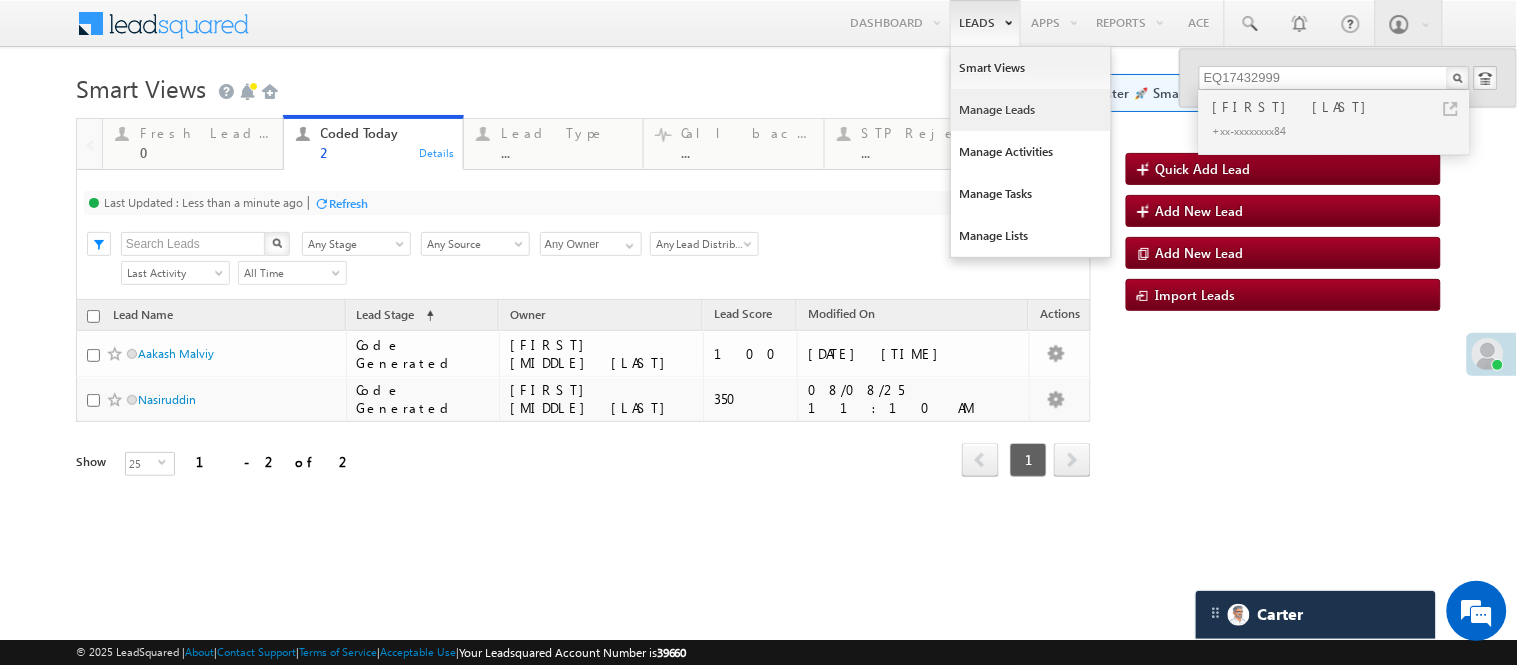 click on "Manage Leads" at bounding box center (1031, 110) 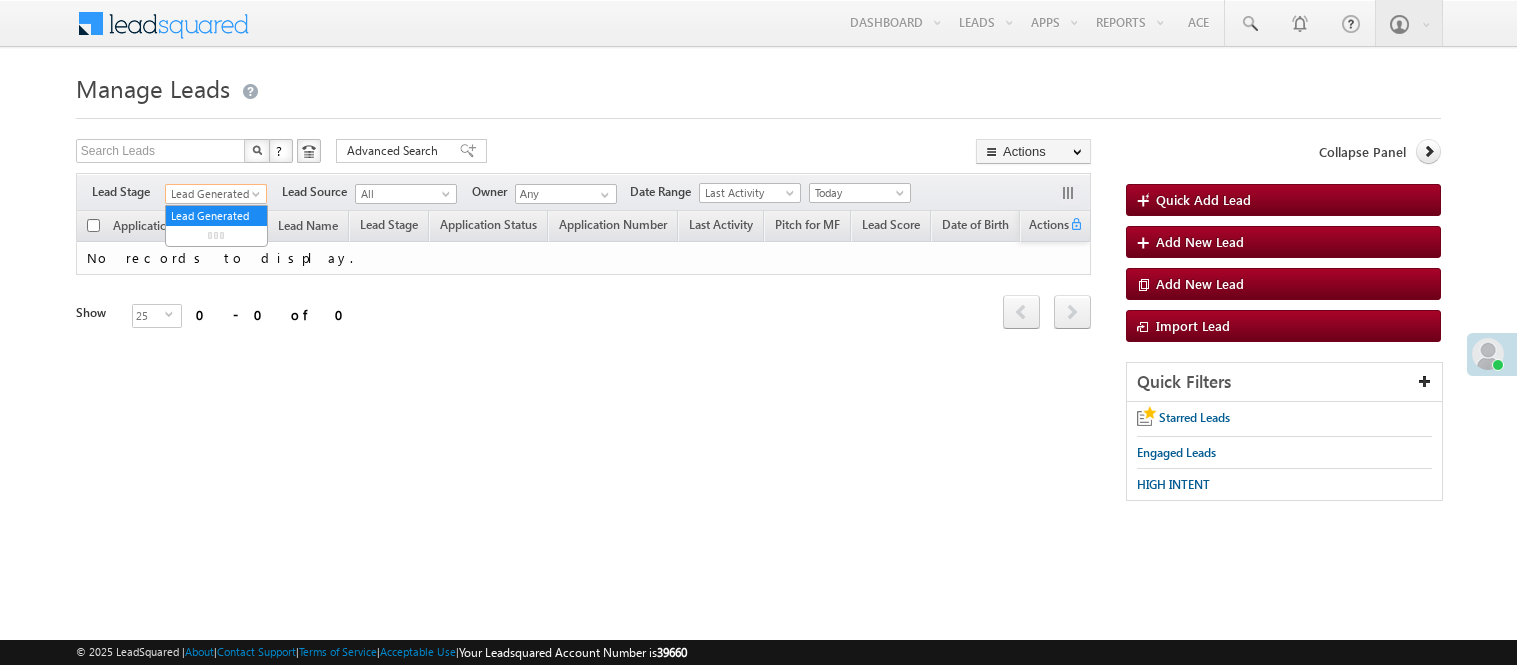 click on "Lead Generated" at bounding box center (213, 194) 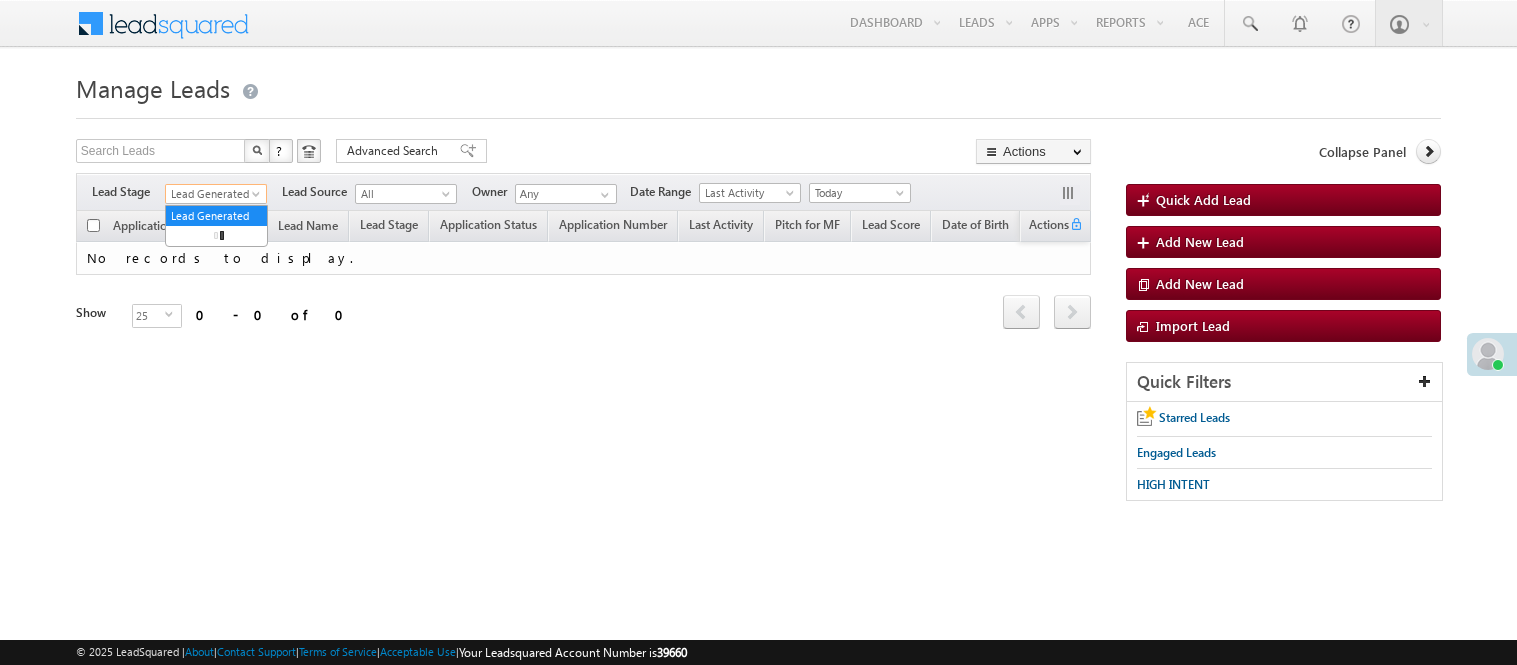 scroll, scrollTop: 0, scrollLeft: 0, axis: both 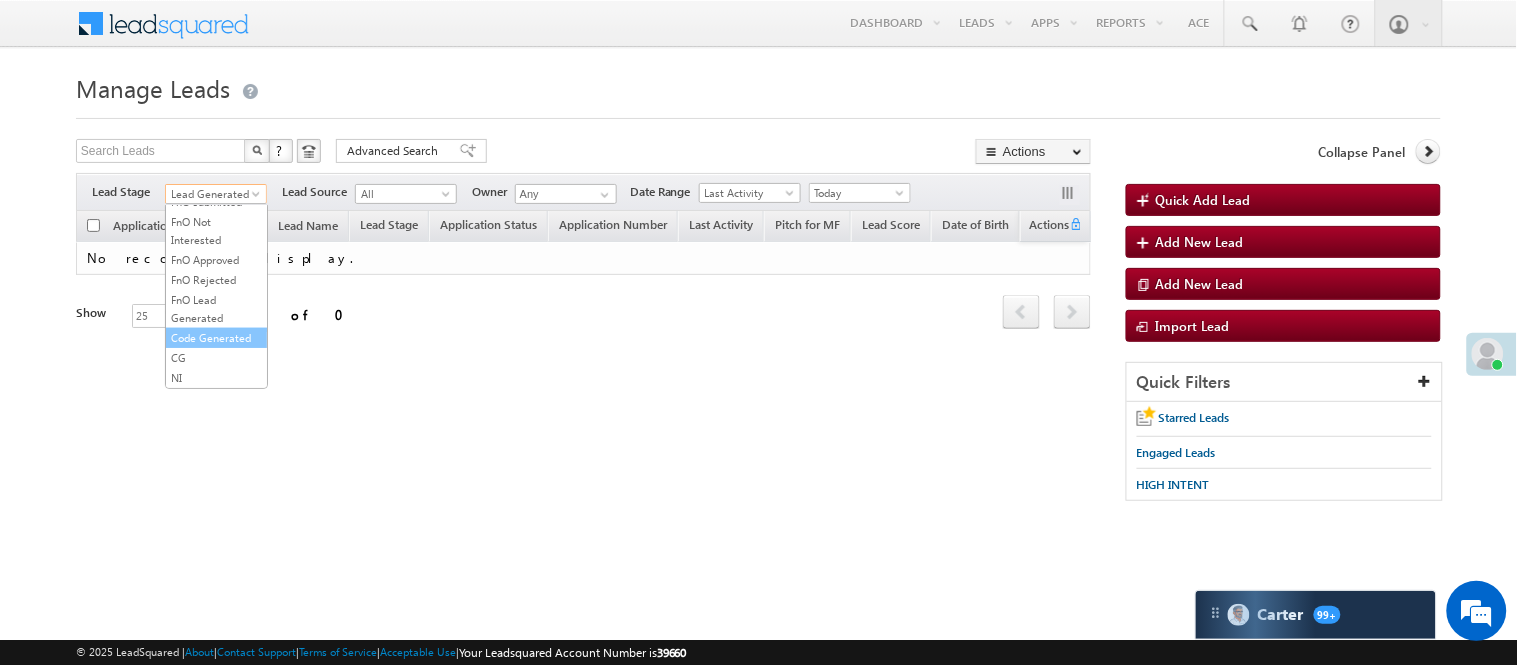click on "Code Generated" at bounding box center [216, 338] 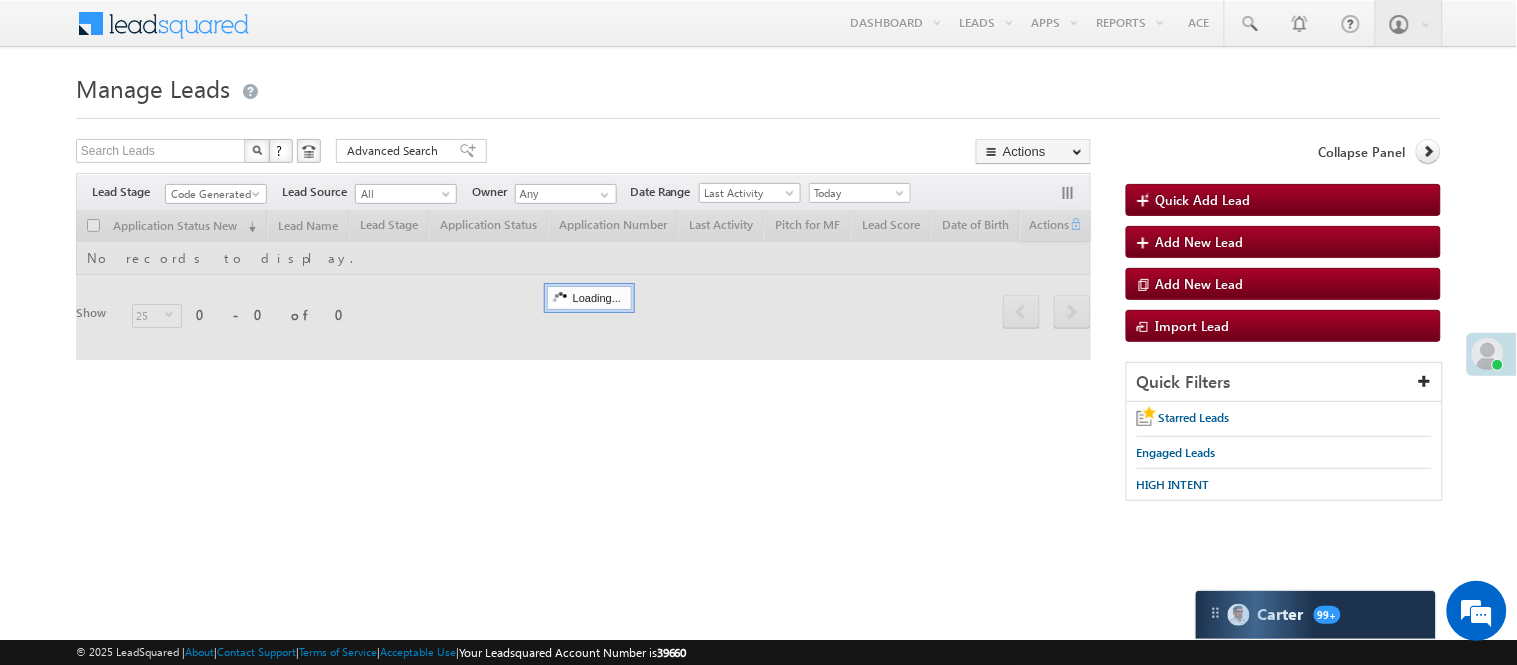 click on "Manage Leads" at bounding box center (758, 86) 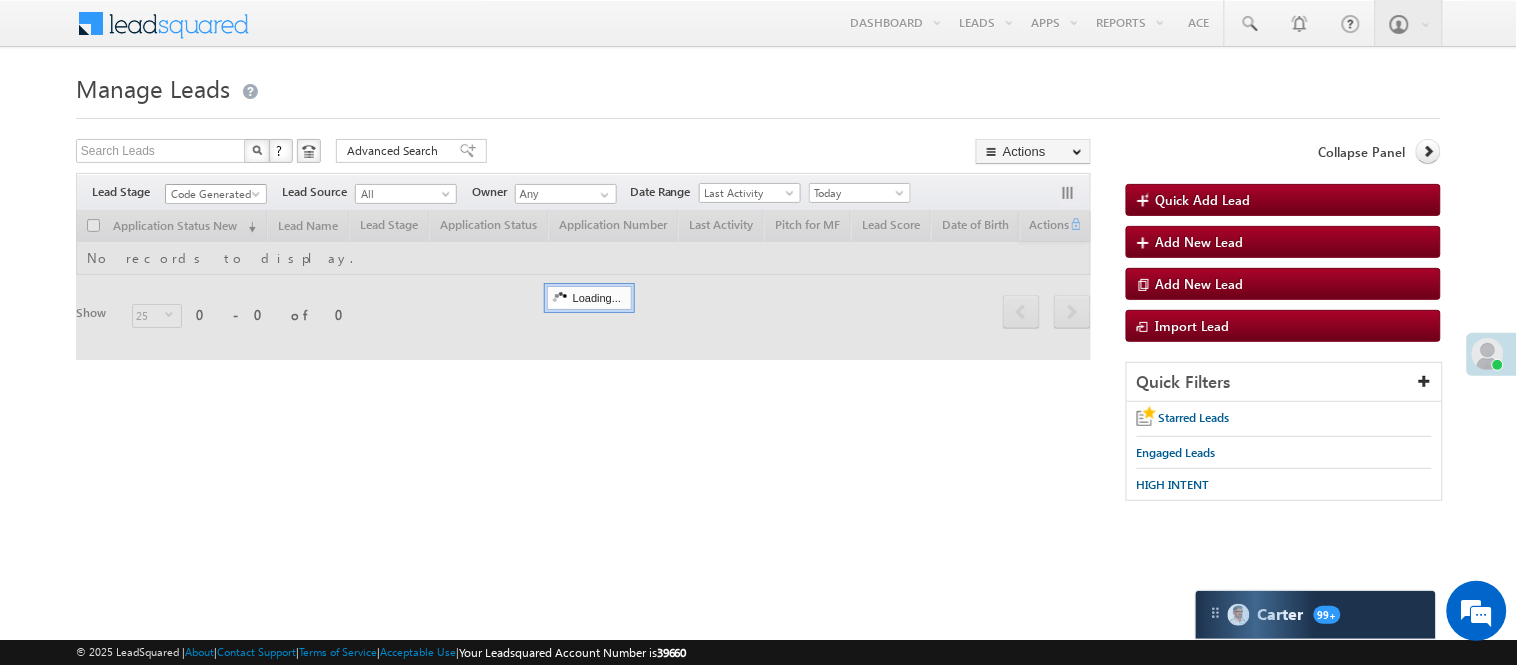 click on "Code Generated" at bounding box center (213, 194) 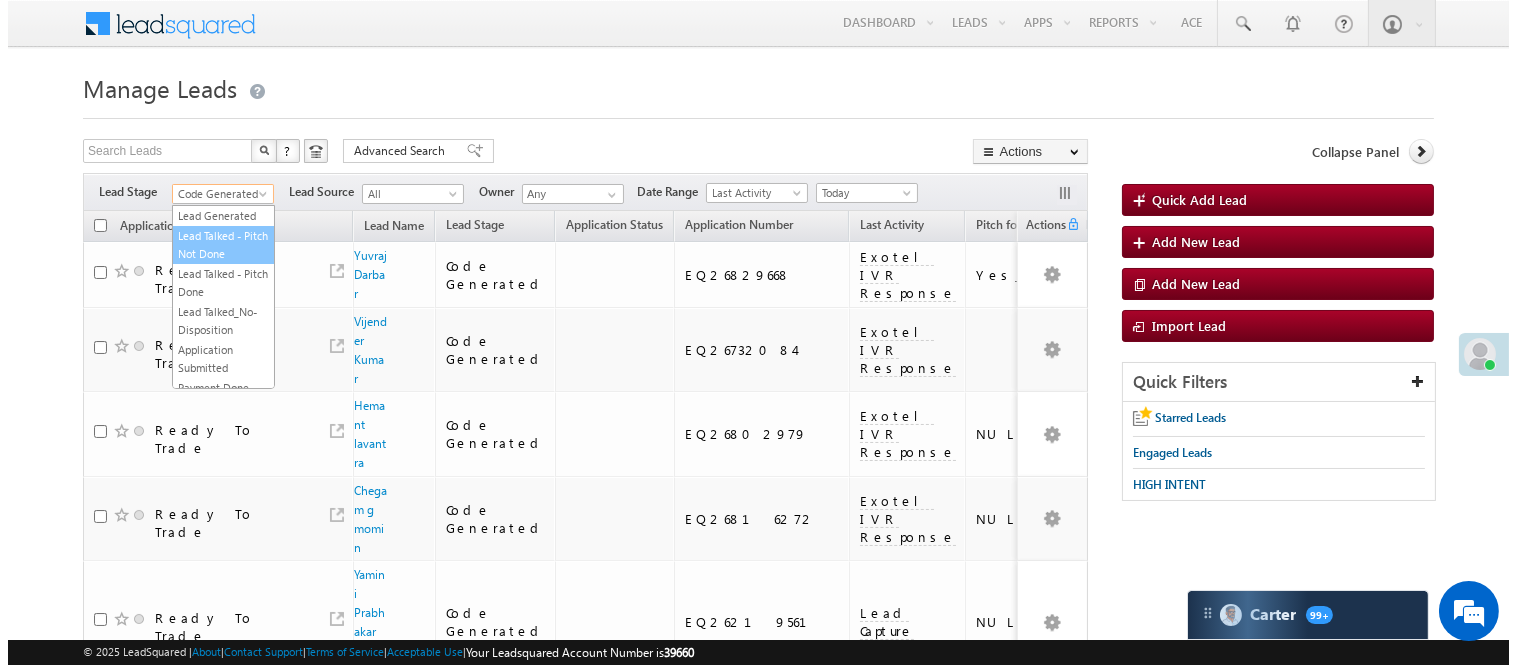 scroll, scrollTop: 0, scrollLeft: 0, axis: both 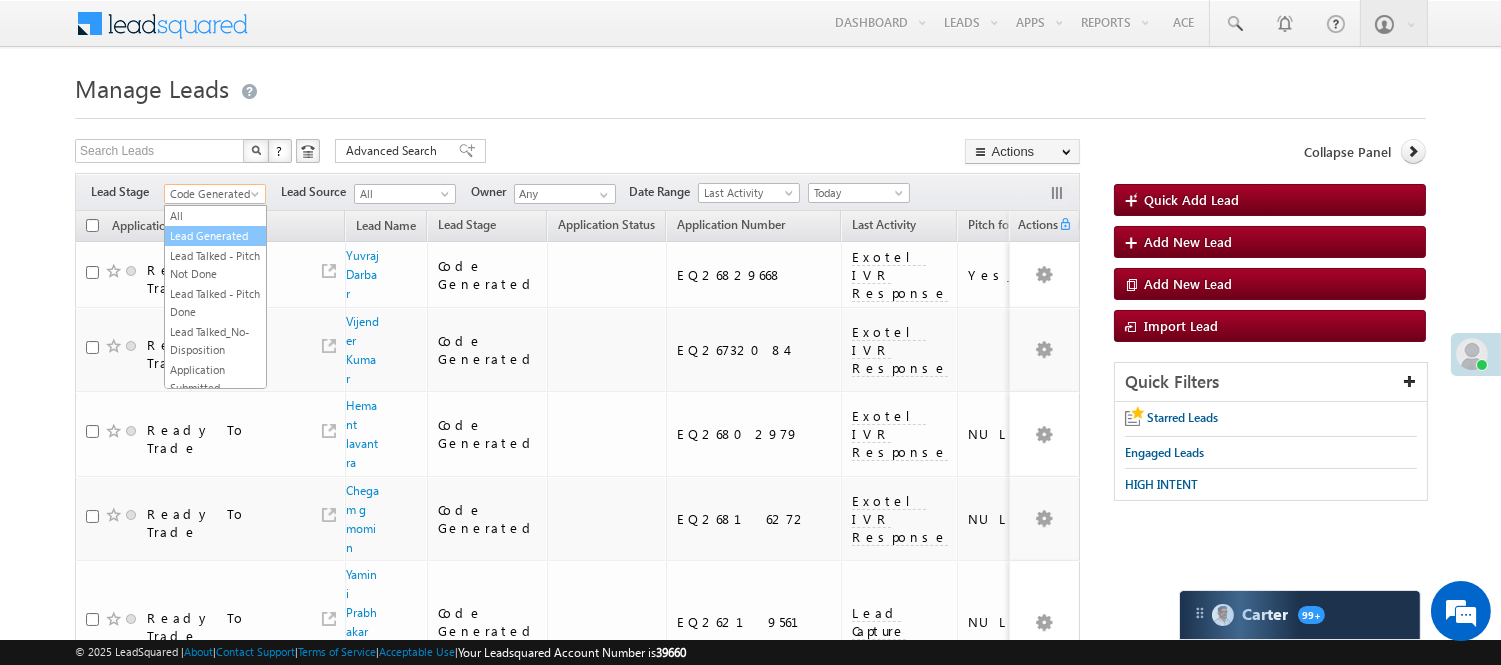 click on "Lead Generated" at bounding box center [215, 236] 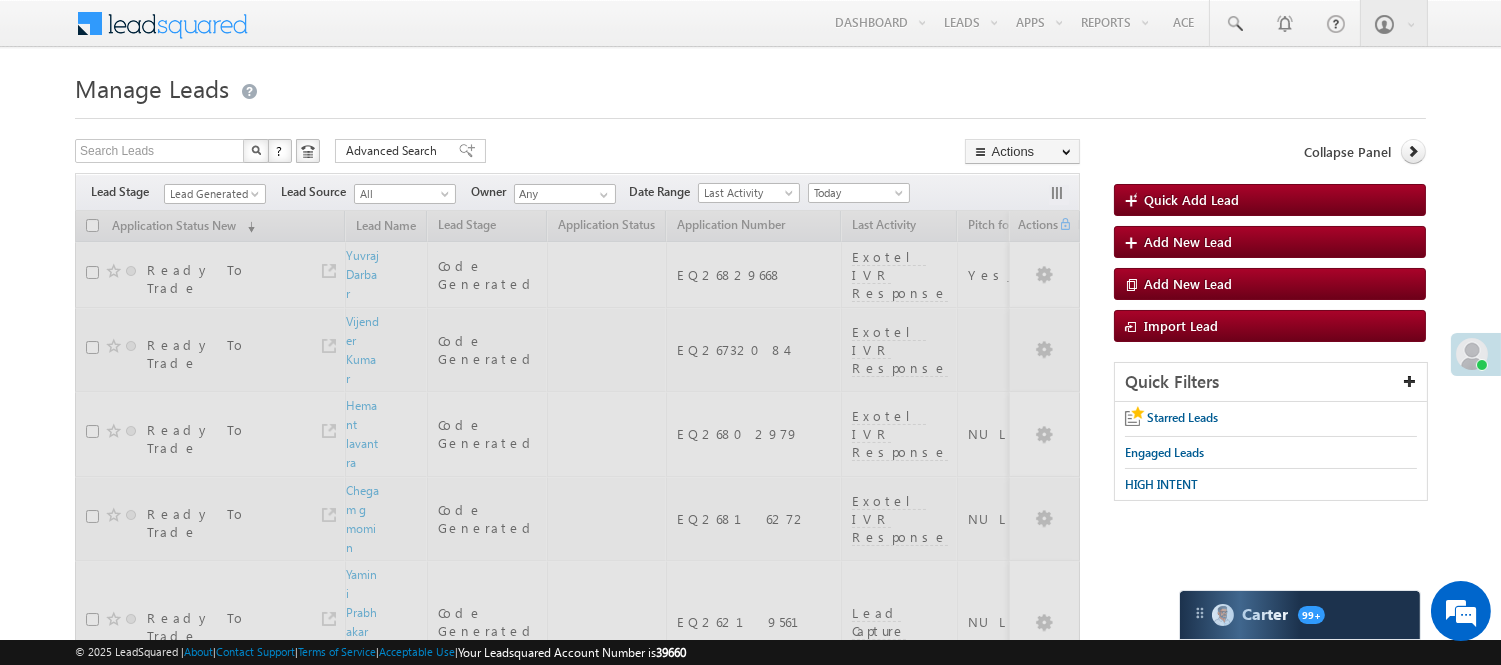 click on "Menu
Nisha Anand Yadav
Nisha .Yada v@ang elbro king. com" at bounding box center [750, 791] 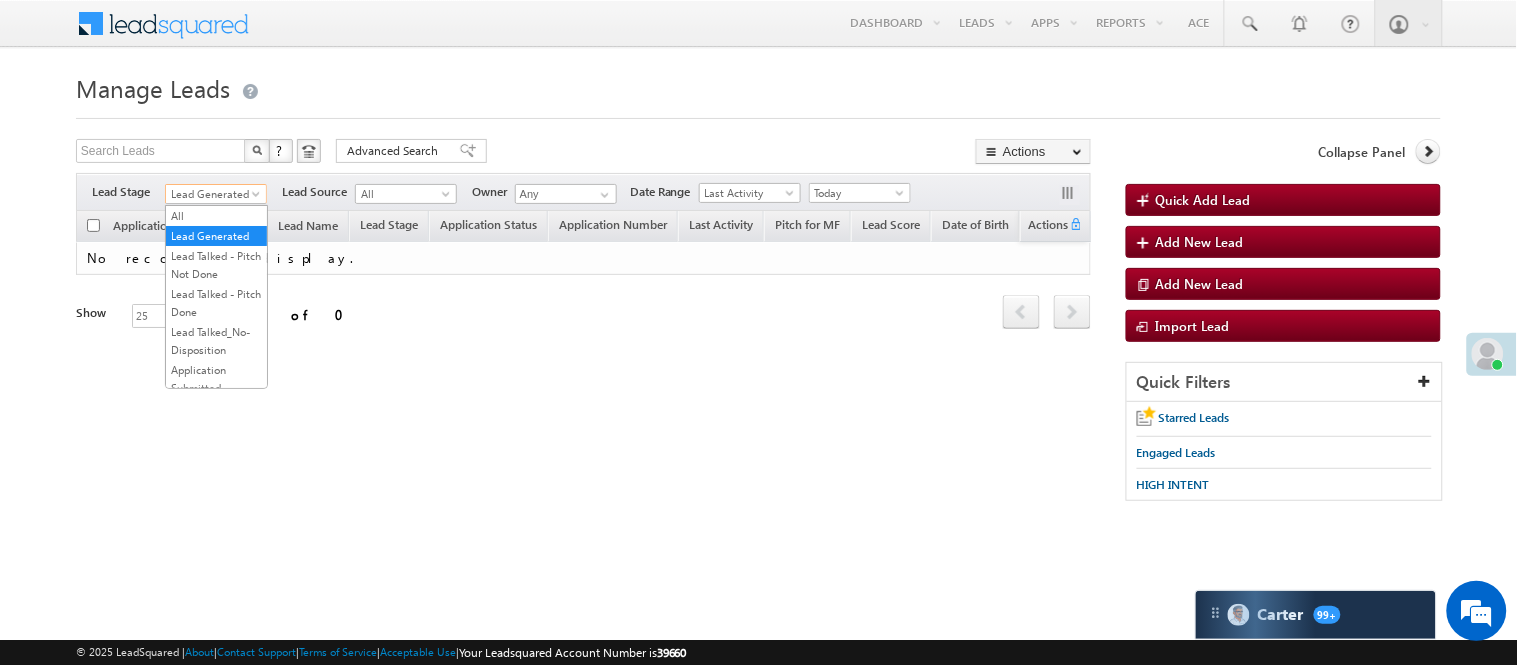 click on "Lead Generated" at bounding box center [213, 194] 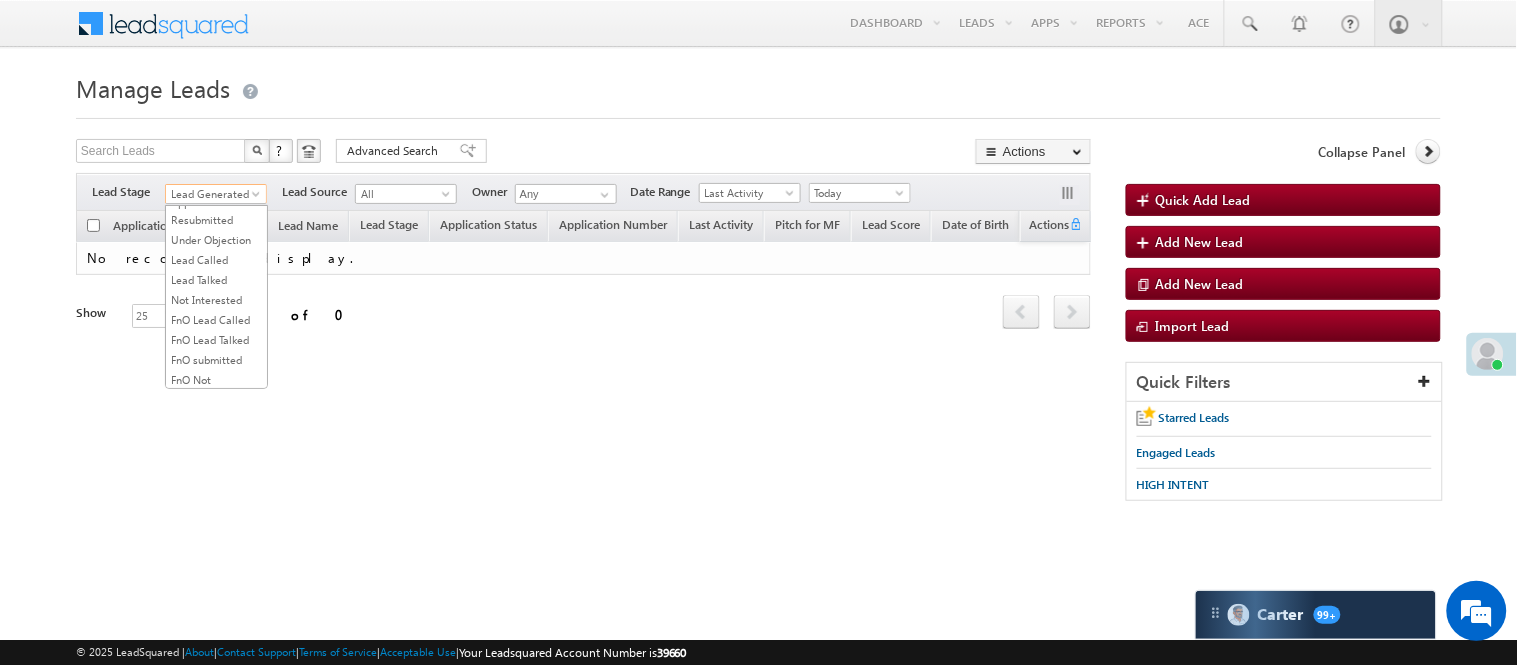 scroll, scrollTop: 111, scrollLeft: 0, axis: vertical 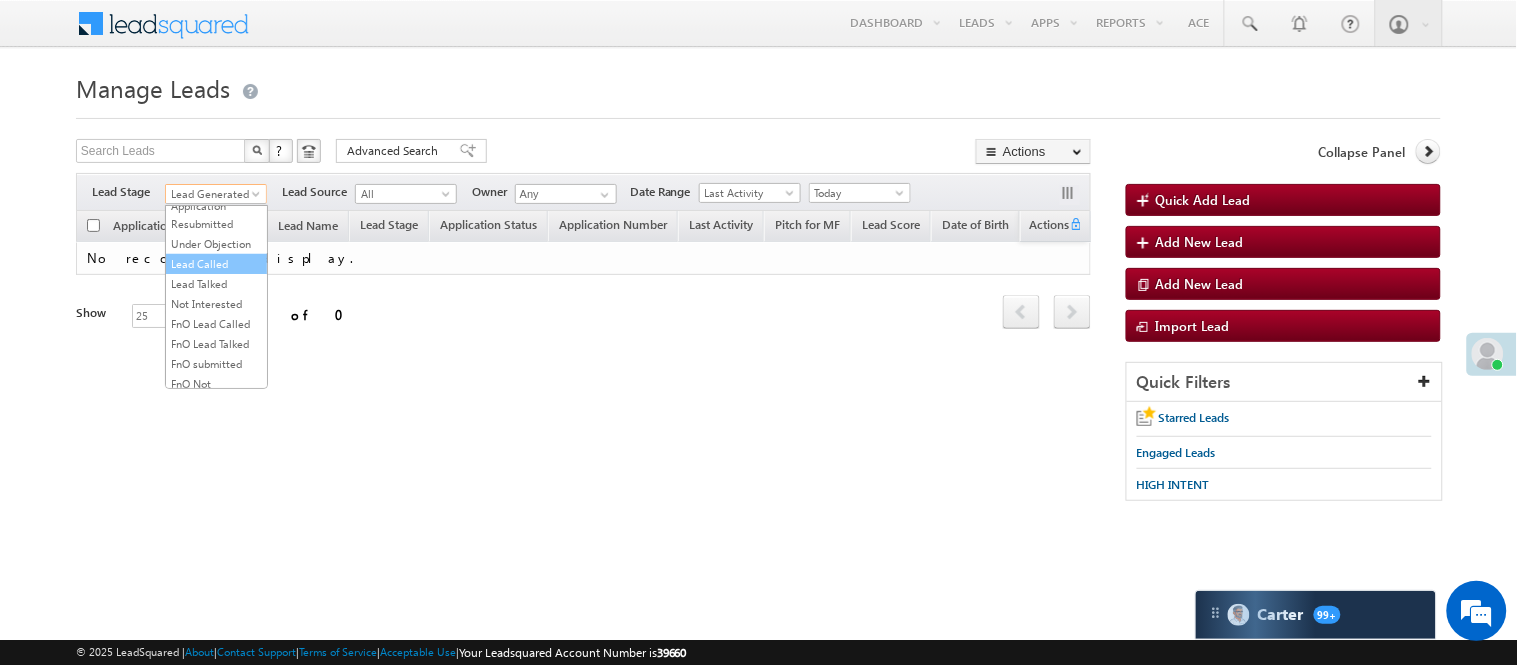 click on "Lead Called" at bounding box center [216, 264] 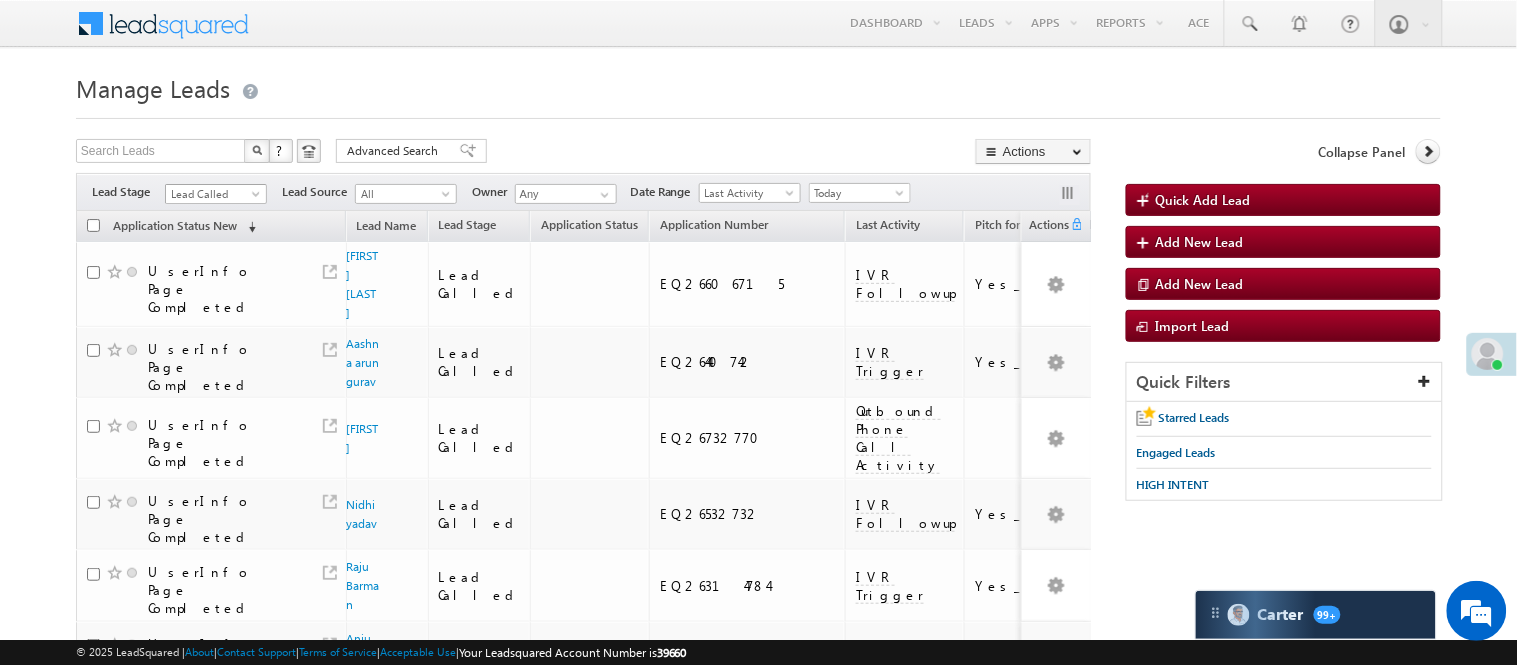 click on "Lead Called" at bounding box center [213, 194] 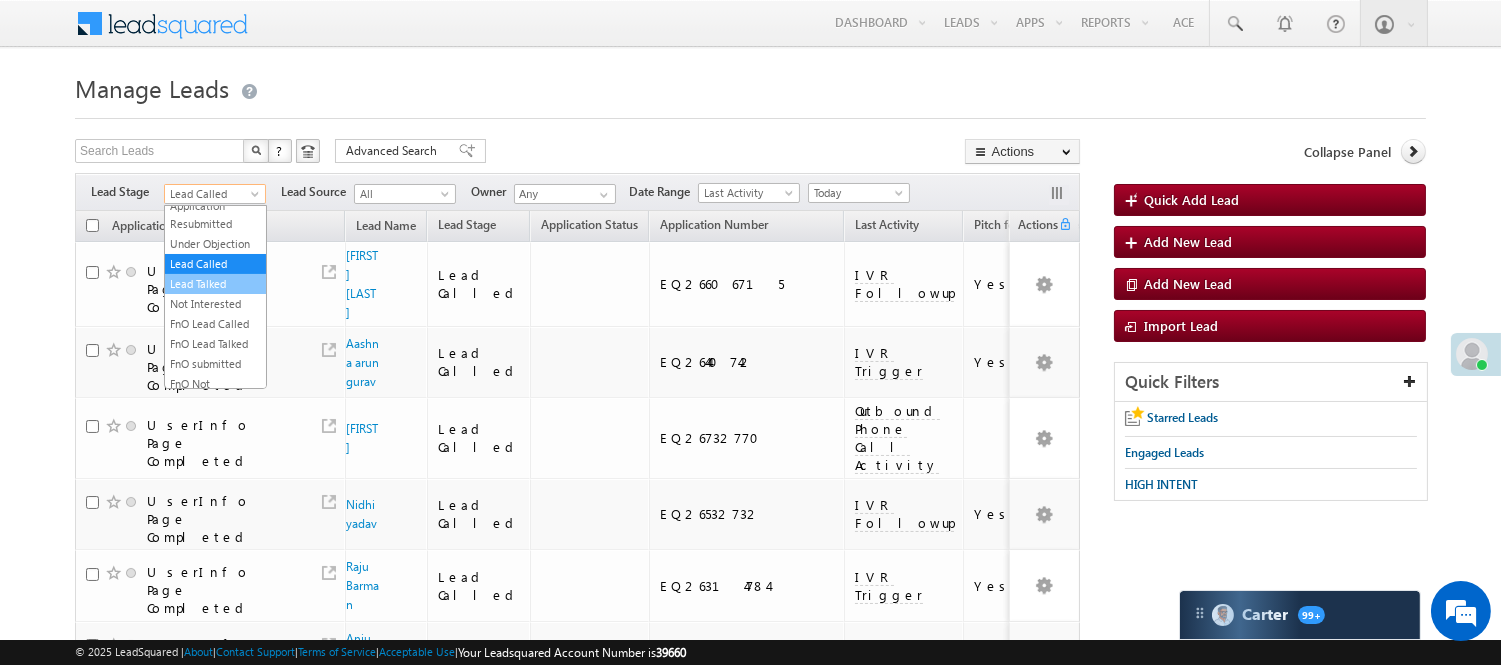click on "Lead Talked" at bounding box center (215, 284) 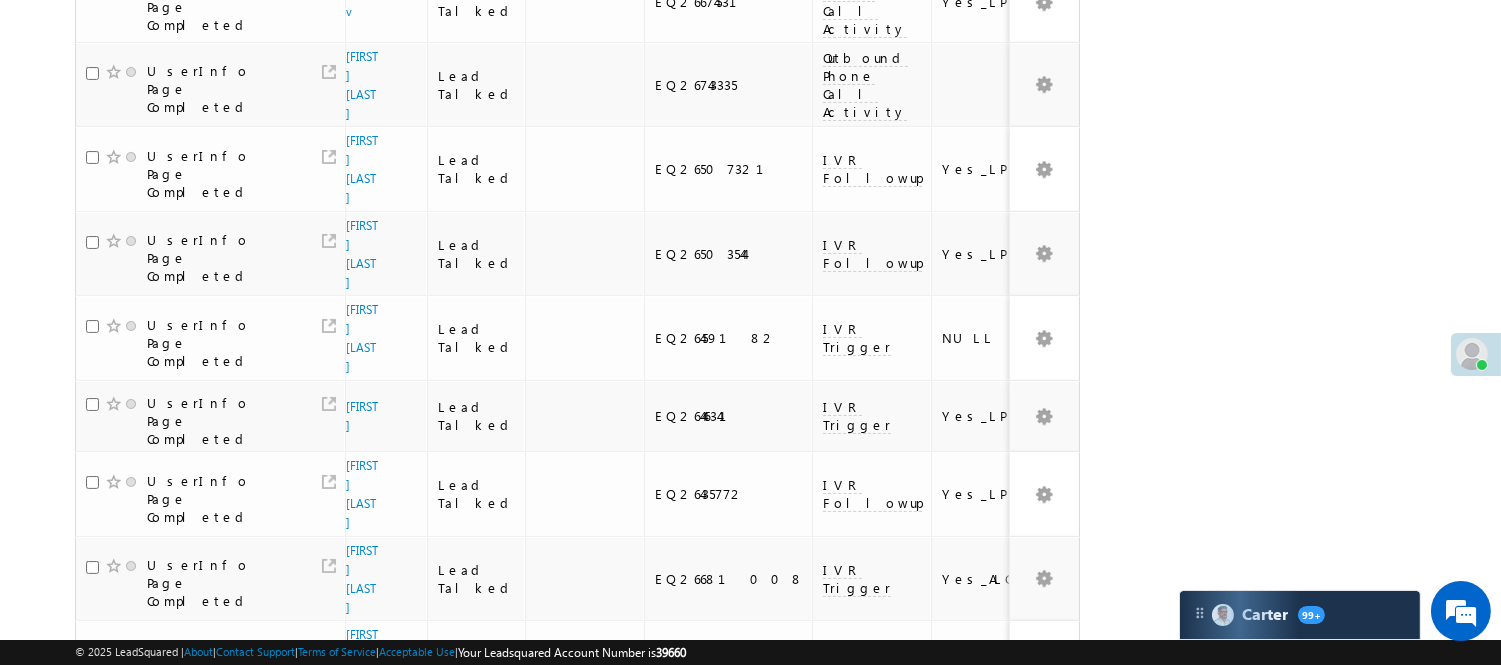 scroll, scrollTop: 1133, scrollLeft: 0, axis: vertical 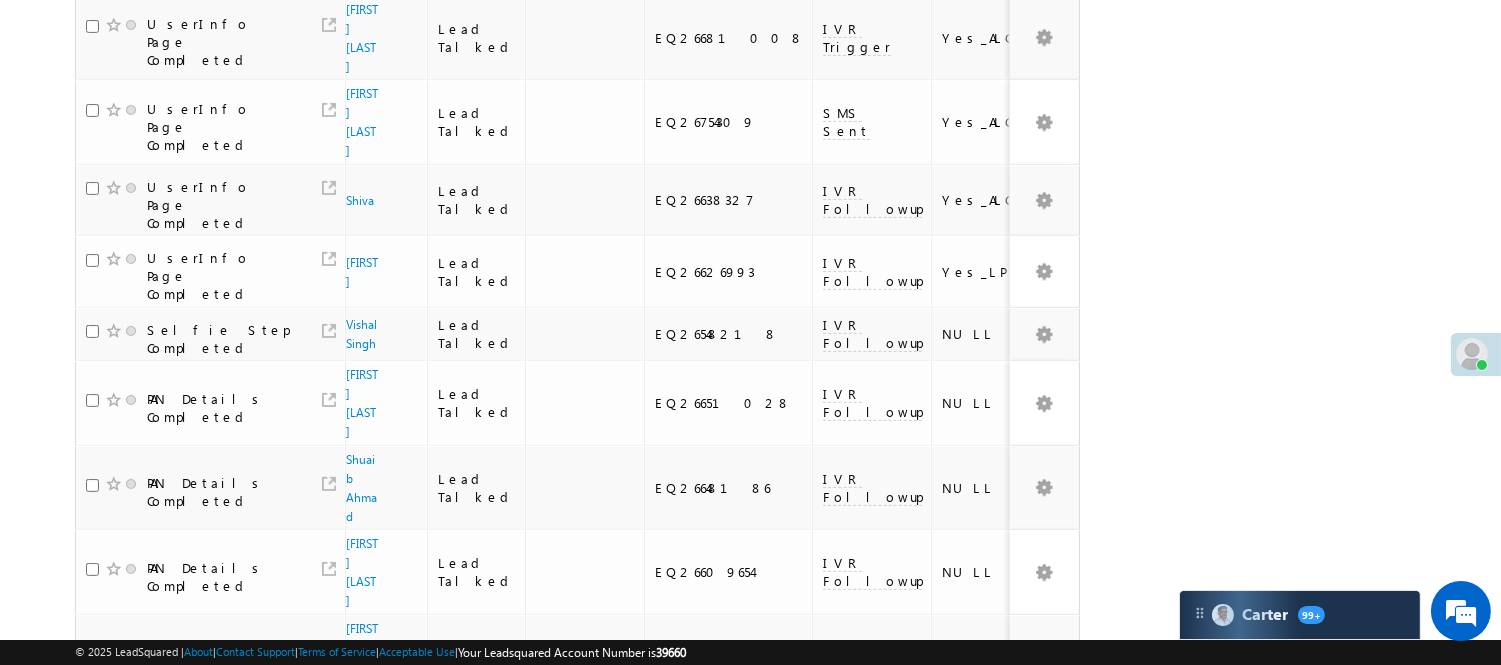 click on "2" at bounding box center [1018, 1066] 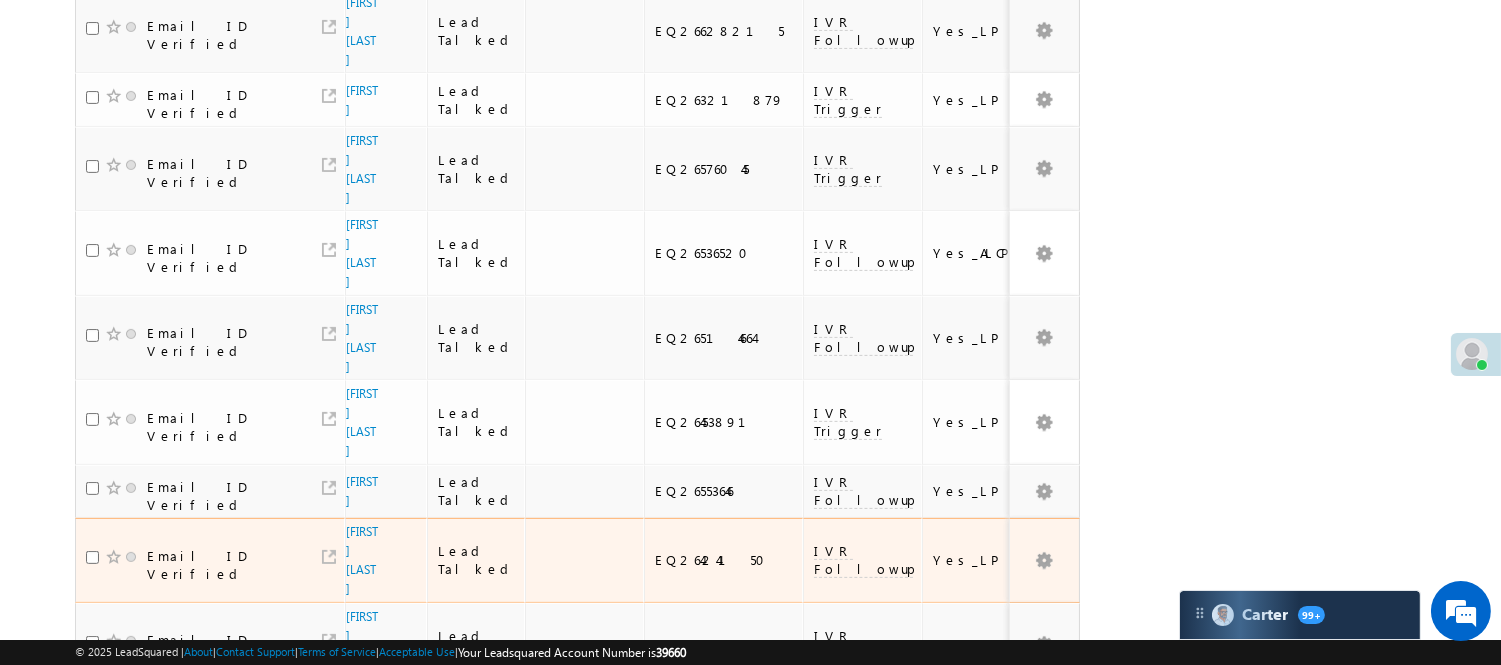 scroll, scrollTop: 1070, scrollLeft: 0, axis: vertical 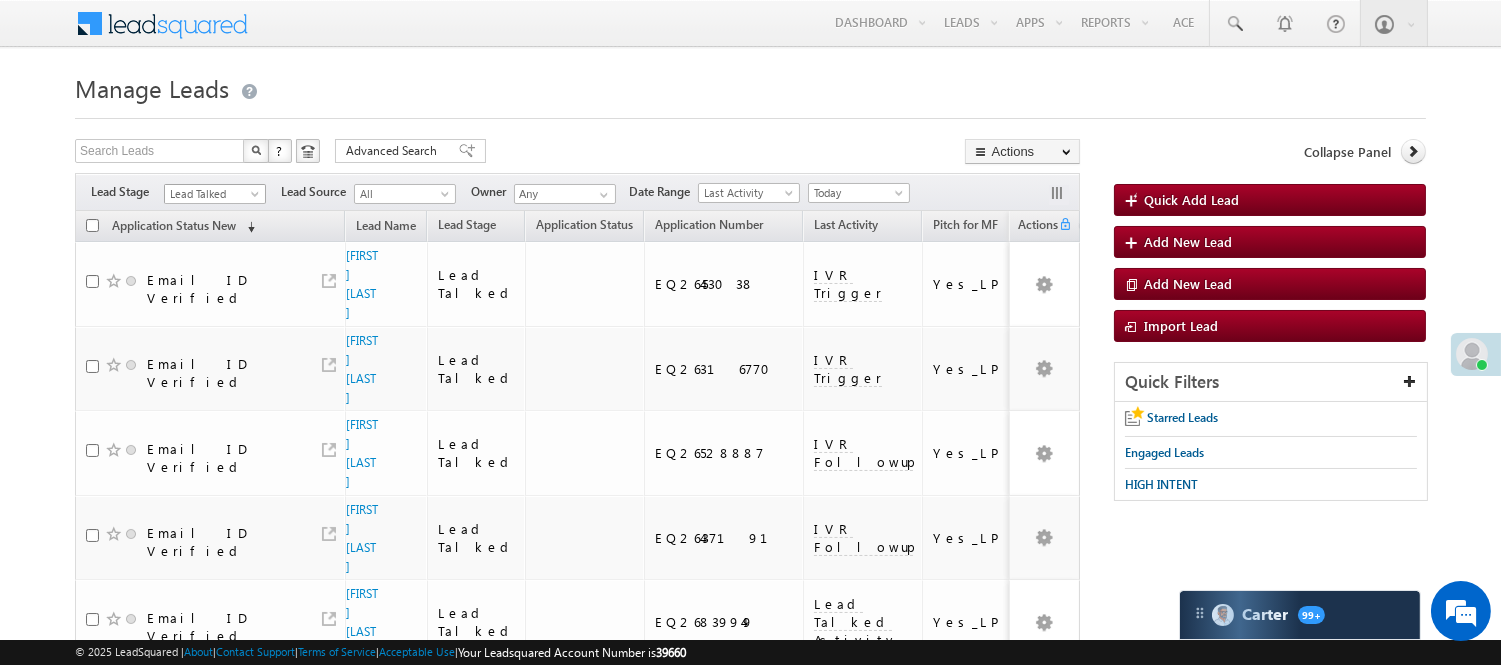 click on "Lead Talked" at bounding box center (212, 194) 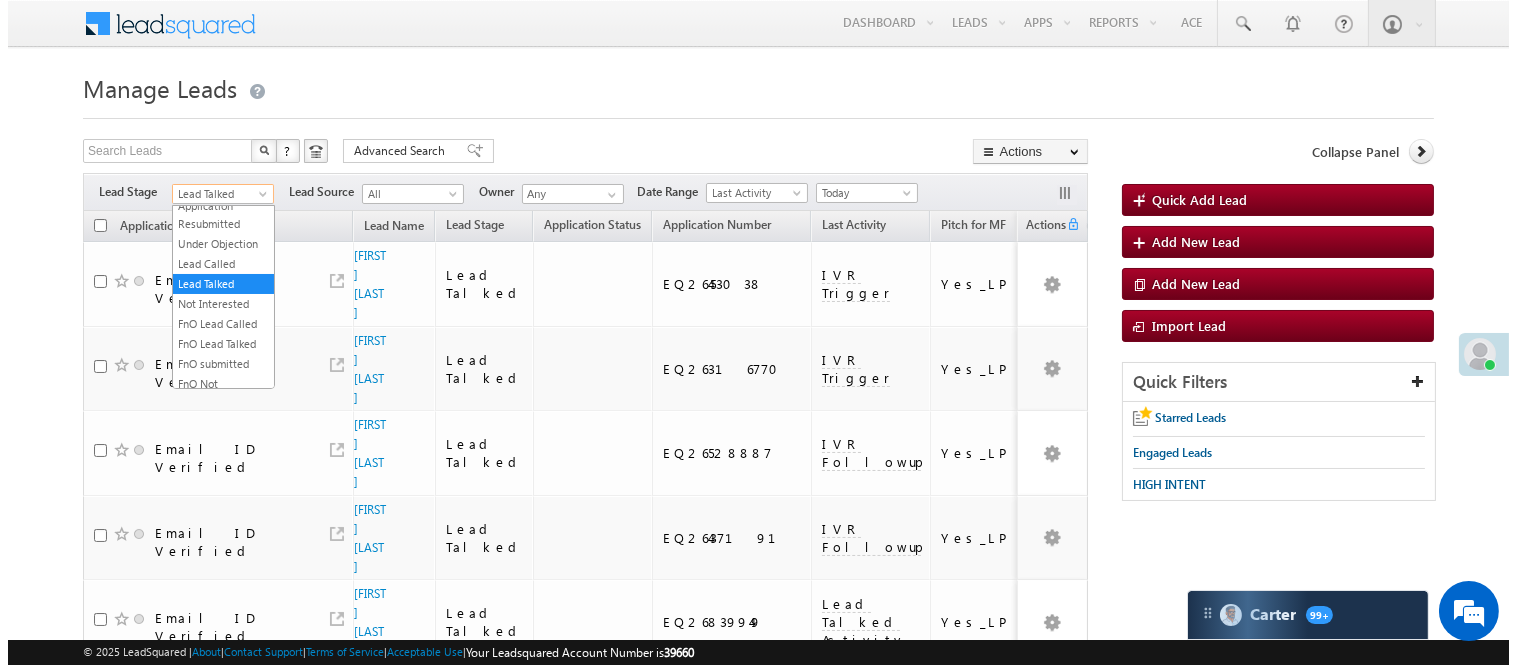 scroll, scrollTop: 0, scrollLeft: 0, axis: both 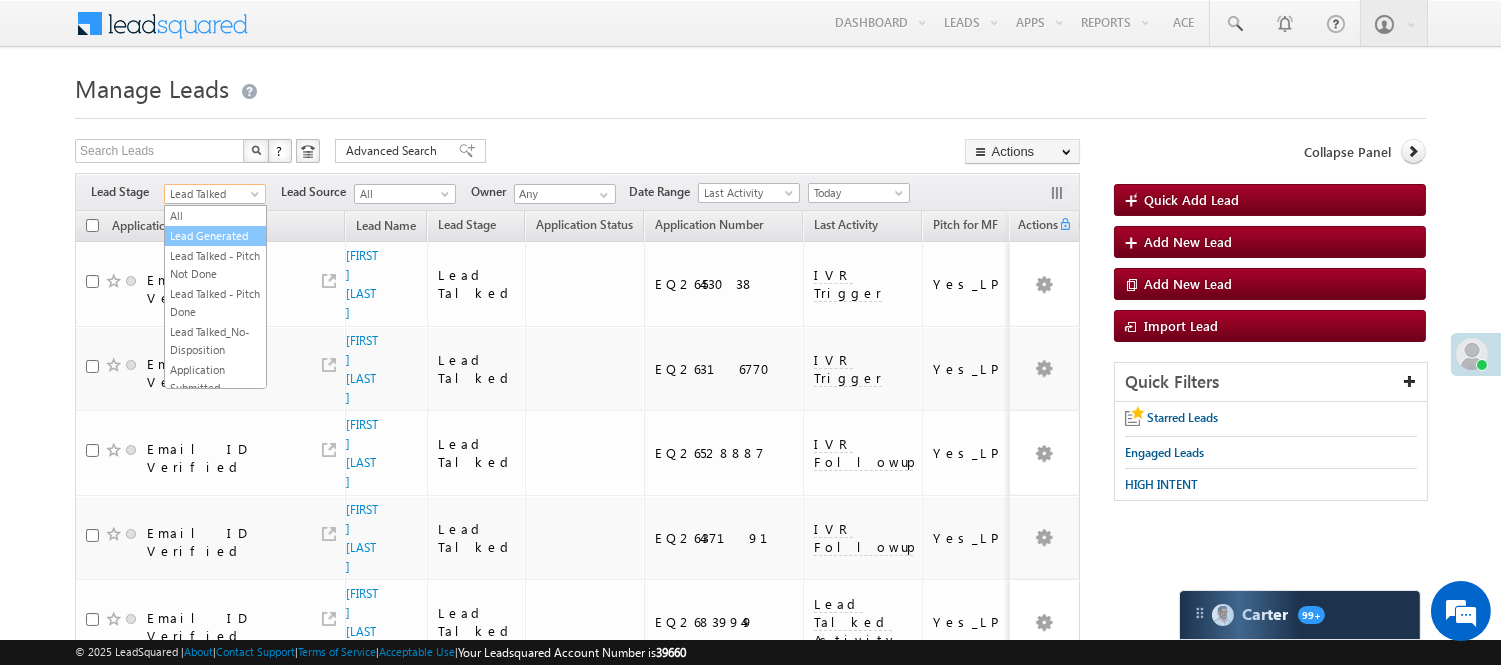 click on "Lead Generated" at bounding box center (215, 236) 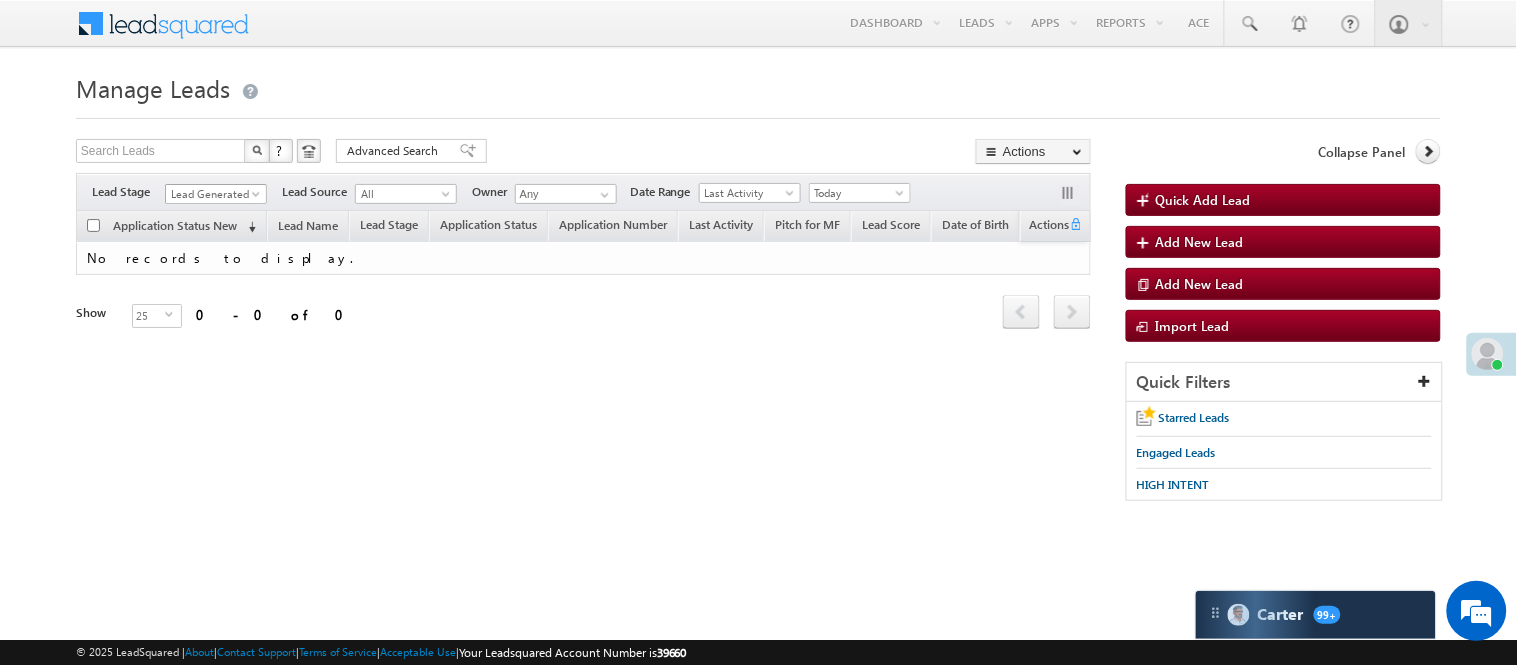 click on "Lead Generated" at bounding box center [213, 194] 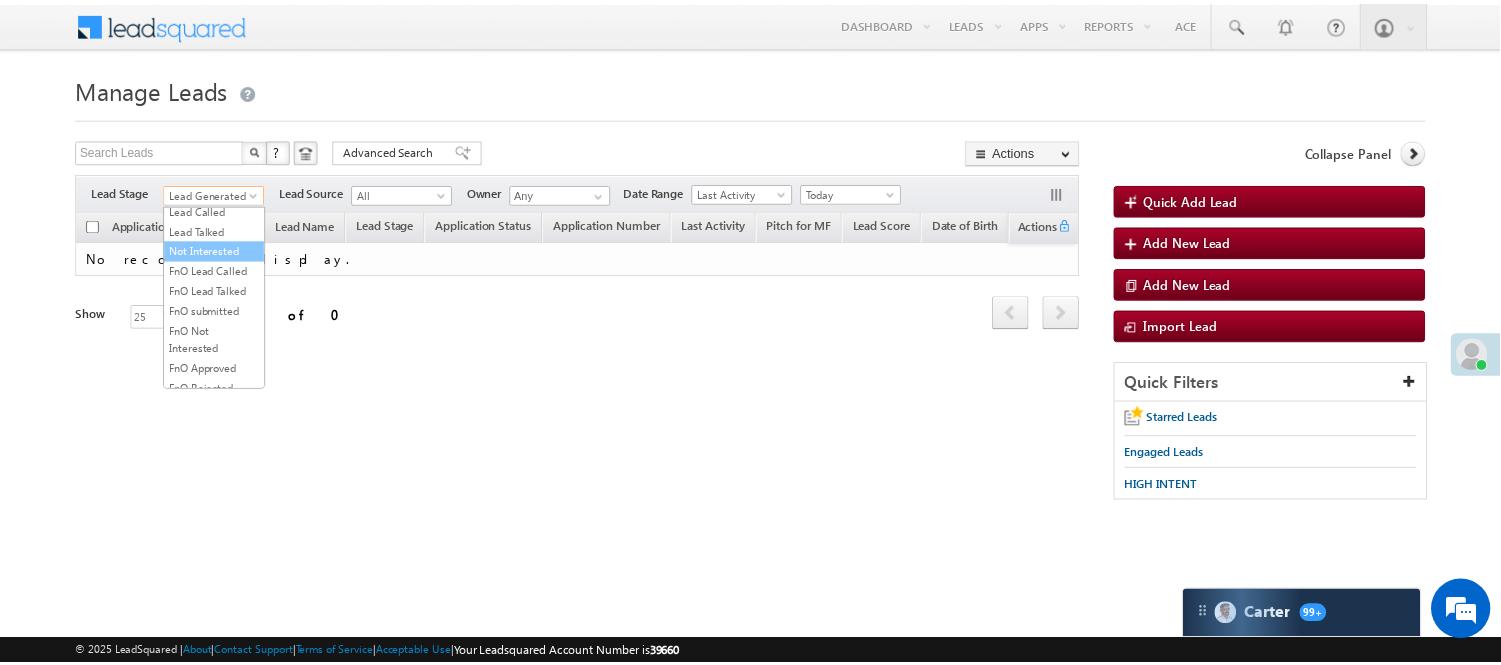 scroll, scrollTop: 274, scrollLeft: 0, axis: vertical 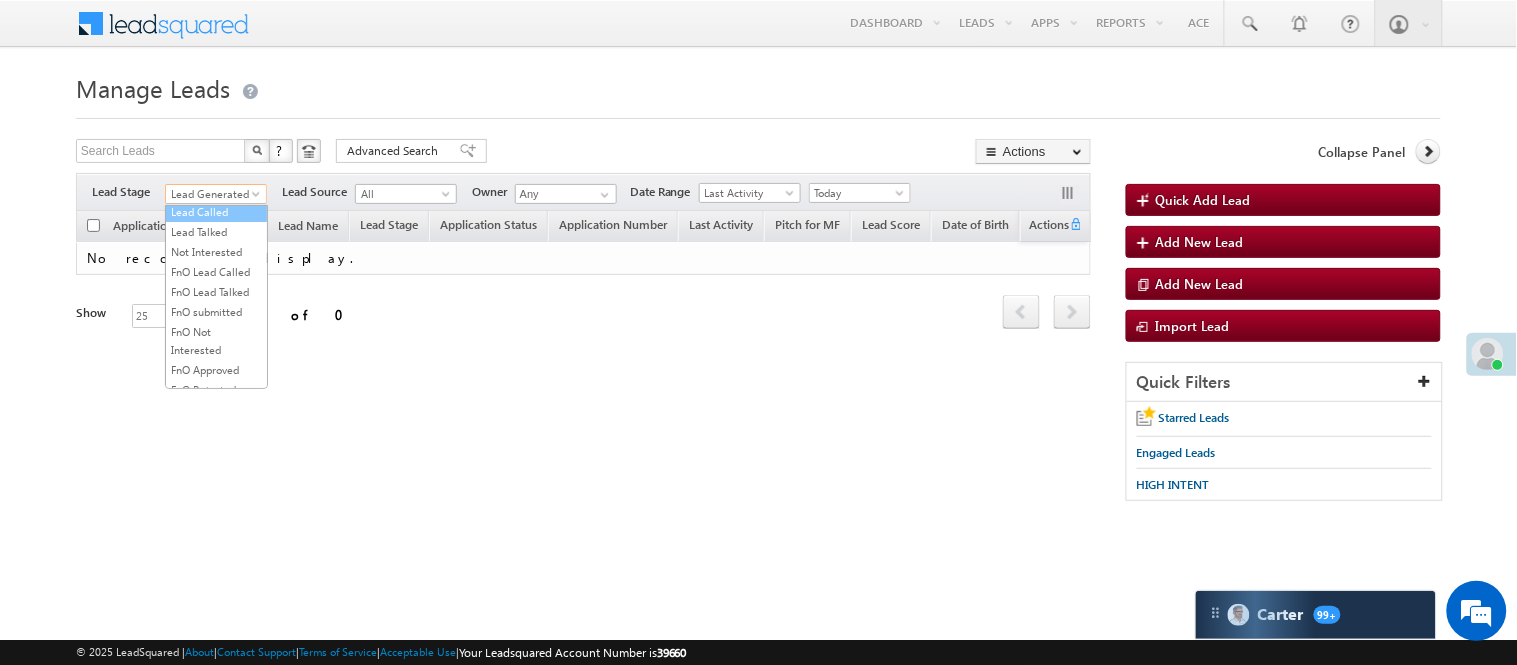 click on "Lead Called" at bounding box center [216, 212] 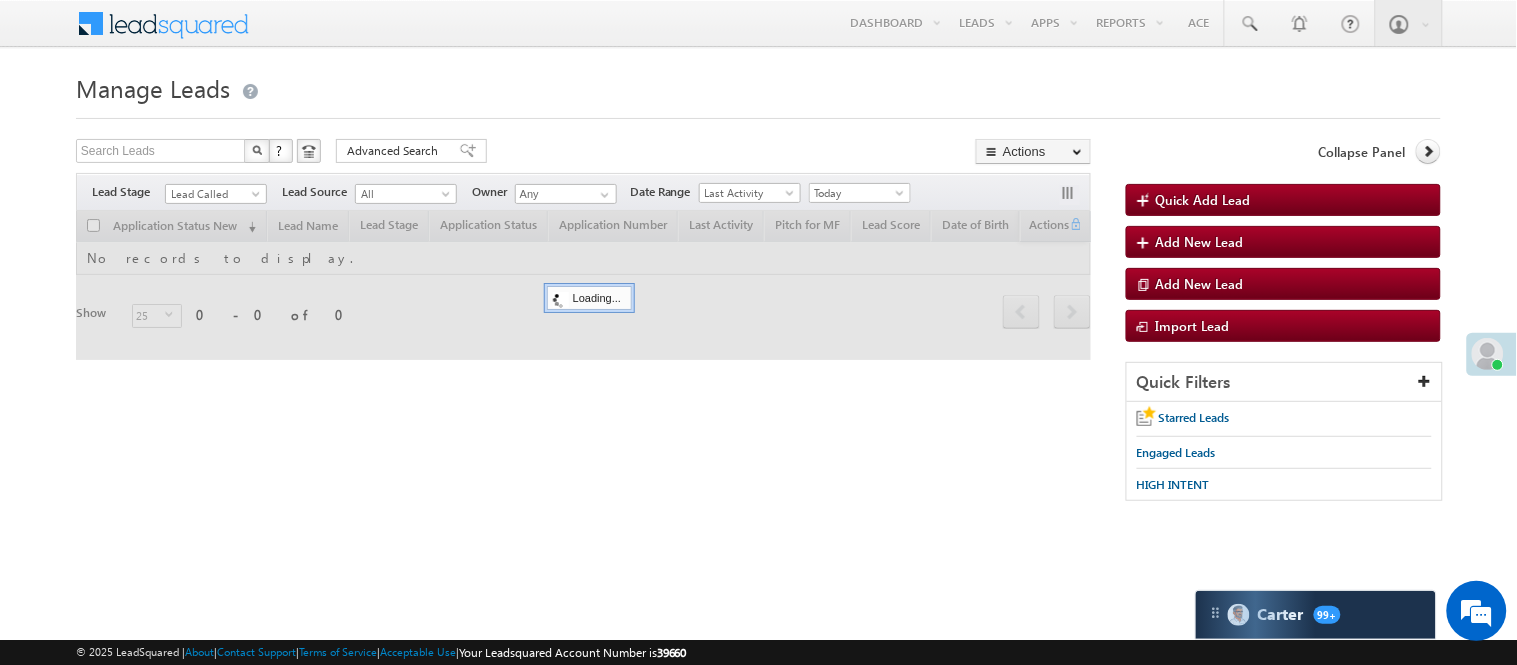 click on "Search Leads X ?   0 results found
Advanced Search
Advanced Search
Advanced search results
Actions Export Leads Reset all Filters
Actions Export Leads Bulk Update Send Email Add to List Add Activity Change Owner Change Stage Delete Merge Leads" at bounding box center [583, 153] 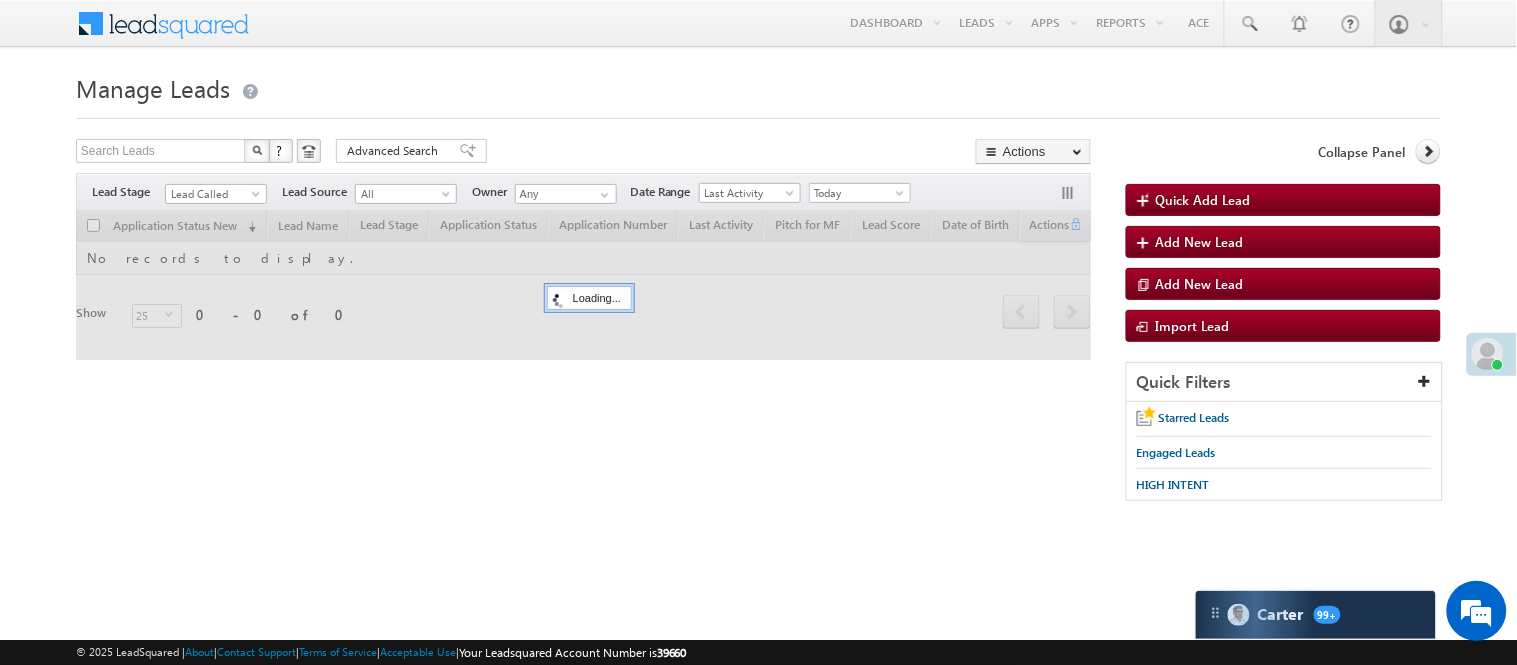 click on "Lead Called" at bounding box center (213, 194) 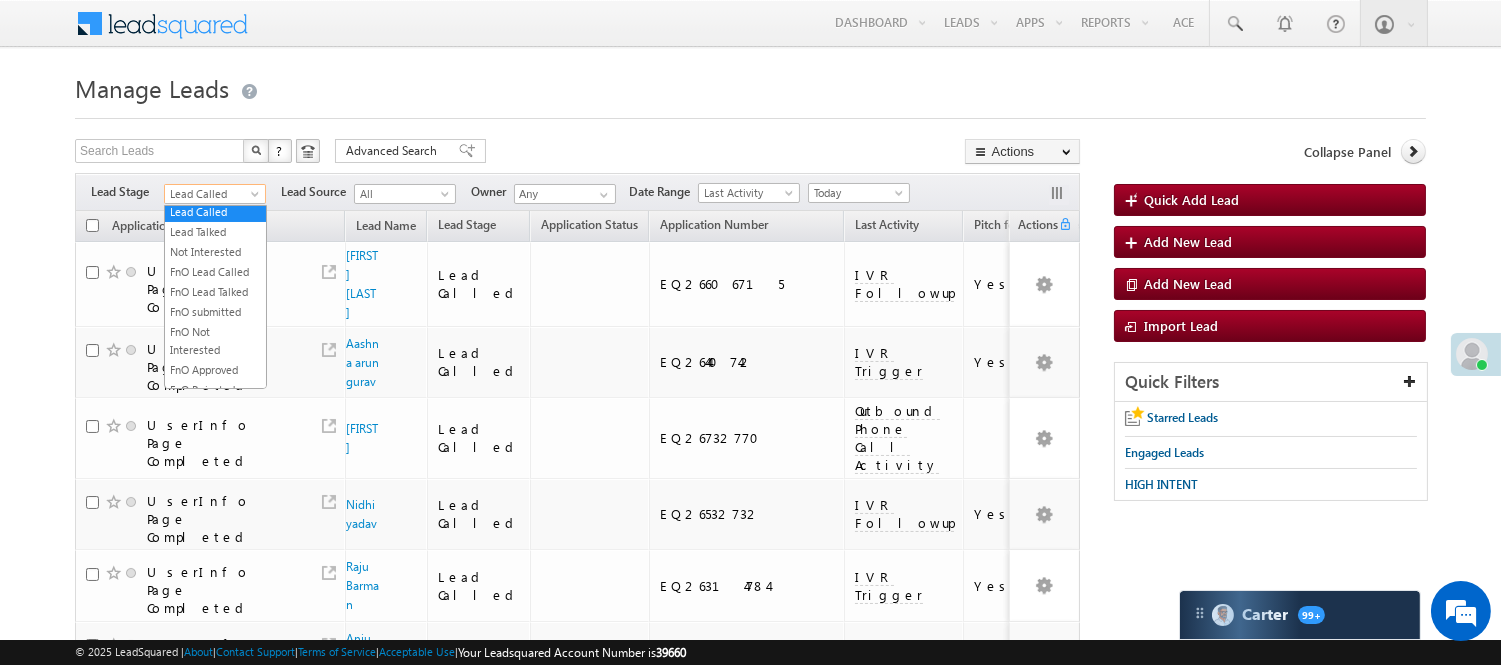 click at bounding box center [750, 112] 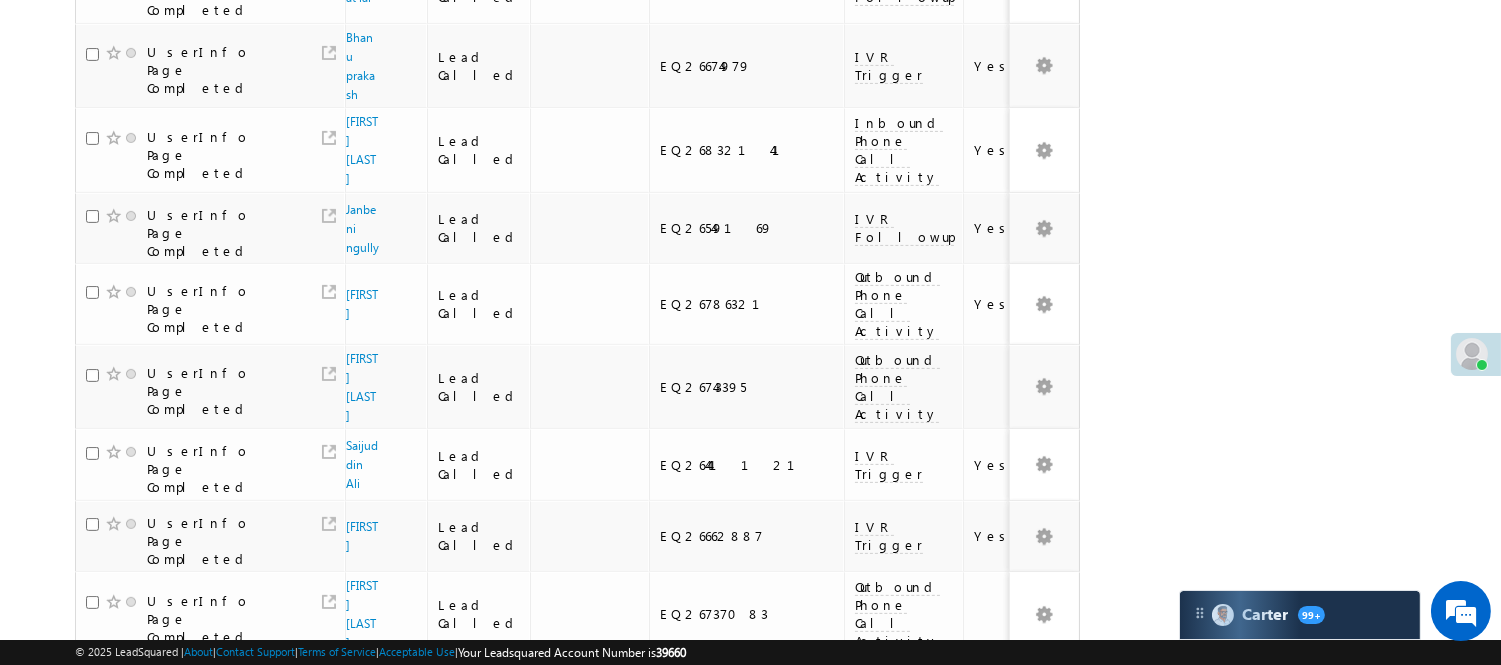 scroll, scrollTop: 1373, scrollLeft: 0, axis: vertical 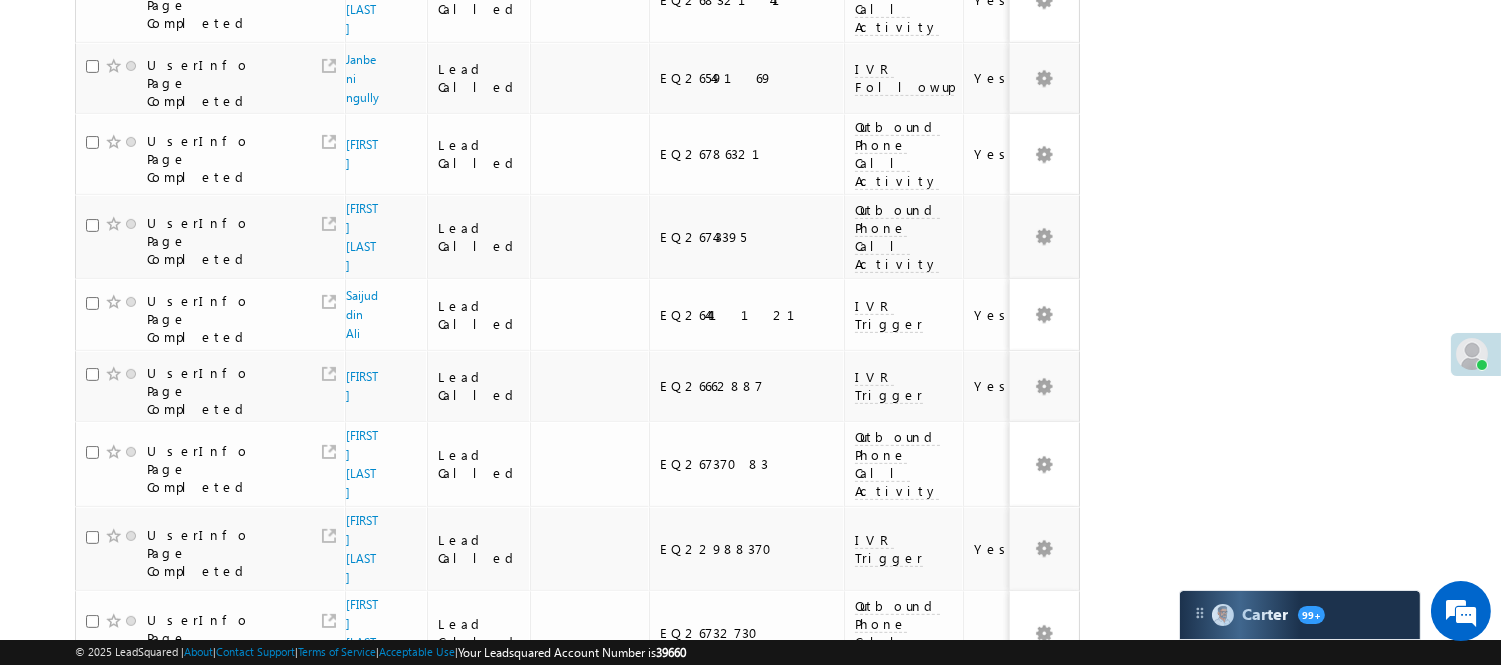 click on "2" at bounding box center (938, 883) 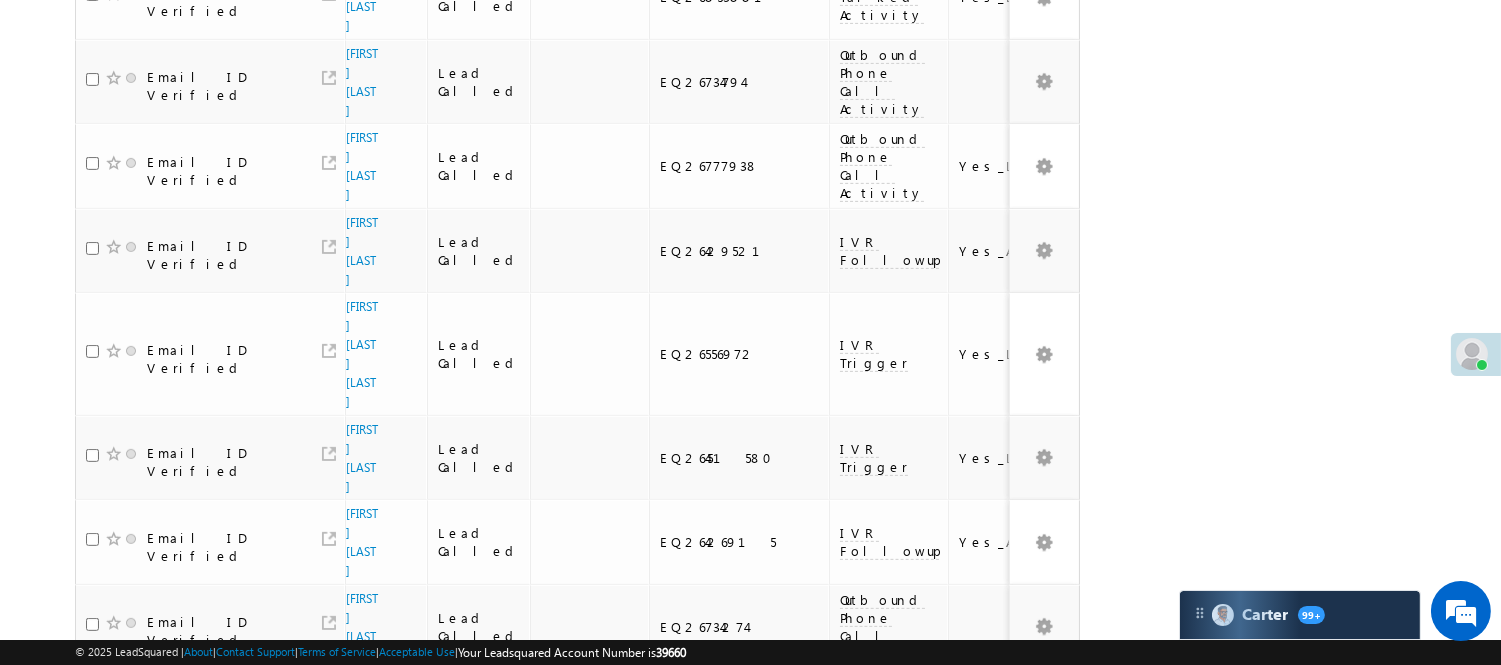 scroll, scrollTop: 1318, scrollLeft: 0, axis: vertical 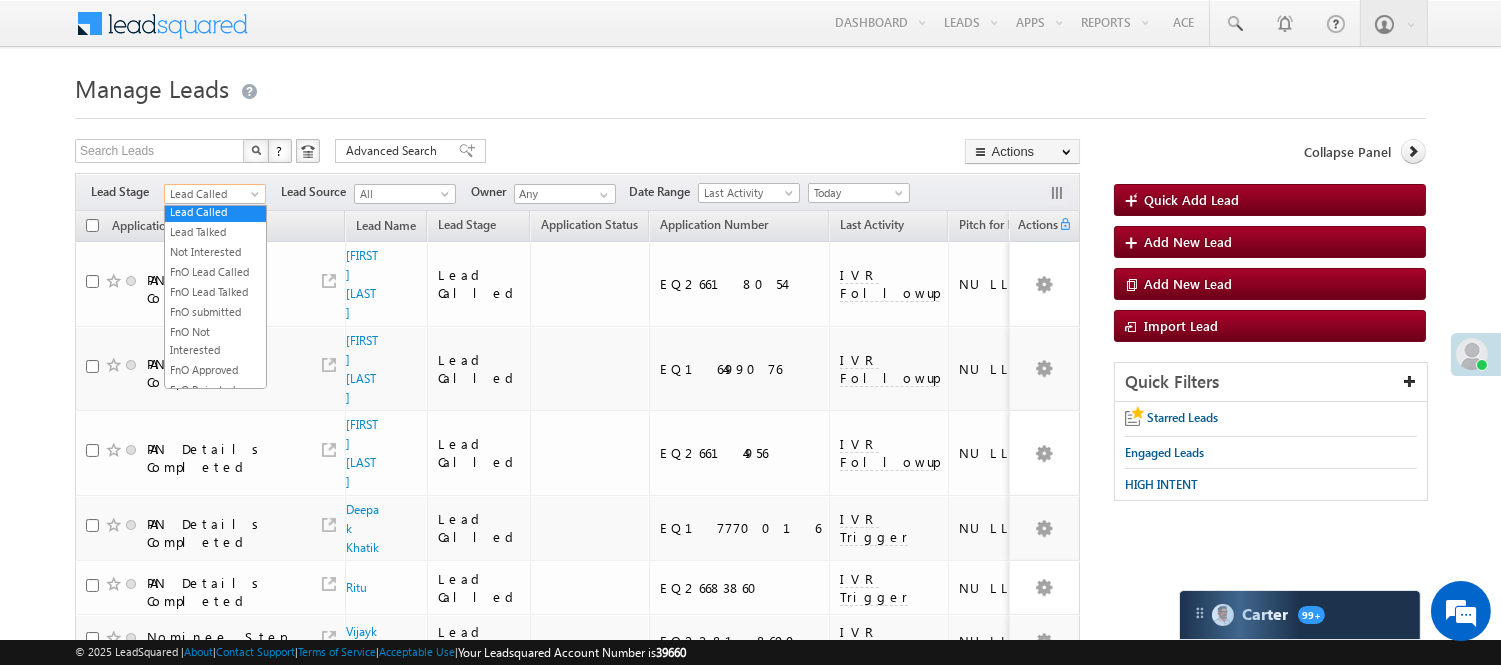 click on "Lead Called" at bounding box center [212, 194] 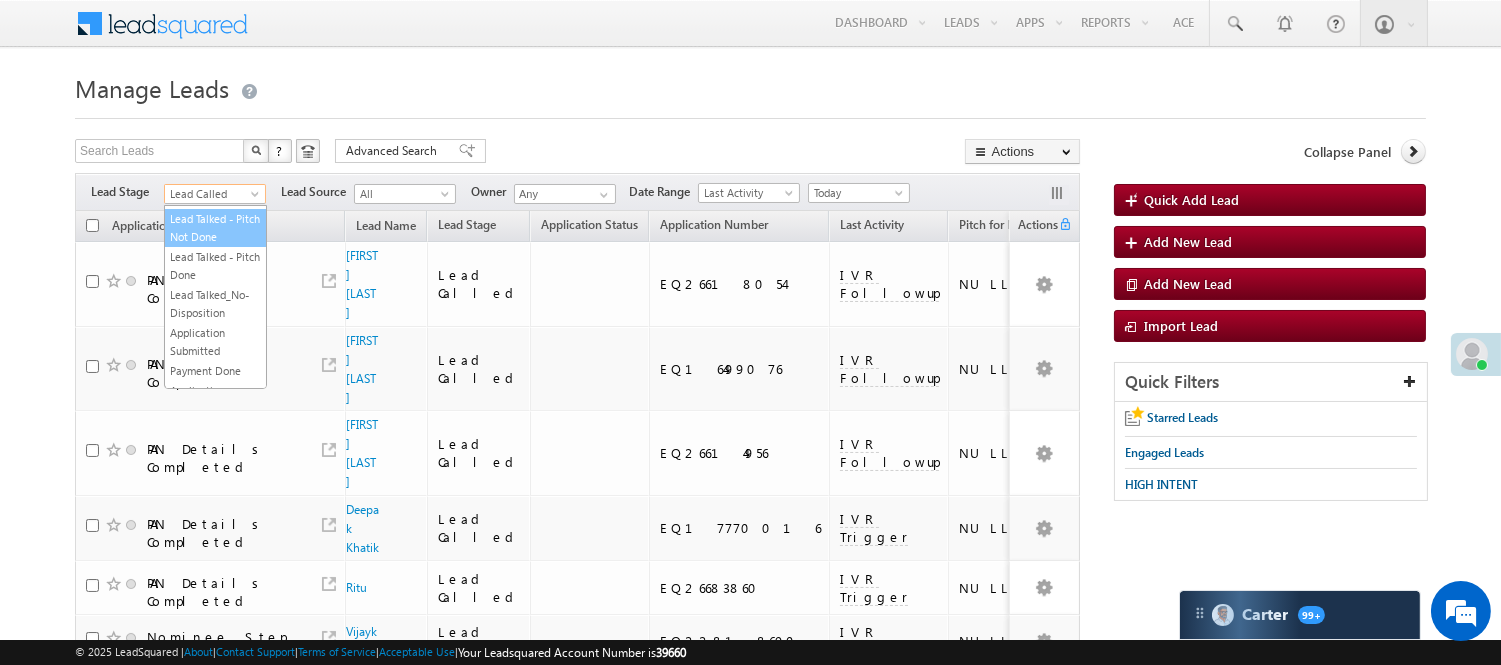 scroll, scrollTop: 0, scrollLeft: 0, axis: both 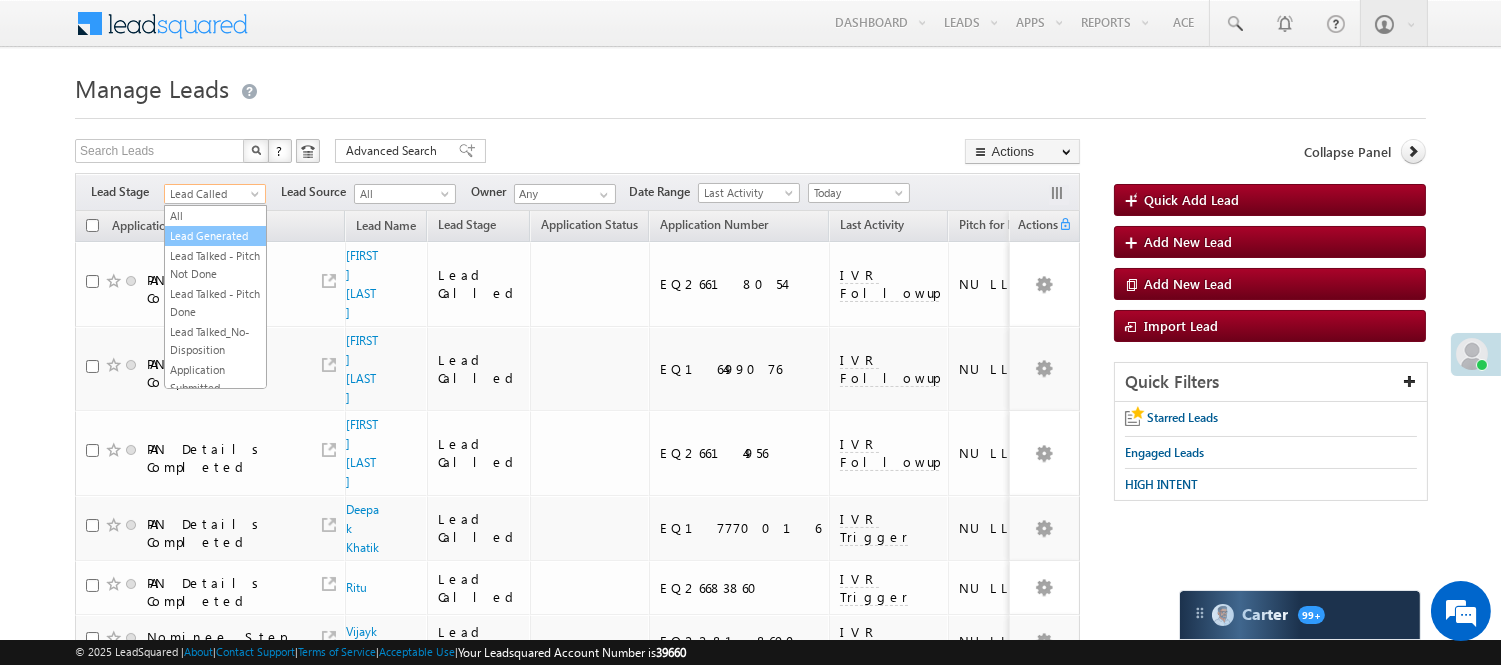 click on "Lead Generated" at bounding box center (215, 236) 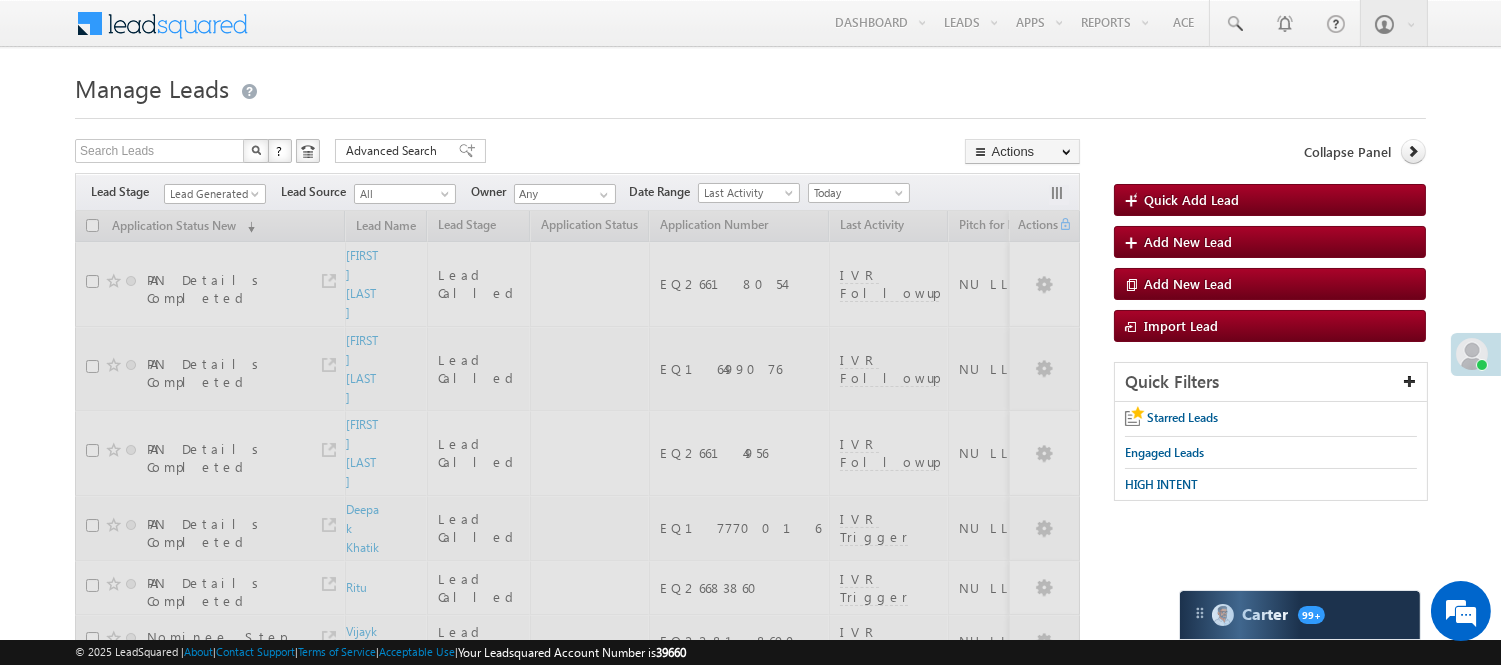 click at bounding box center (750, 112) 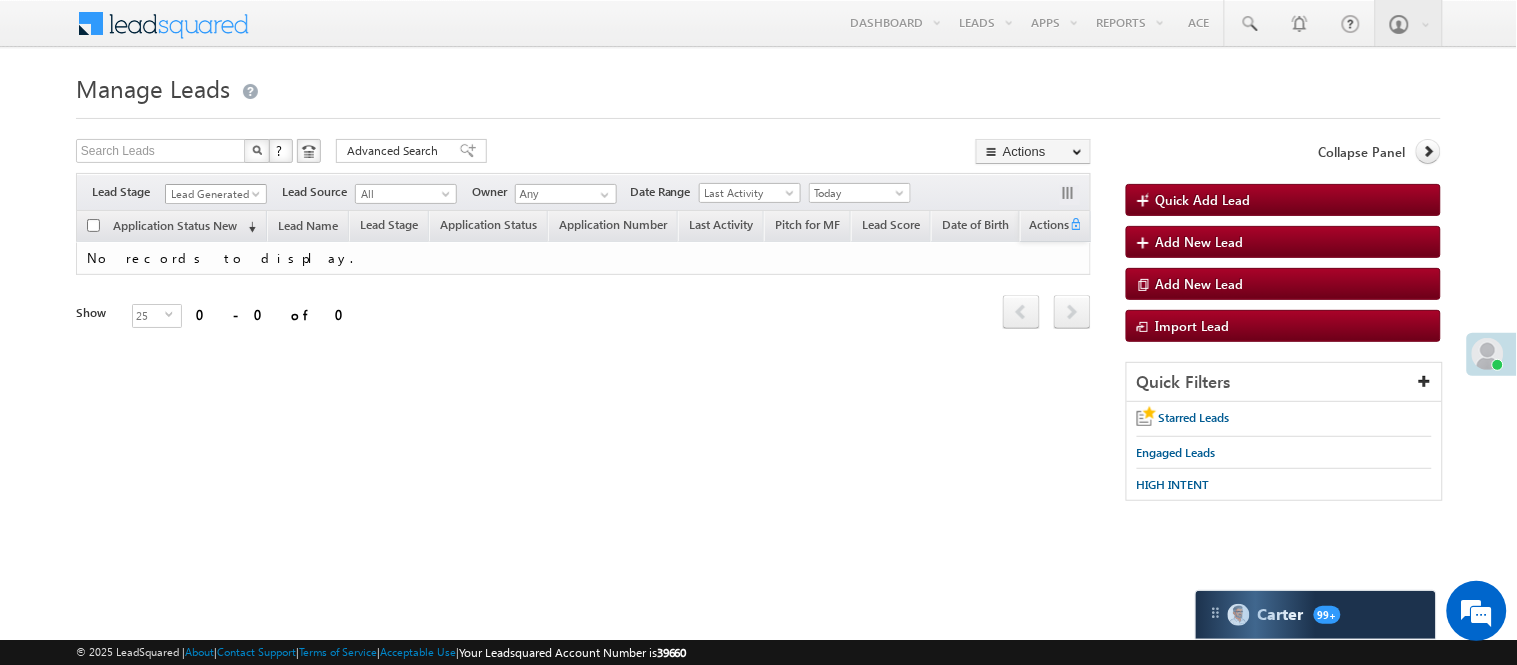 click at bounding box center [258, 198] 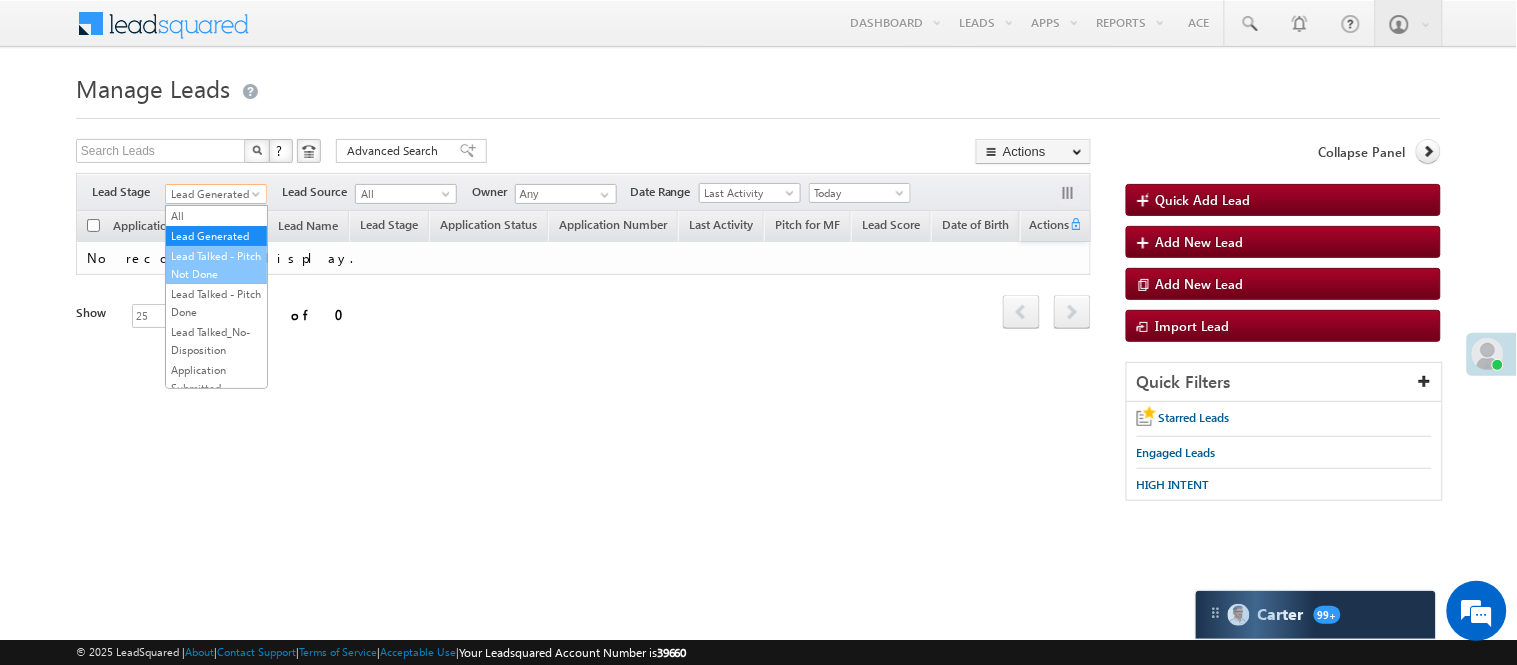click on "Lead Talked - Pitch Not Done" at bounding box center (216, 265) 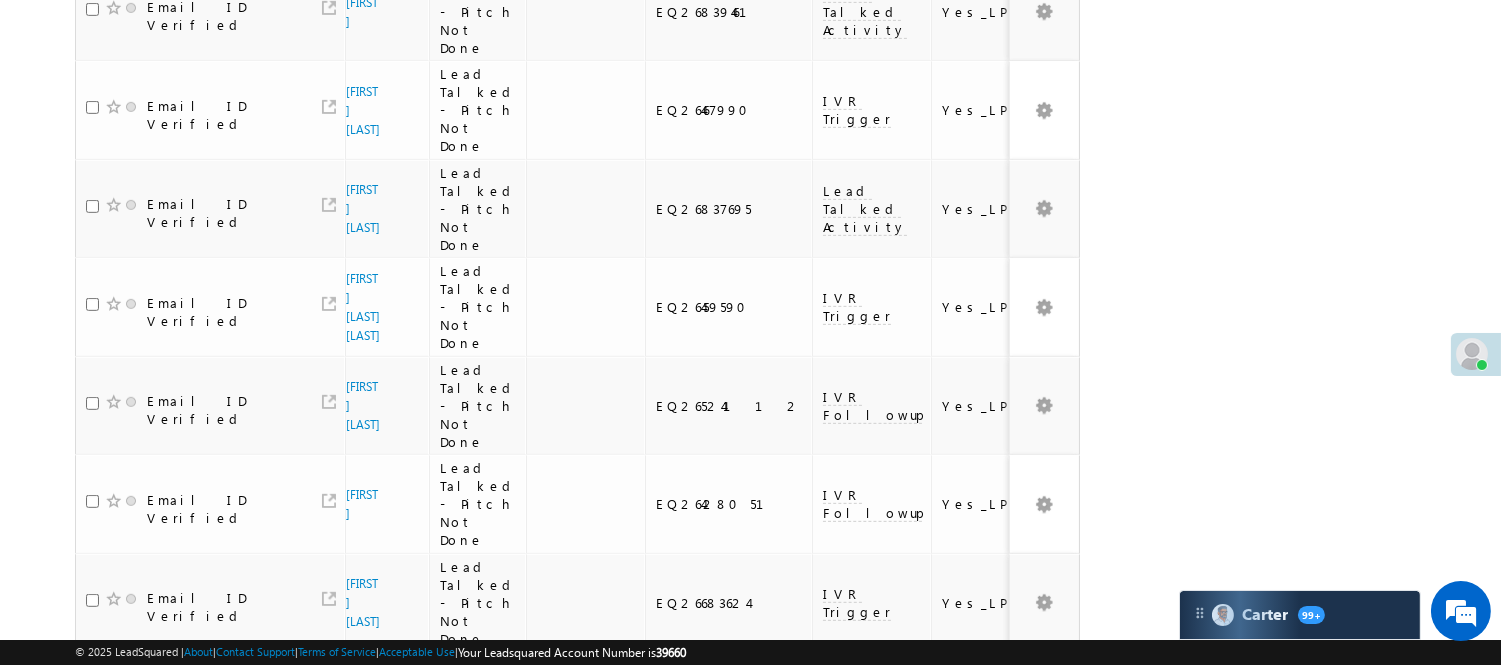 scroll, scrollTop: 1856, scrollLeft: 0, axis: vertical 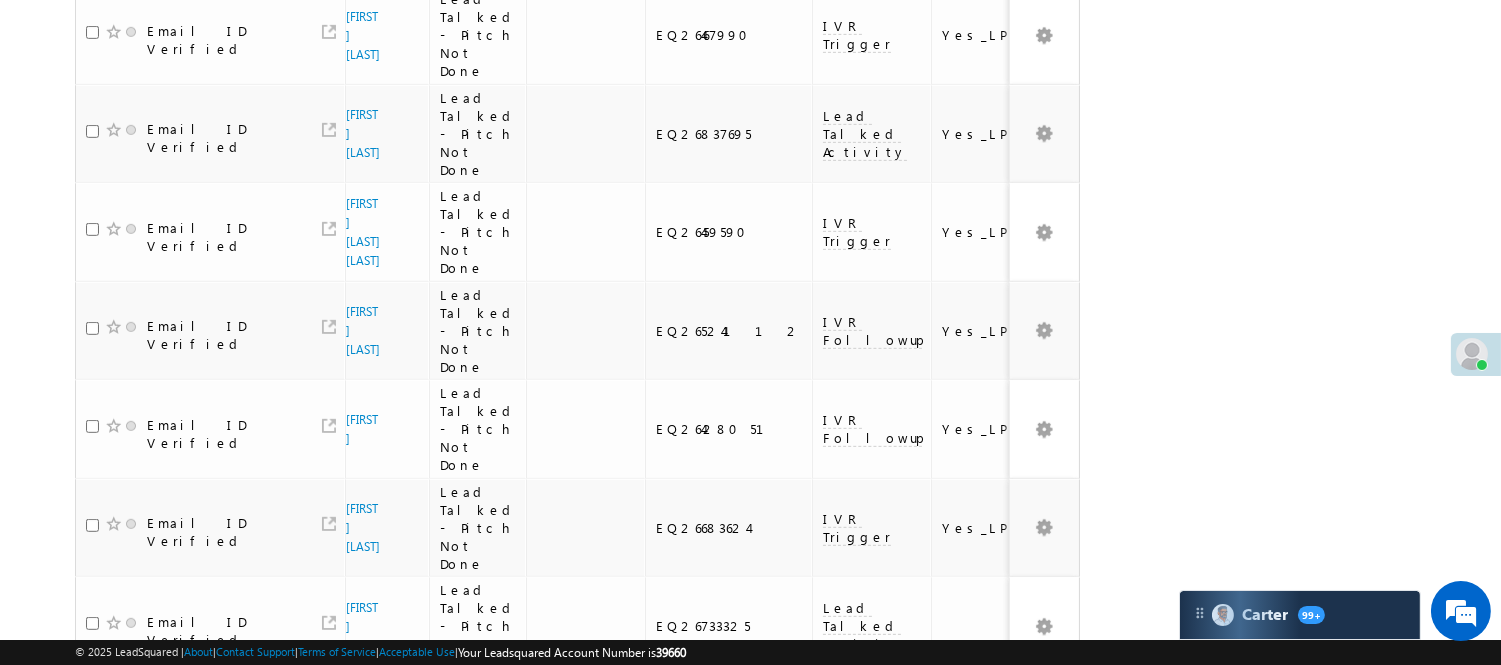 click on "2" at bounding box center [1018, 911] 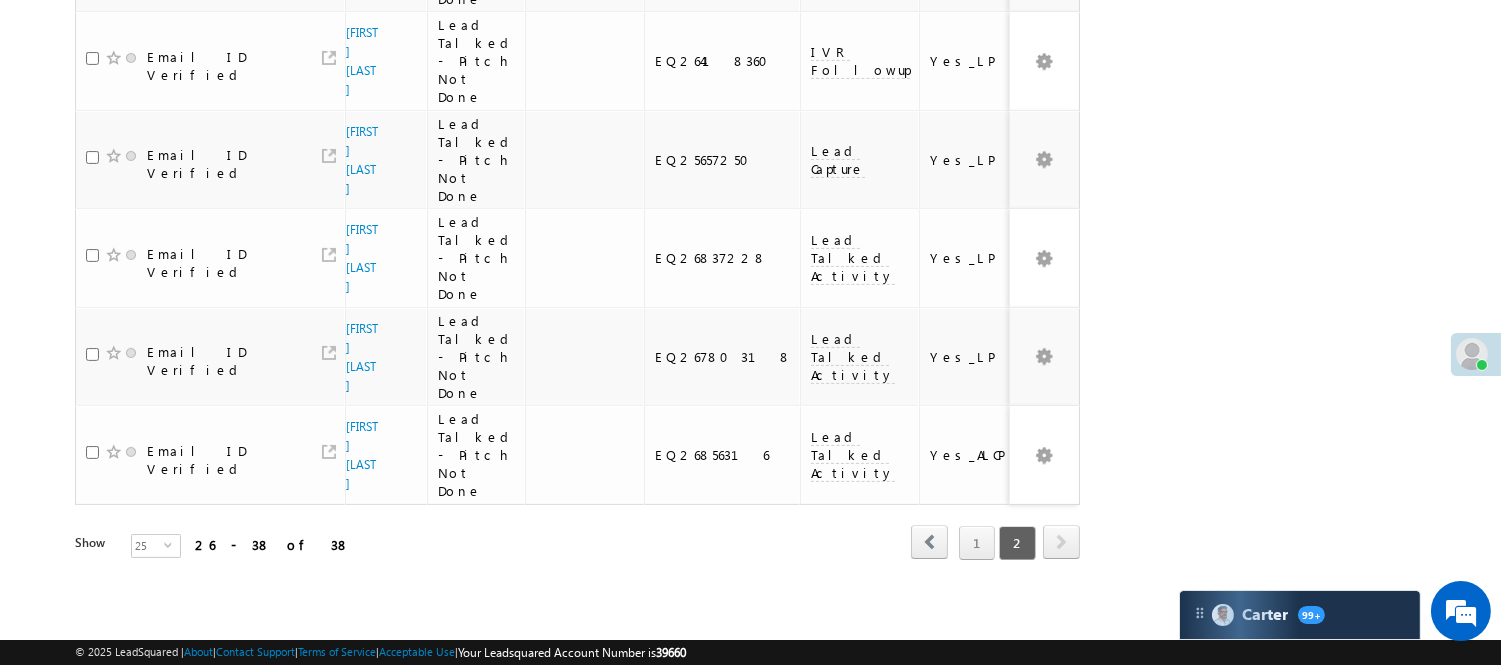 scroll, scrollTop: 773, scrollLeft: 0, axis: vertical 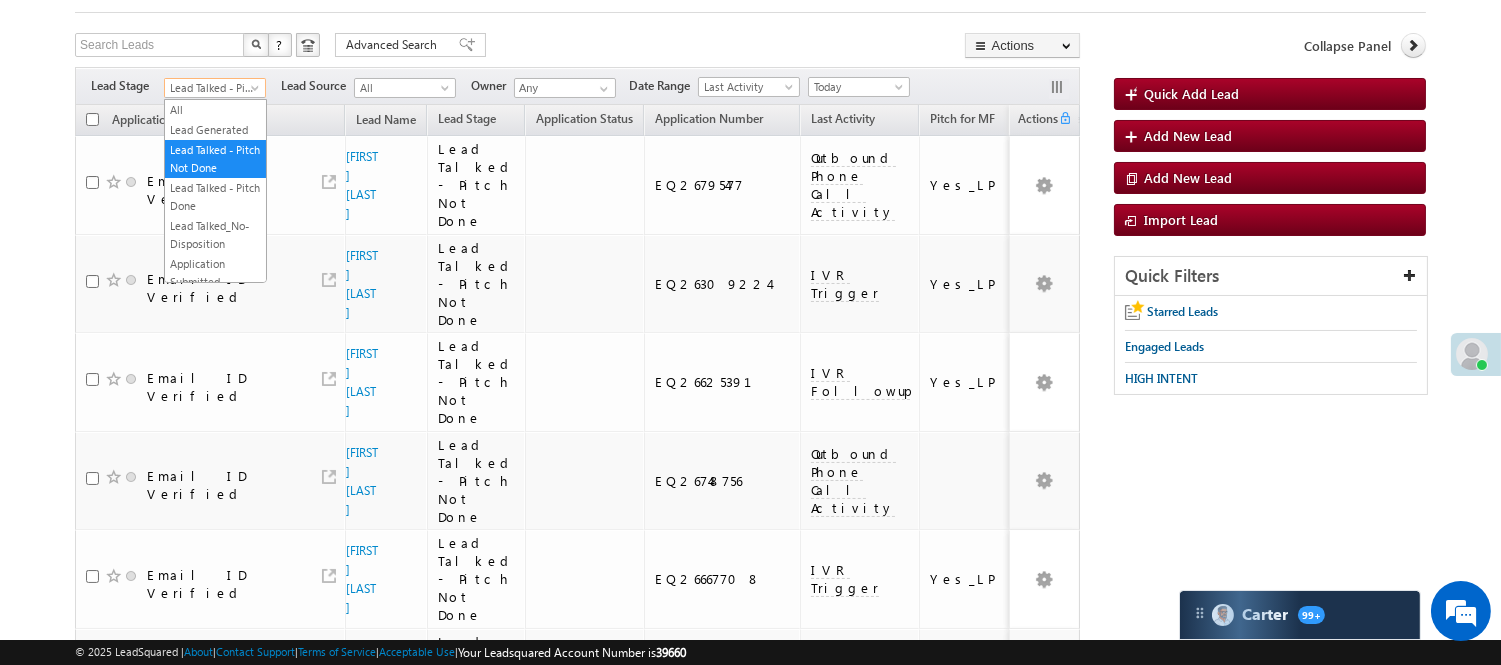 drag, startPoint x: 225, startPoint y: 77, endPoint x: 228, endPoint y: 91, distance: 14.3178215 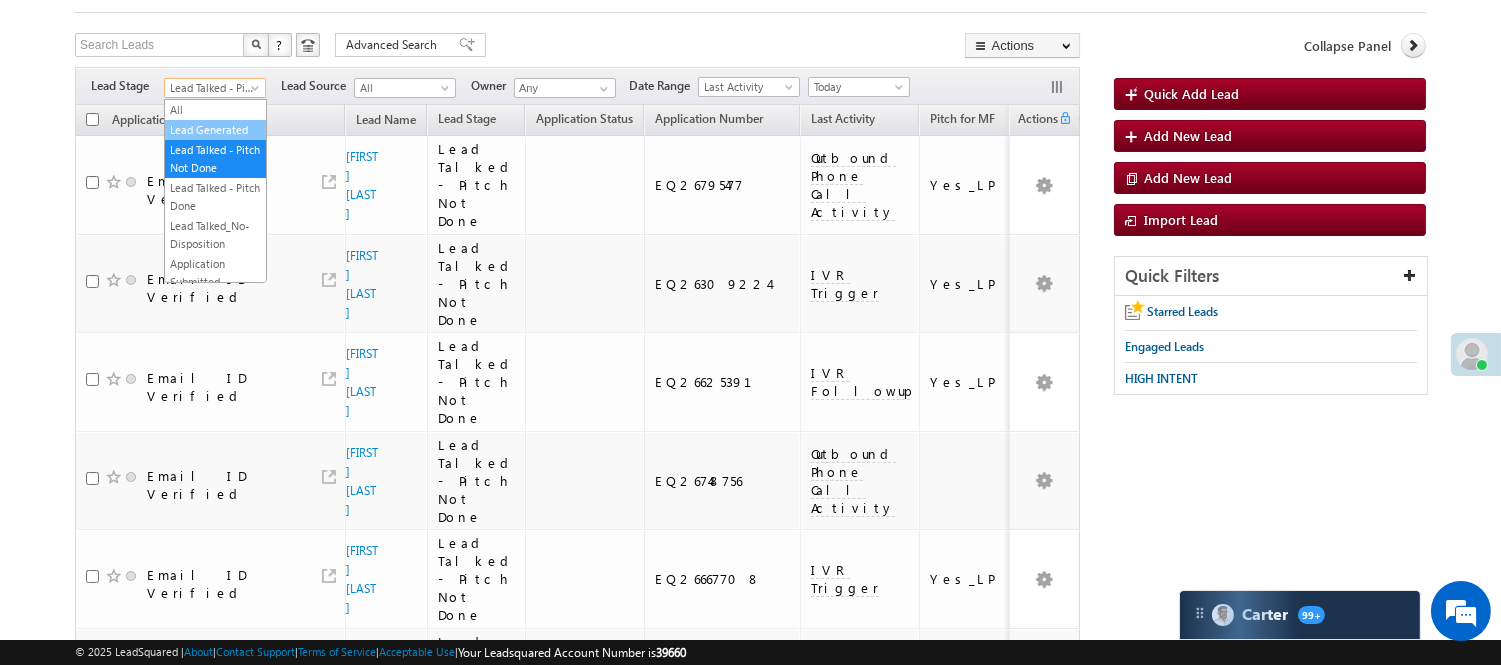 click on "Lead Generated" at bounding box center [215, 130] 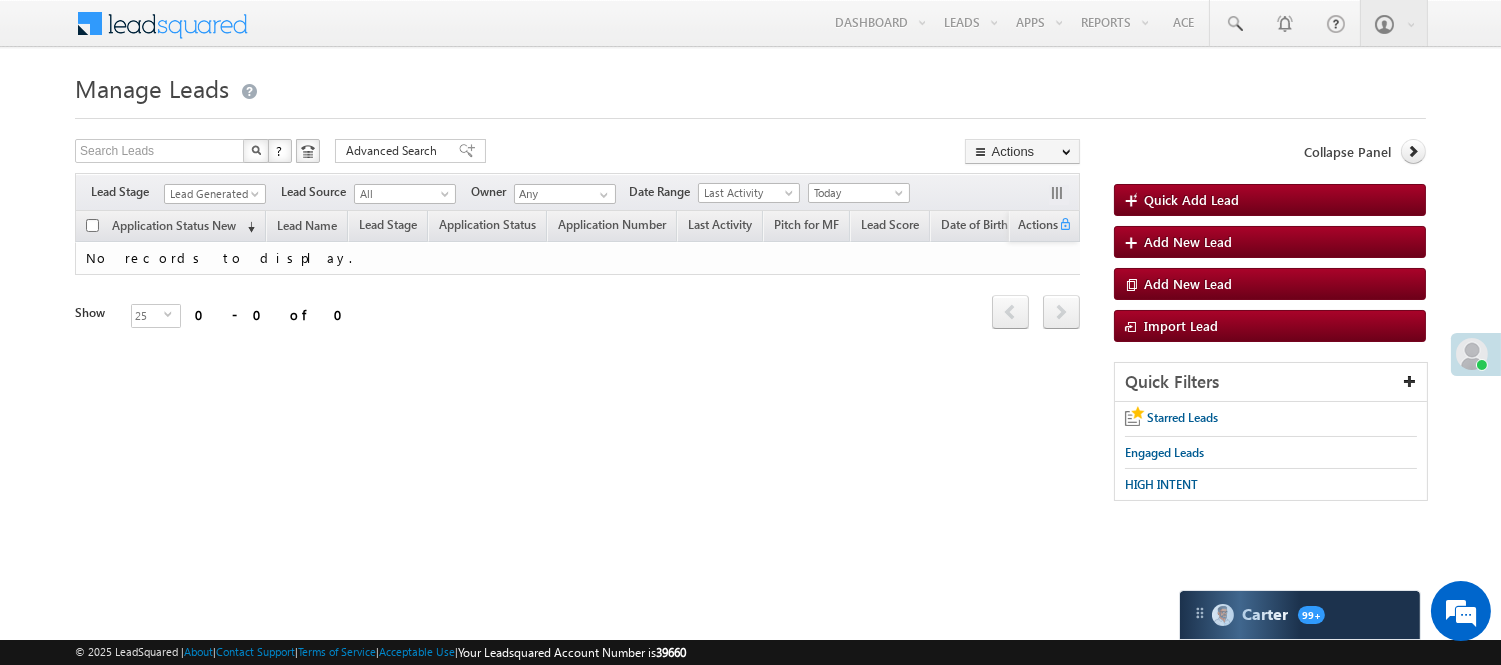 scroll, scrollTop: 0, scrollLeft: 0, axis: both 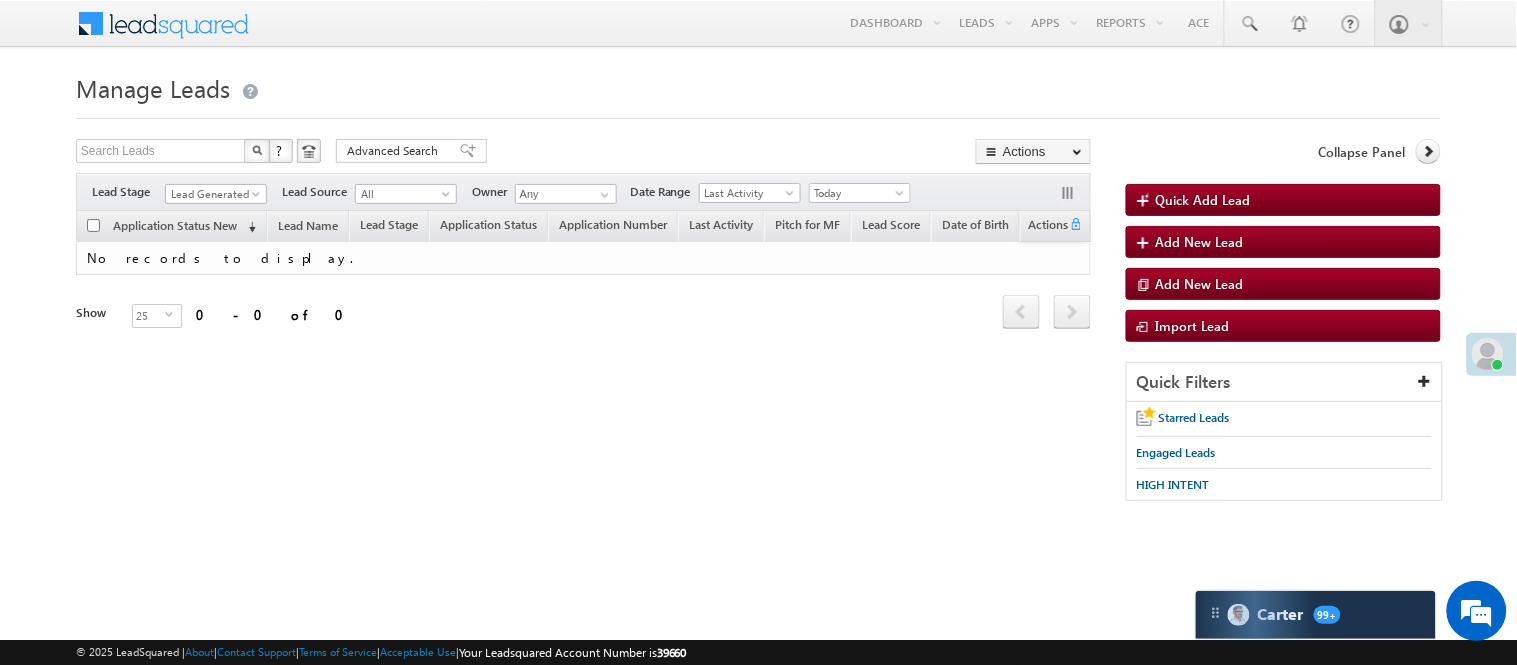 click on "Manage Leads" at bounding box center (758, 86) 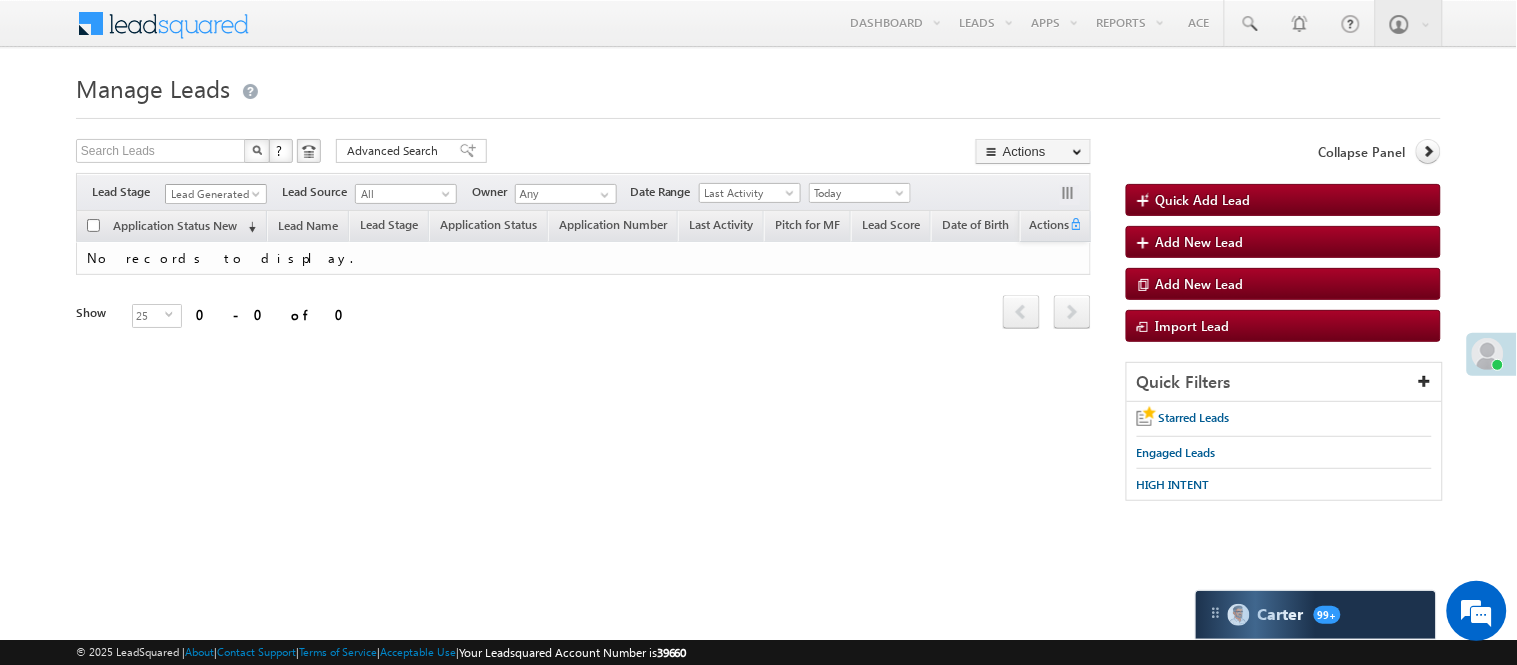 click on "Lead Generated" at bounding box center [213, 194] 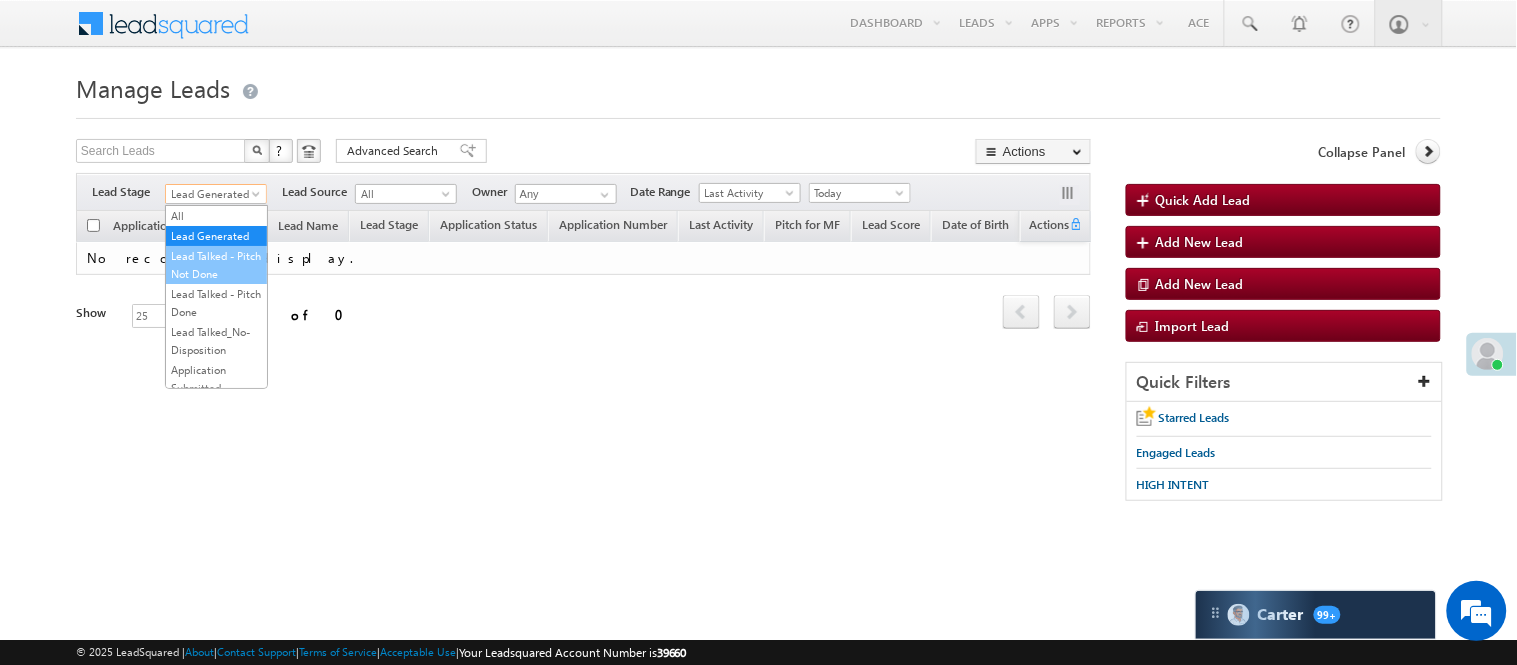 click on "Lead Talked - Pitch Not Done" at bounding box center (216, 265) 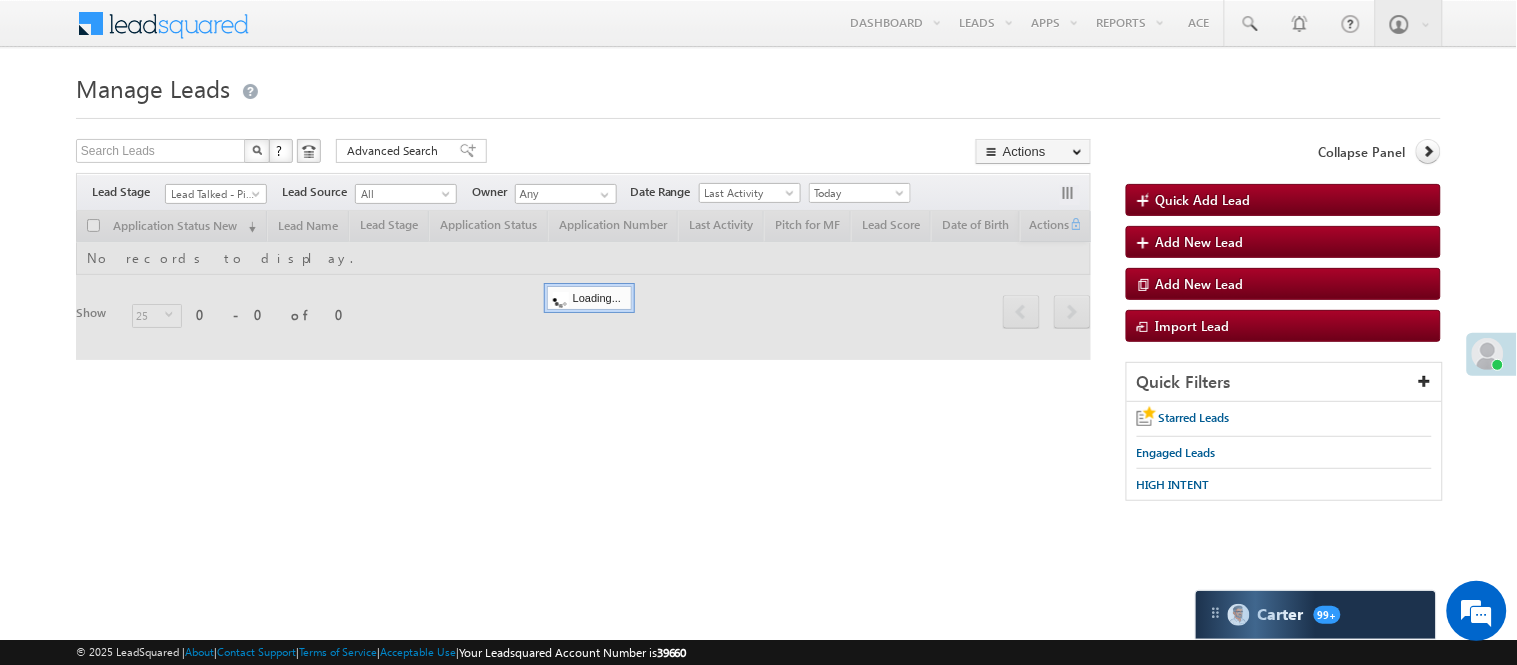 click on "Manage Leads" at bounding box center [758, 86] 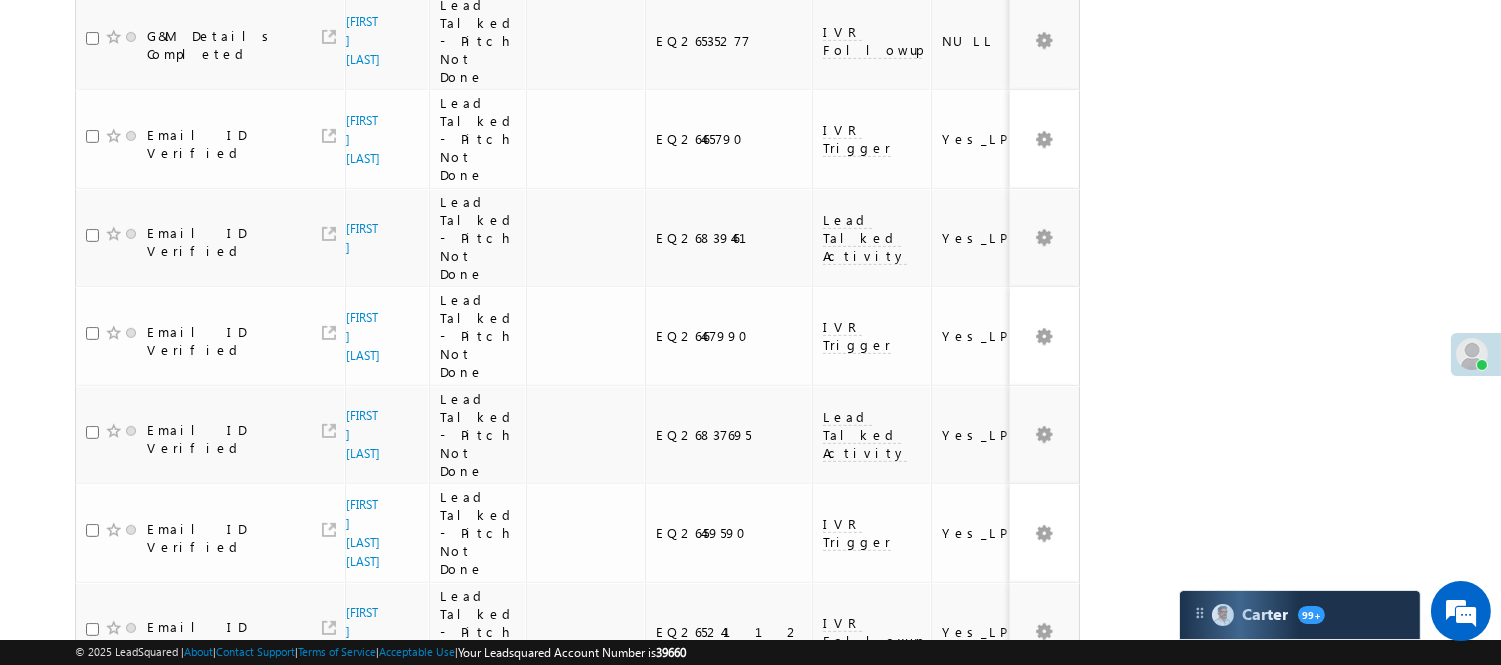 scroll, scrollTop: 1856, scrollLeft: 0, axis: vertical 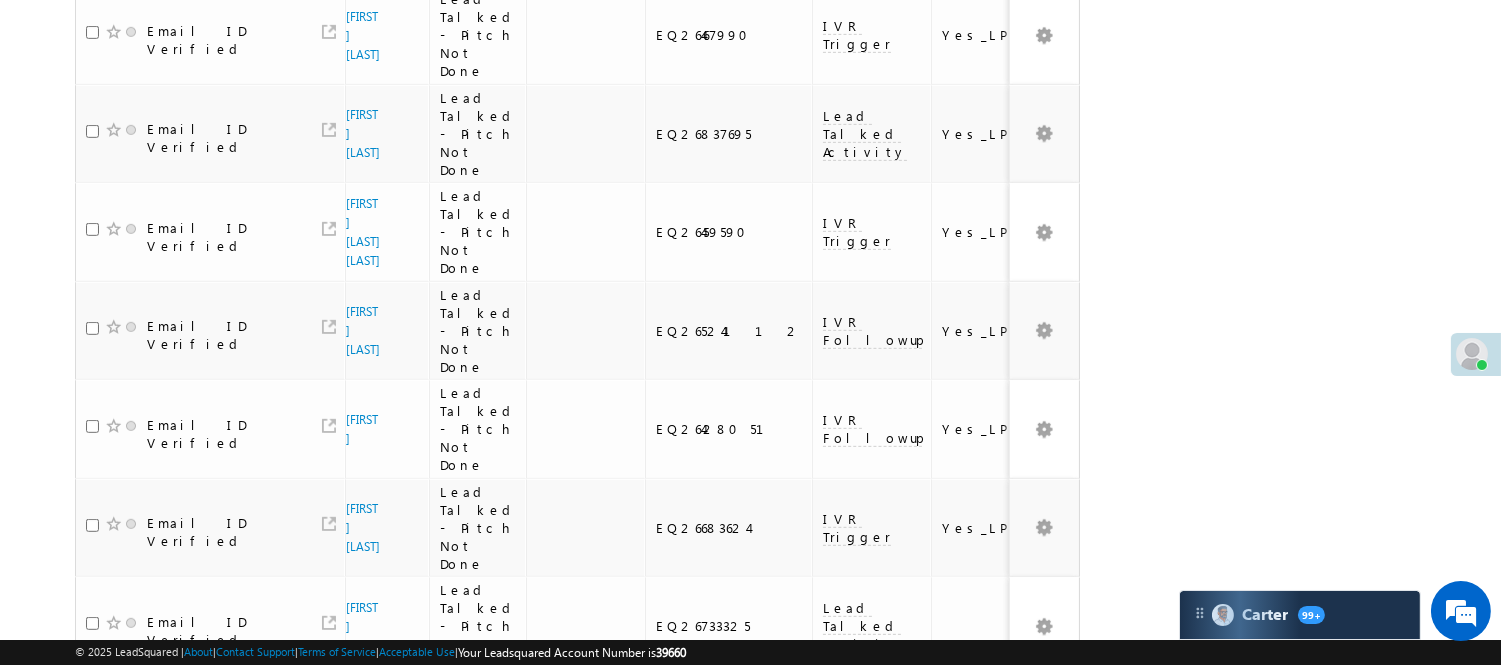 click on "2" at bounding box center [1018, 911] 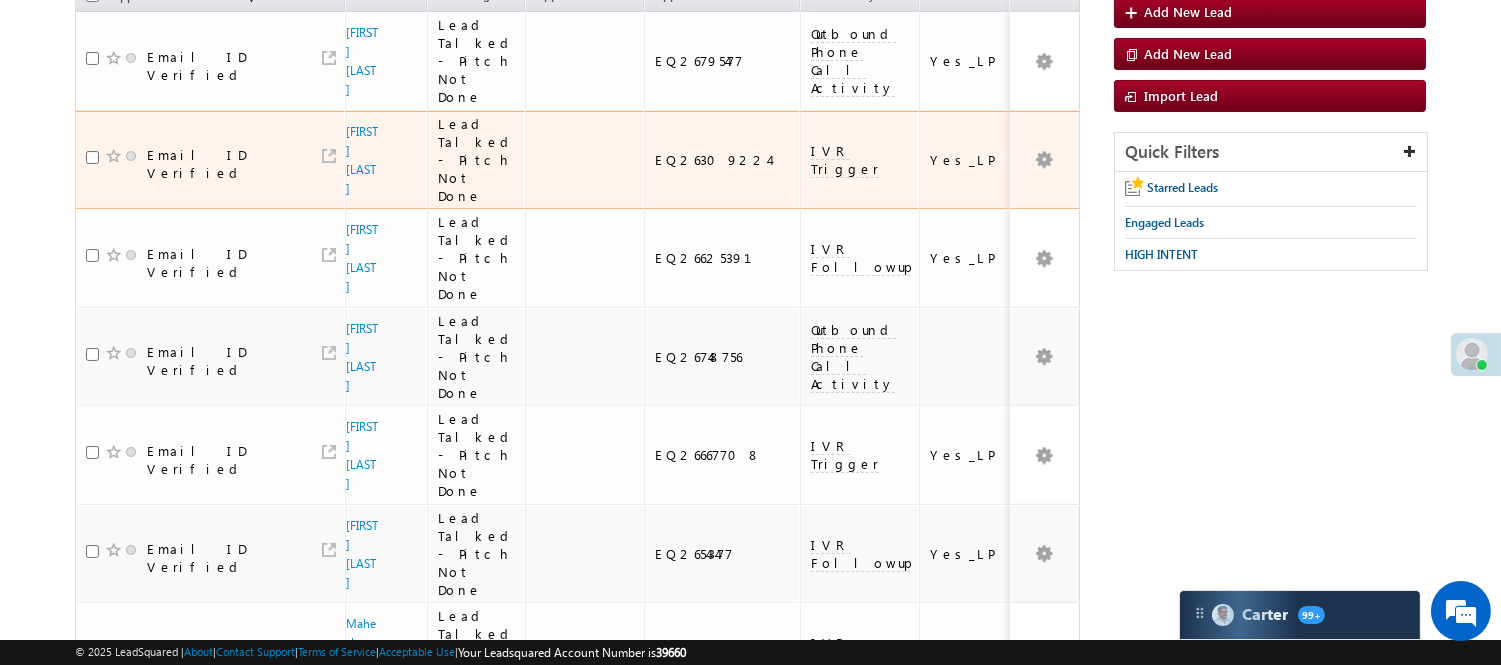scroll, scrollTop: 88, scrollLeft: 0, axis: vertical 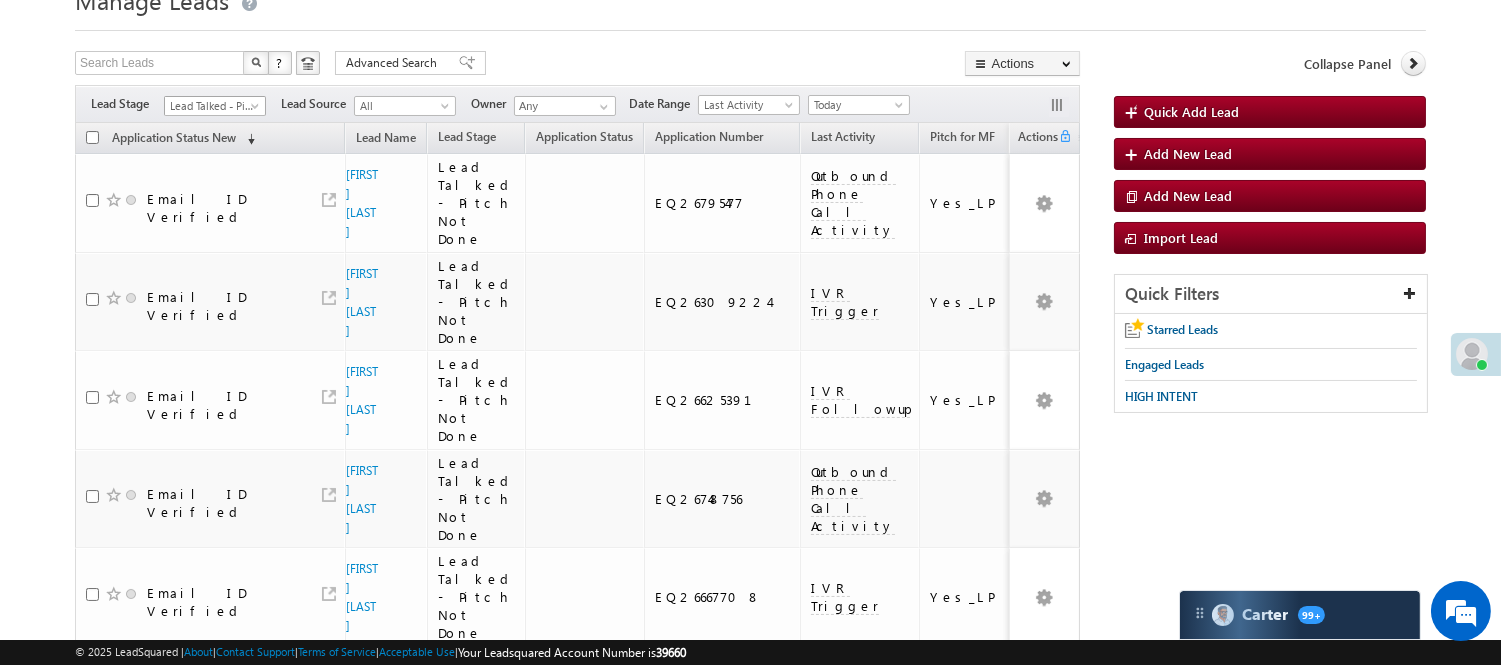 click on "Lead Talked - Pitch Not Done" at bounding box center [212, 106] 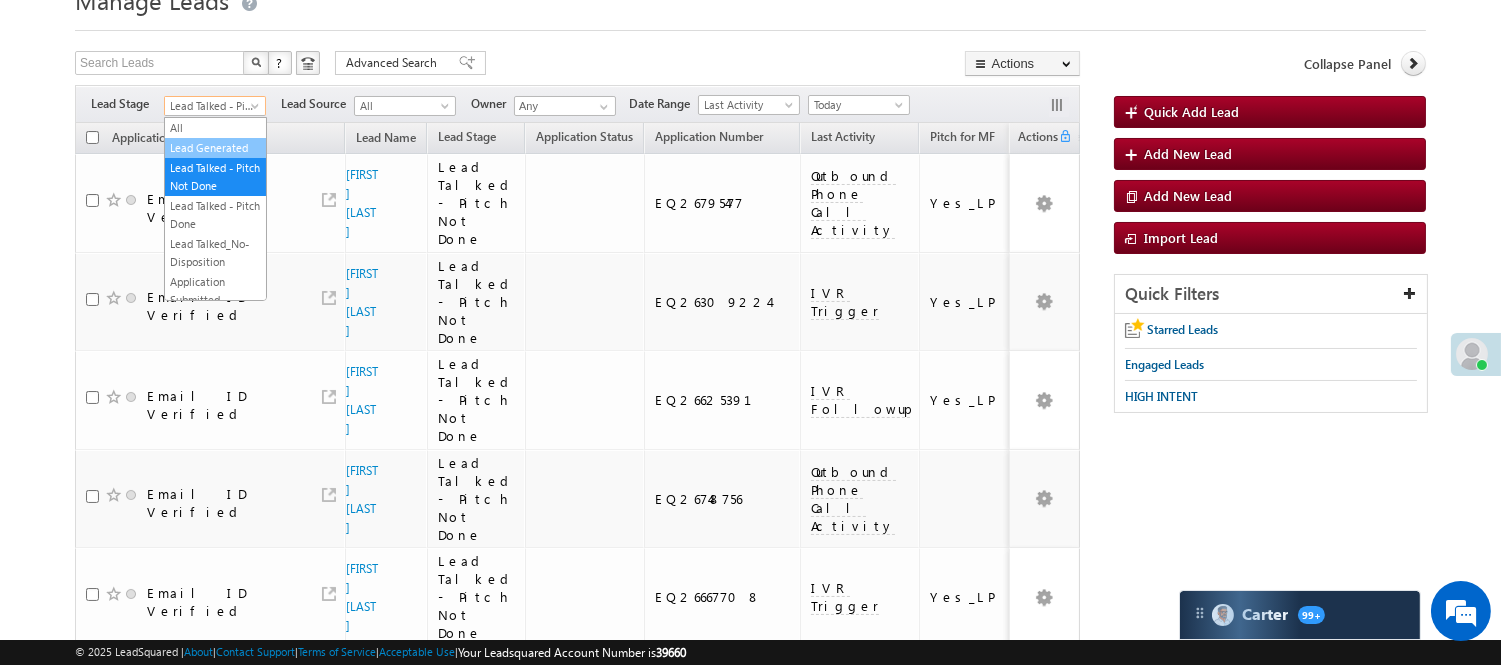 click on "Lead Generated" at bounding box center [215, 148] 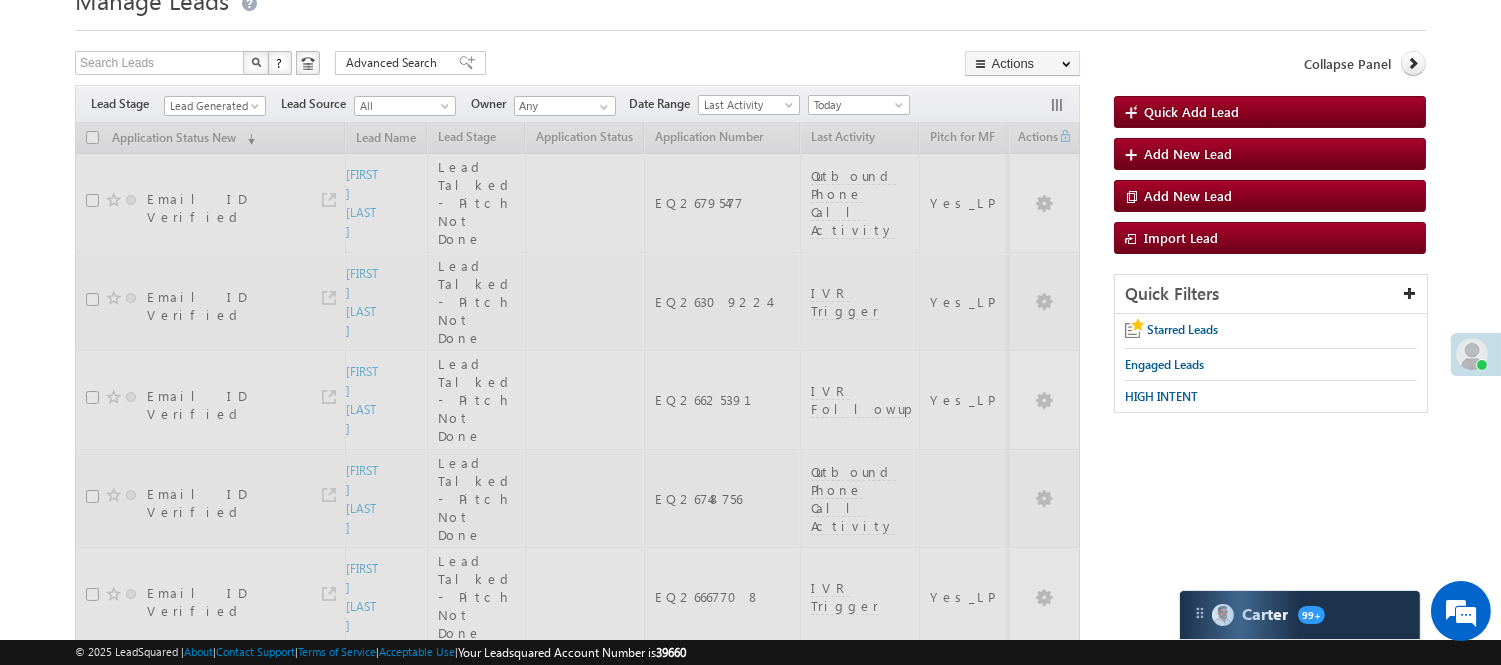 click on "Manage Leads
Quick Add Lead
Search Leads X ?   38 results found
Advanced Search
Advanced Search
Actions Actions" at bounding box center [750, 762] 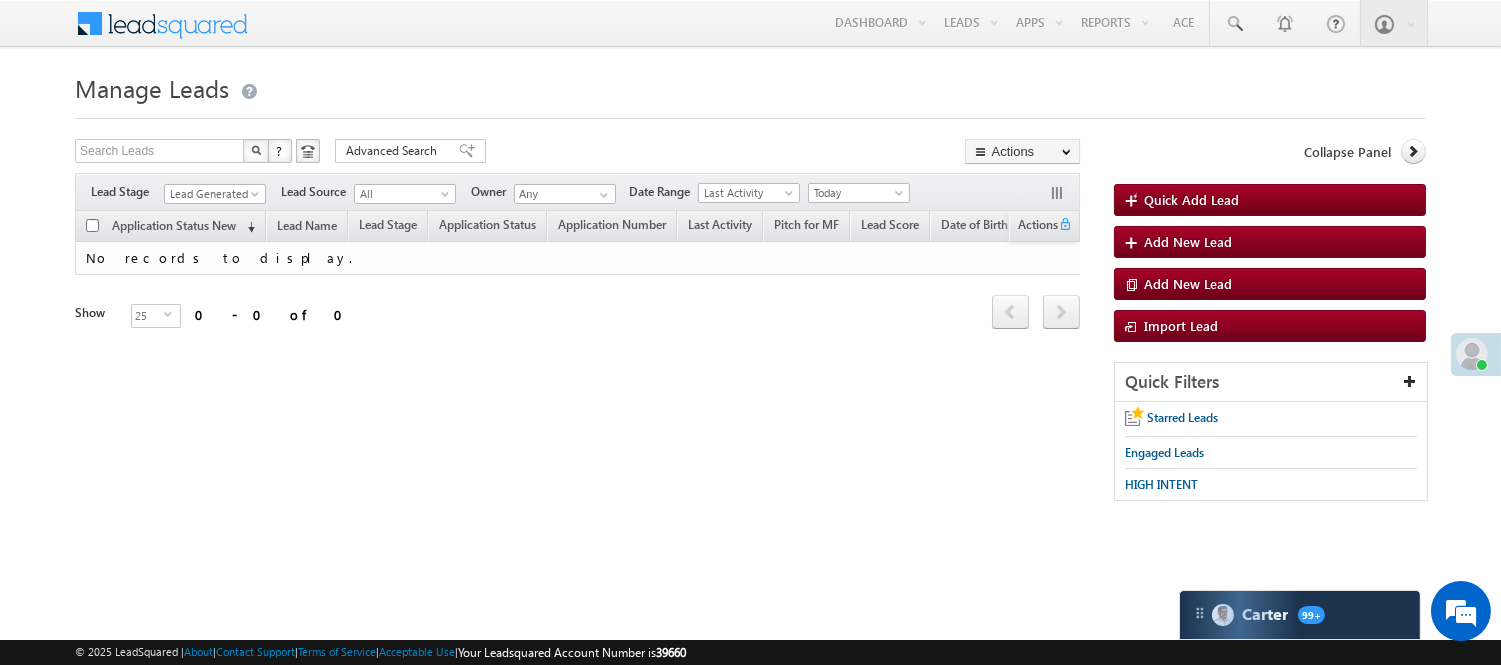 scroll, scrollTop: 0, scrollLeft: 0, axis: both 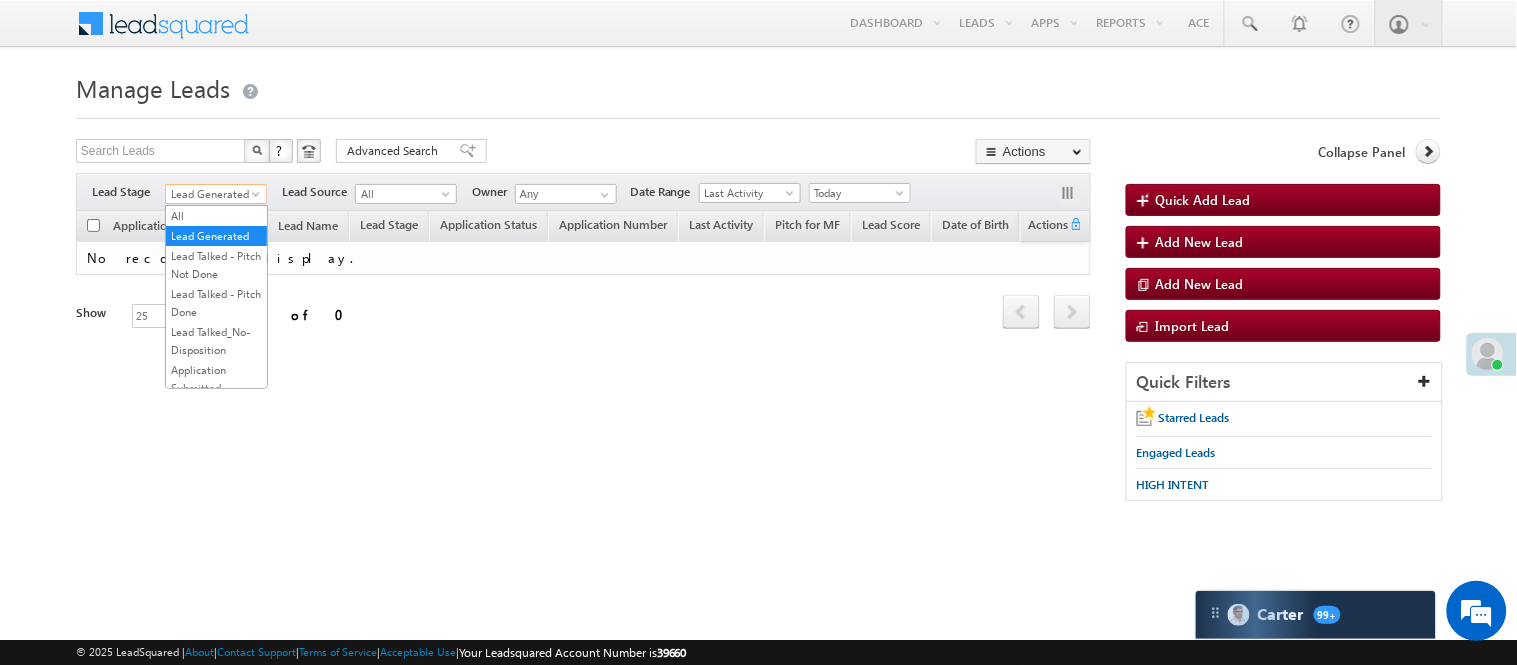 click on "Lead Generated" at bounding box center (213, 194) 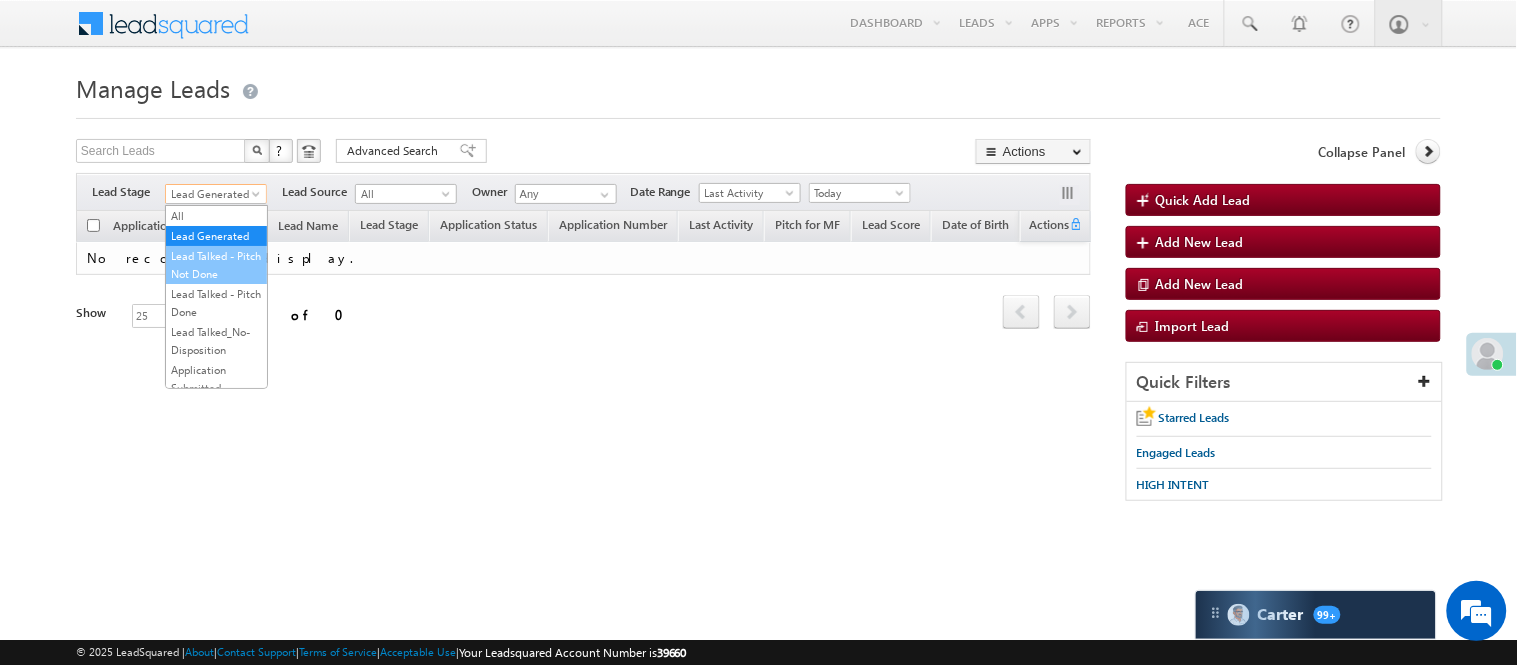 click on "Lead Talked - Pitch Not Done" at bounding box center (216, 265) 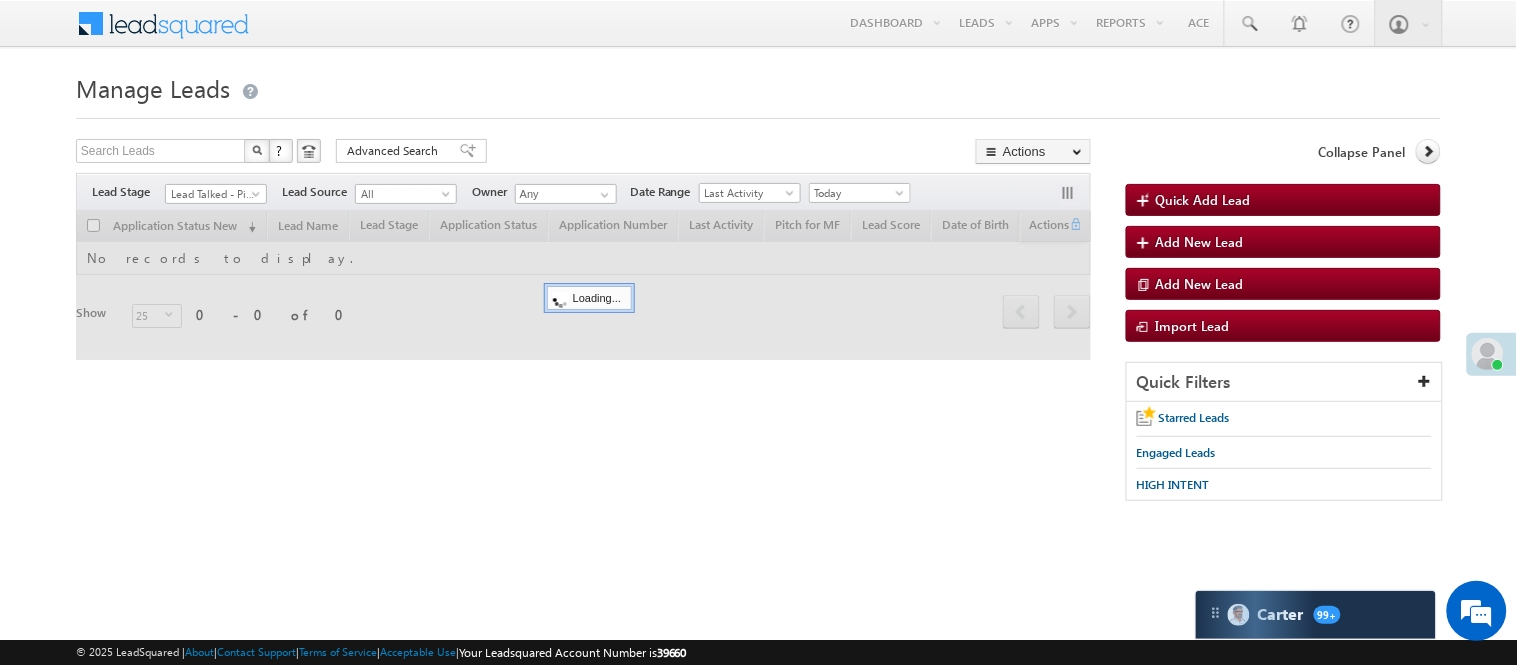 click on "Manage Leads
Quick Add Lead
Search Leads X ?   0 results found
Advanced Search
Advanced Search
Actions Actions" at bounding box center (758, 294) 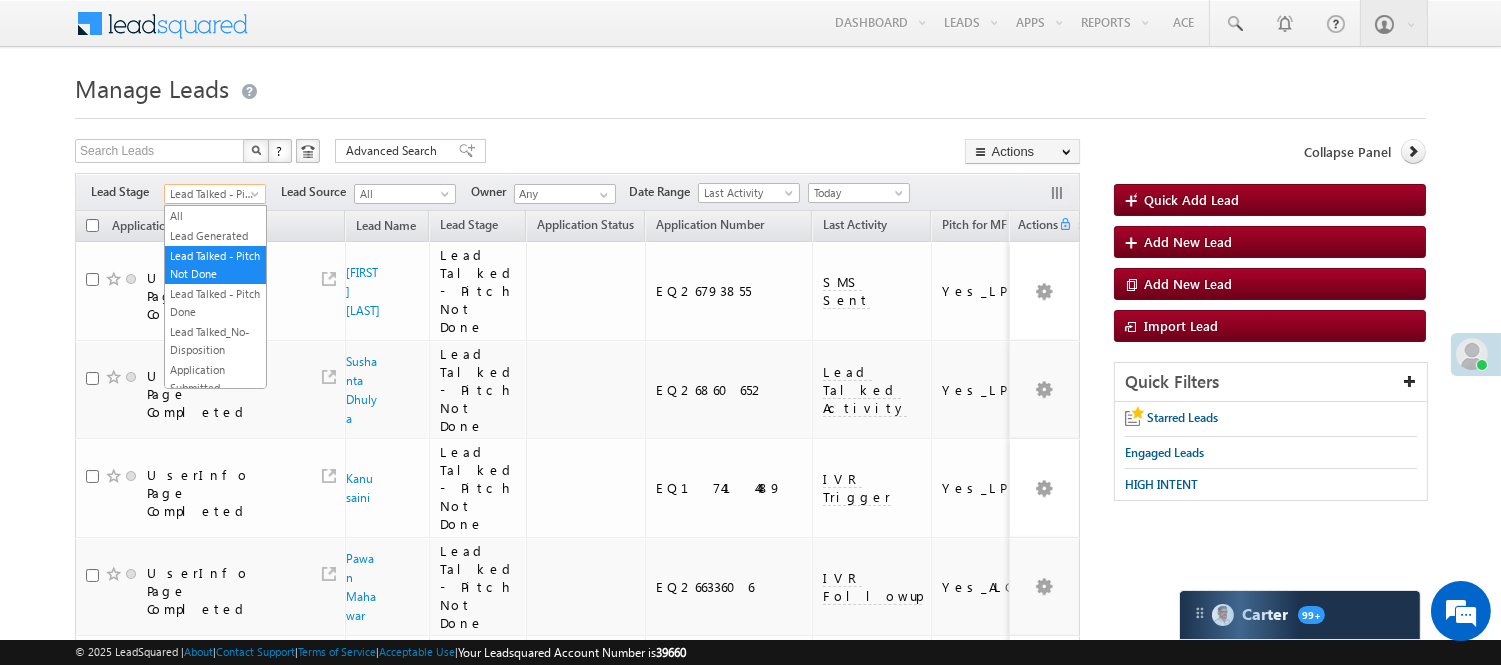 click on "Lead Talked - Pitch Not Done" at bounding box center [212, 194] 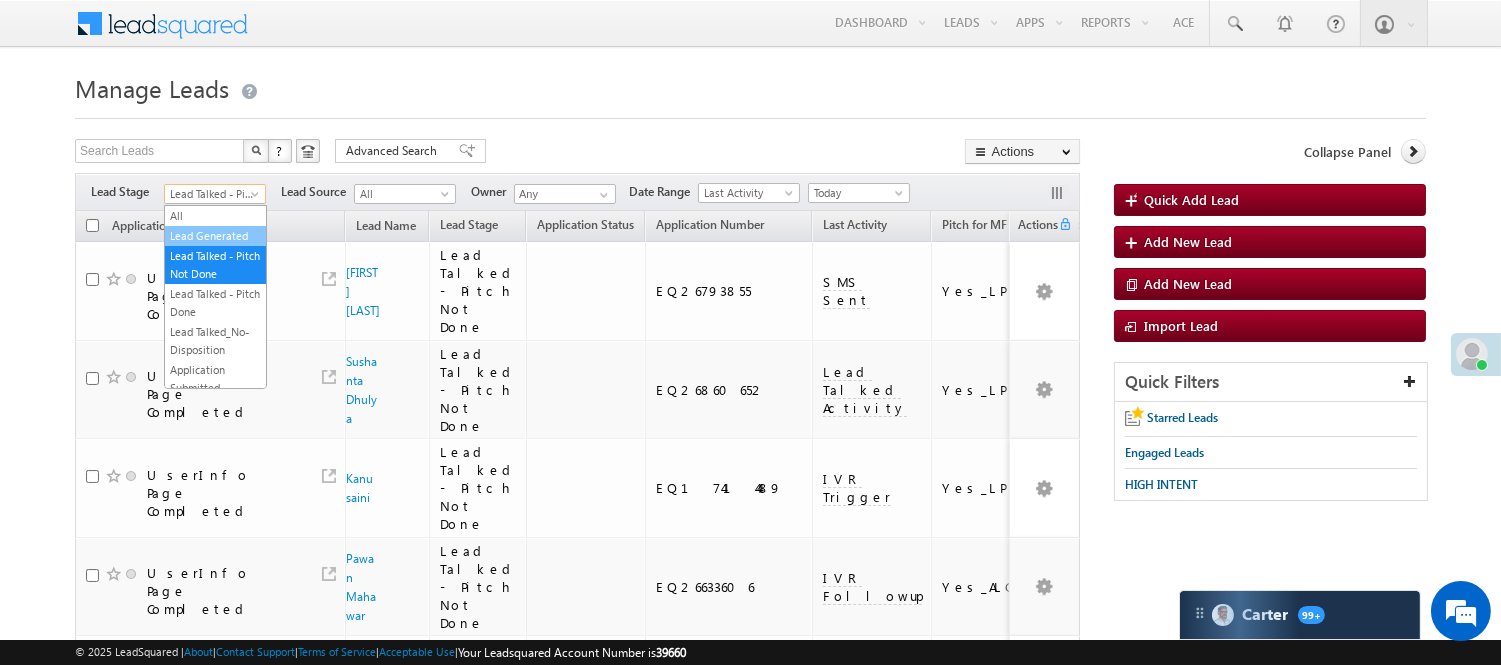 click on "Lead Generated" at bounding box center (215, 236) 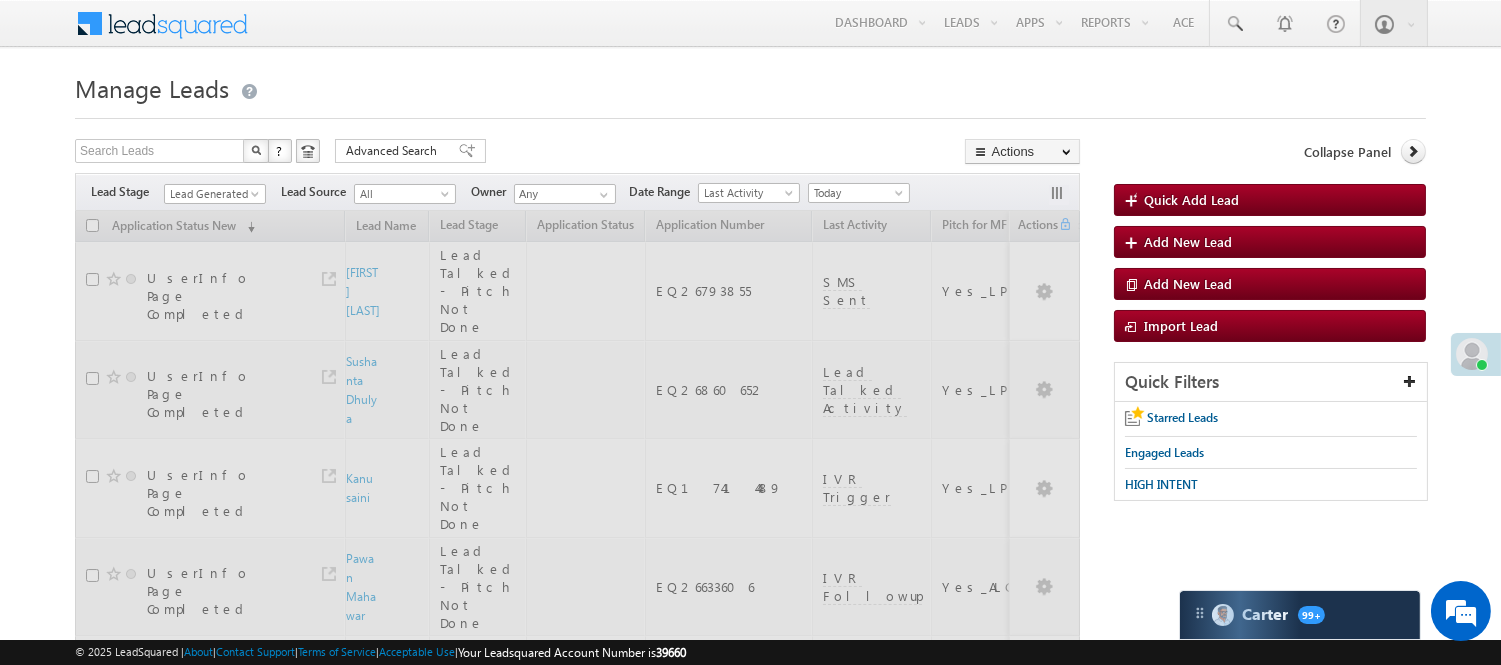 click on "Manage Leads
Quick Add Lead
Search Leads X ?   38 results found
Advanced Search
Advanced Search
Actions Actions" at bounding box center (750, 1453) 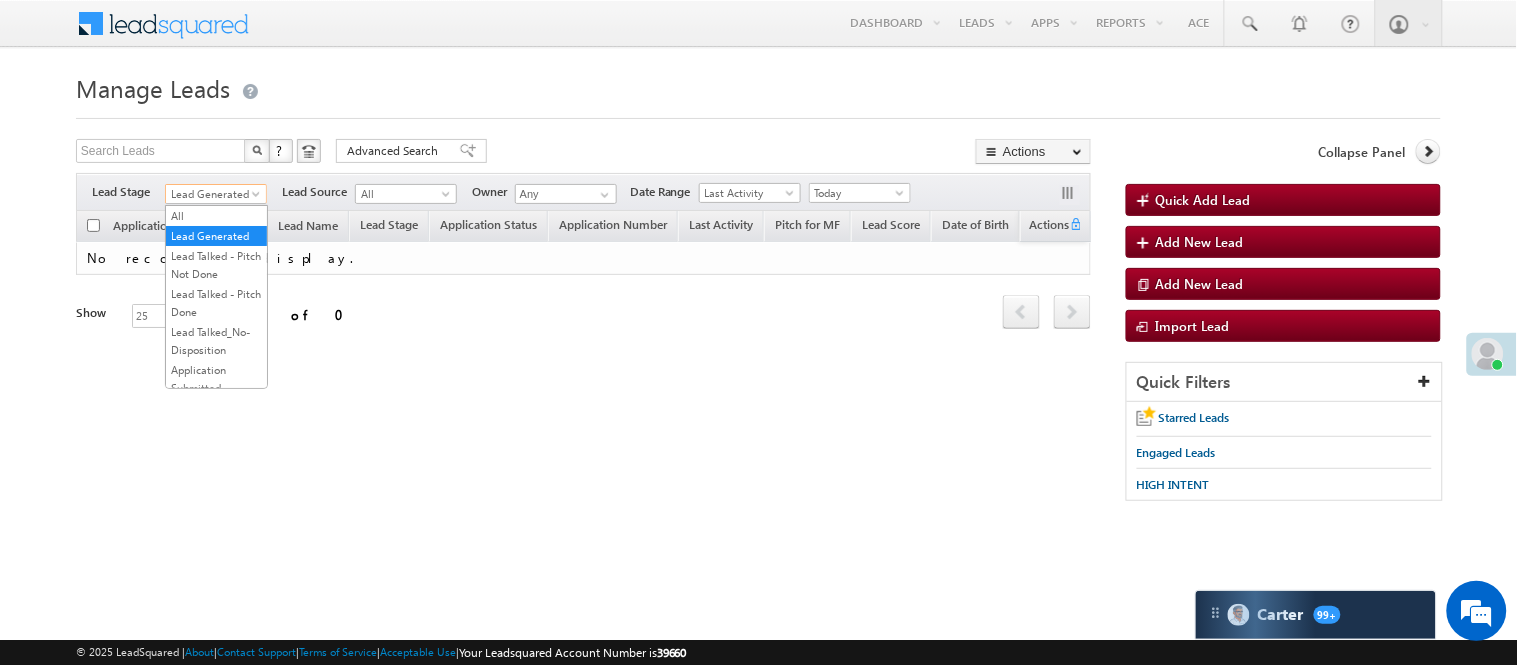 click on "Lead Generated" at bounding box center (213, 194) 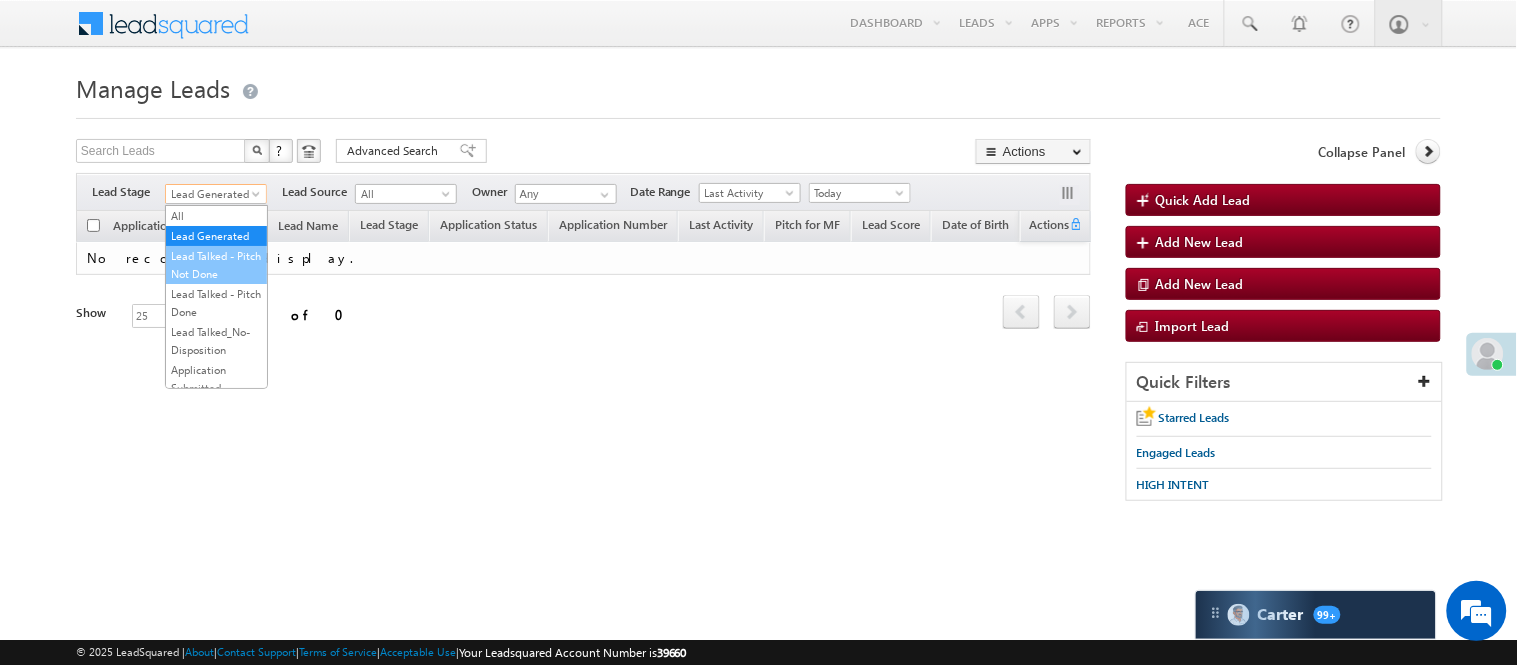 click on "Lead Talked - Pitch Not Done" at bounding box center [216, 265] 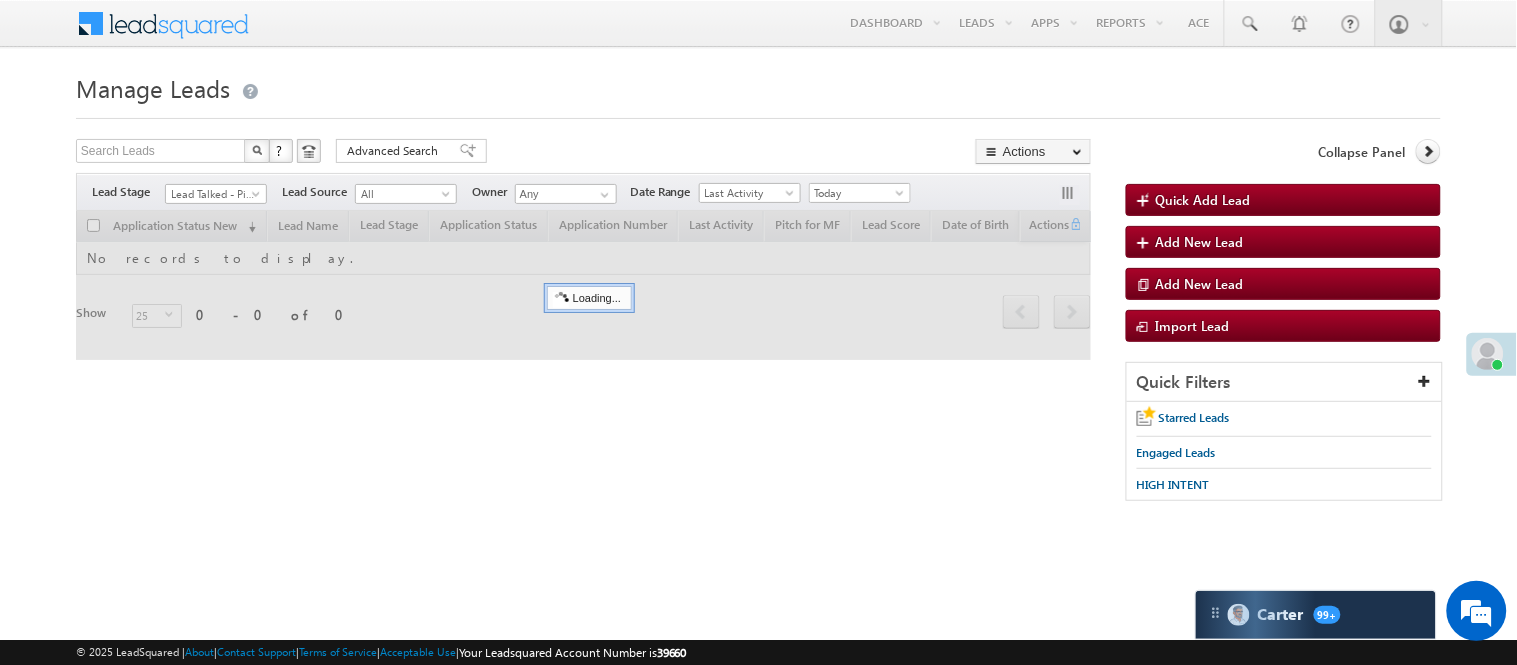 click on "Manage Leads" at bounding box center [758, 86] 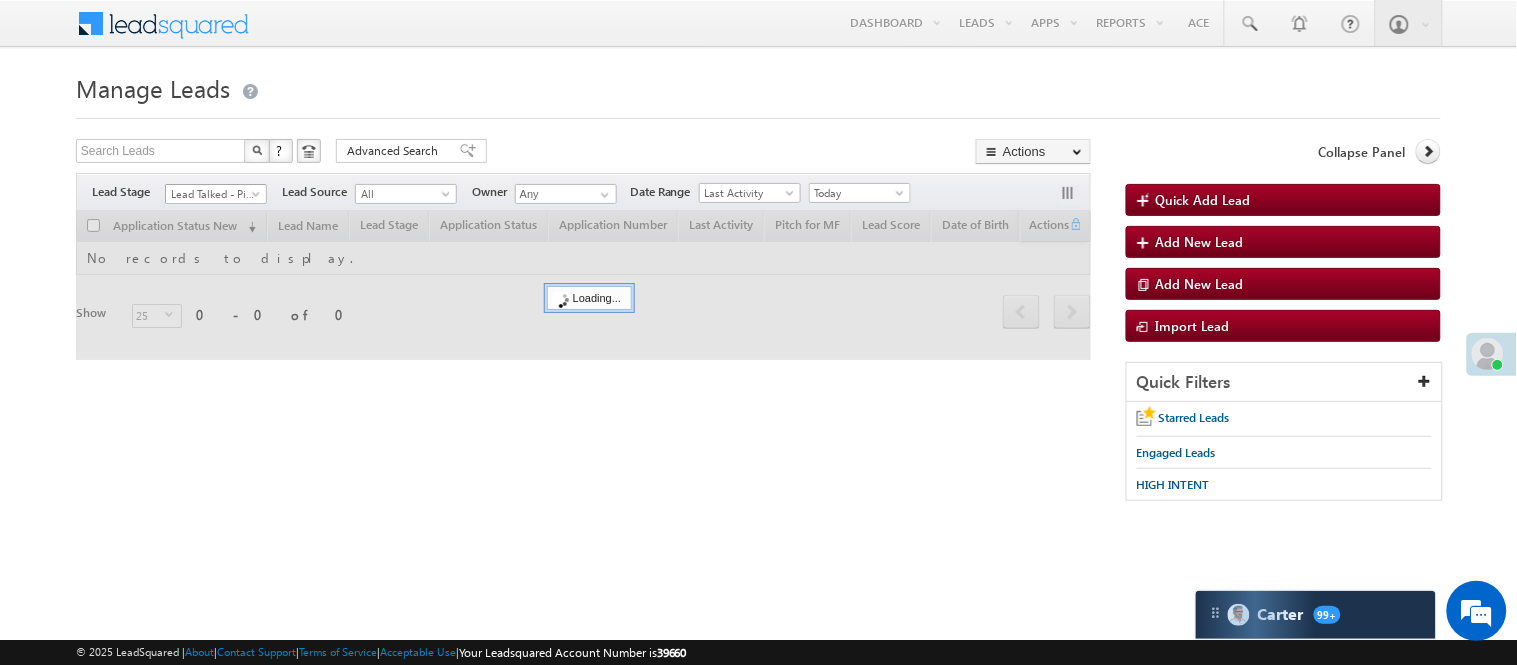click on "Lead Talked - Pitch Not Done" at bounding box center [213, 194] 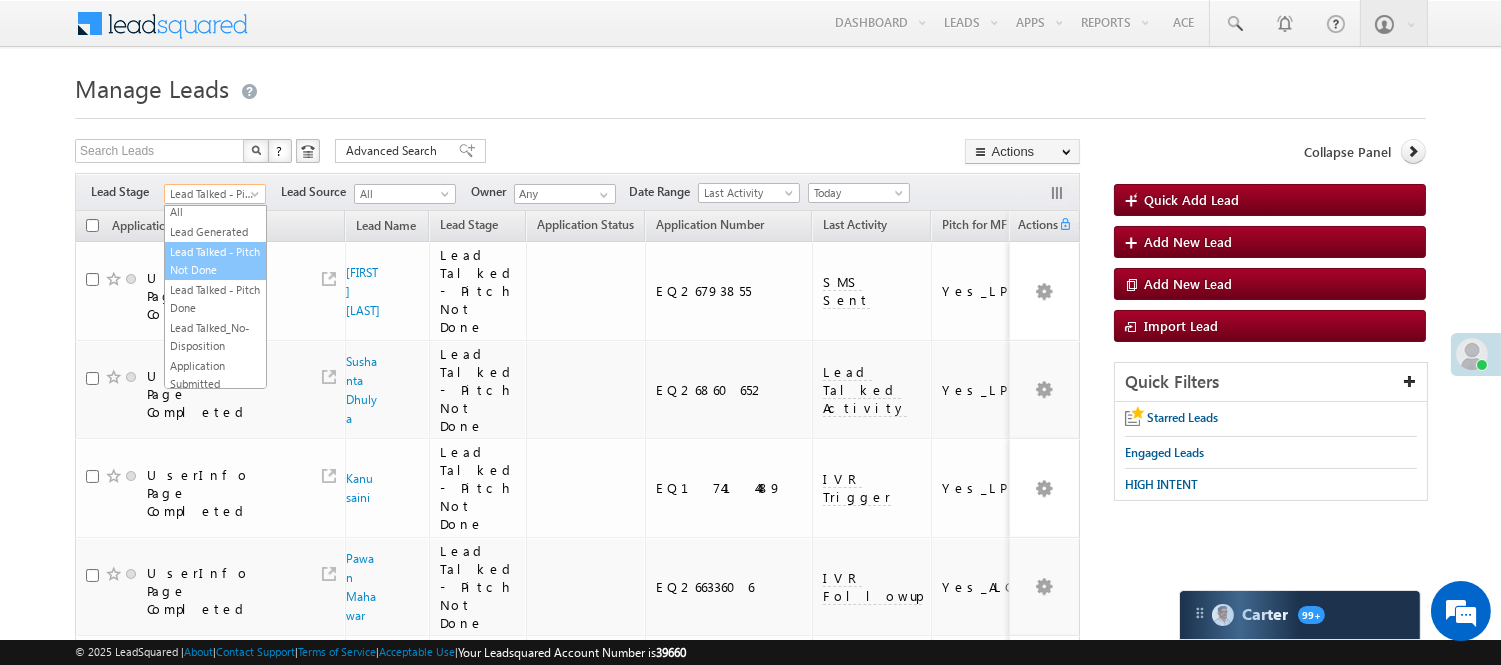 scroll, scrollTop: 0, scrollLeft: 0, axis: both 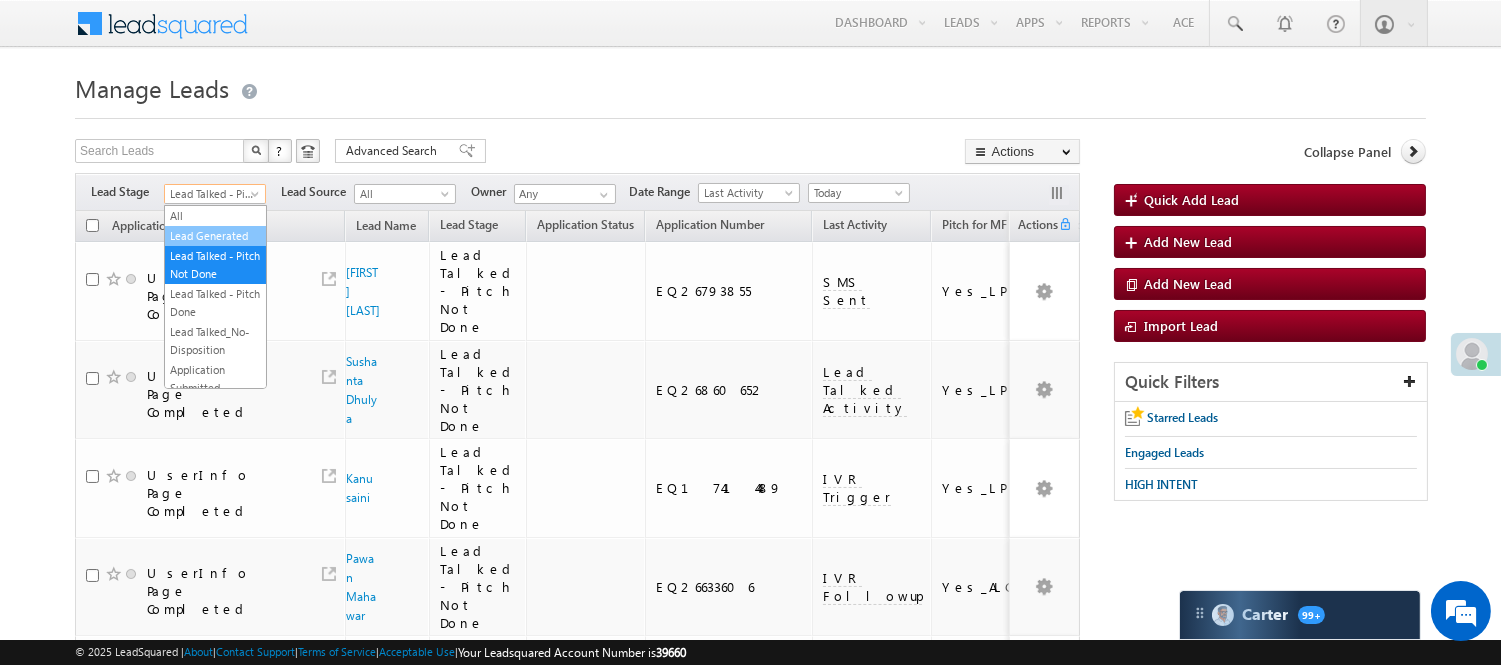 click on "Lead Generated" at bounding box center (215, 236) 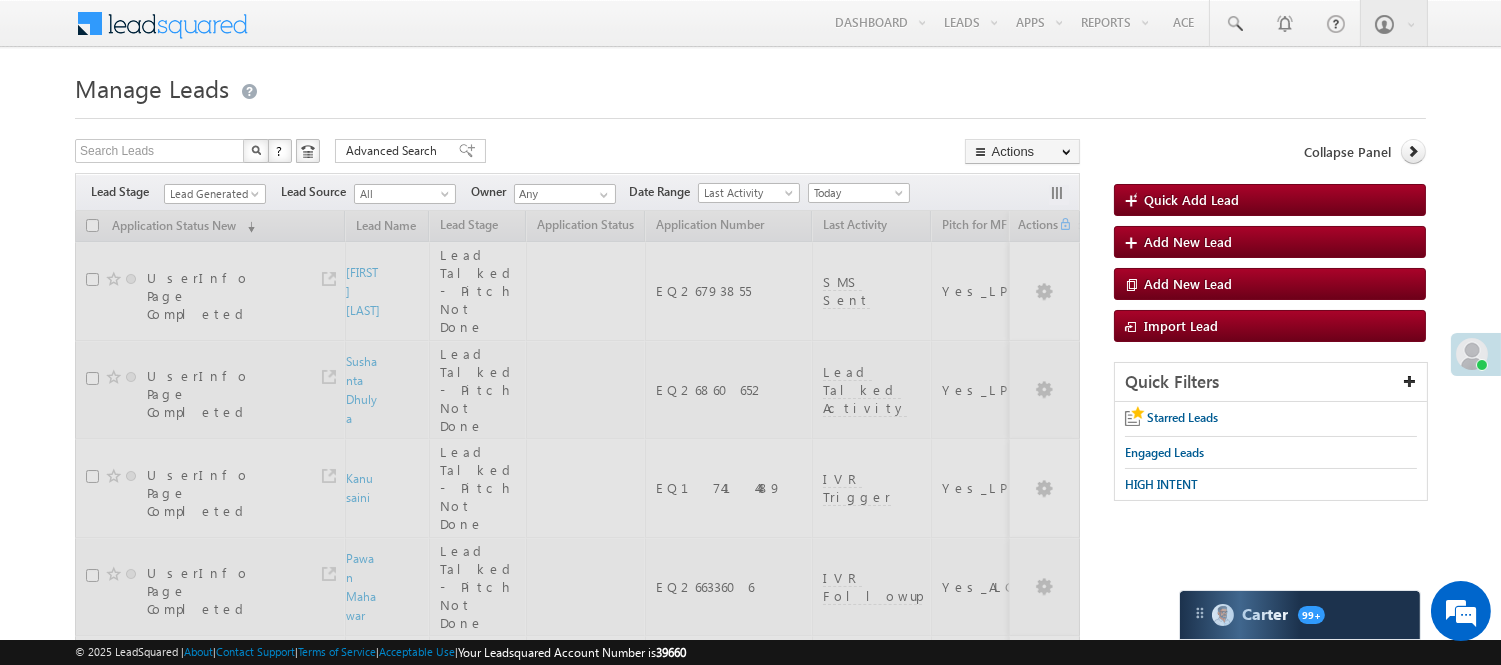 click at bounding box center [750, 112] 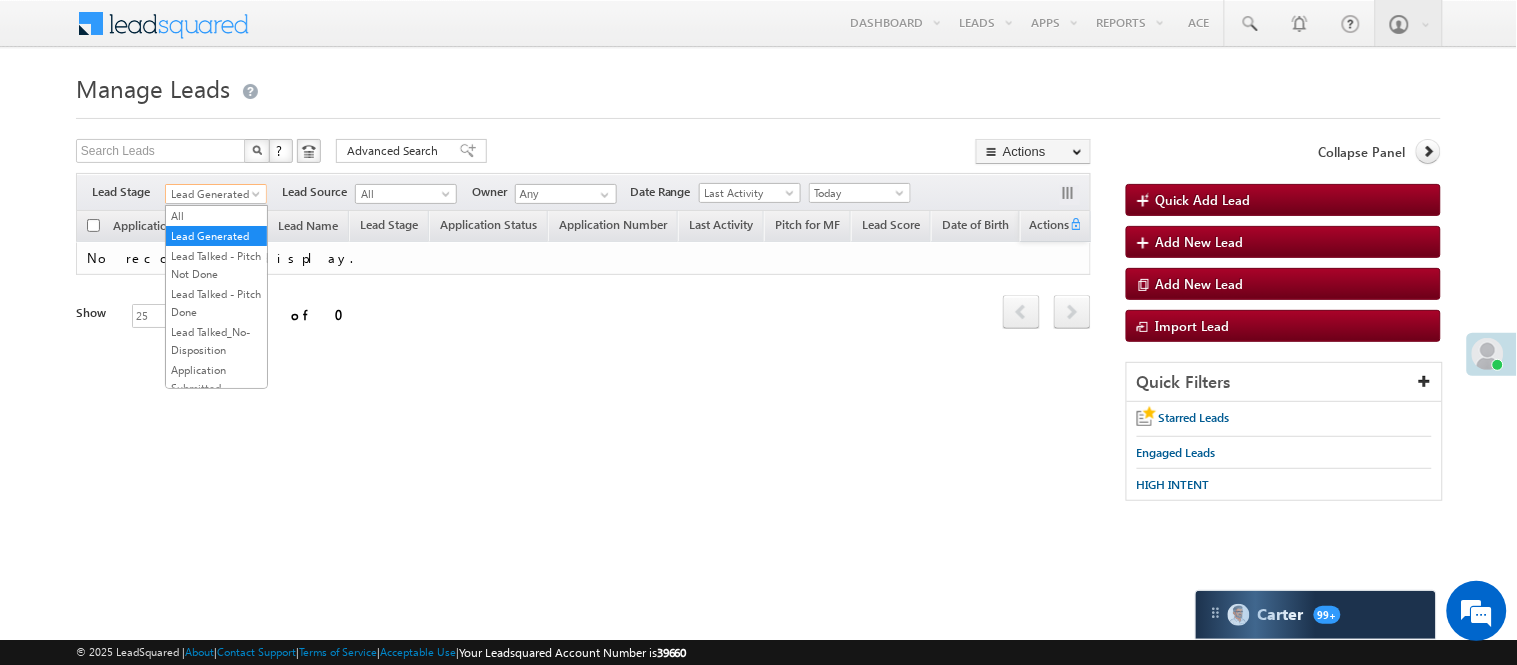 click on "Lead Generated" at bounding box center [213, 194] 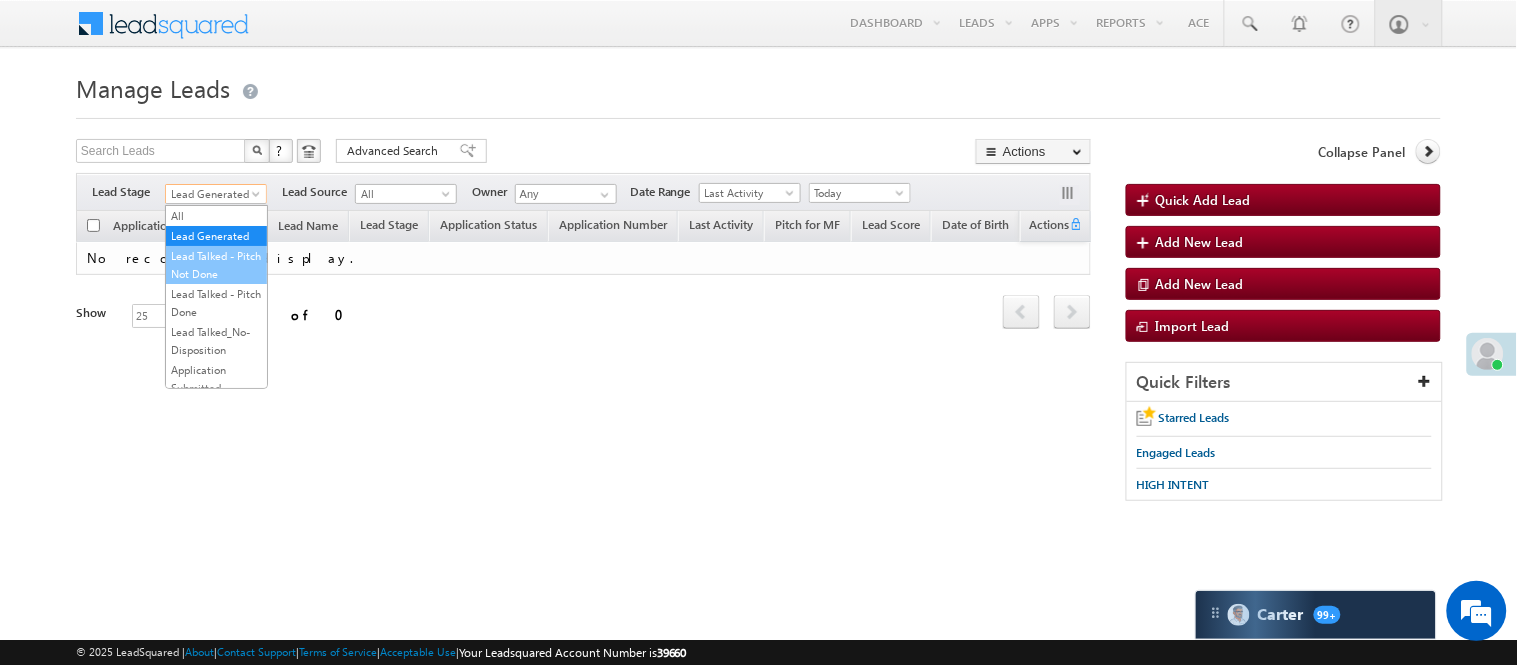 click on "Lead Talked - Pitch Not Done" at bounding box center [216, 265] 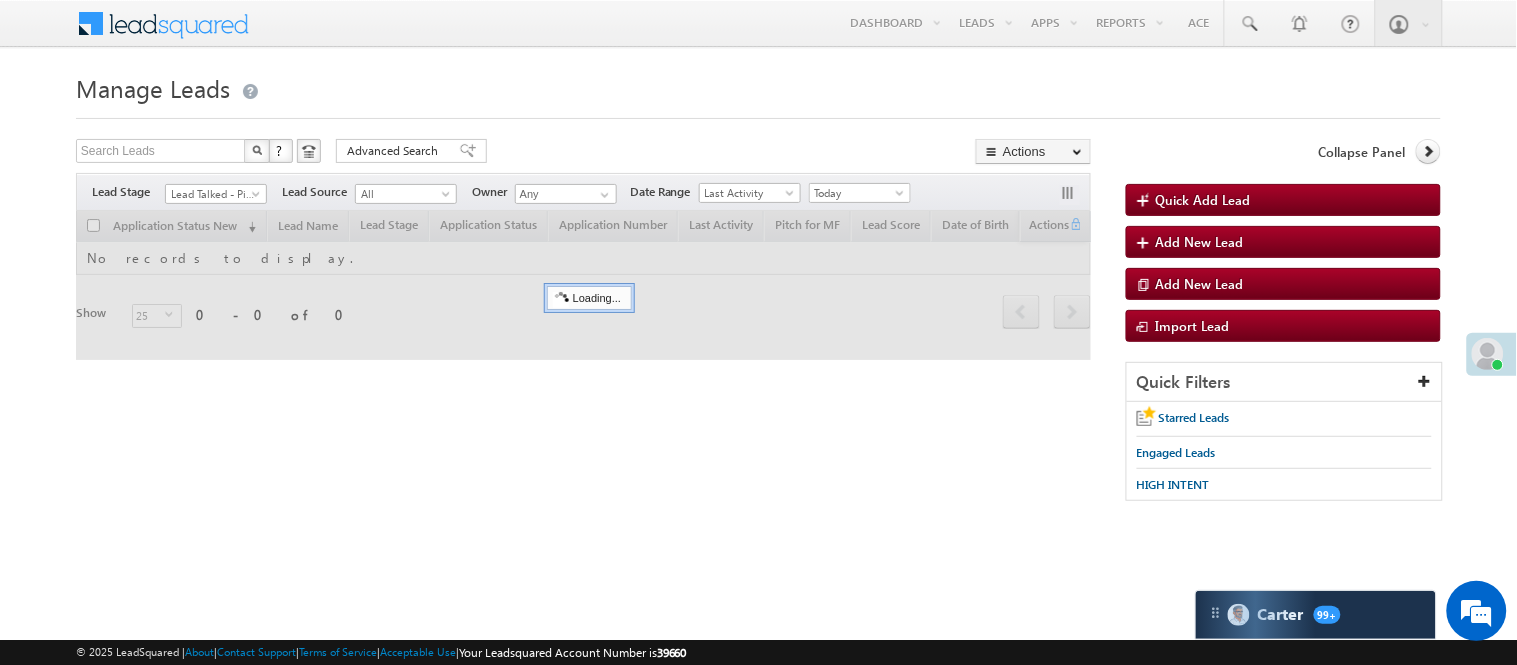 click on "Manage Leads" at bounding box center [758, 86] 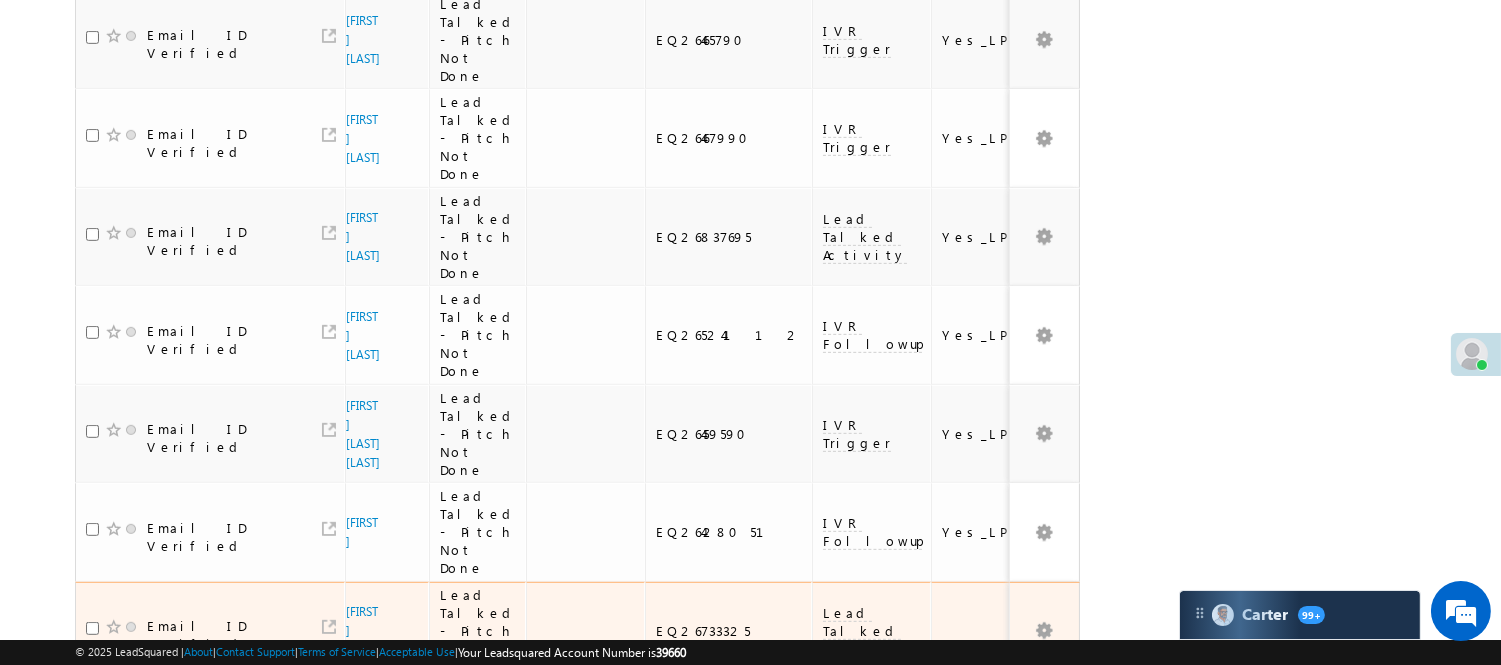 scroll, scrollTop: 1777, scrollLeft: 0, axis: vertical 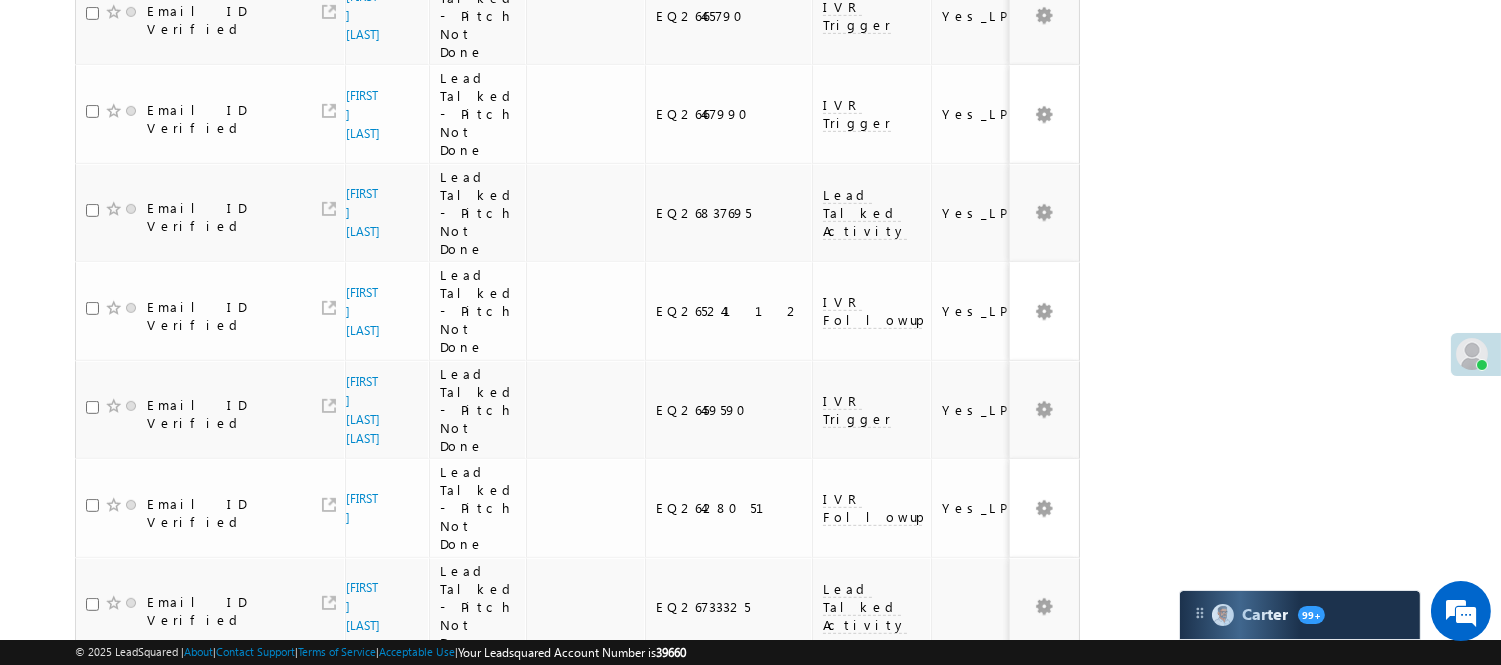 click on "2" at bounding box center (1018, 990) 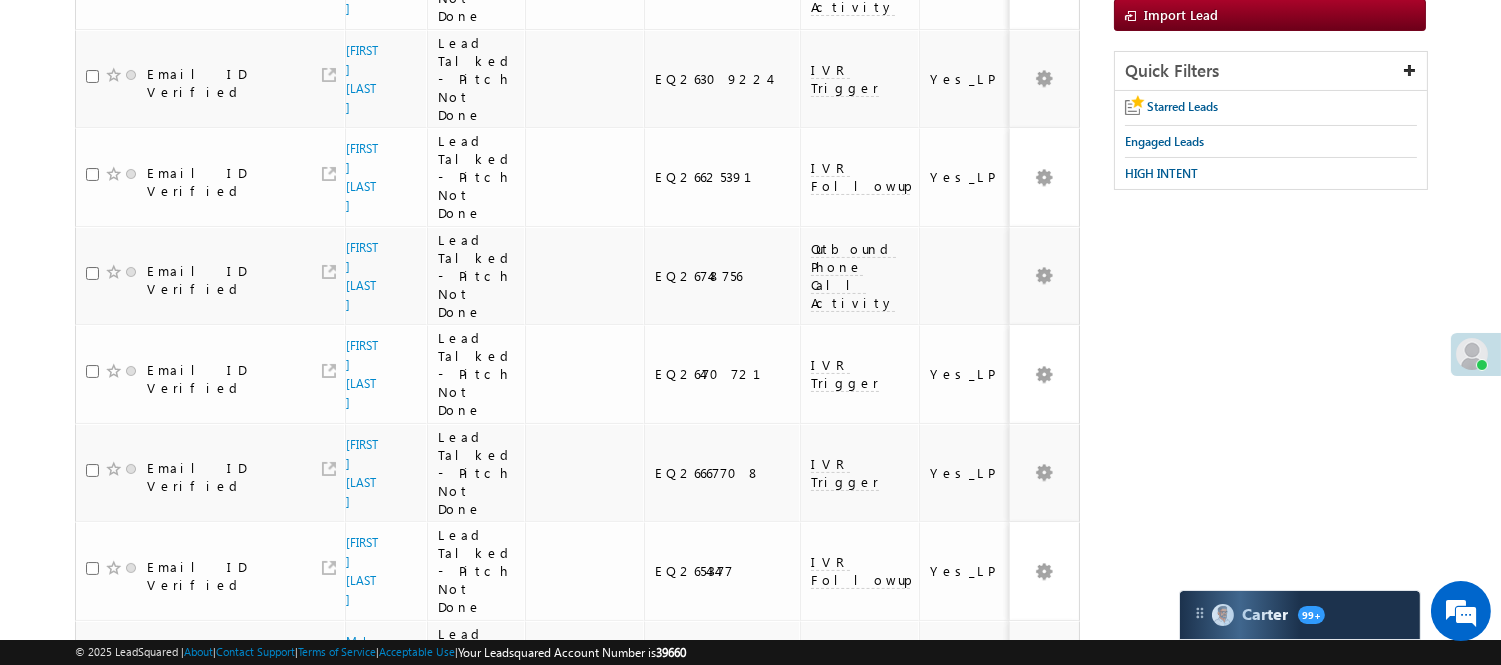 scroll, scrollTop: 0, scrollLeft: 0, axis: both 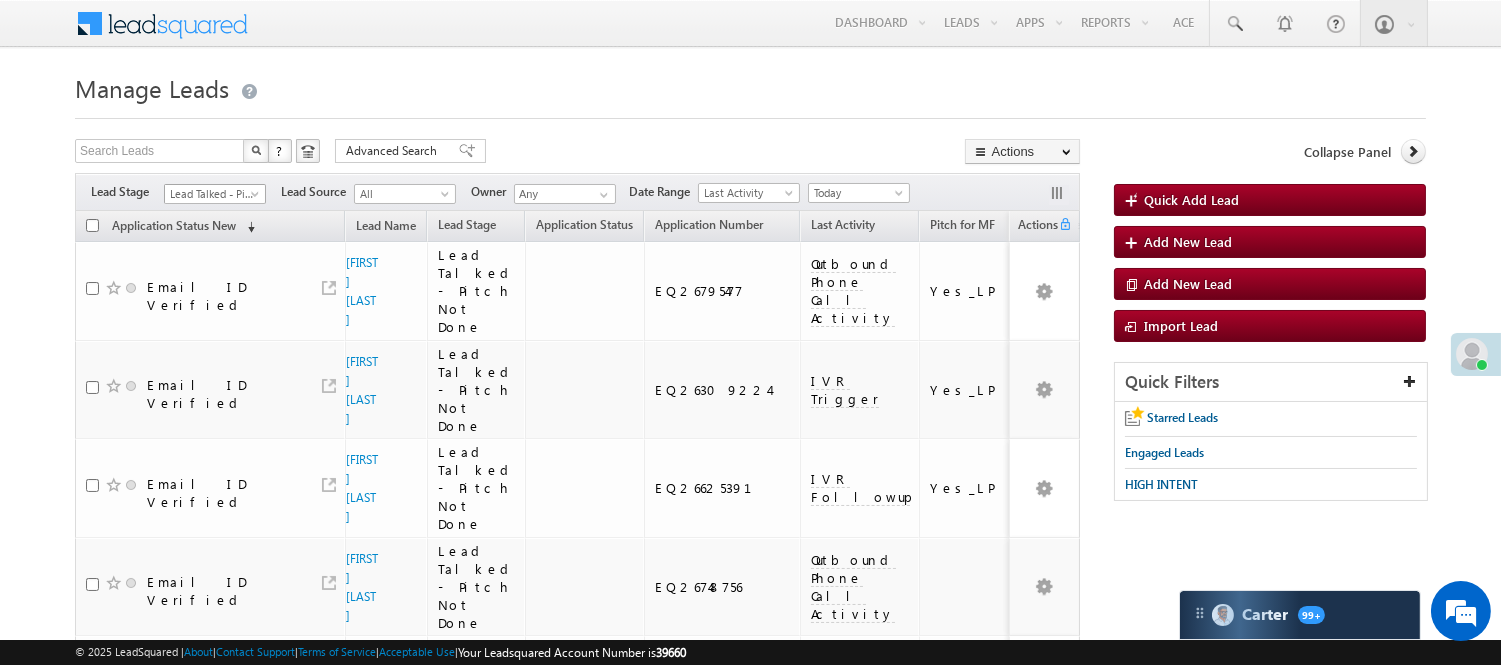 click on "Lead Talked - Pitch Not Done" at bounding box center (212, 194) 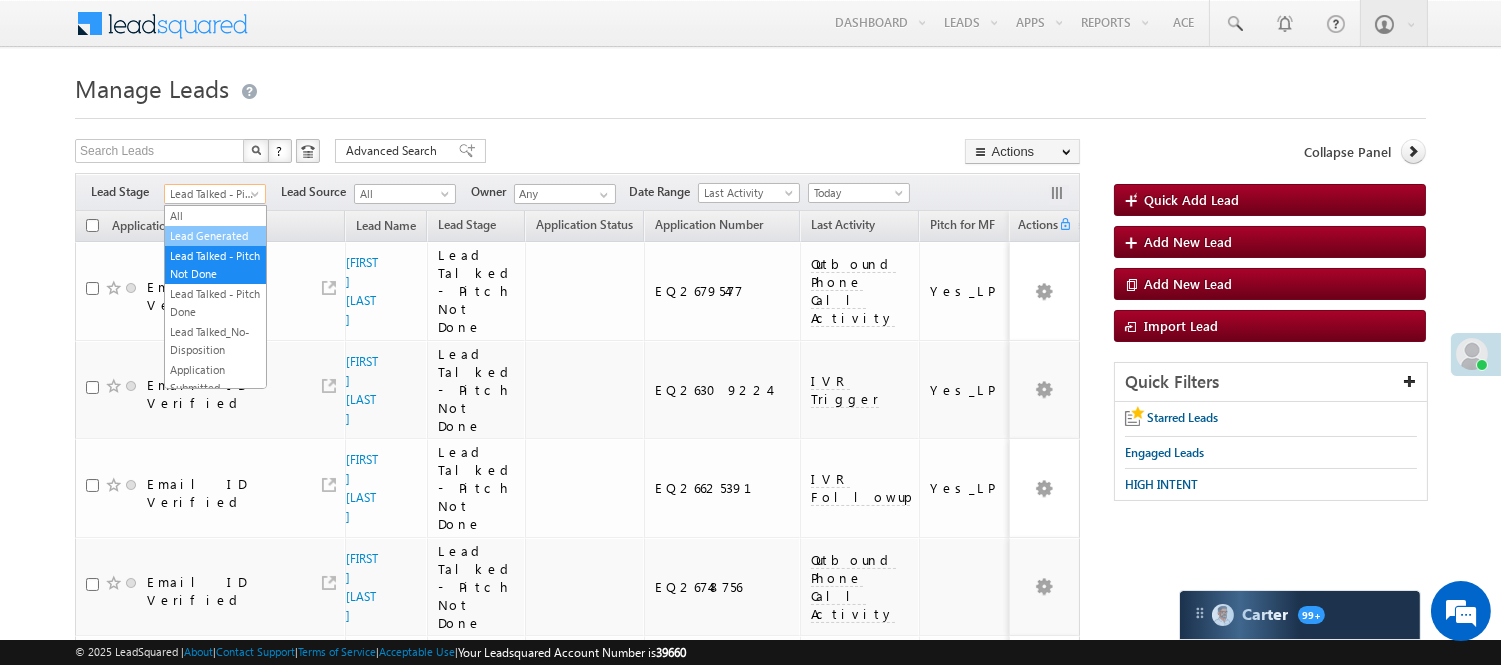click on "Lead Generated" at bounding box center [215, 236] 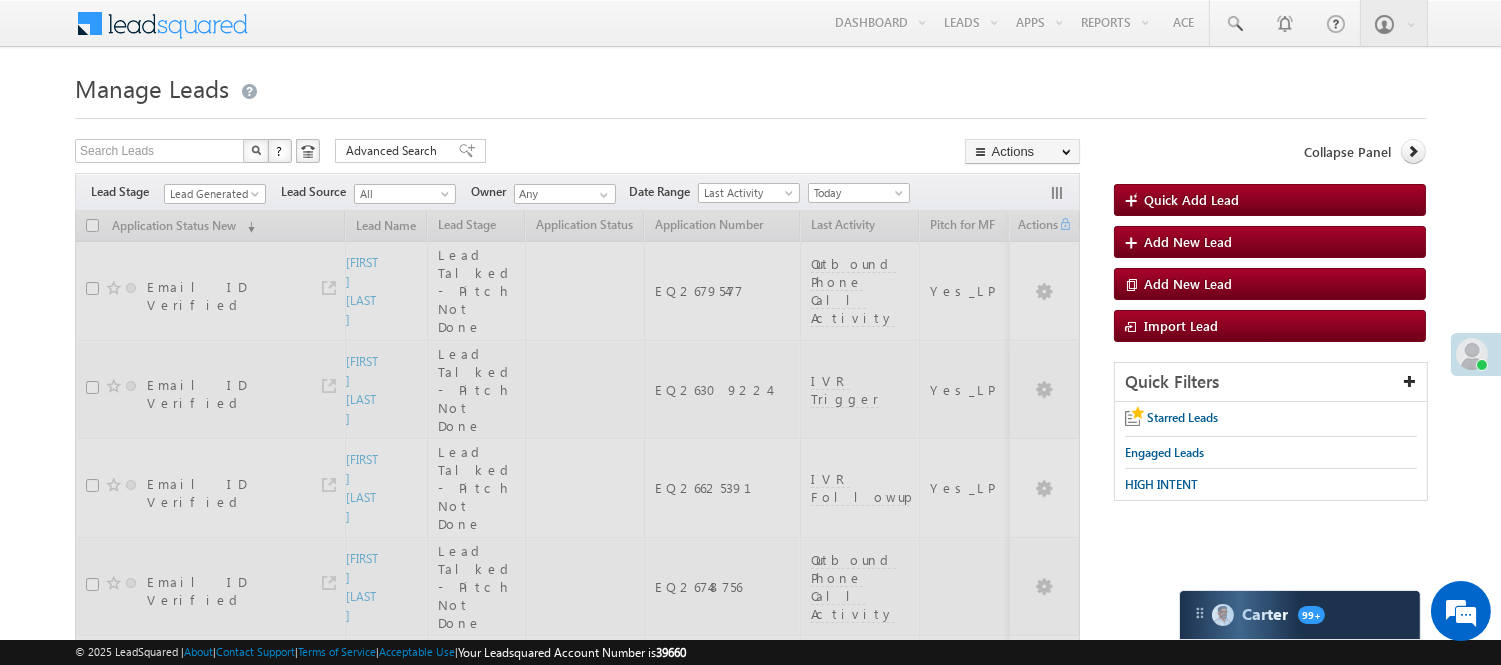 click on "Manage Leads
Quick Add Lead
Search Leads X ?   39 results found
Advanced Search
Advanced Search
Actions Actions" at bounding box center (750, 899) 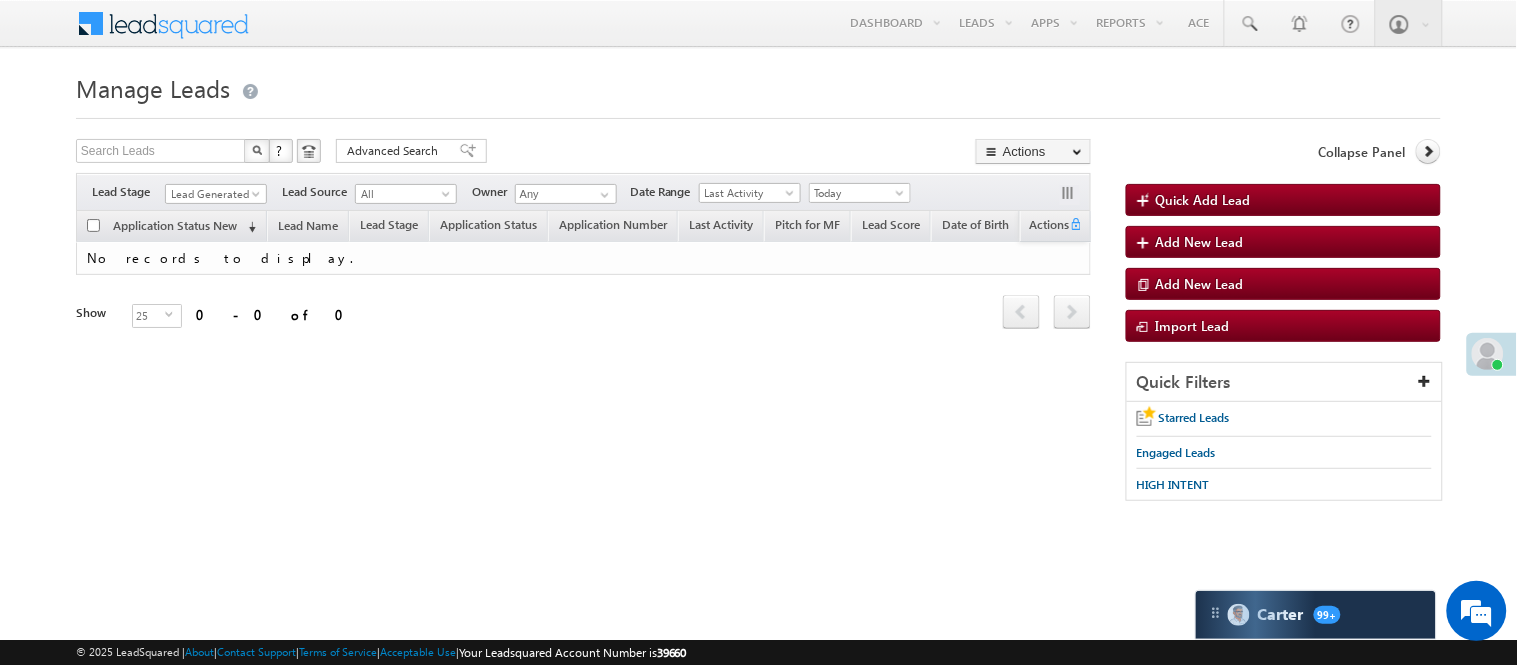 click on "Filters
Lead Stage
All Lead Generated Lead Talked - Pitch Not Done Lead Talked - Pitch Done Lead Talked_No-Disposition Application Submitted Payment Done Application Resubmitted Under Objection Lead Called Lead Talked Not Interested FnO Lead Called FnO Lead Talked FnO submitted FnO Not Interested FnO Approved FnO Rejected FnO Lead Generated Code Generated CG NI Lead Generated
Lead Source
All All
Owner Any Any" at bounding box center [583, 192] 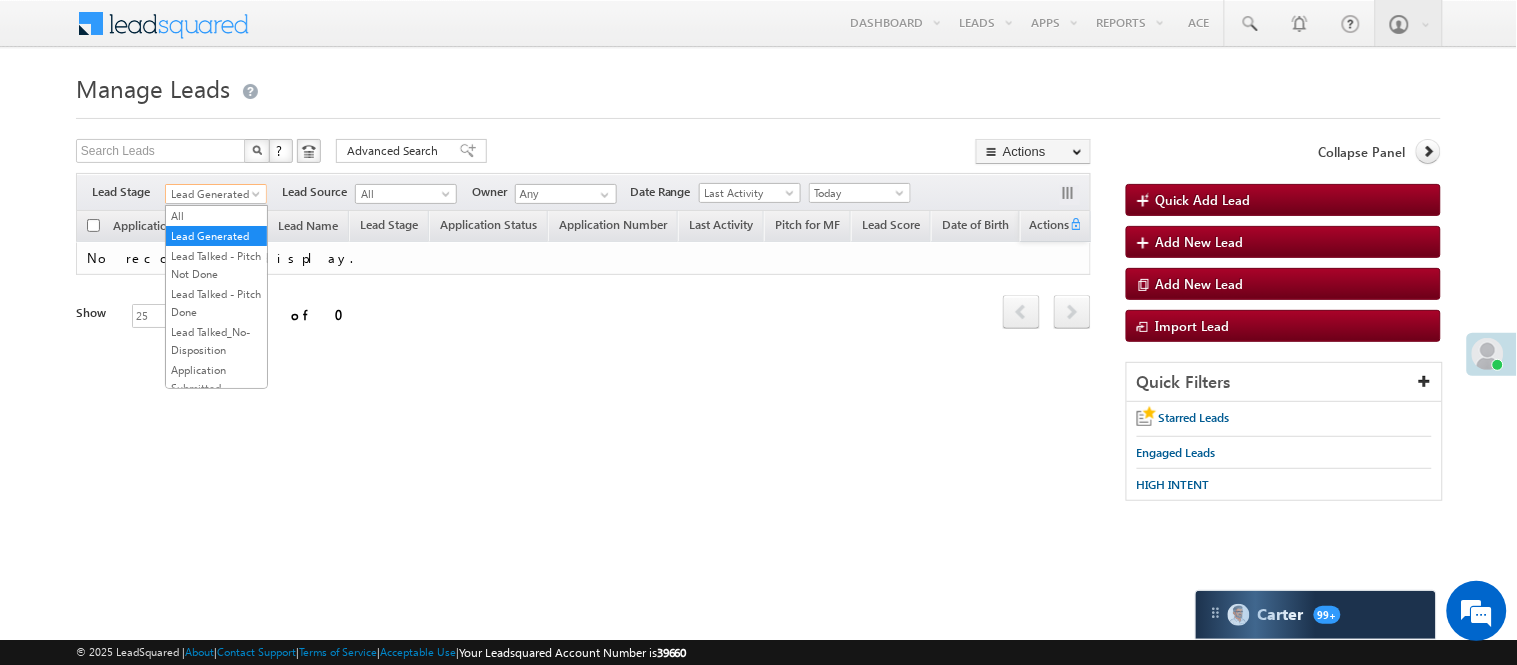 click on "Lead Generated" at bounding box center (213, 194) 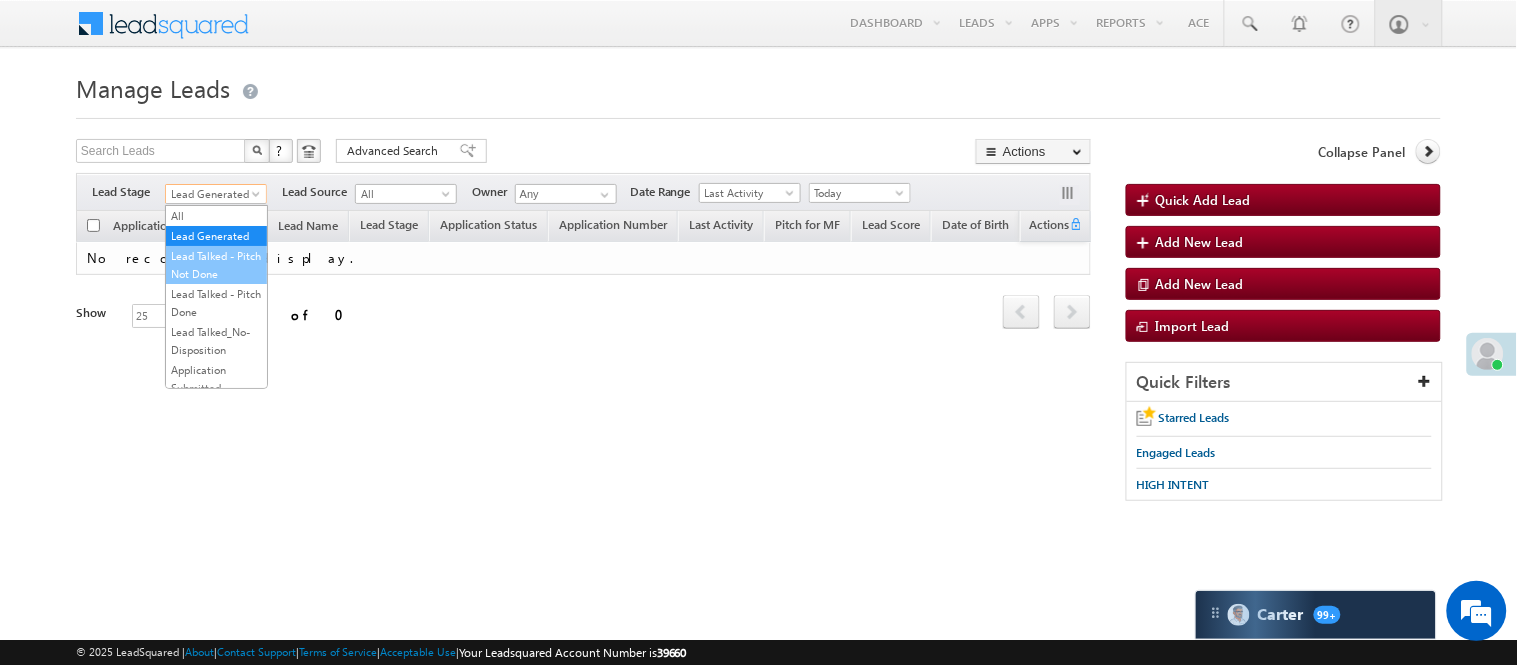 click on "Lead Talked - Pitch Not Done" at bounding box center [216, 265] 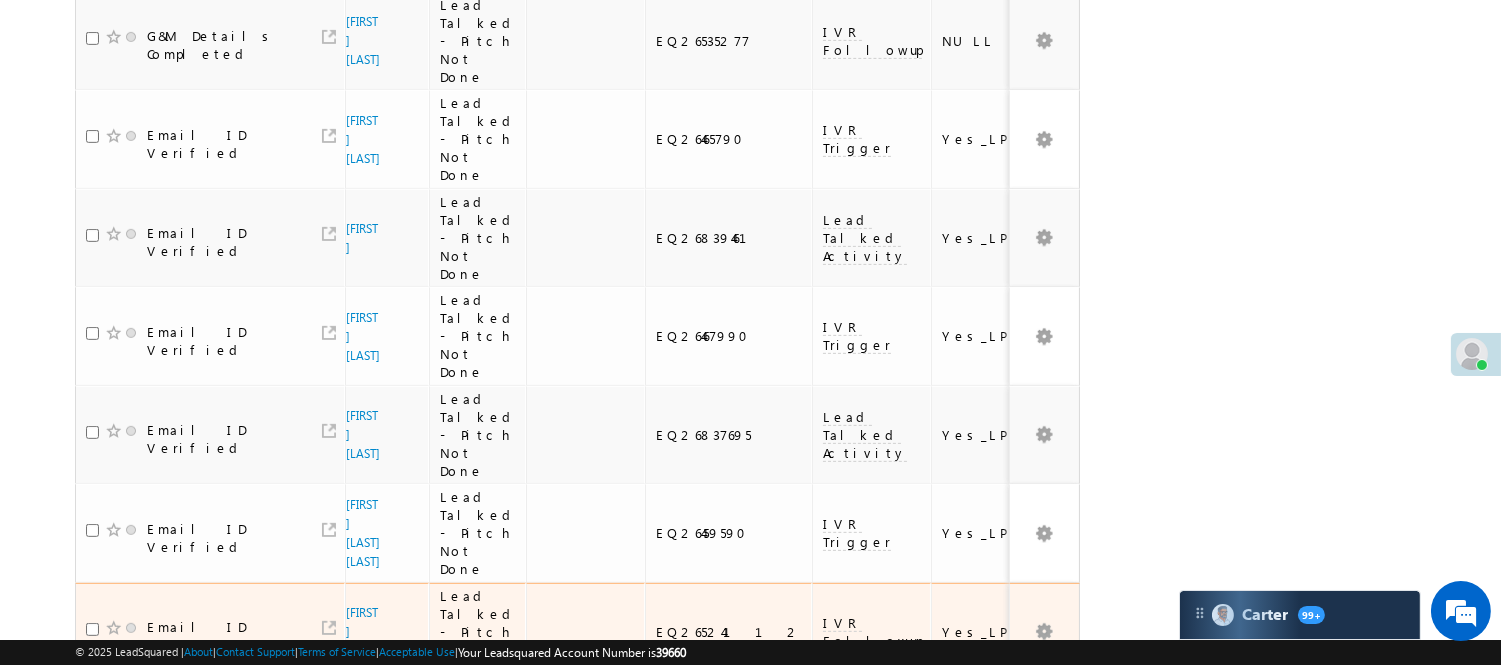 scroll, scrollTop: 1856, scrollLeft: 0, axis: vertical 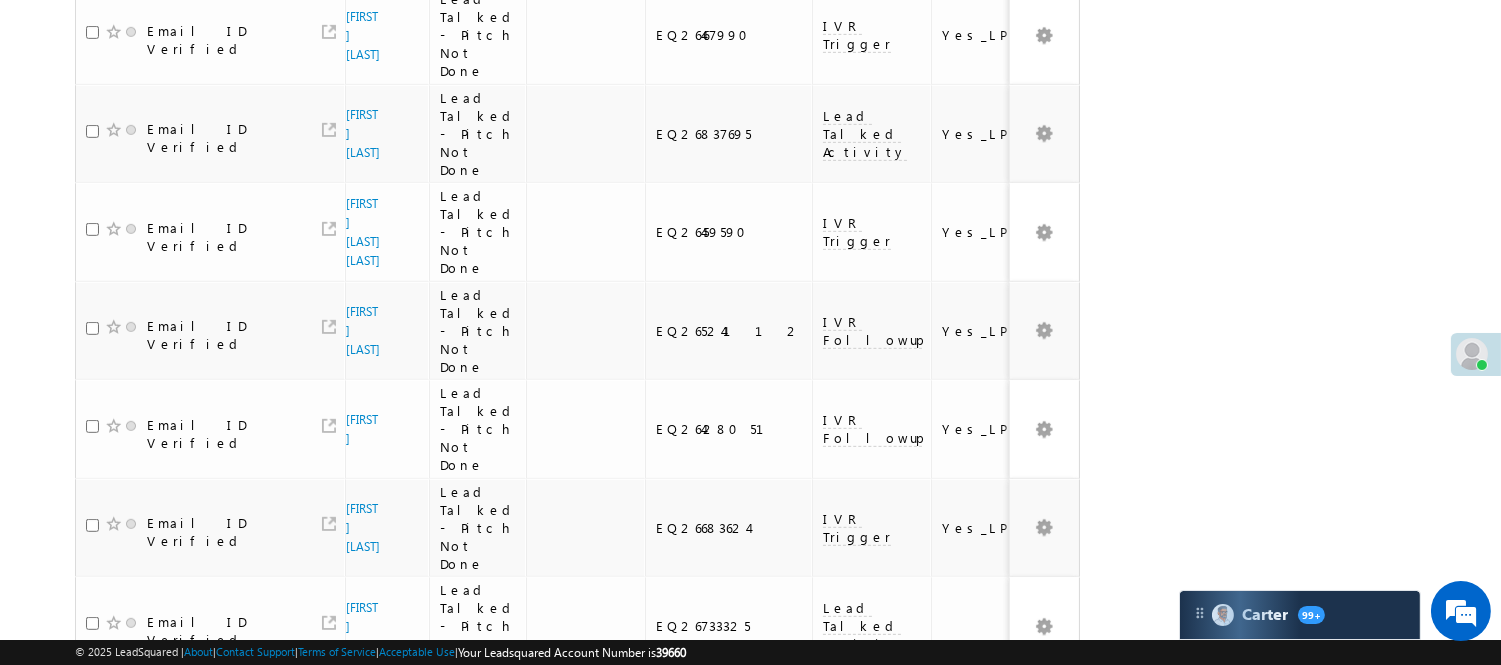 click on "2" at bounding box center (1018, 911) 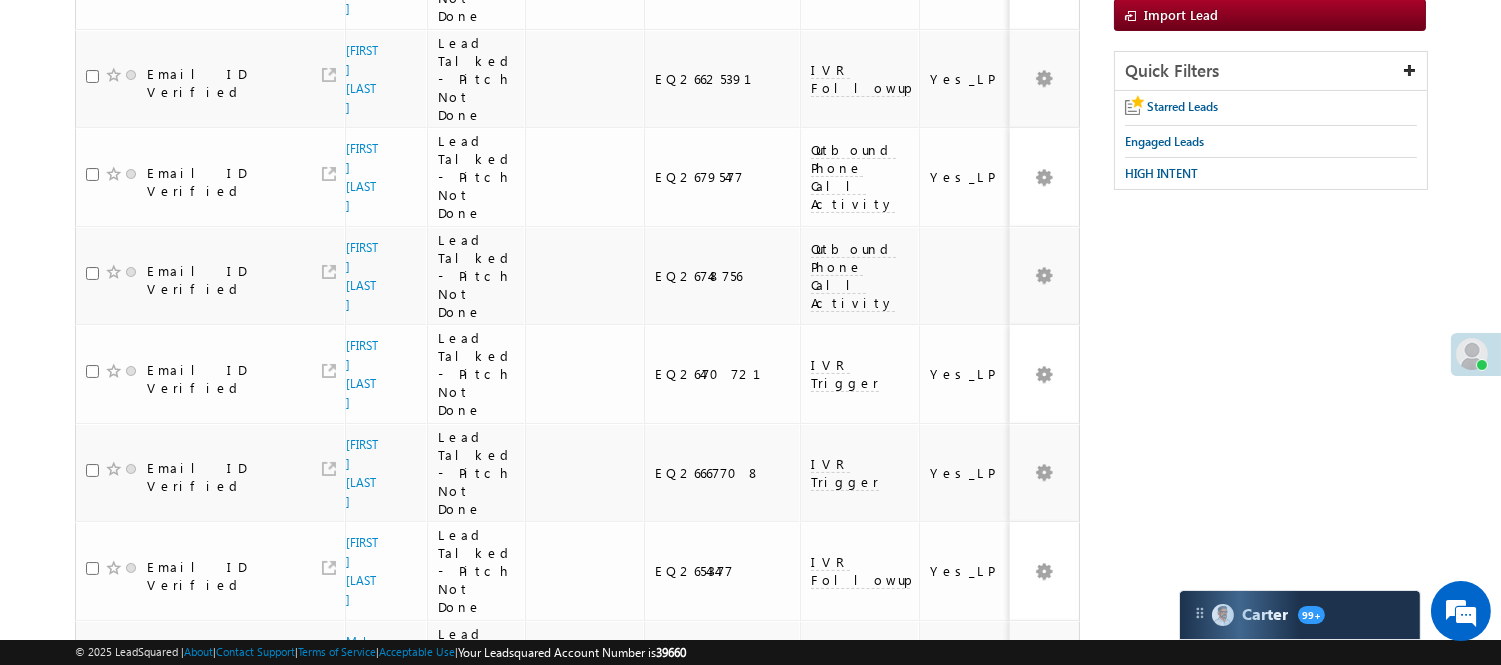 scroll, scrollTop: 0, scrollLeft: 0, axis: both 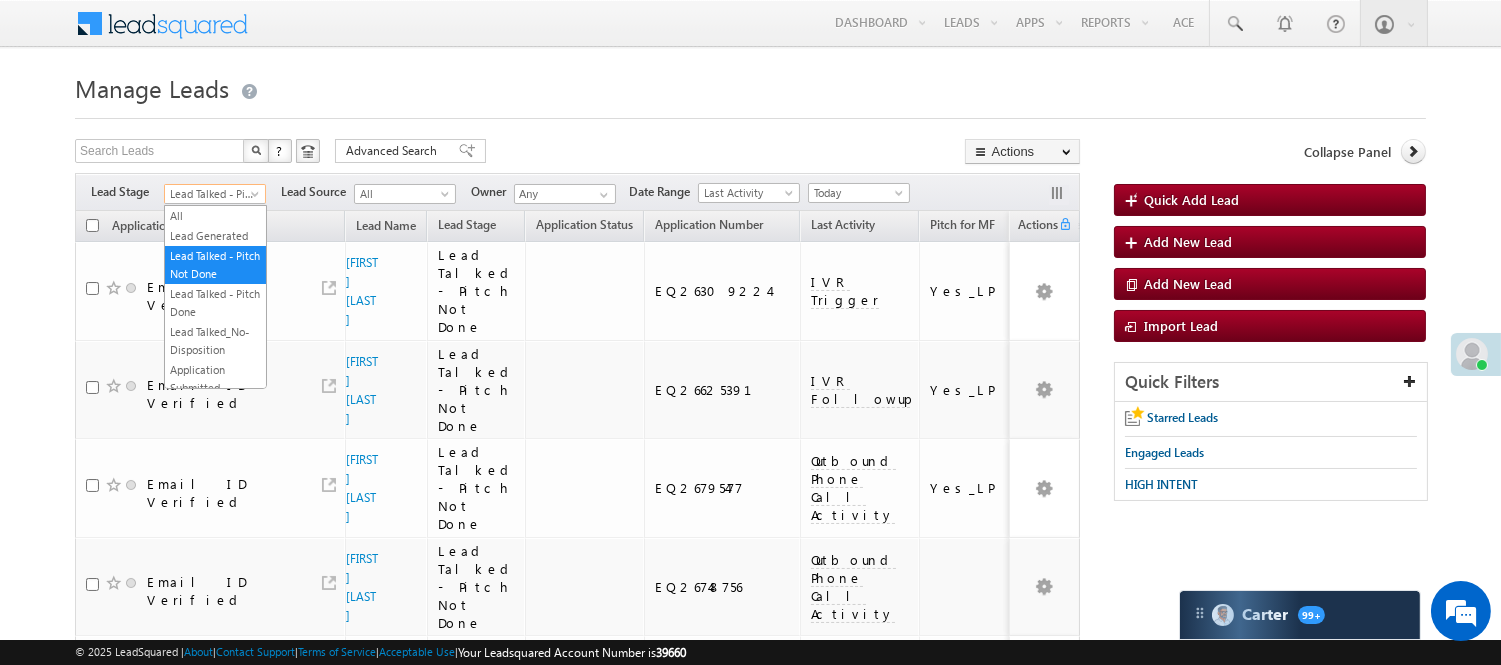 click on "Lead Talked - Pitch Not Done" at bounding box center (212, 194) 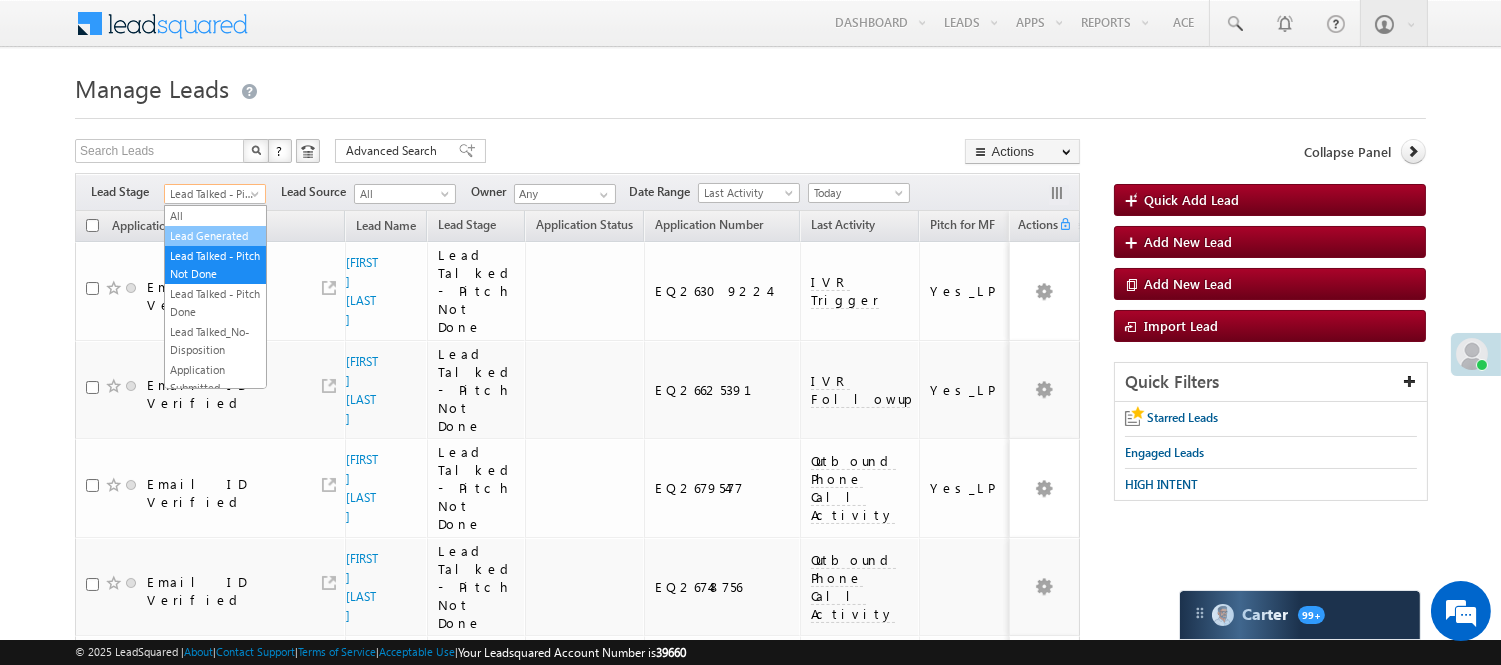 click on "Lead Generated" at bounding box center [215, 236] 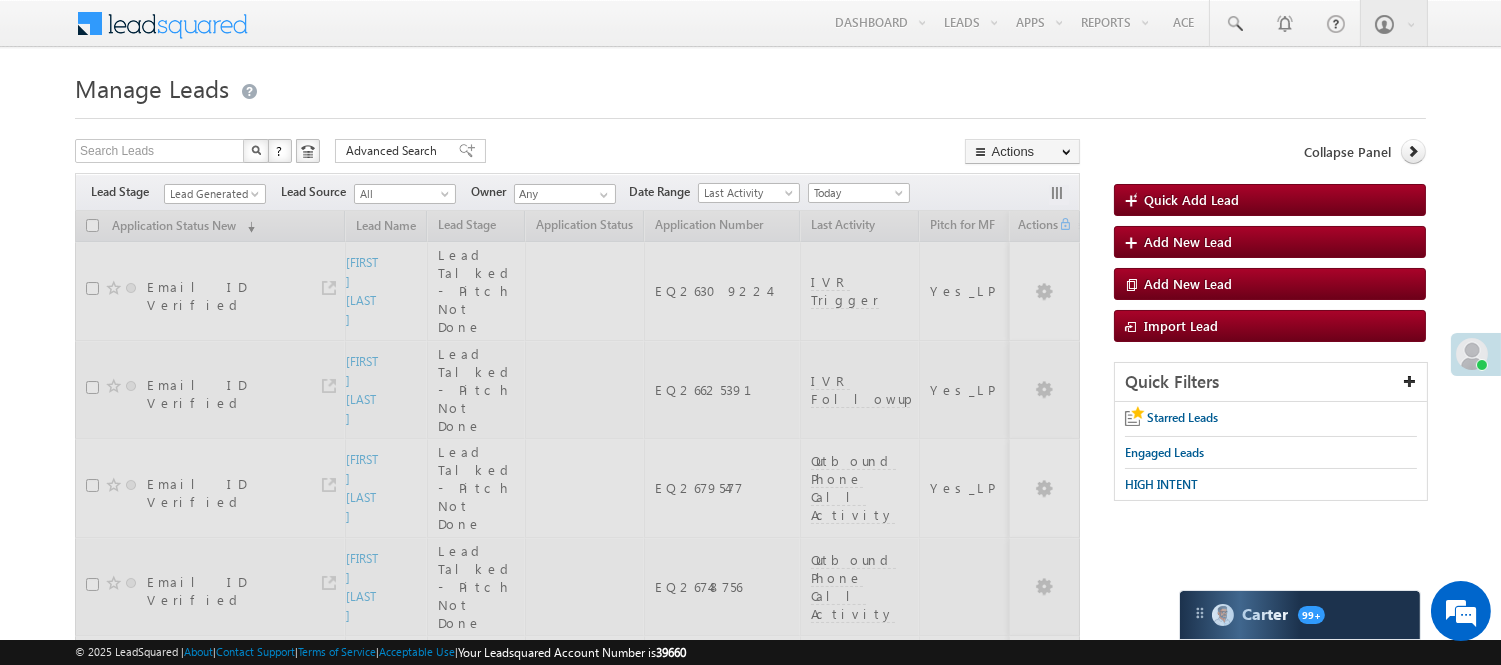 click at bounding box center (750, 112) 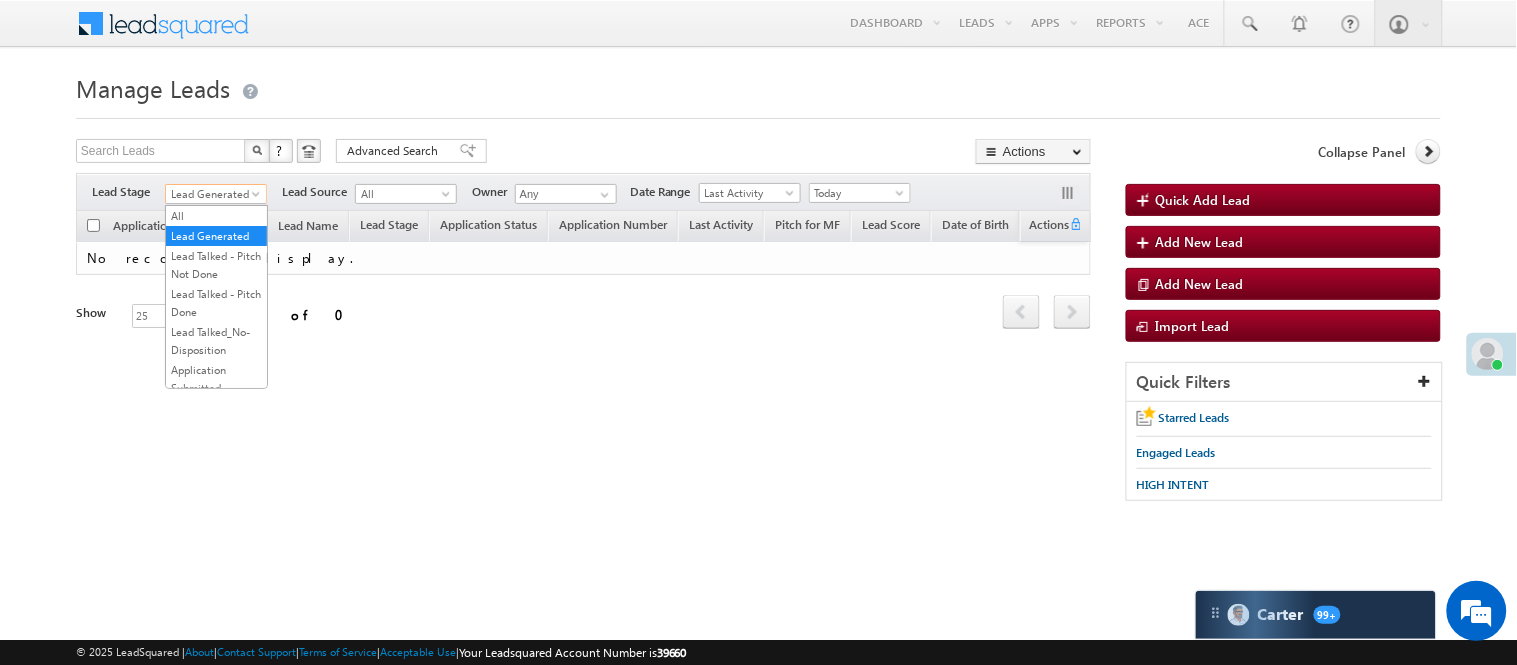 drag, startPoint x: 200, startPoint y: 192, endPoint x: 205, endPoint y: 208, distance: 16.763054 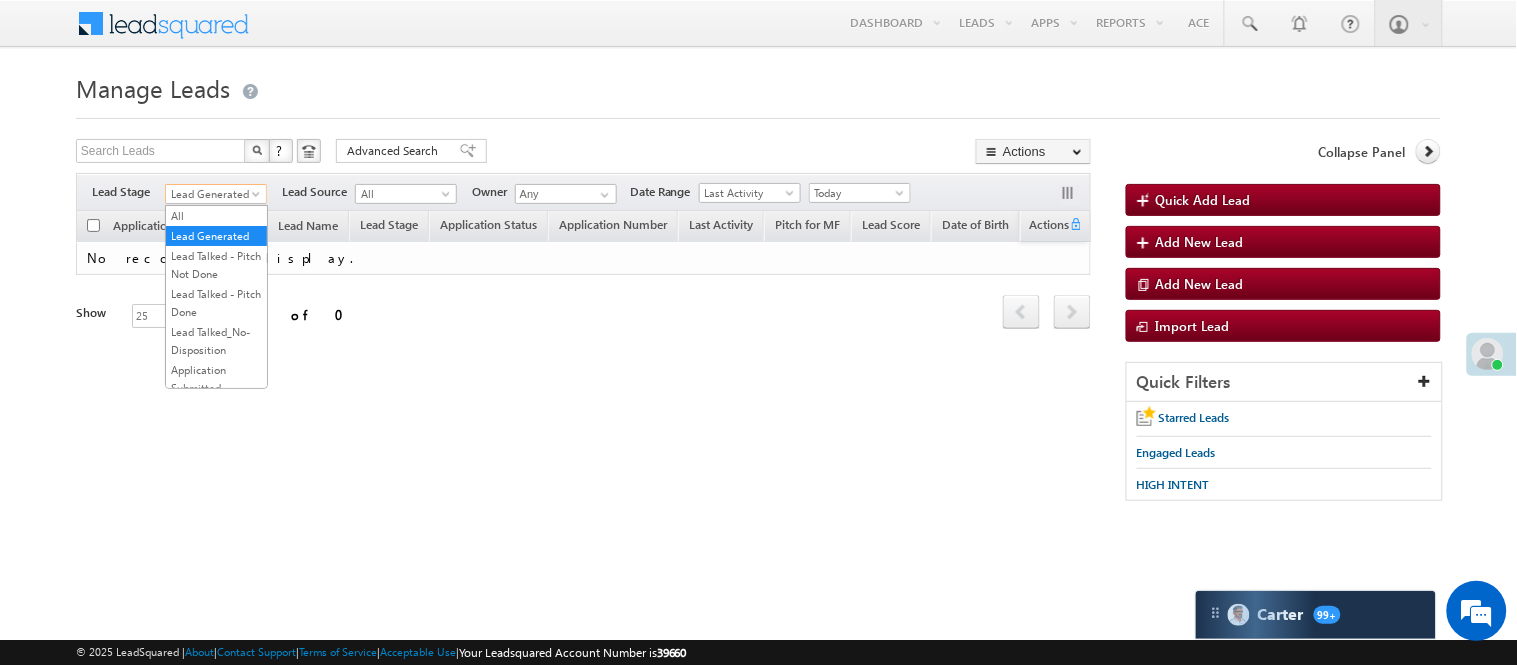 click on "Lead Generated" at bounding box center (213, 194) 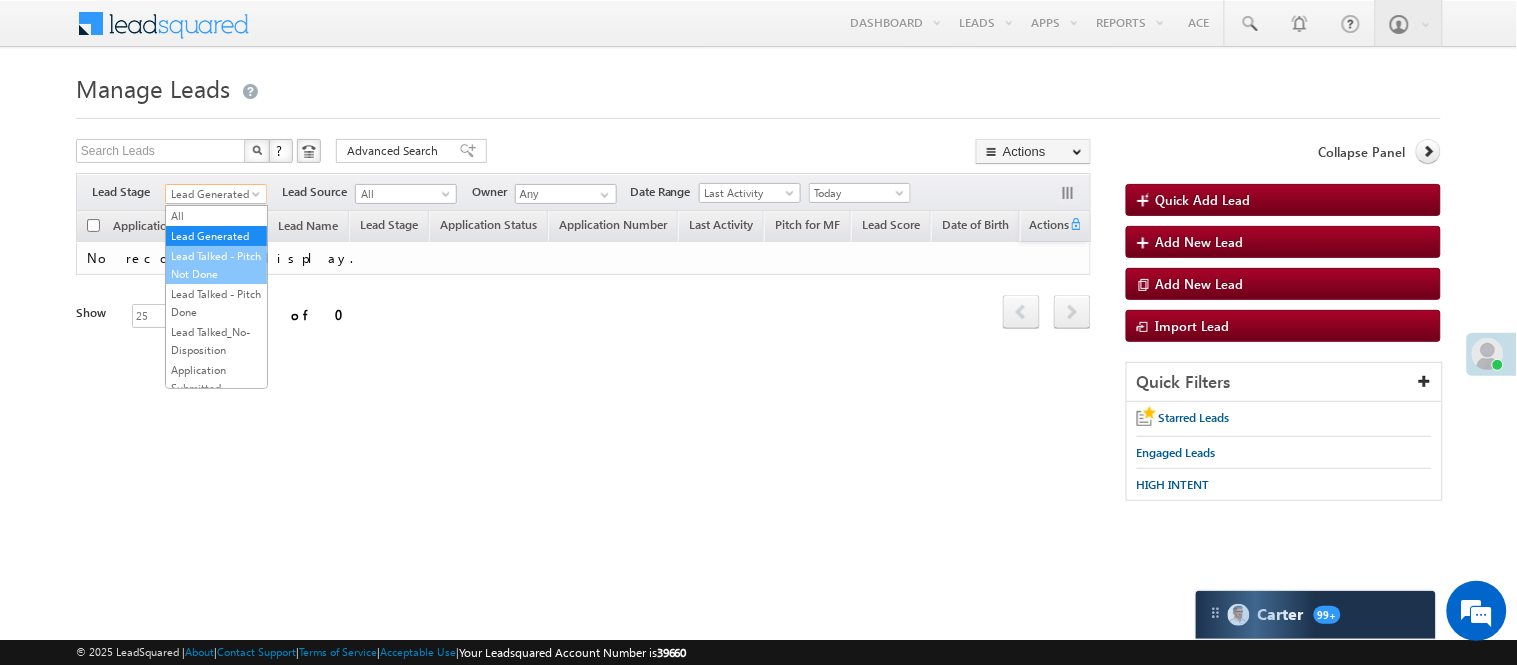click on "Lead Talked - Pitch Not Done" at bounding box center [216, 265] 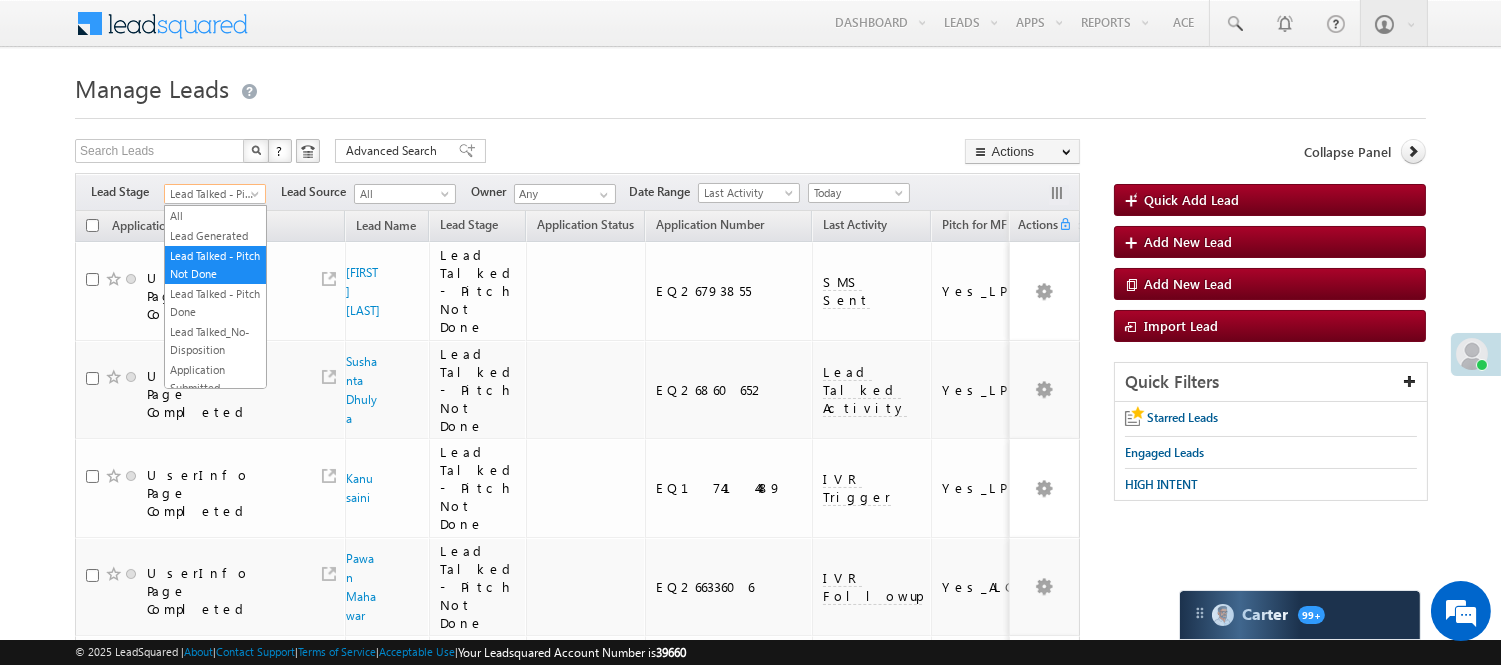 click on "Lead Talked - Pitch Not Done" at bounding box center (212, 194) 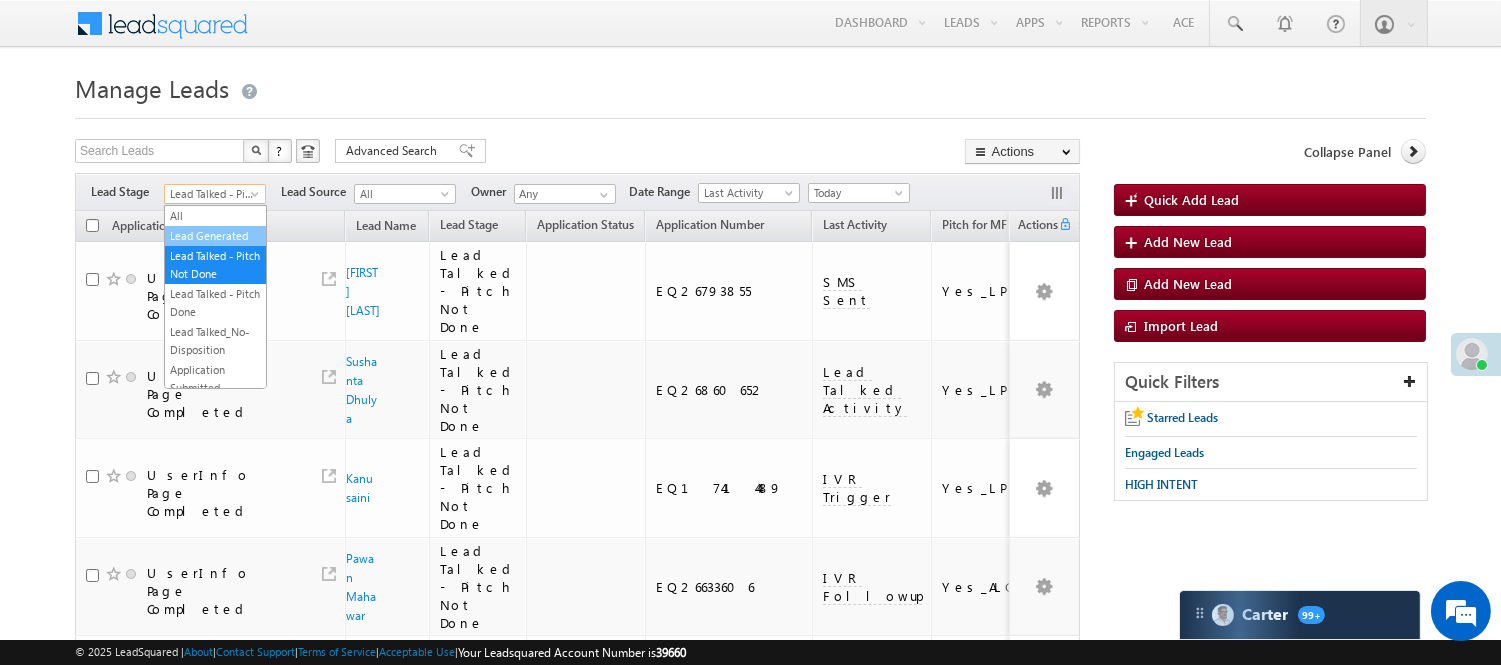 click on "Lead Generated" at bounding box center [215, 236] 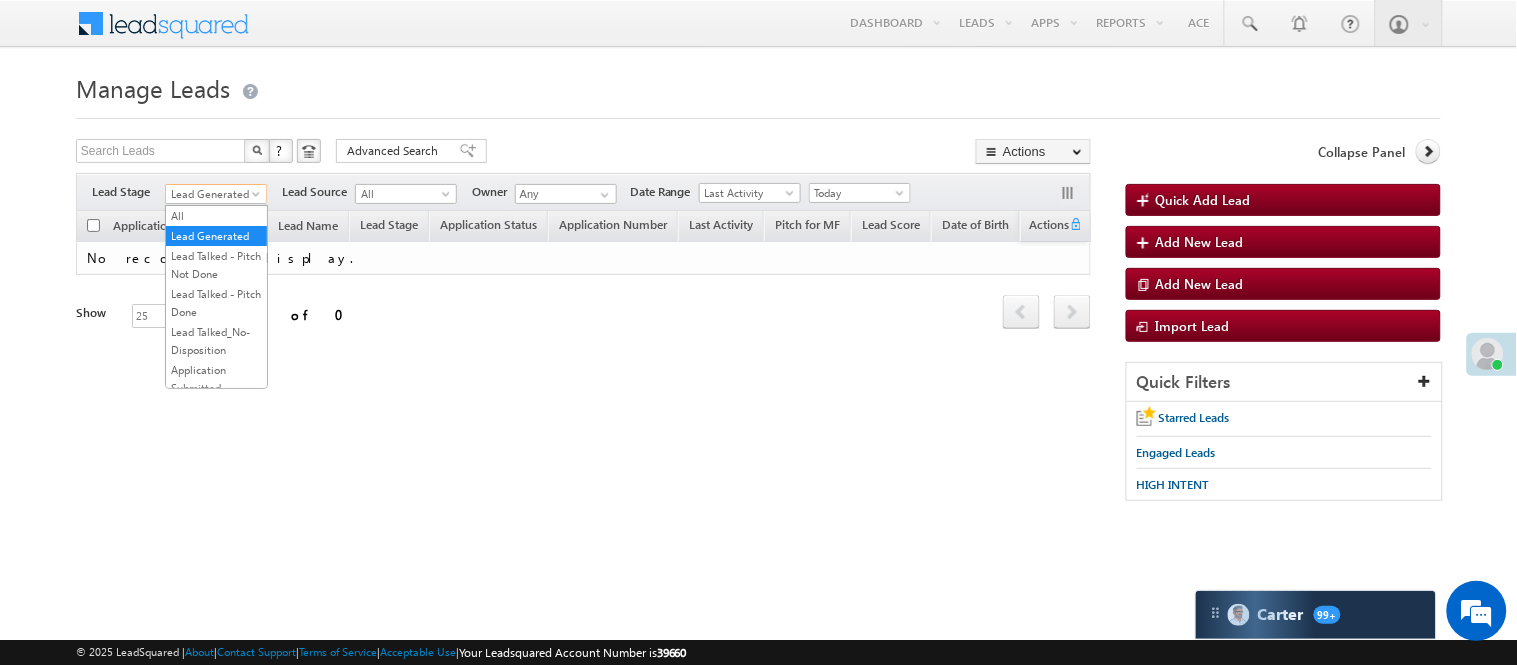 click on "Lead Generated" at bounding box center (213, 194) 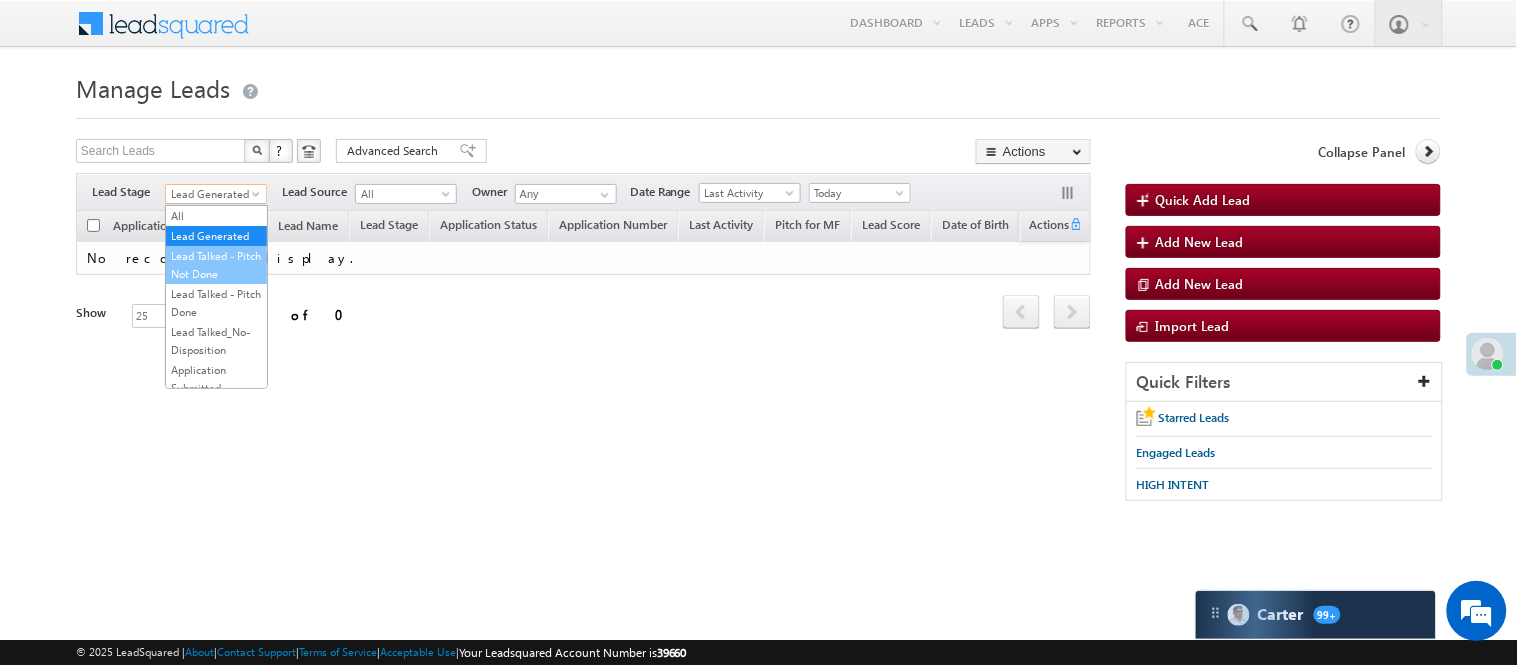 click on "Lead Talked - Pitch Not Done" at bounding box center (216, 265) 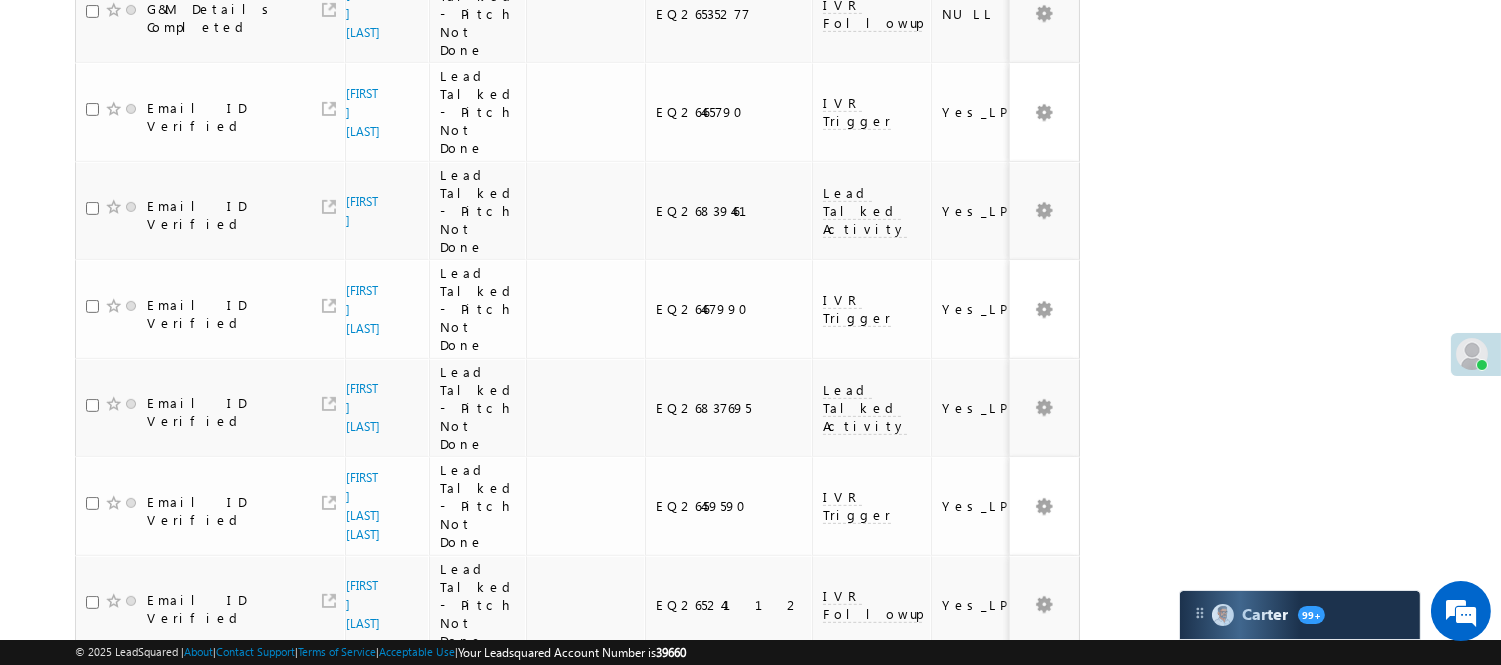 scroll, scrollTop: 1856, scrollLeft: 0, axis: vertical 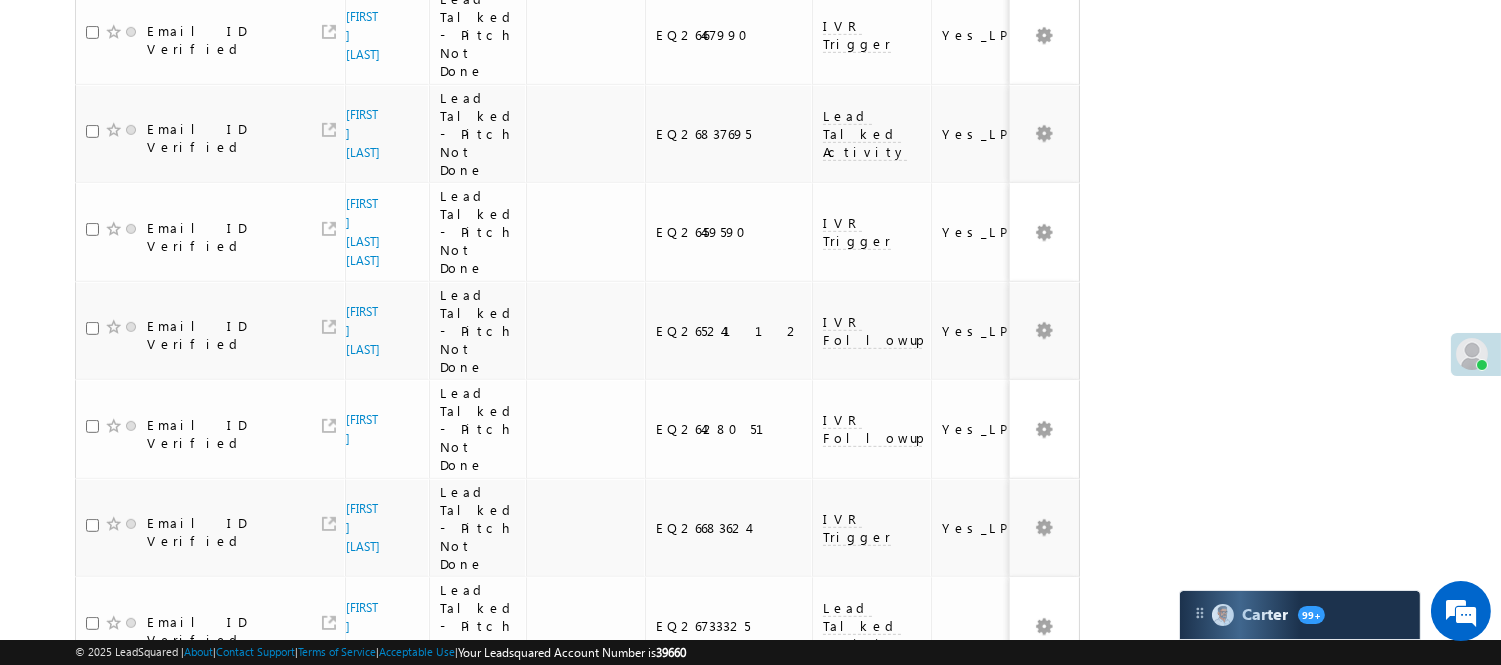 click on "2" at bounding box center [1018, 911] 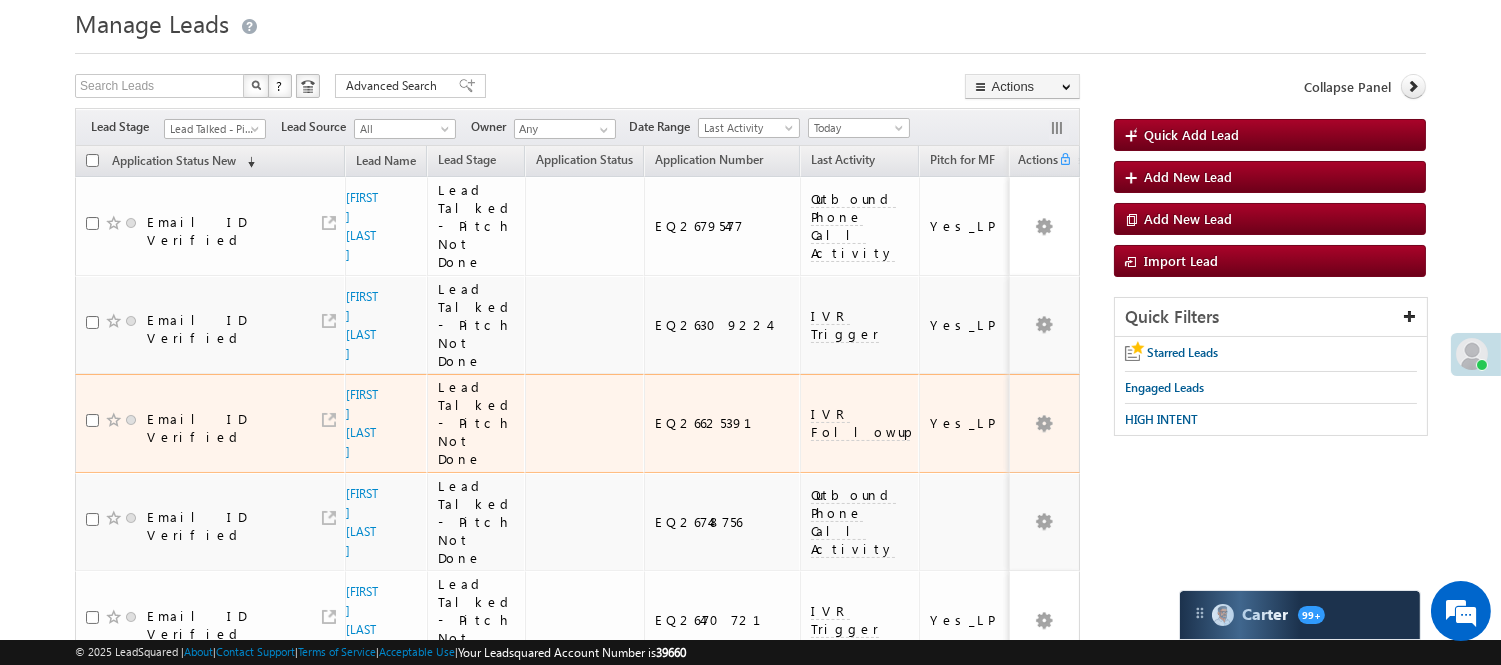 scroll, scrollTop: 111, scrollLeft: 0, axis: vertical 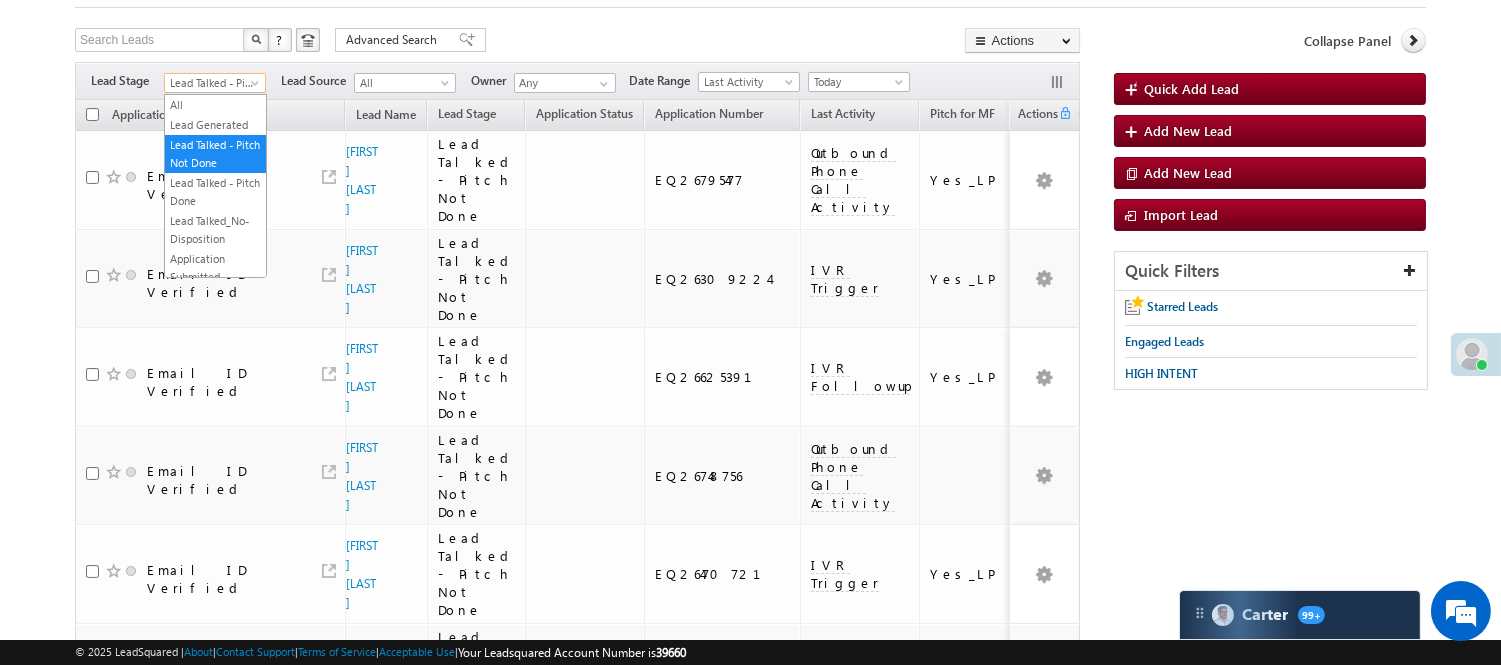 click on "Lead Talked - Pitch Not Done" at bounding box center (212, 83) 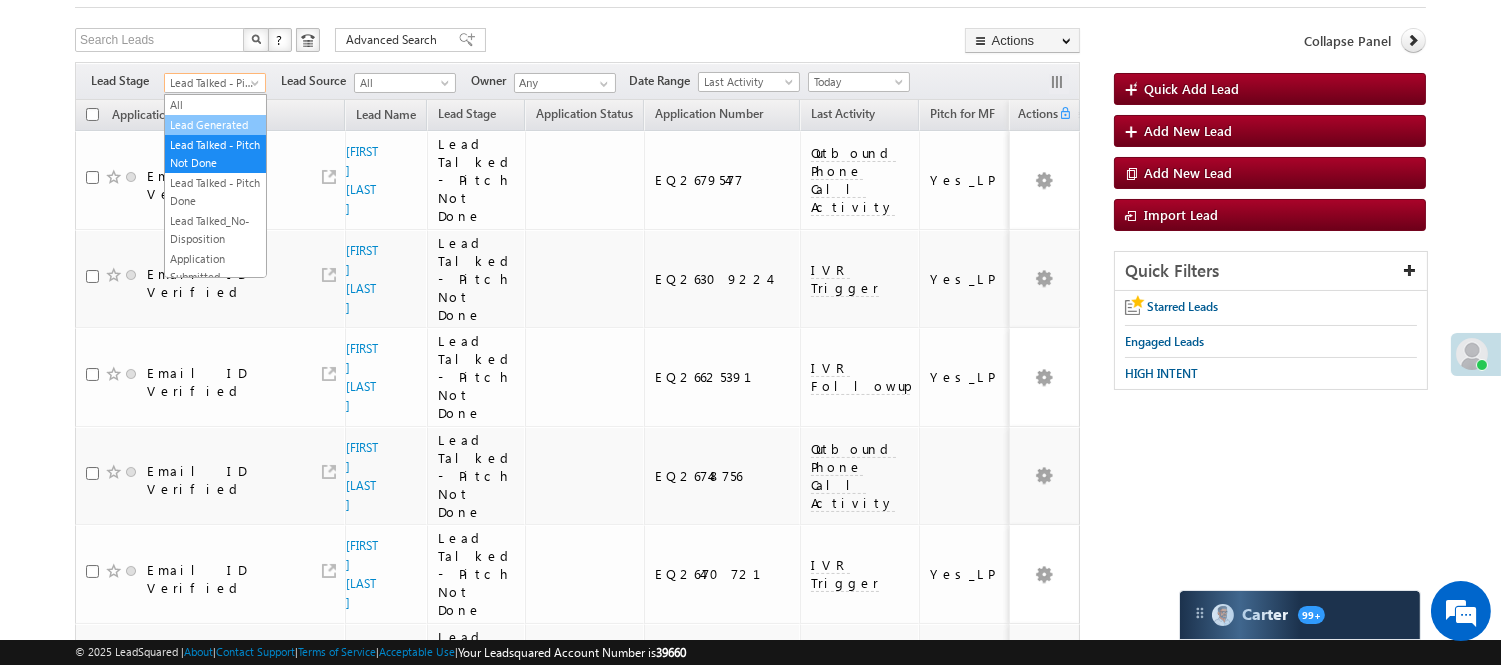 click on "Lead Generated" at bounding box center [215, 125] 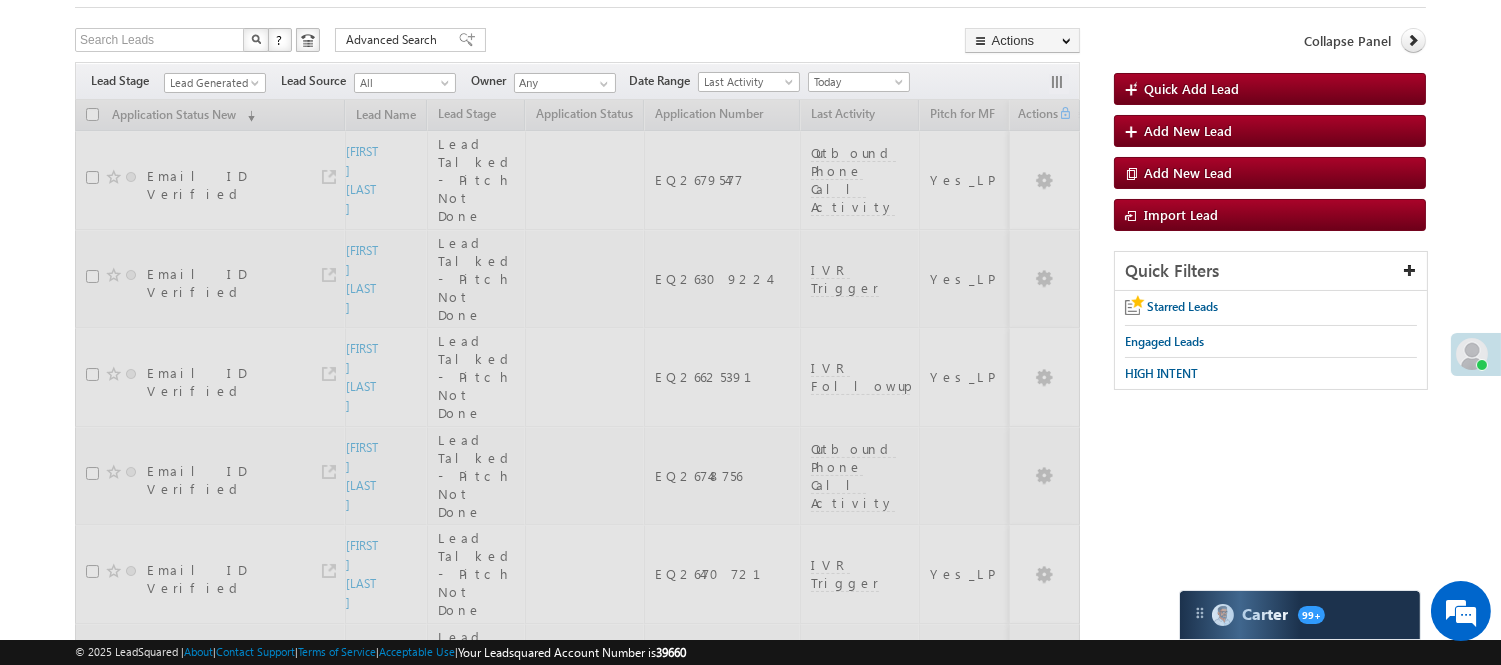 scroll, scrollTop: 0, scrollLeft: 0, axis: both 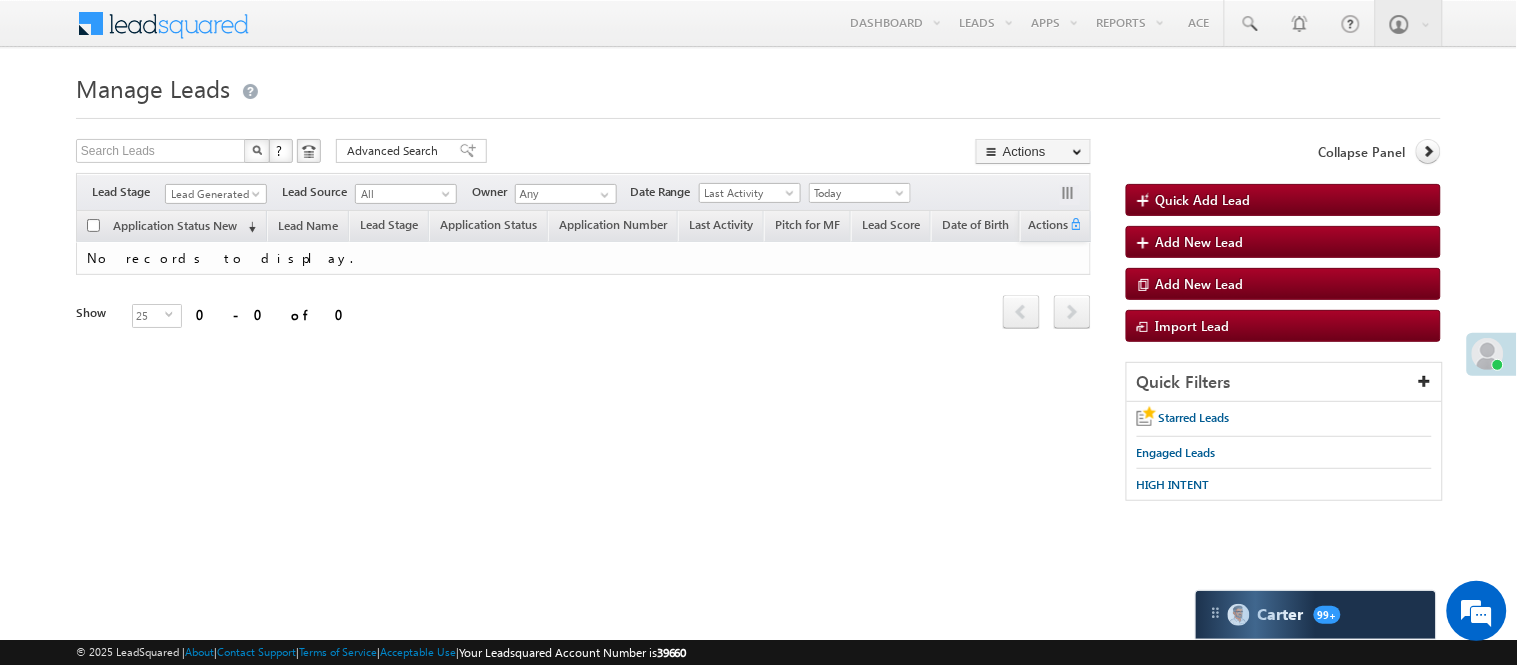 click on "Menu
Nisha Anand Yadav
Nisha .Yada v@ang elbro king. com" at bounding box center [758, 283] 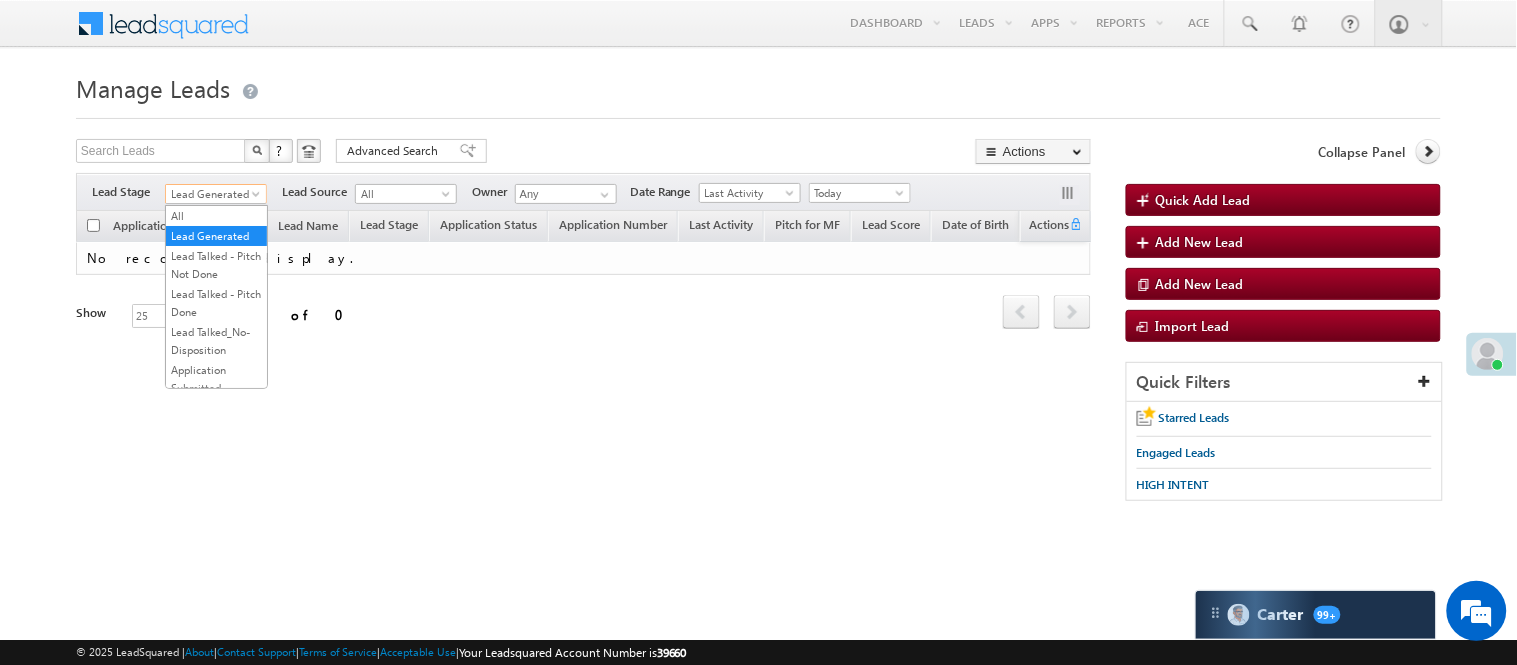 click on "Lead Generated" at bounding box center (213, 194) 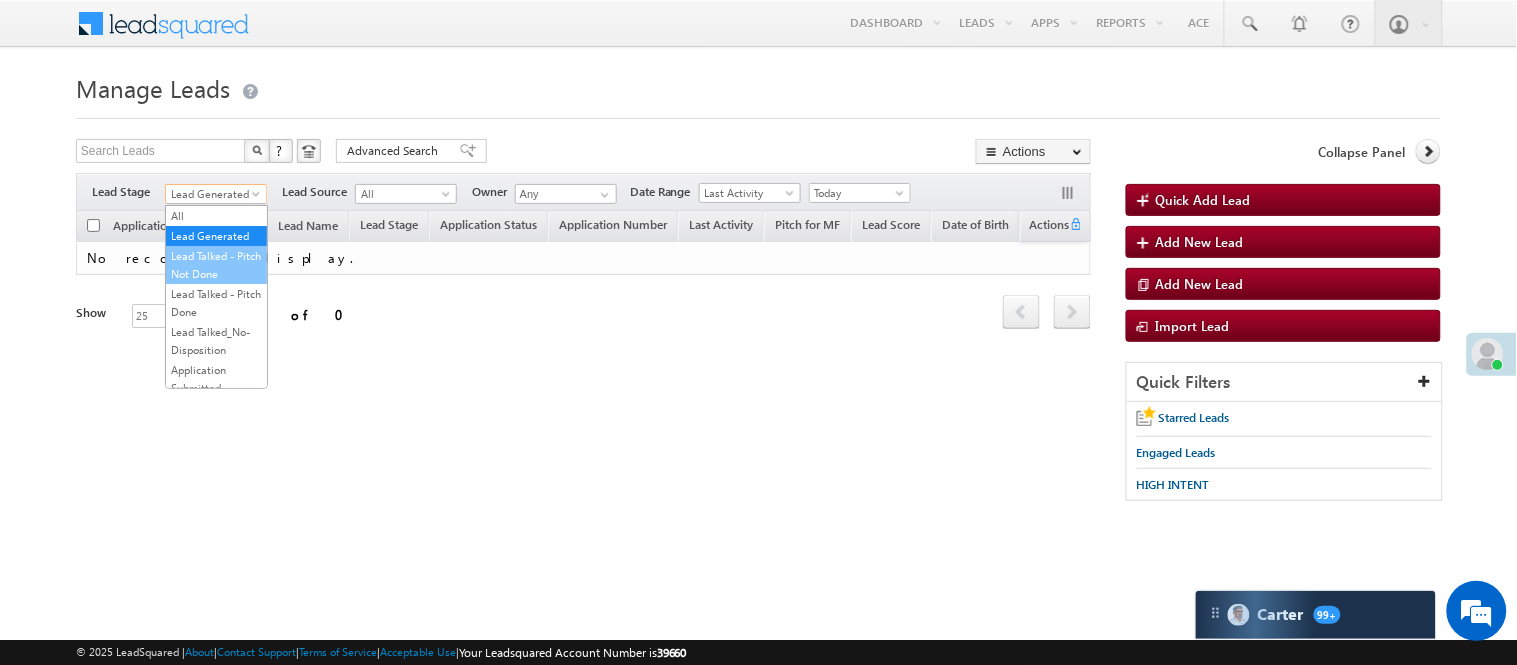 click on "Lead Talked - Pitch Not Done" at bounding box center (216, 265) 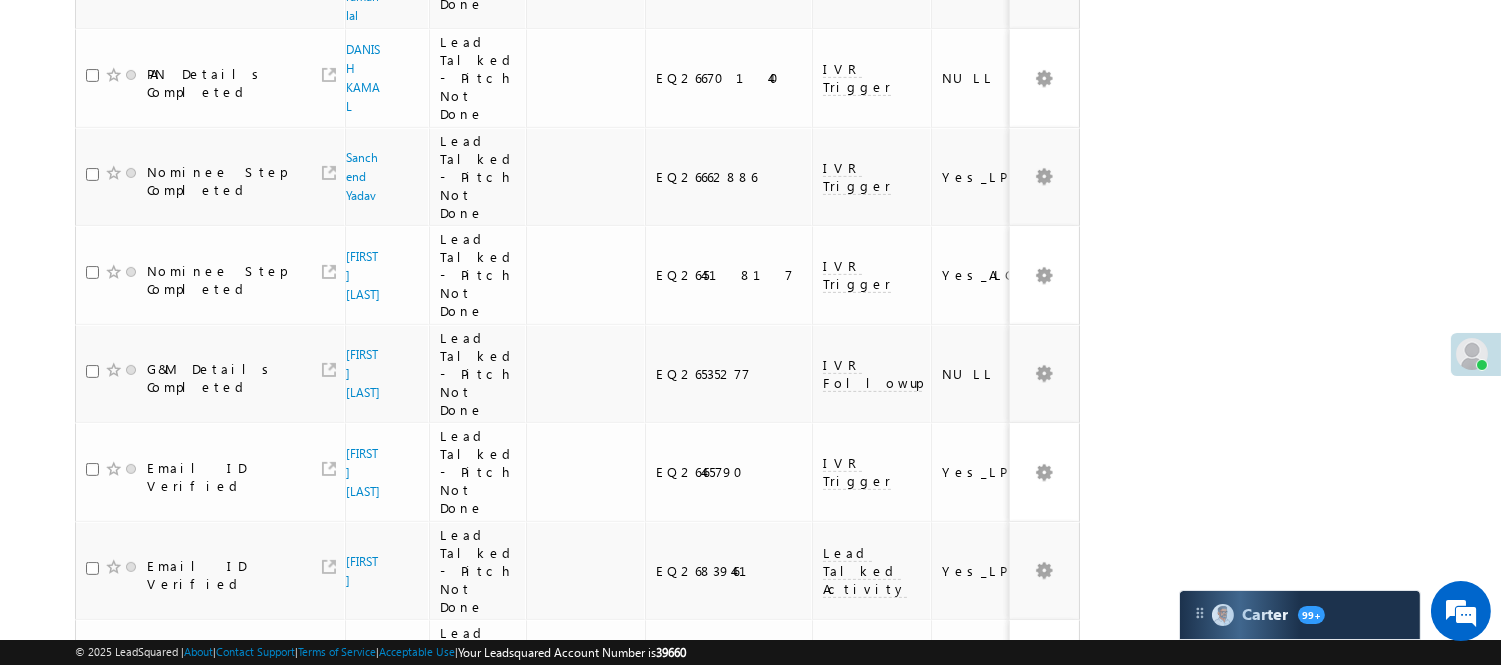 scroll, scrollTop: 1856, scrollLeft: 0, axis: vertical 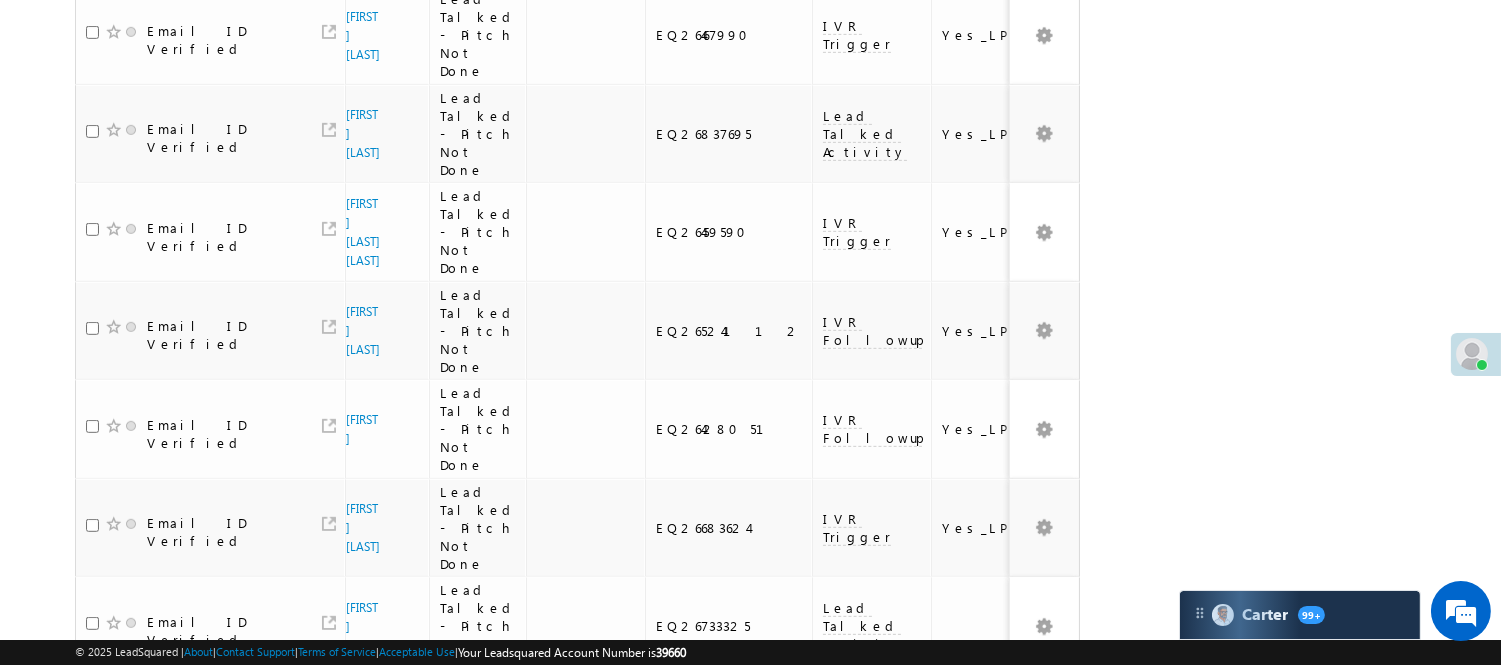 click on "2" at bounding box center [1018, 911] 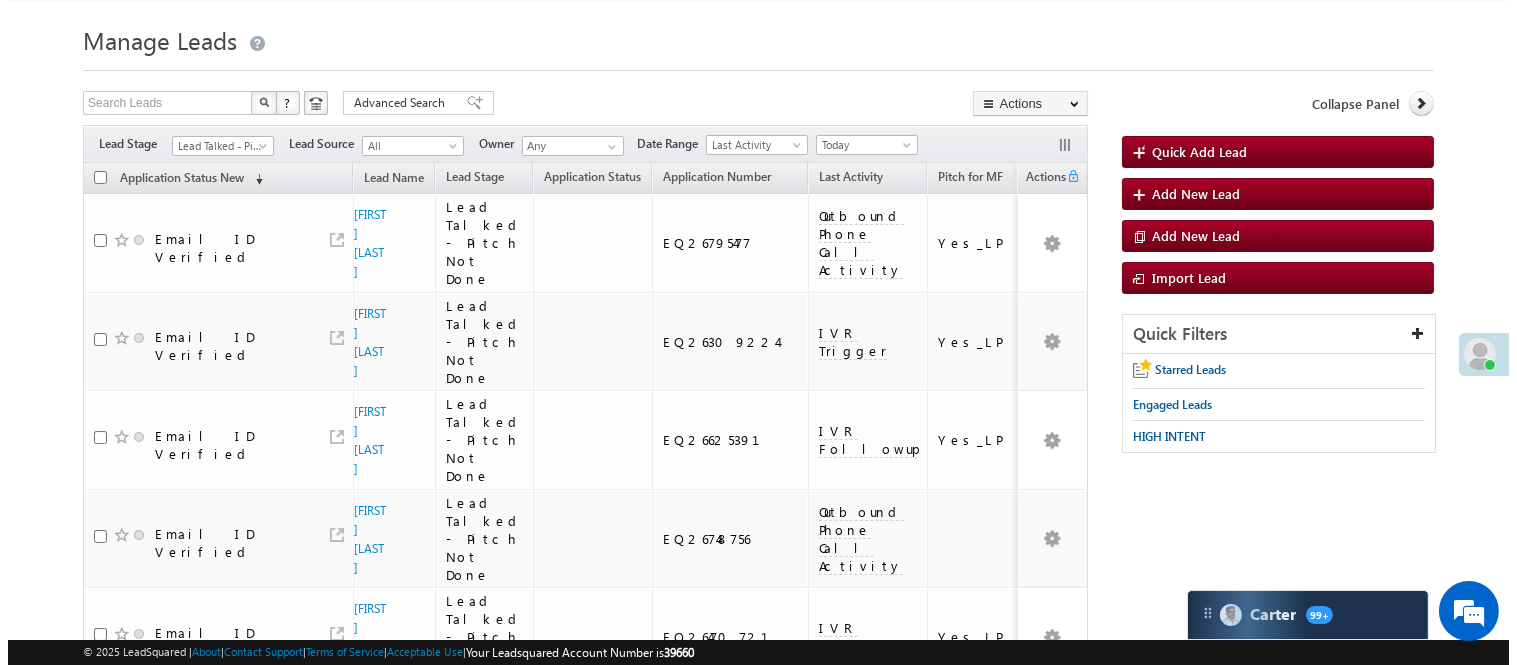 scroll, scrollTop: 0, scrollLeft: 0, axis: both 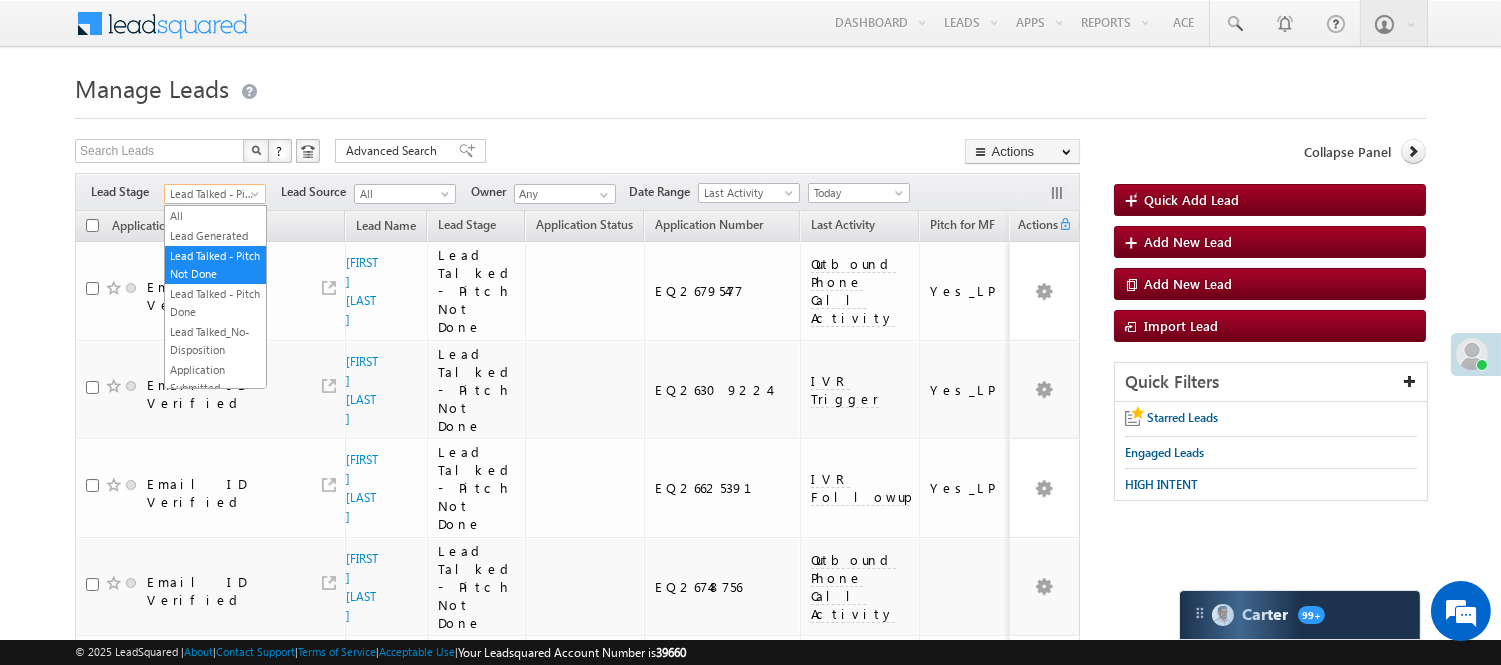 click on "Lead Talked - Pitch Not Done" at bounding box center (212, 194) 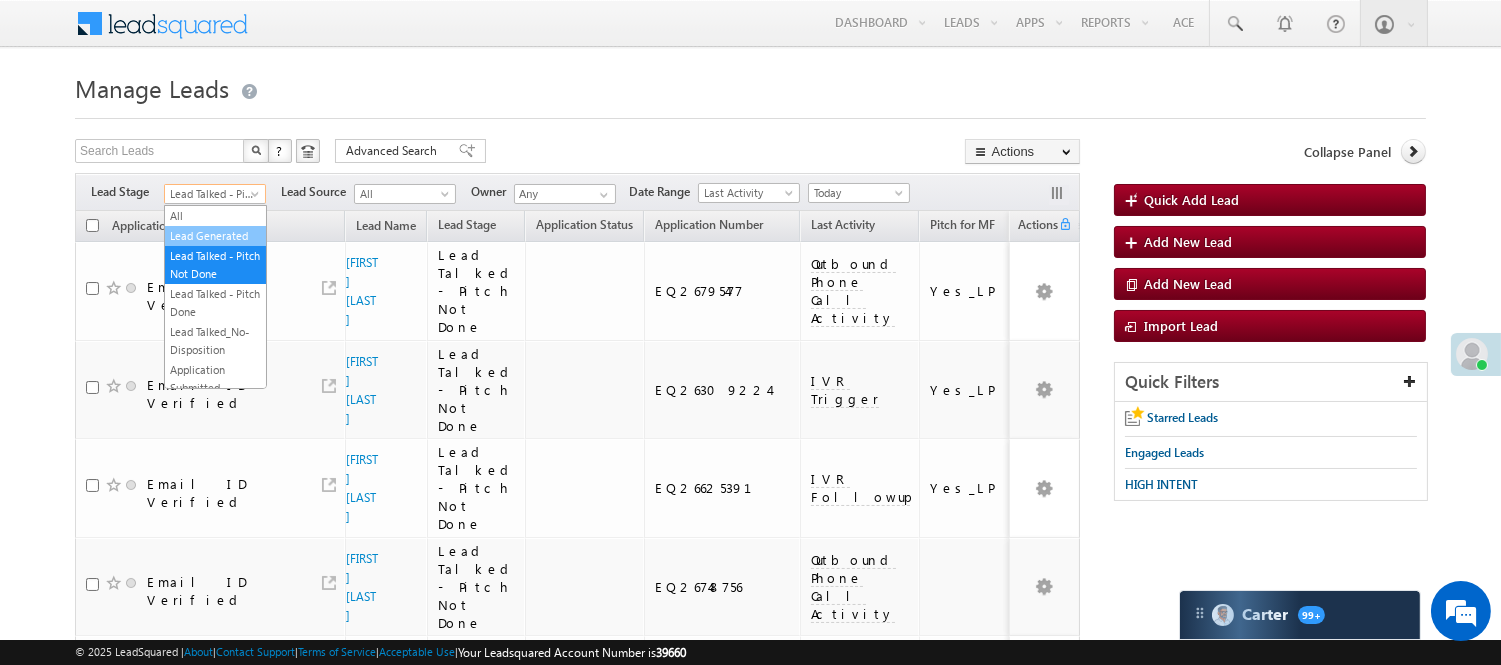 click on "Lead Generated" at bounding box center [215, 236] 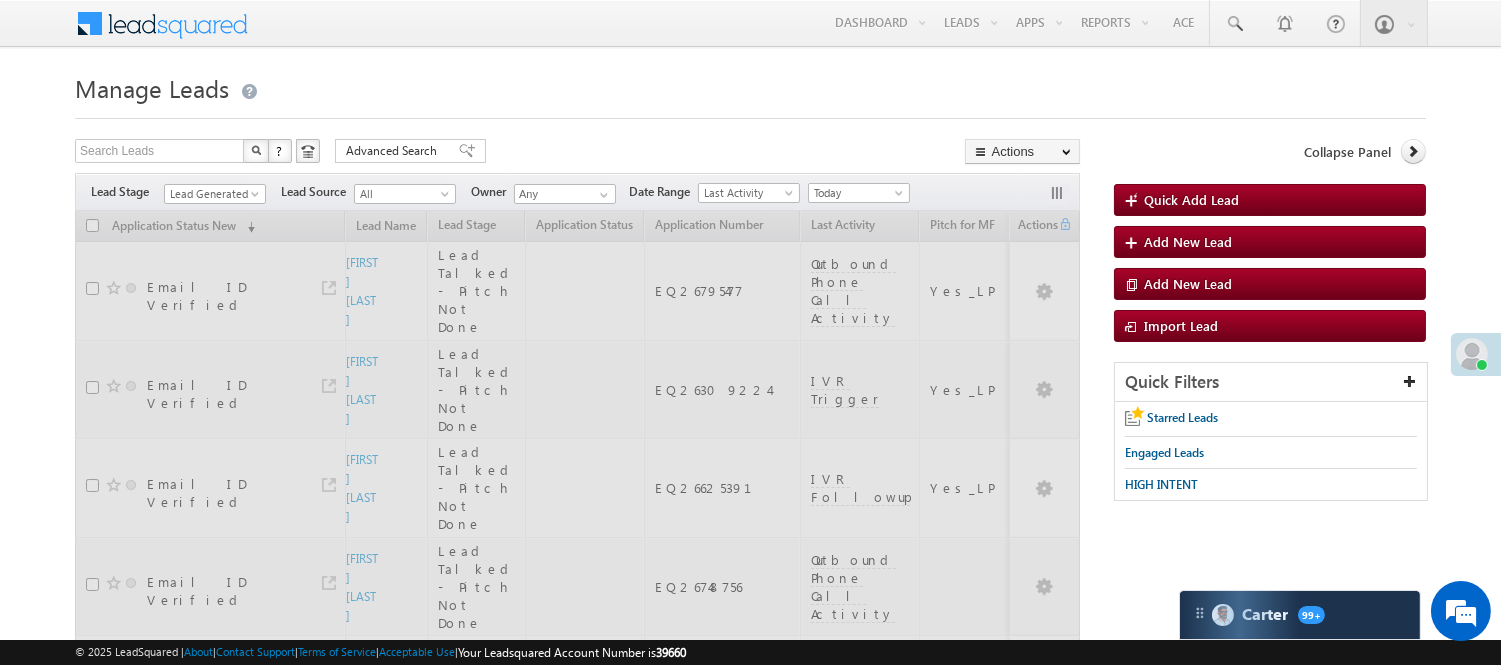 click on "Manage Leads" at bounding box center [750, 86] 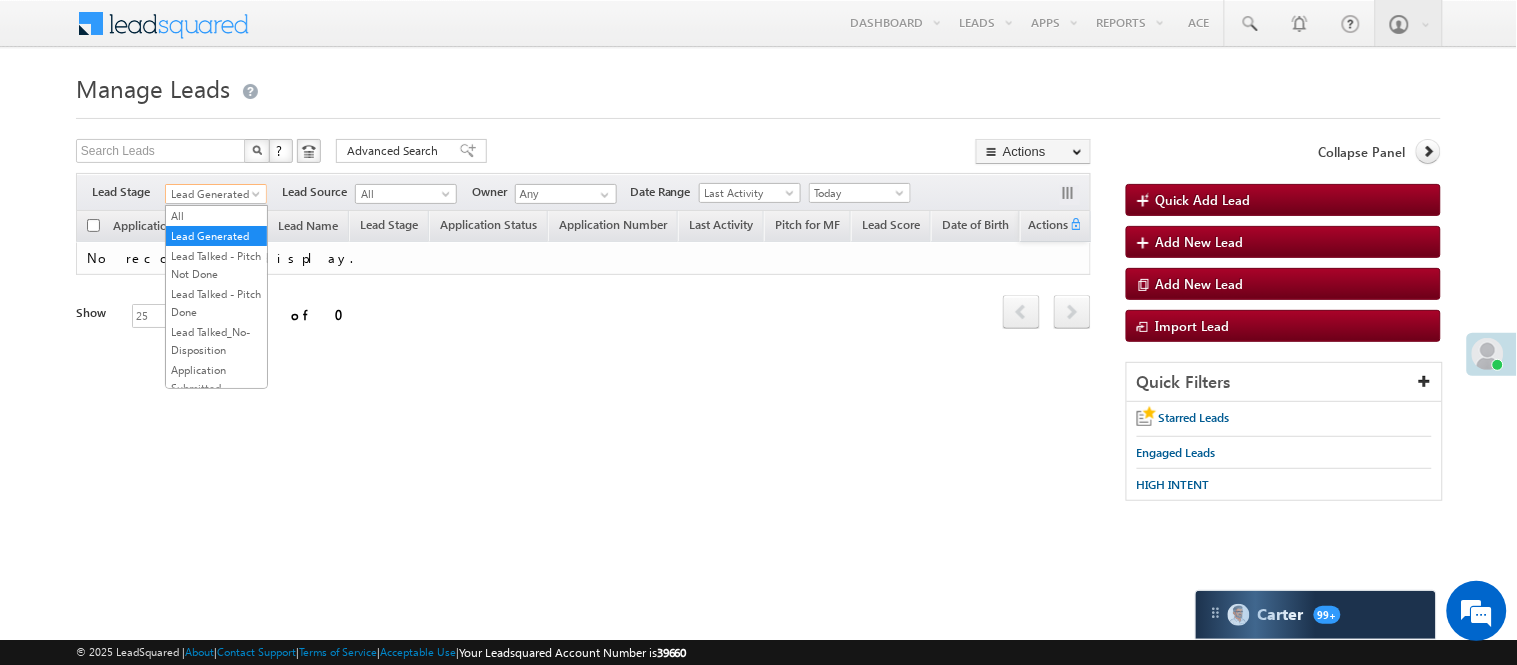 click on "Lead Generated" at bounding box center [213, 194] 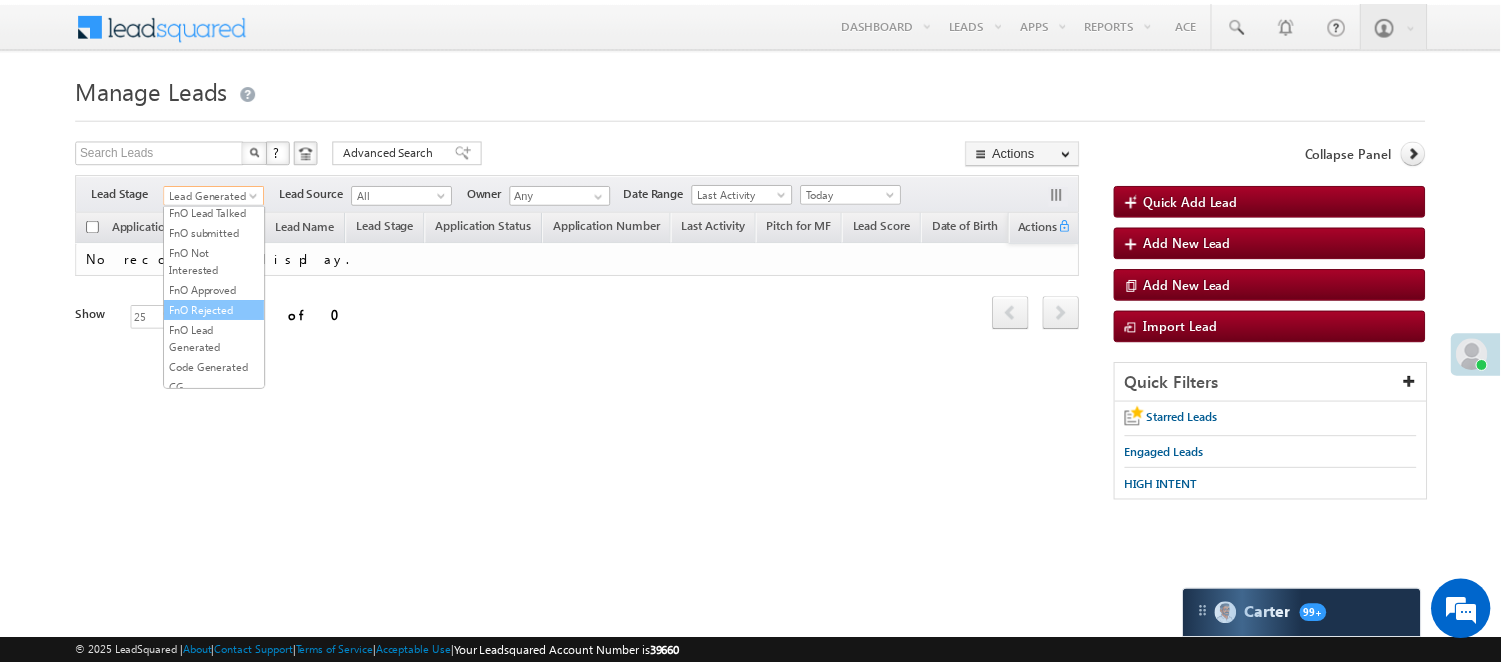 scroll, scrollTop: 333, scrollLeft: 0, axis: vertical 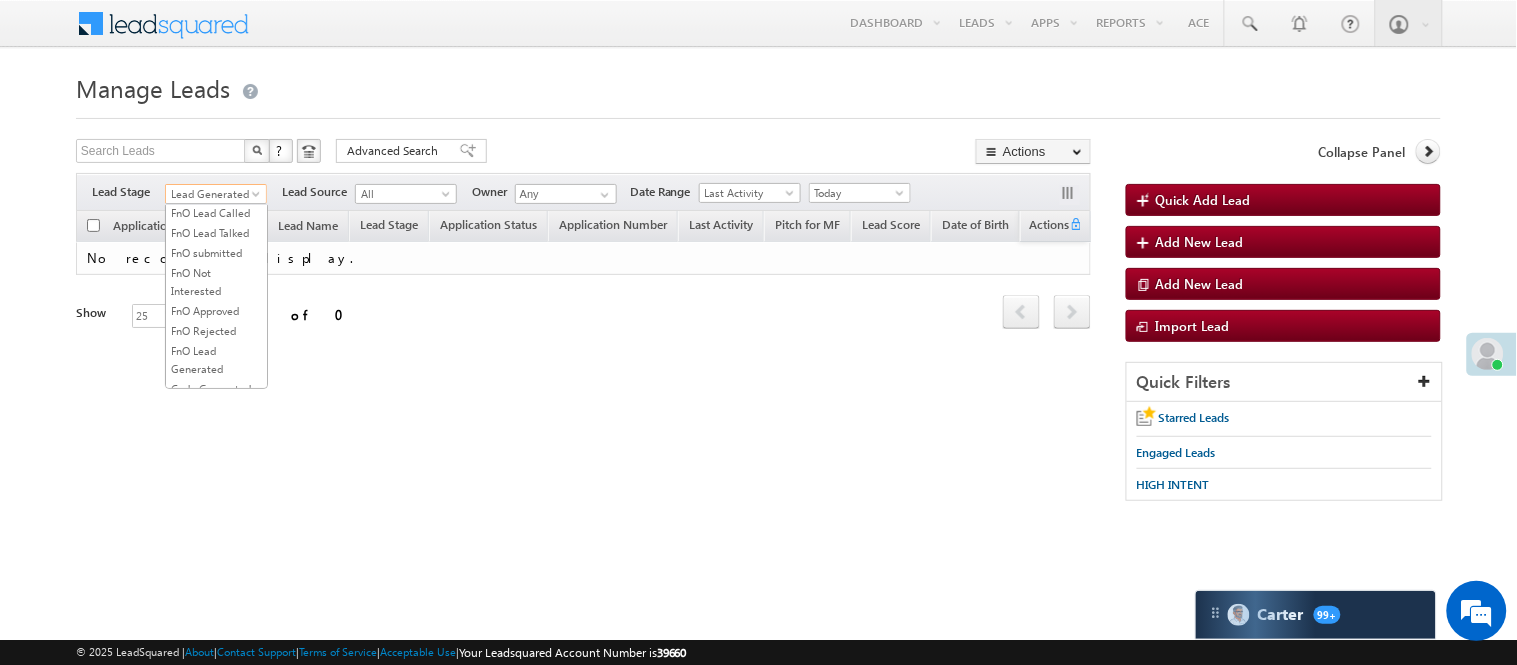 click on "Lead Talked" at bounding box center (216, 173) 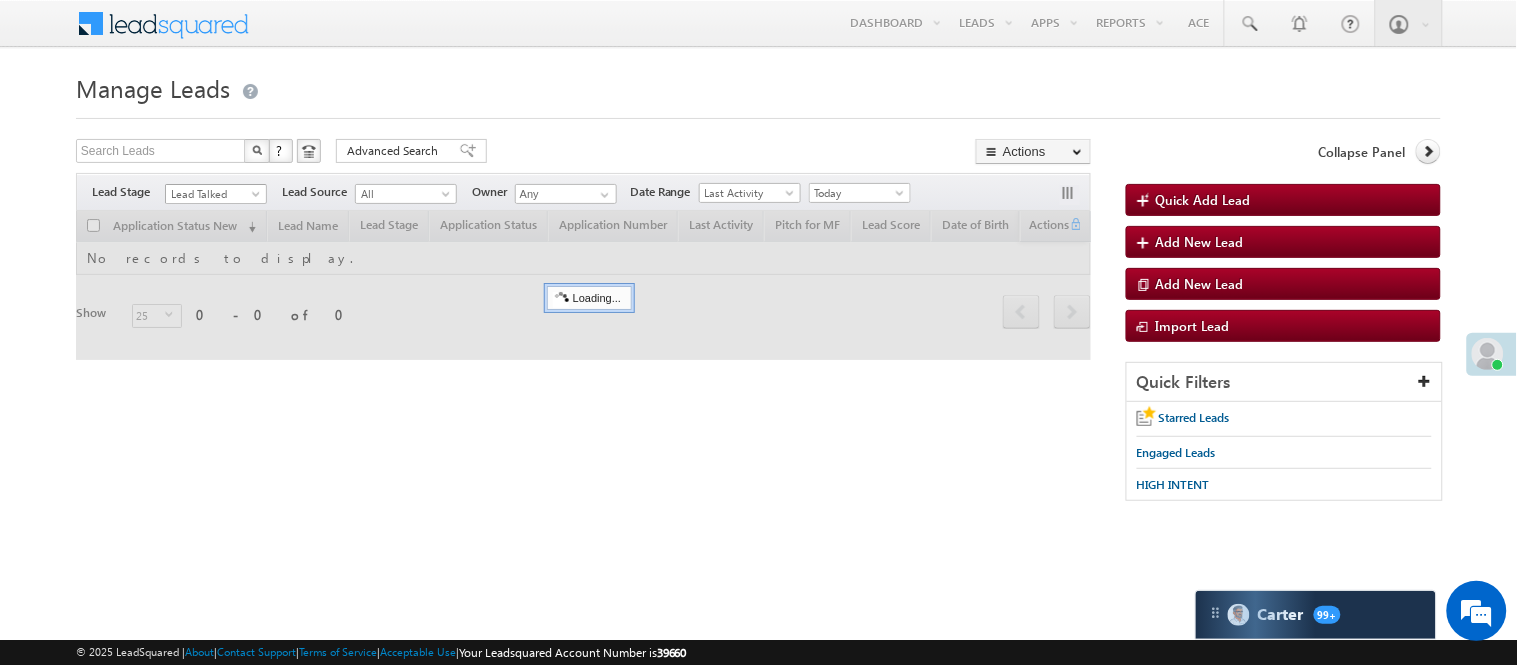 click on "Lead Talked" at bounding box center [213, 194] 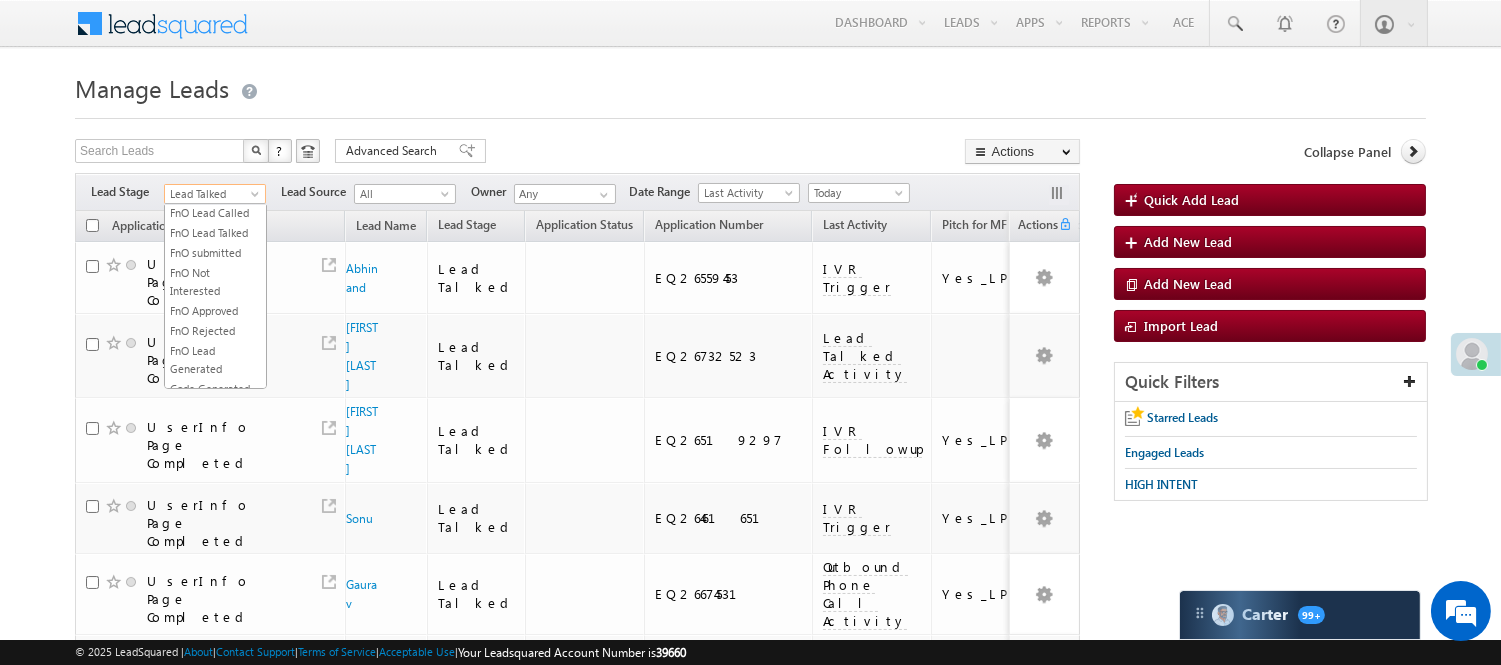 click on "Lead Called" at bounding box center (215, 153) 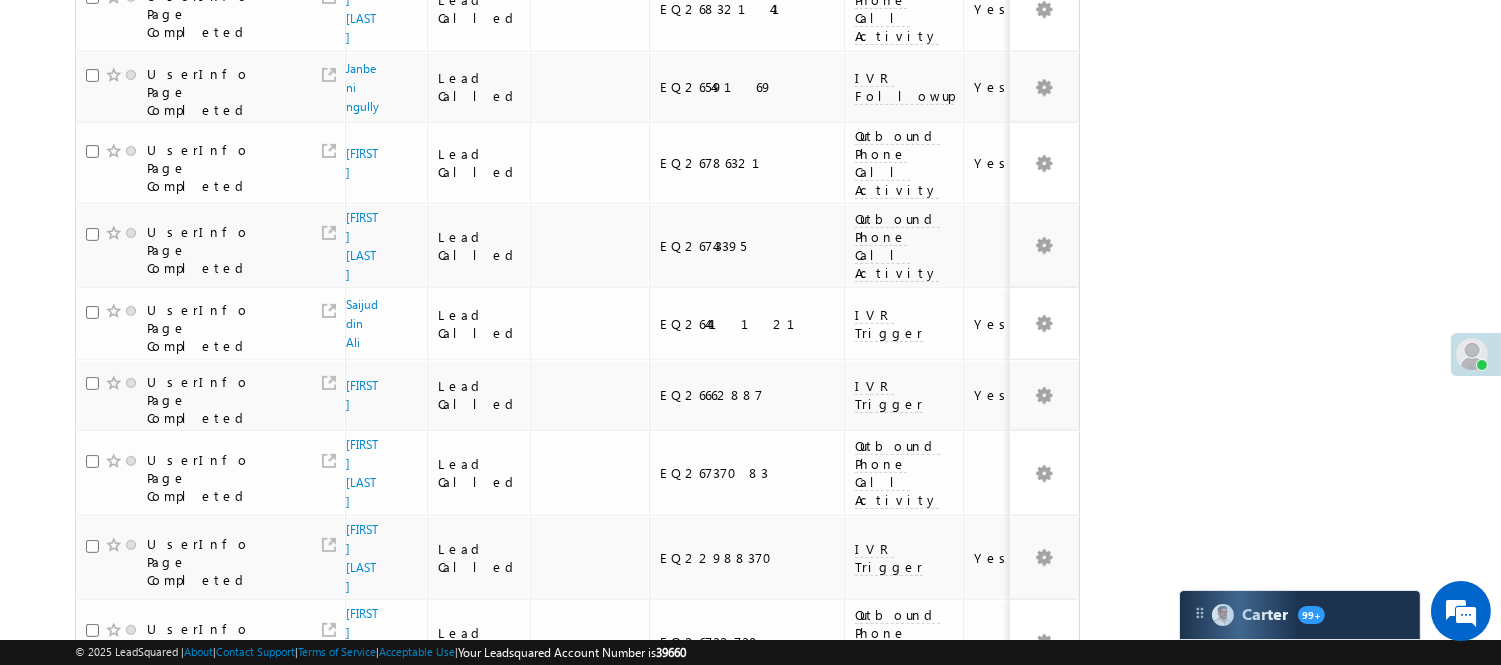 scroll, scrollTop: 1373, scrollLeft: 0, axis: vertical 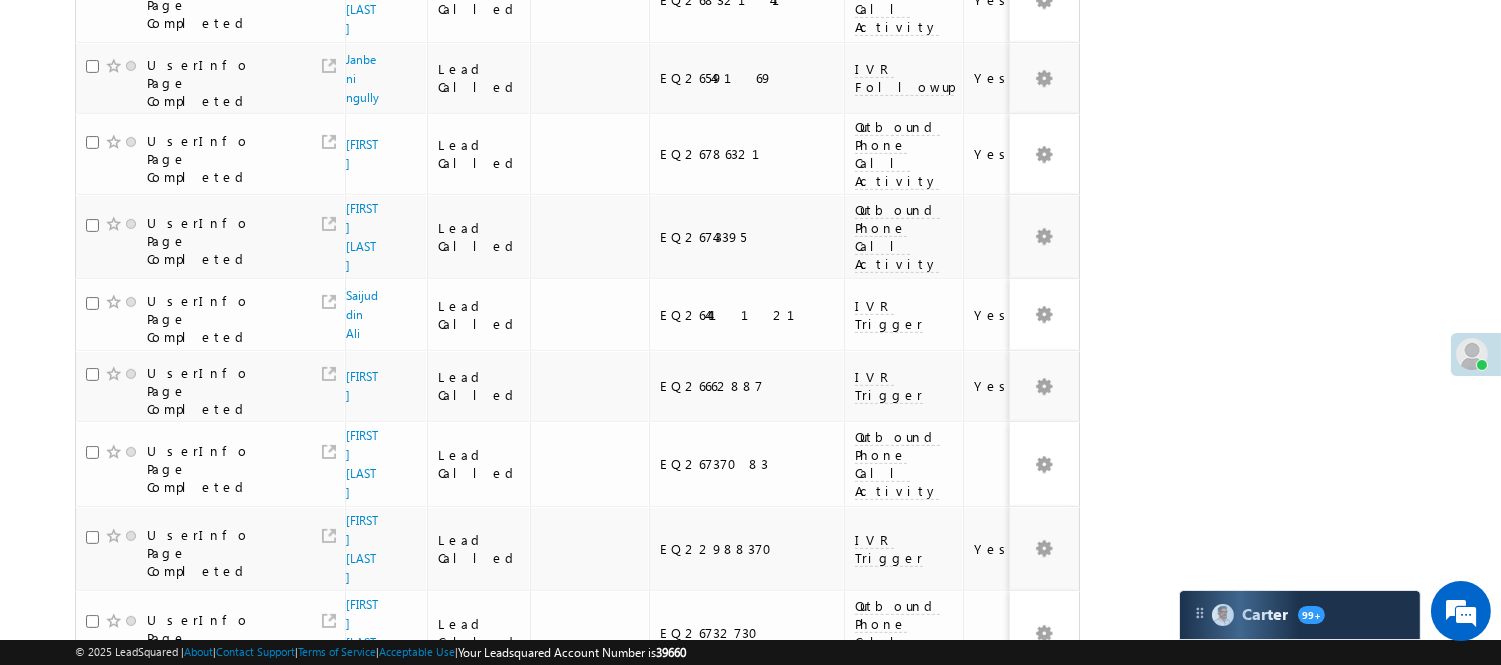 click on "2" at bounding box center (938, 883) 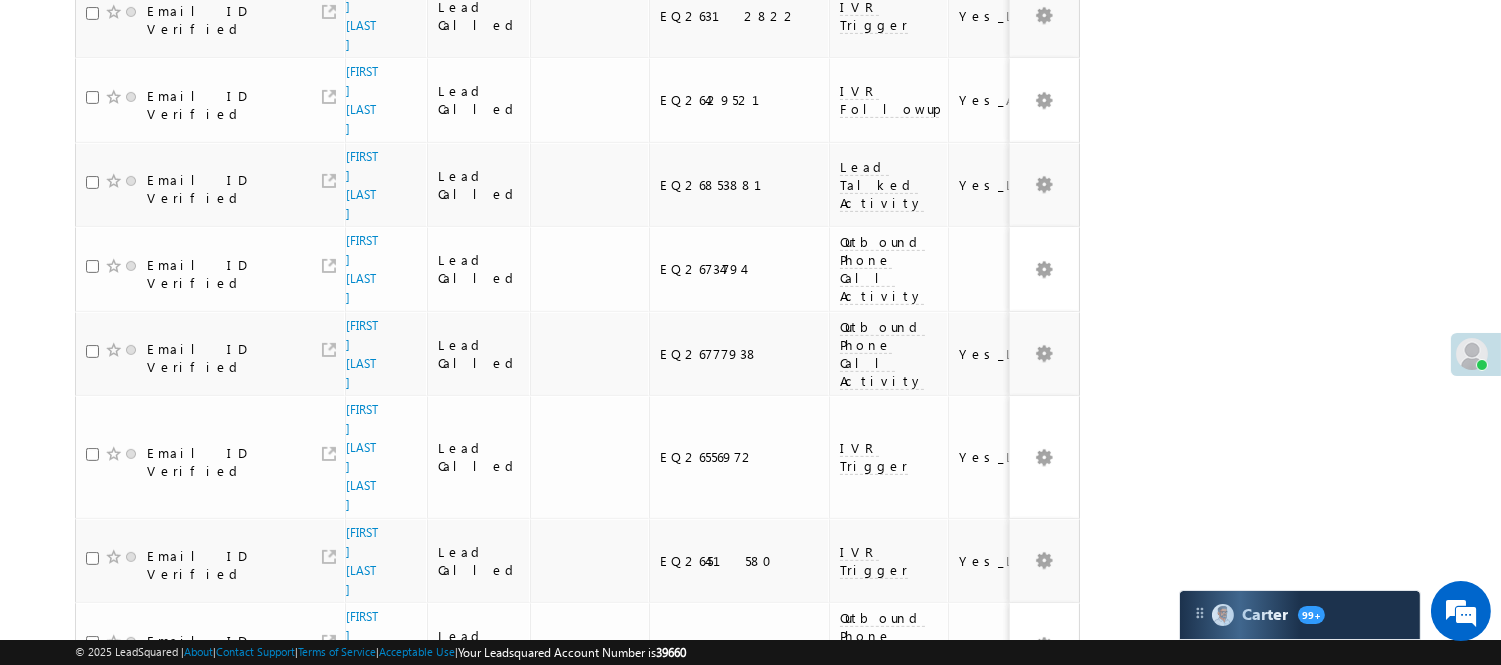 scroll, scrollTop: 1318, scrollLeft: 0, axis: vertical 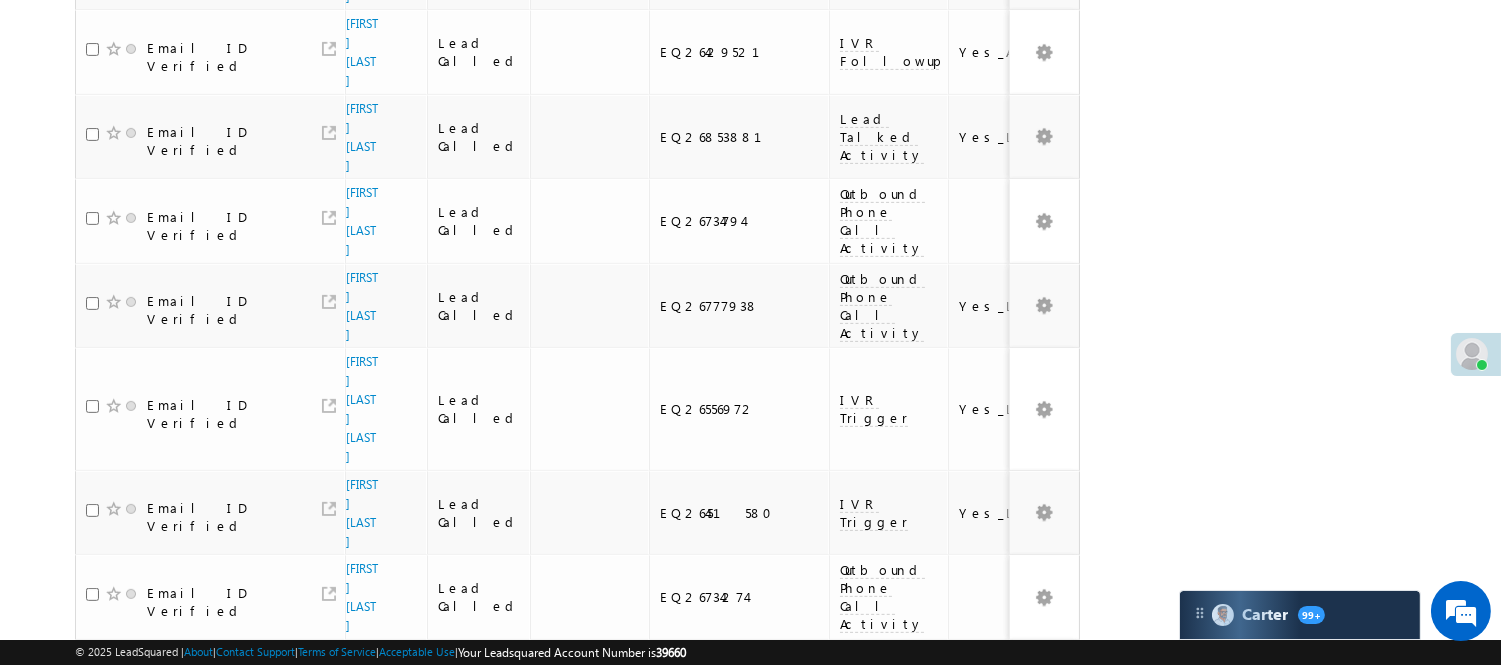 click on "3" at bounding box center [978, 1092] 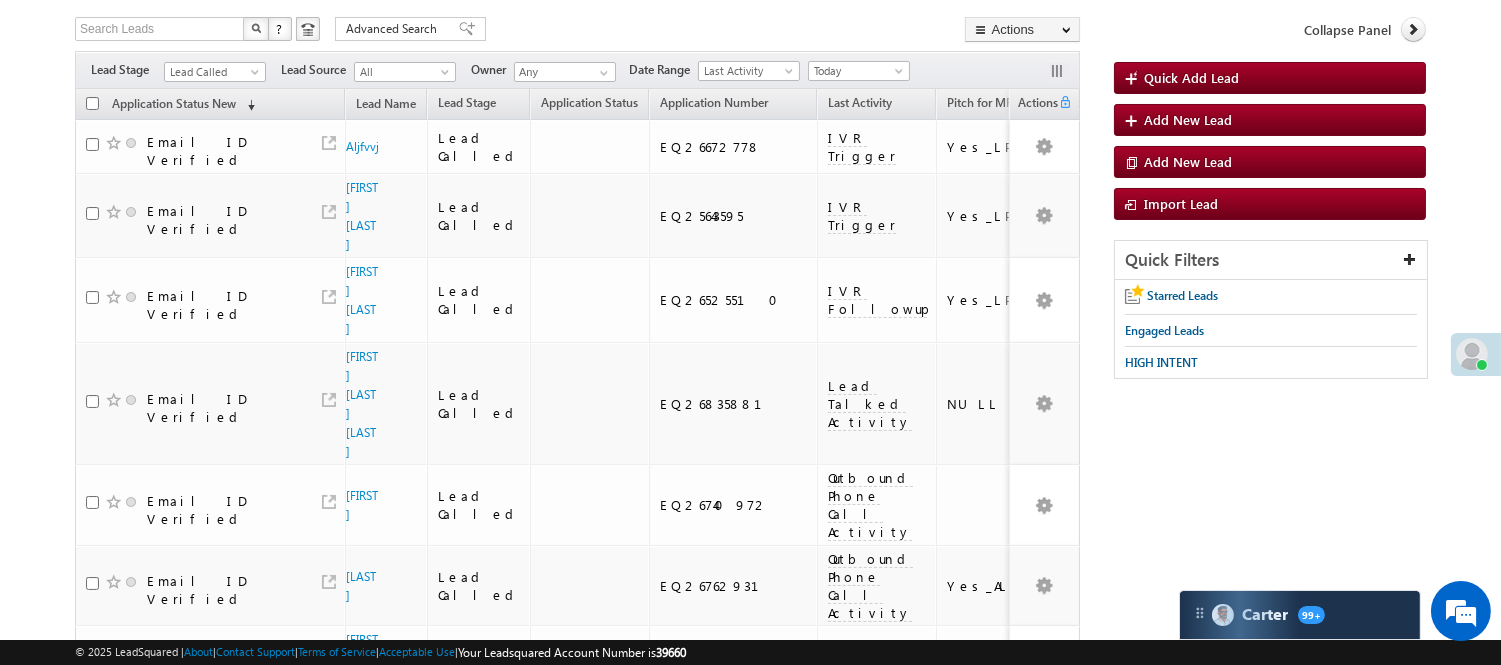 scroll, scrollTop: 0, scrollLeft: 0, axis: both 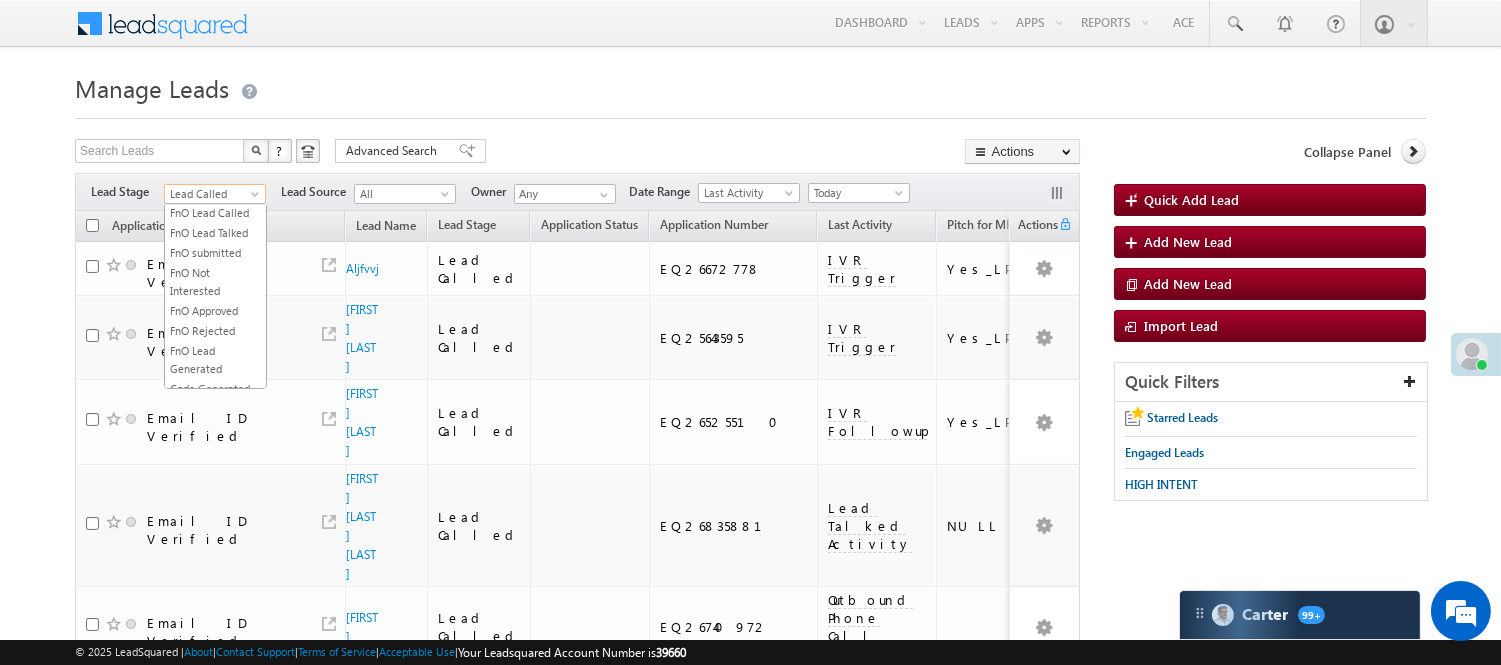click on "Lead Called" at bounding box center (212, 194) 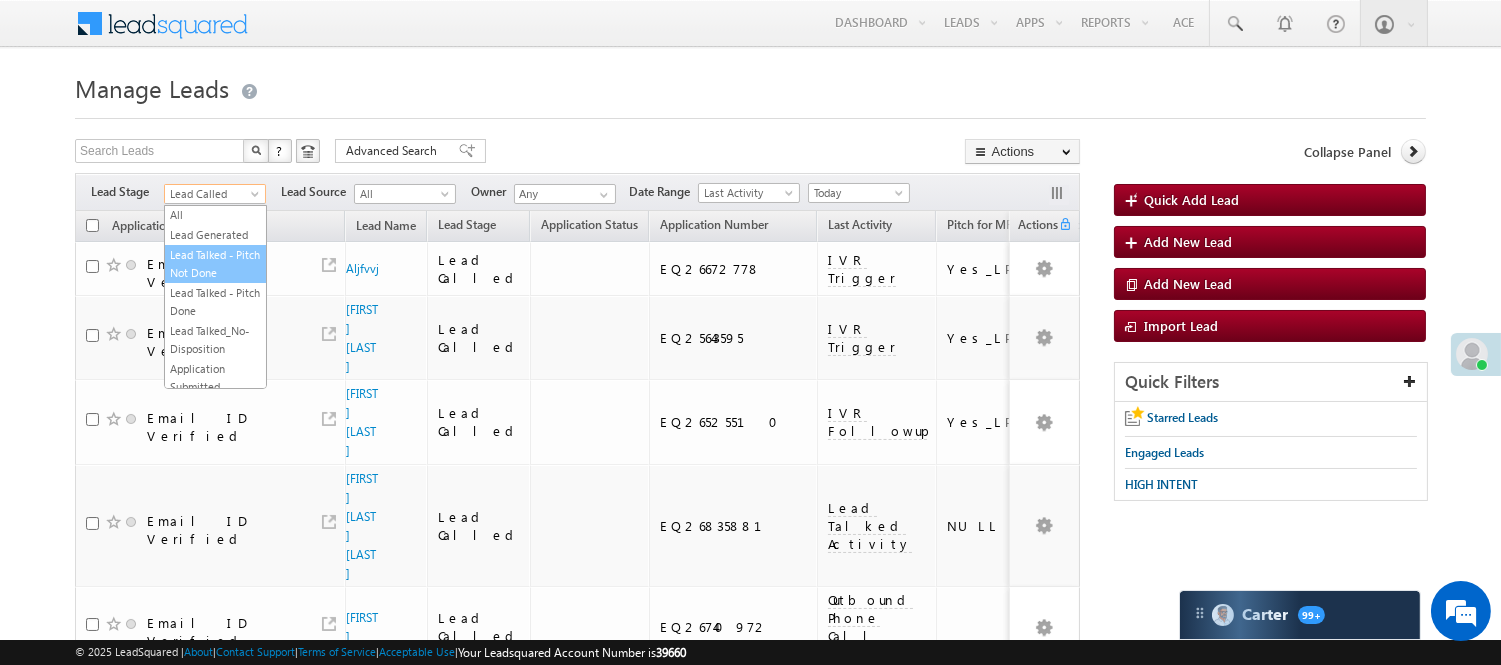scroll, scrollTop: 0, scrollLeft: 0, axis: both 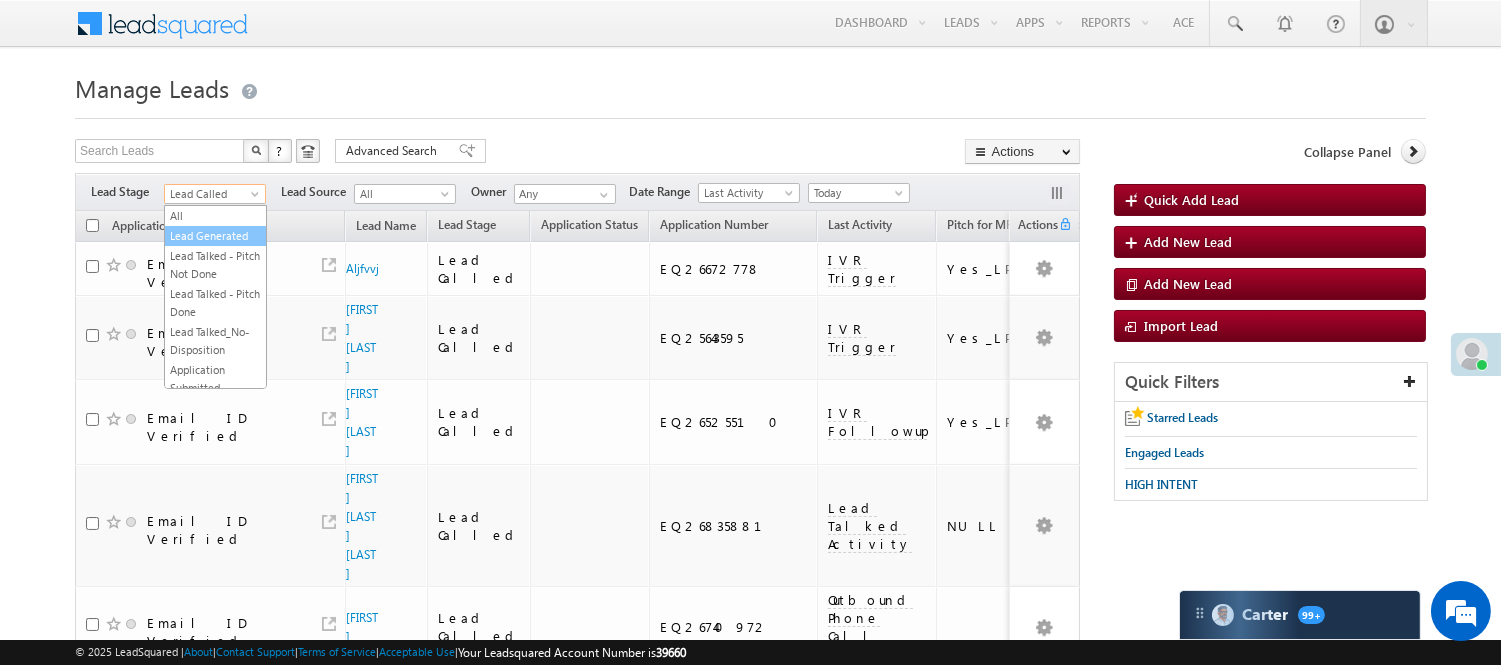 click on "Lead Generated" at bounding box center (215, 236) 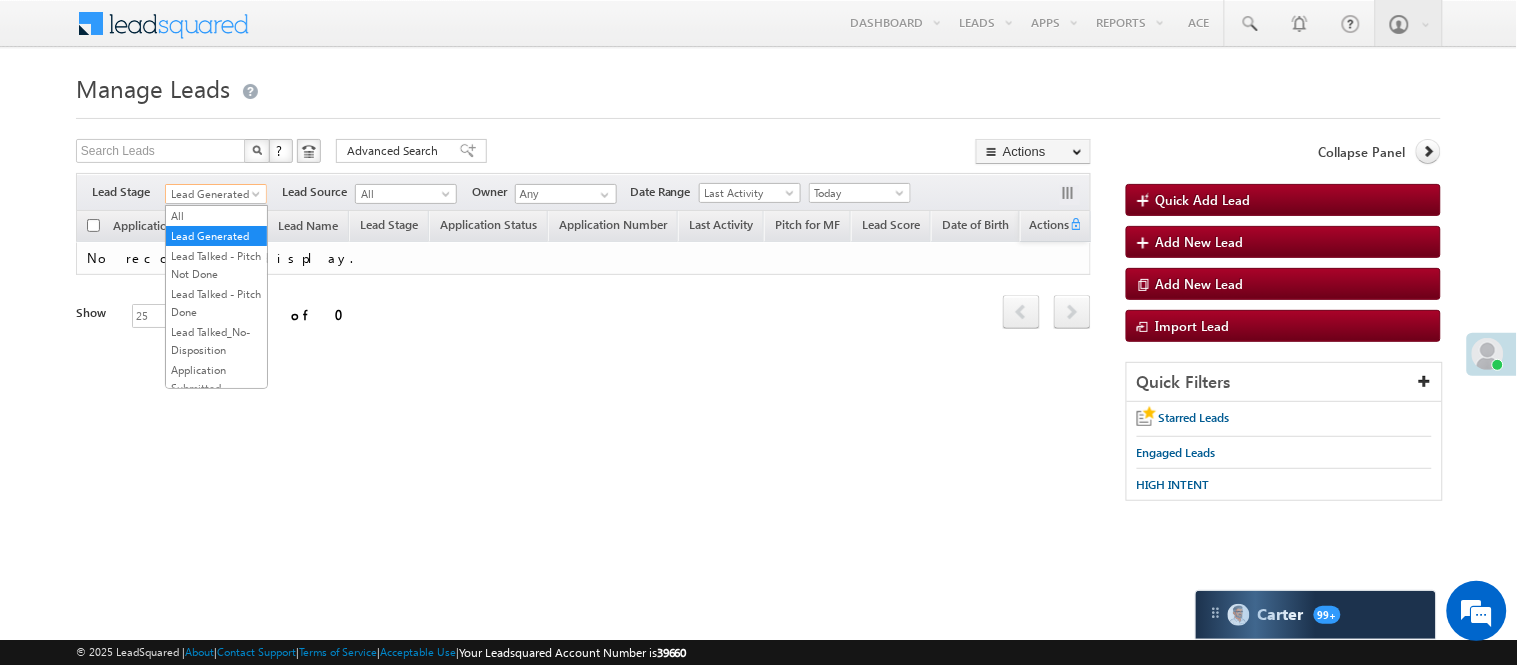 click on "Lead Generated" at bounding box center [213, 194] 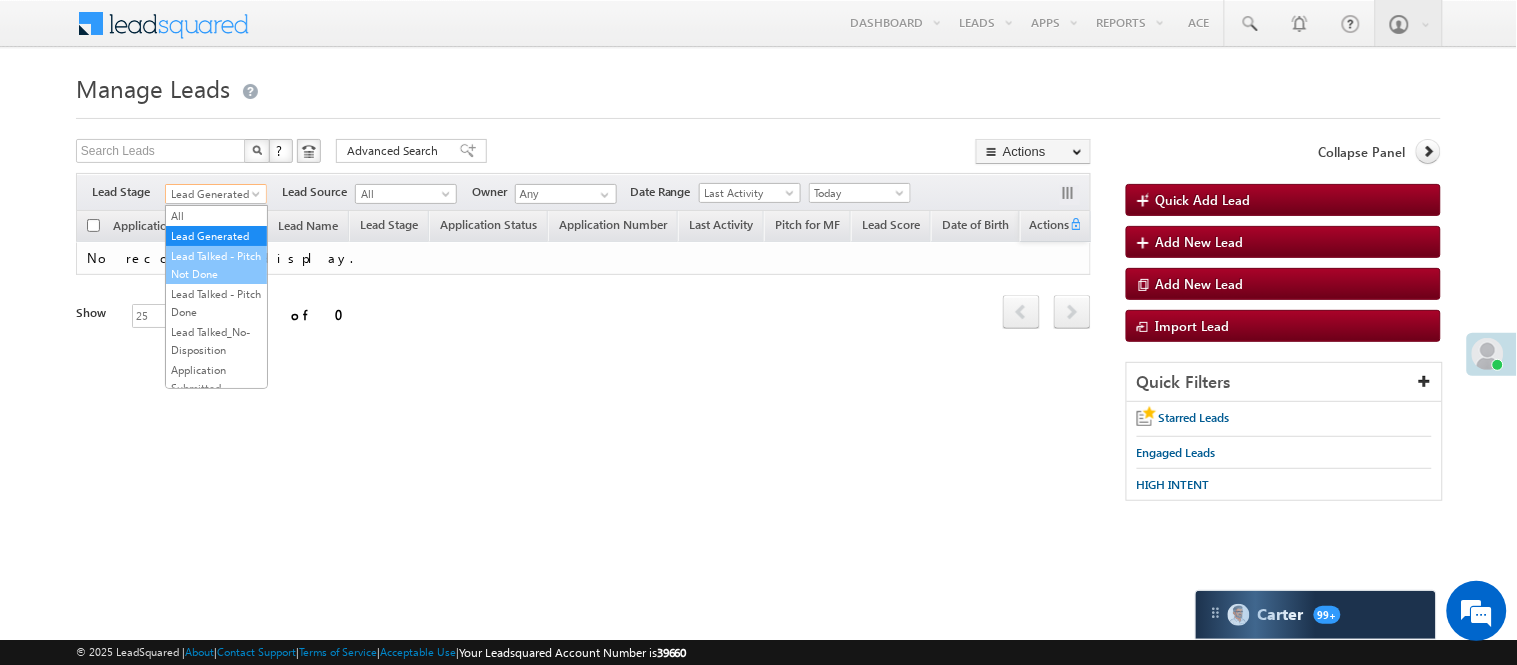 click on "Lead Talked - Pitch Not Done" at bounding box center [216, 265] 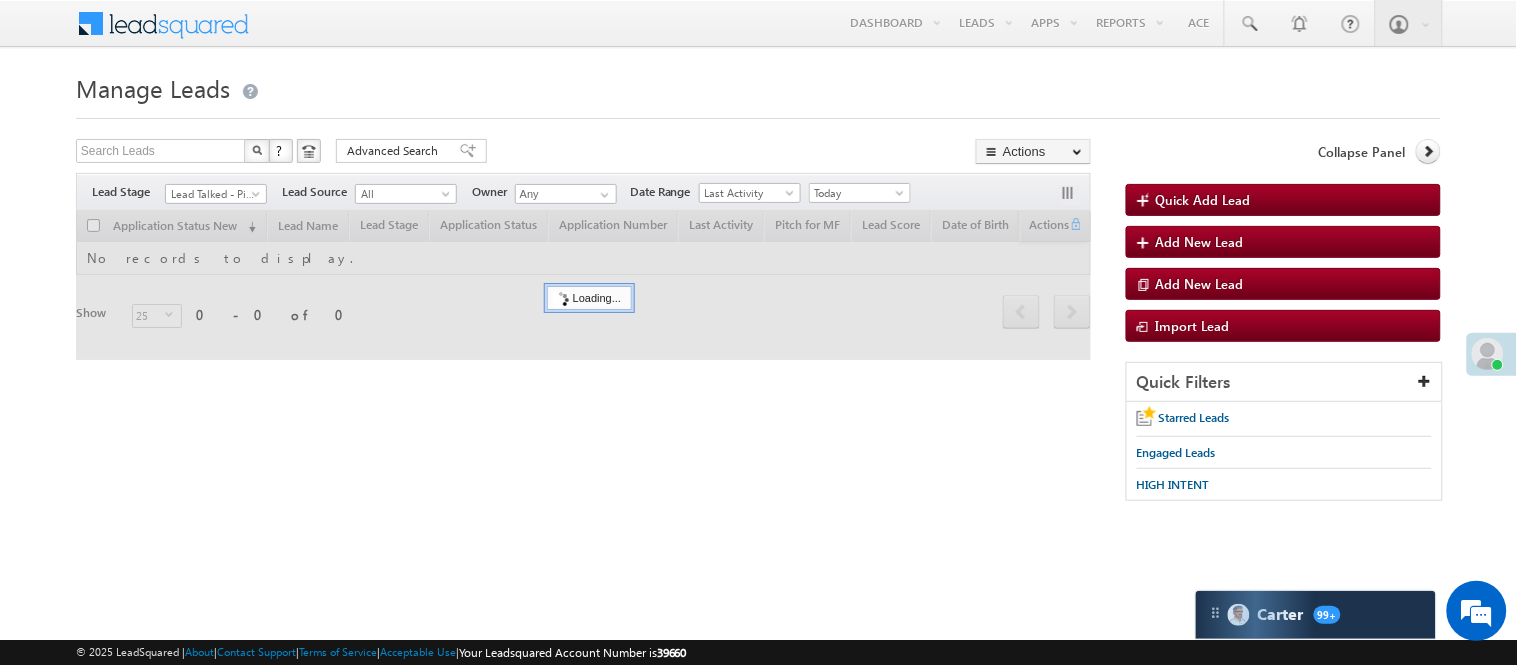 click on "Manage Leads
Quick Add Lead
Search Leads X ?   0 results found
Advanced Search
Advanced Search
Actions Actions" at bounding box center [758, 294] 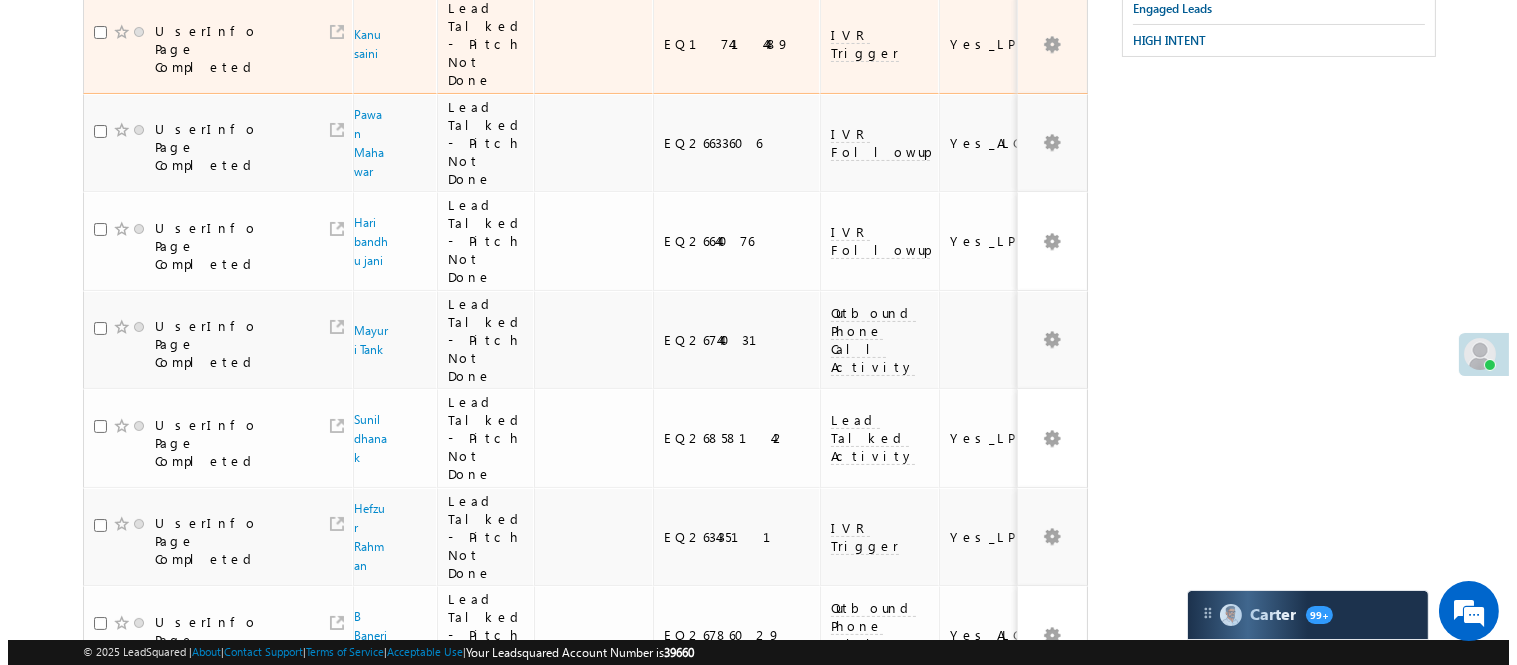 scroll, scrollTop: 0, scrollLeft: 0, axis: both 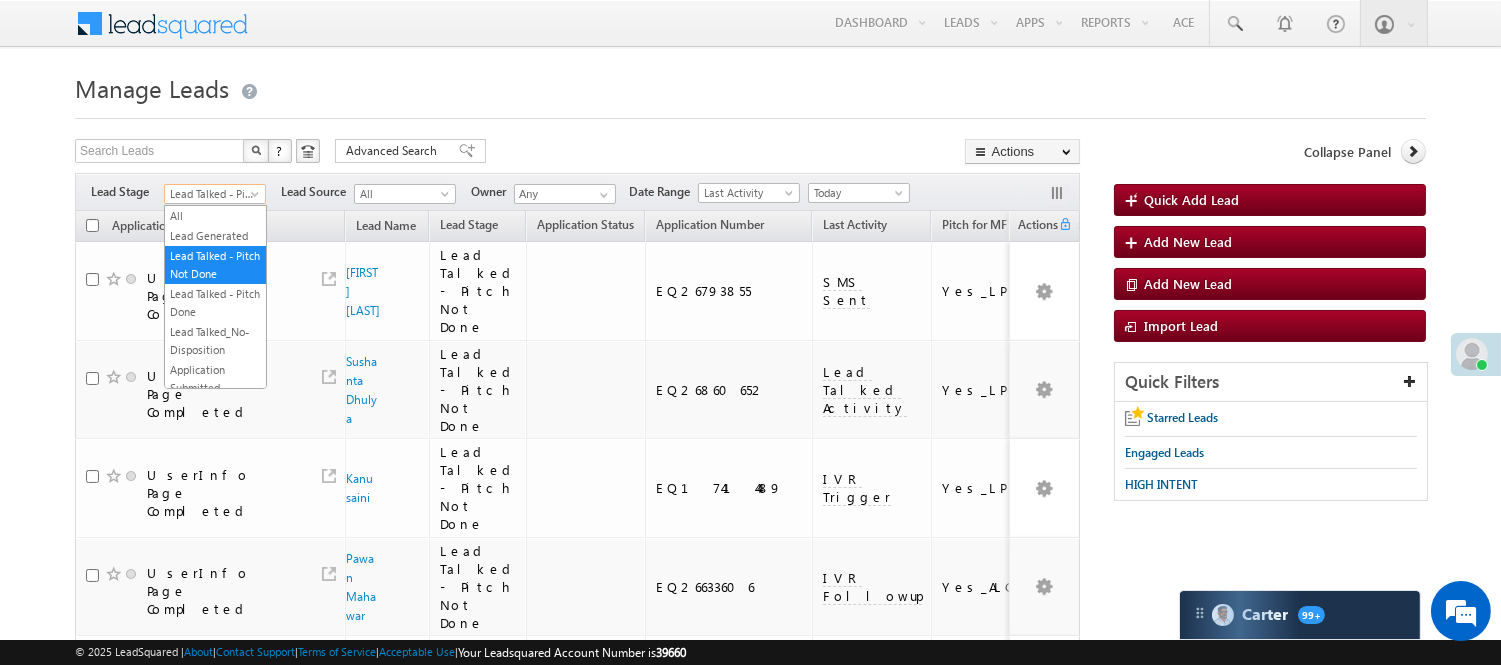click on "Lead Talked - Pitch Not Done" at bounding box center [212, 194] 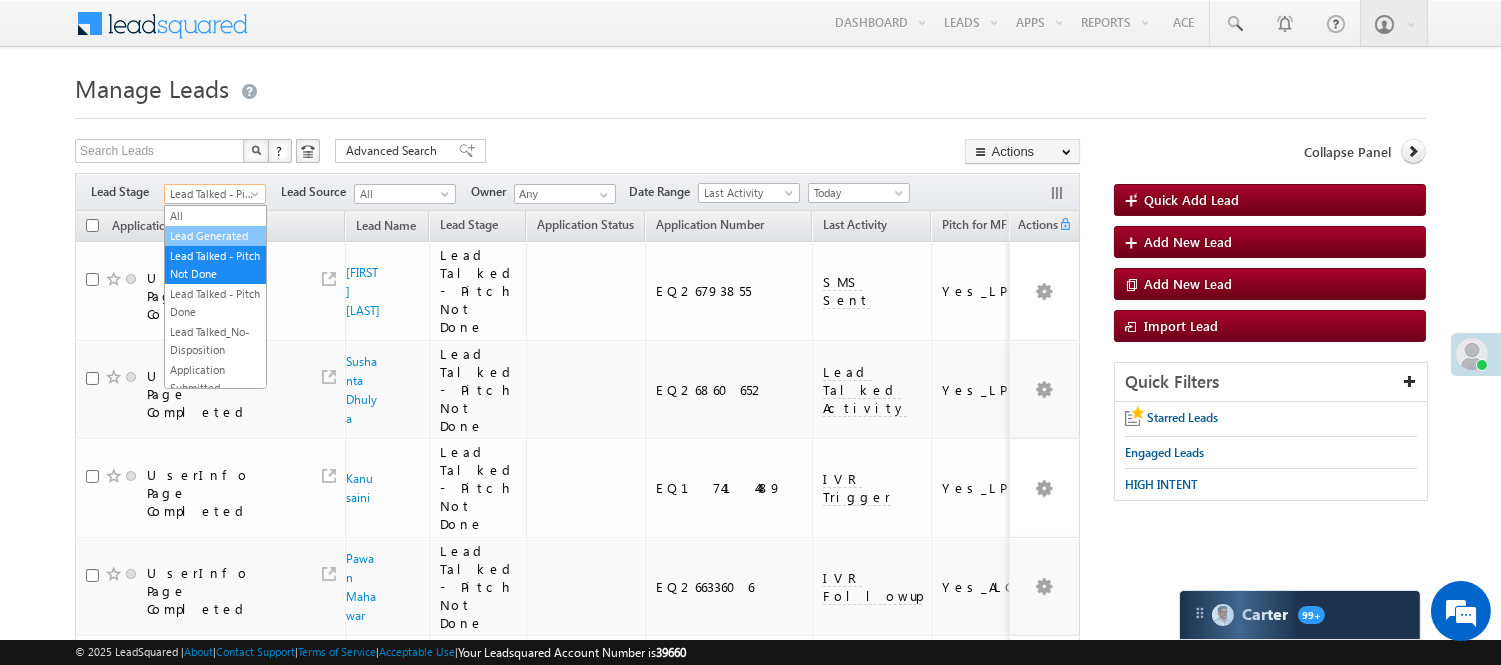 click on "Lead Generated" at bounding box center (215, 236) 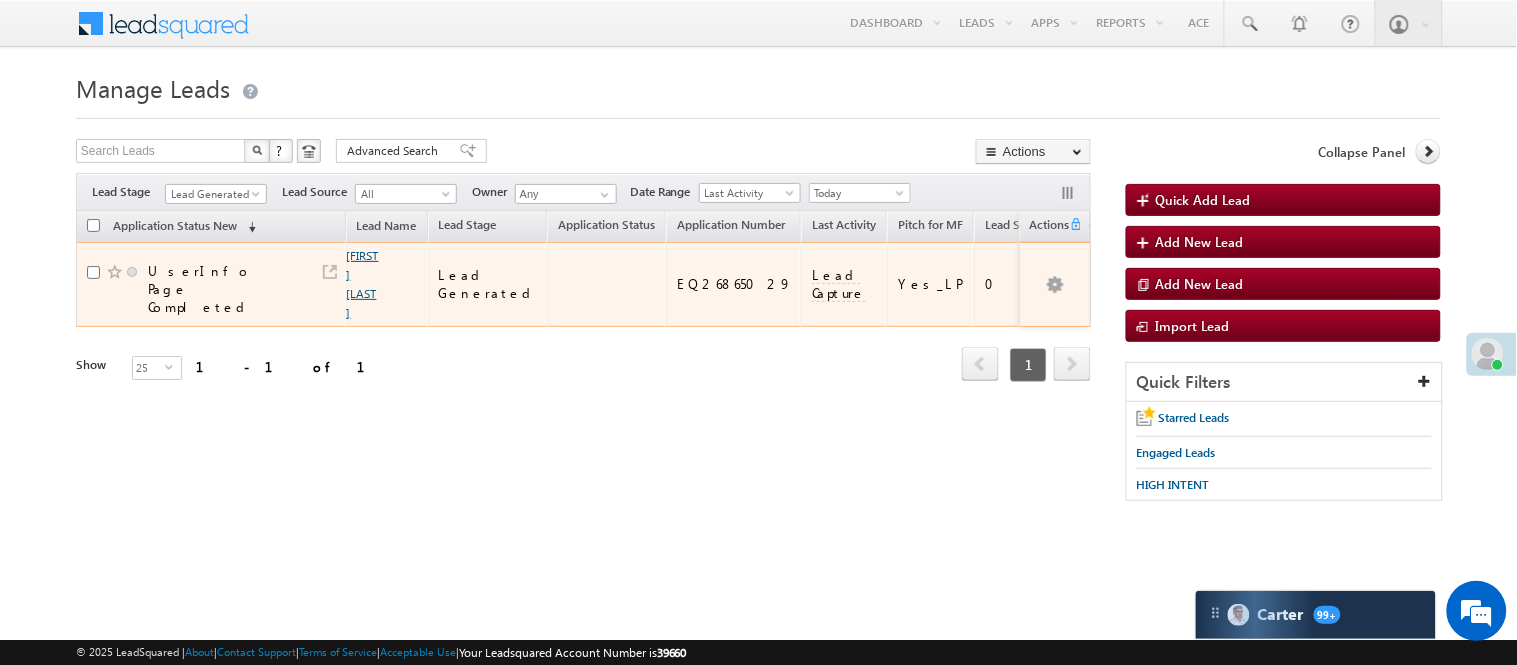 click on "Mohammad Waquar" at bounding box center [363, 284] 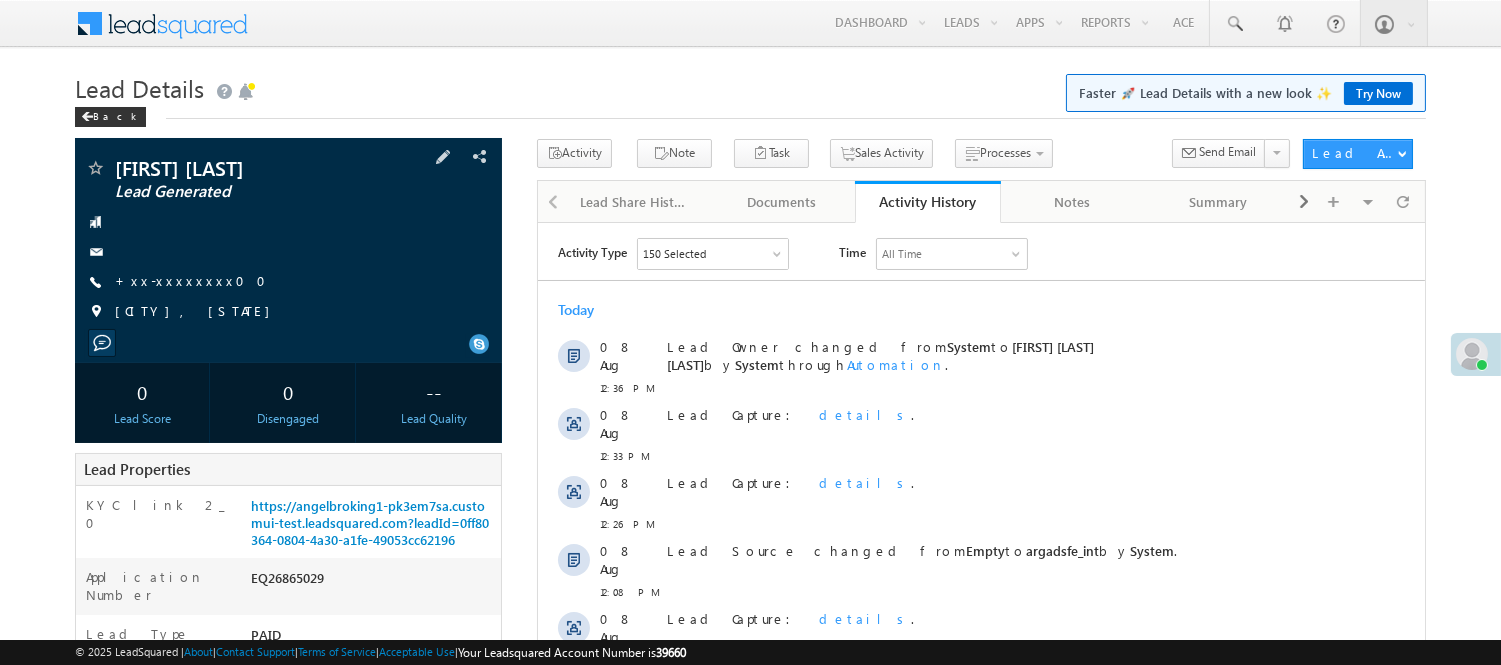 scroll, scrollTop: 0, scrollLeft: 0, axis: both 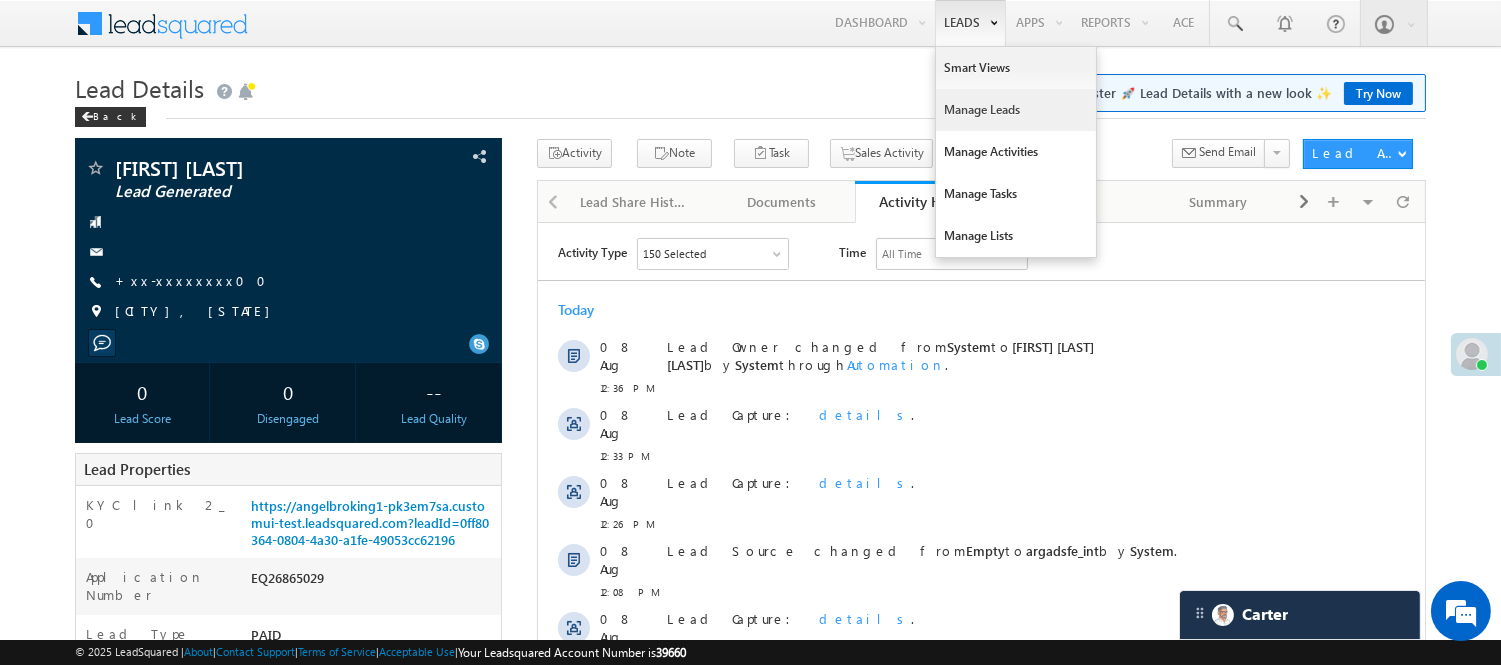 click on "Manage Leads" at bounding box center [1016, 110] 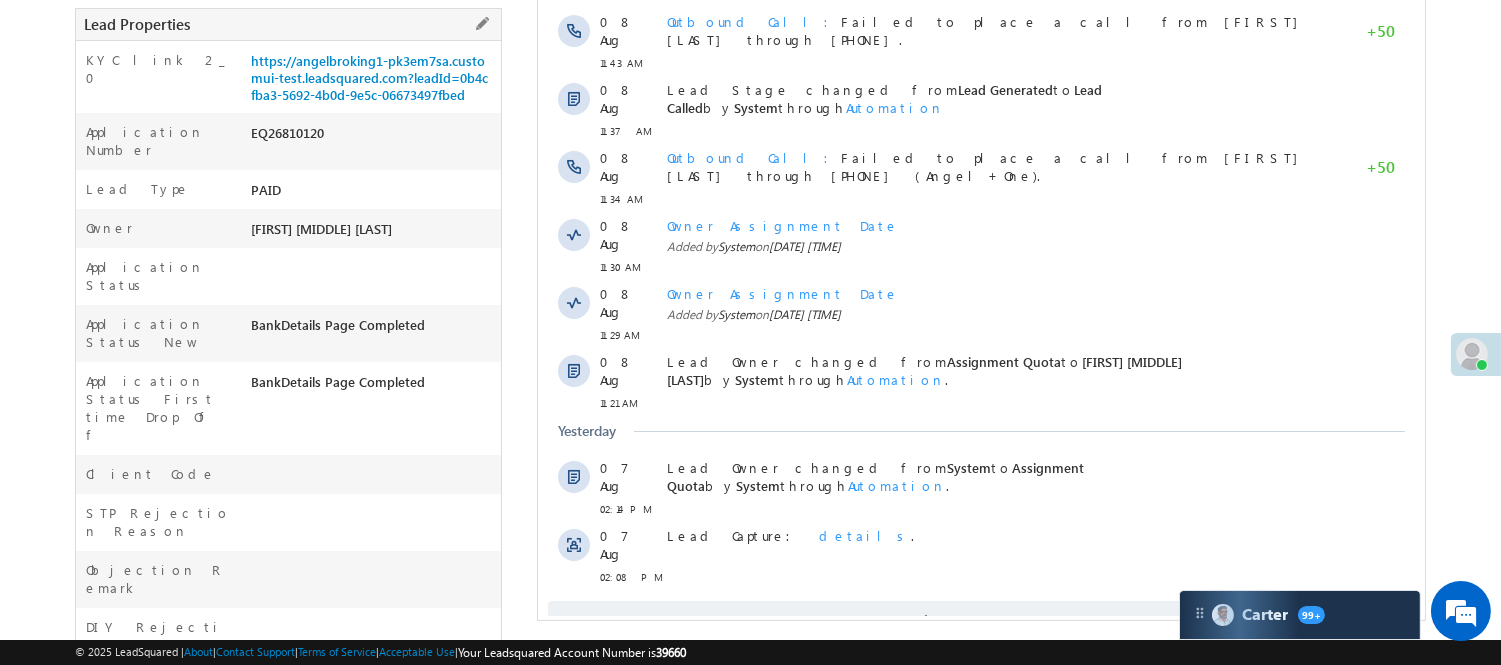 scroll, scrollTop: 0, scrollLeft: 0, axis: both 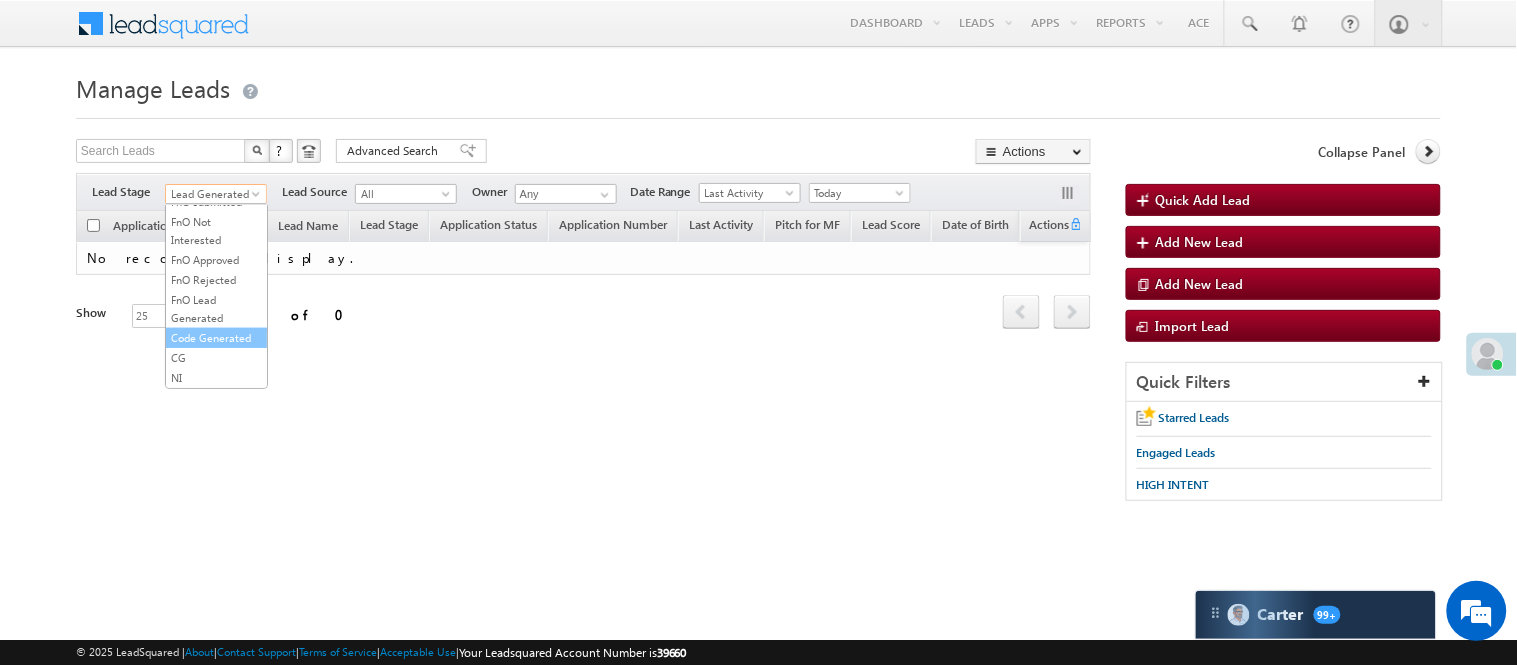 click on "Code Generated" at bounding box center [216, 338] 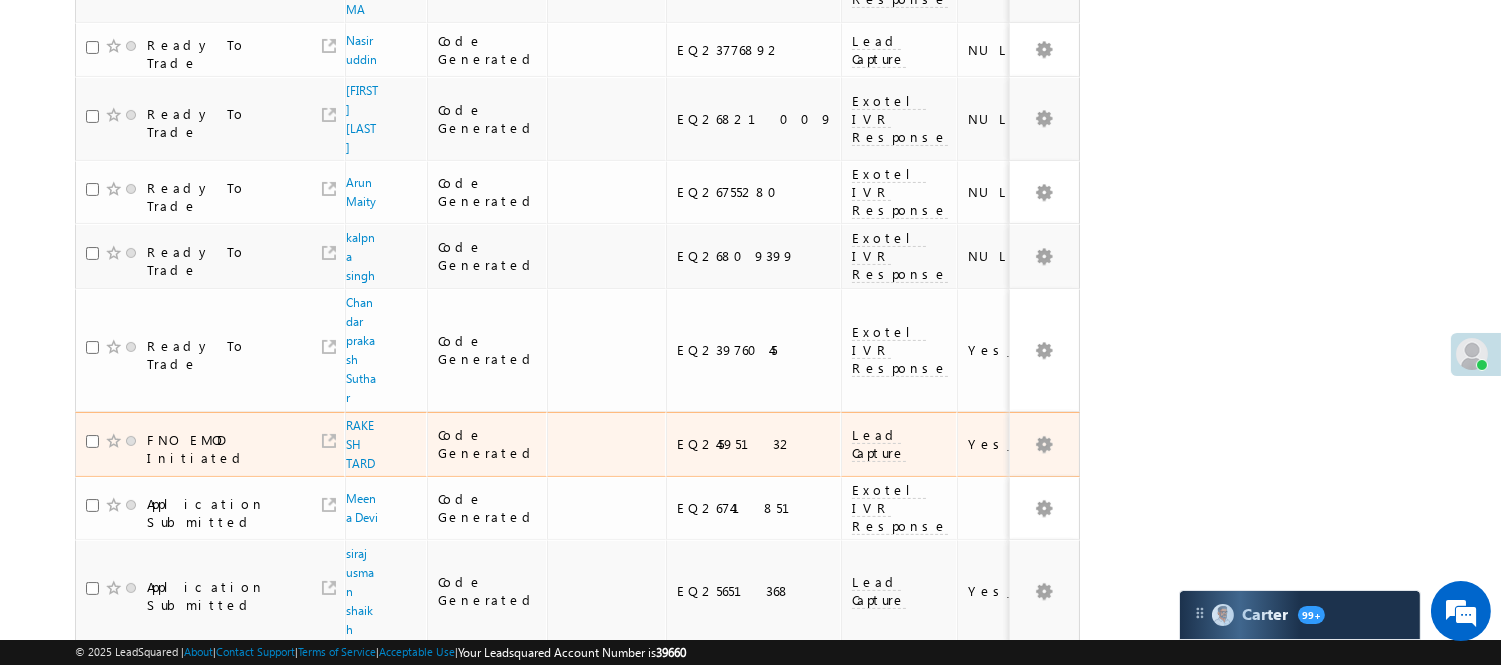 scroll, scrollTop: 0, scrollLeft: 0, axis: both 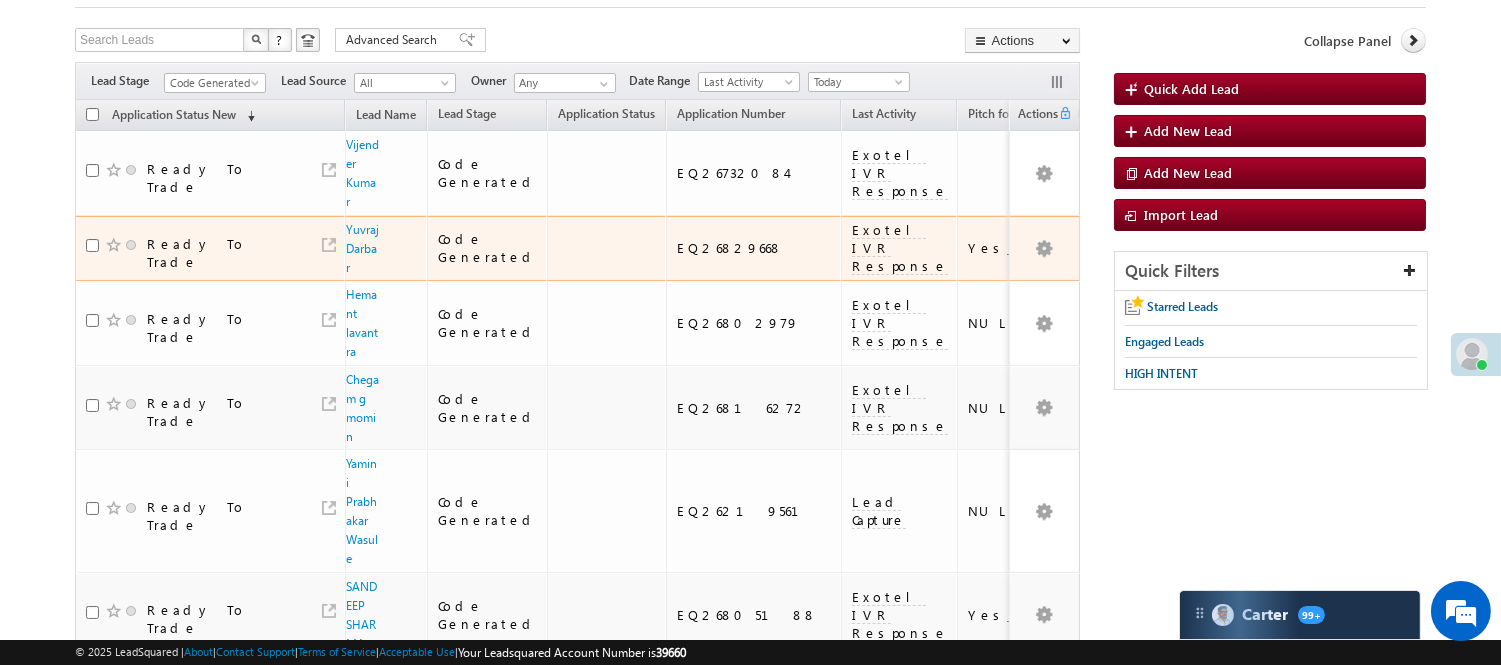 click on "Ready To Trade" at bounding box center [210, 249] 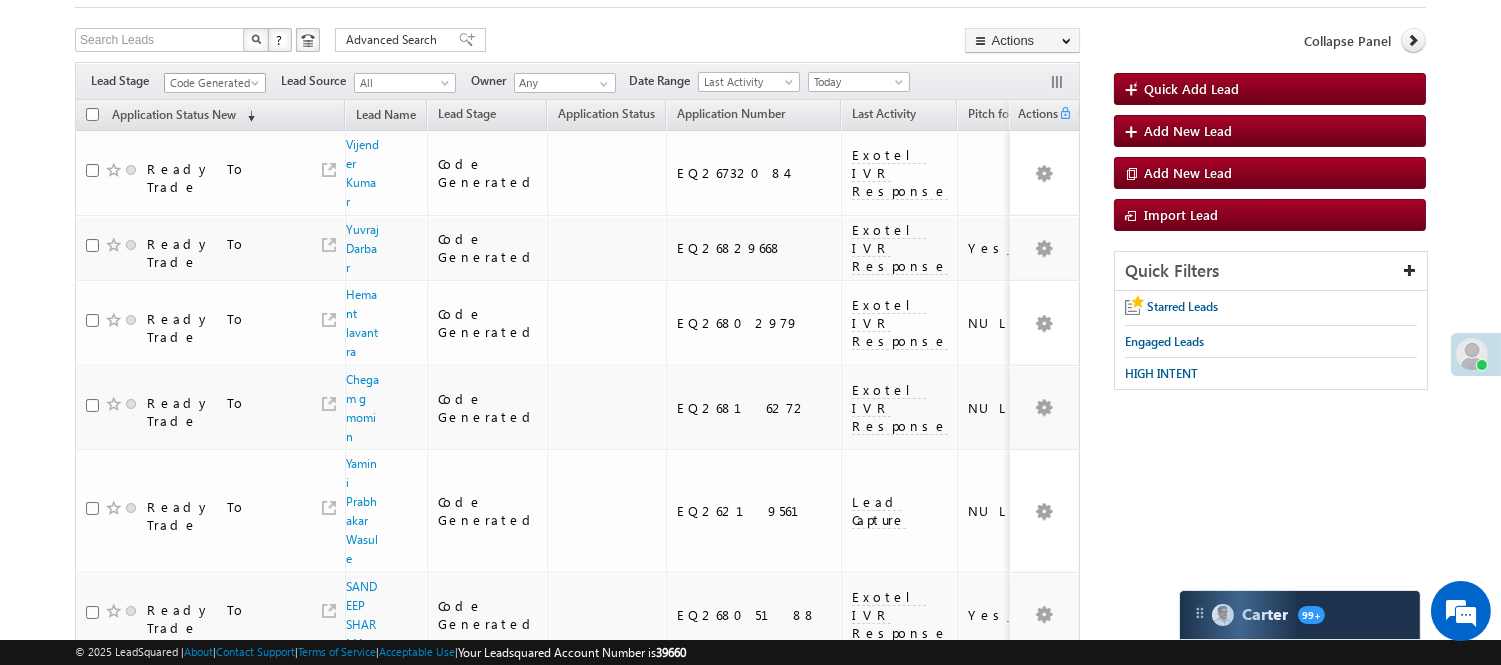 click on "Code Generated" at bounding box center (212, 83) 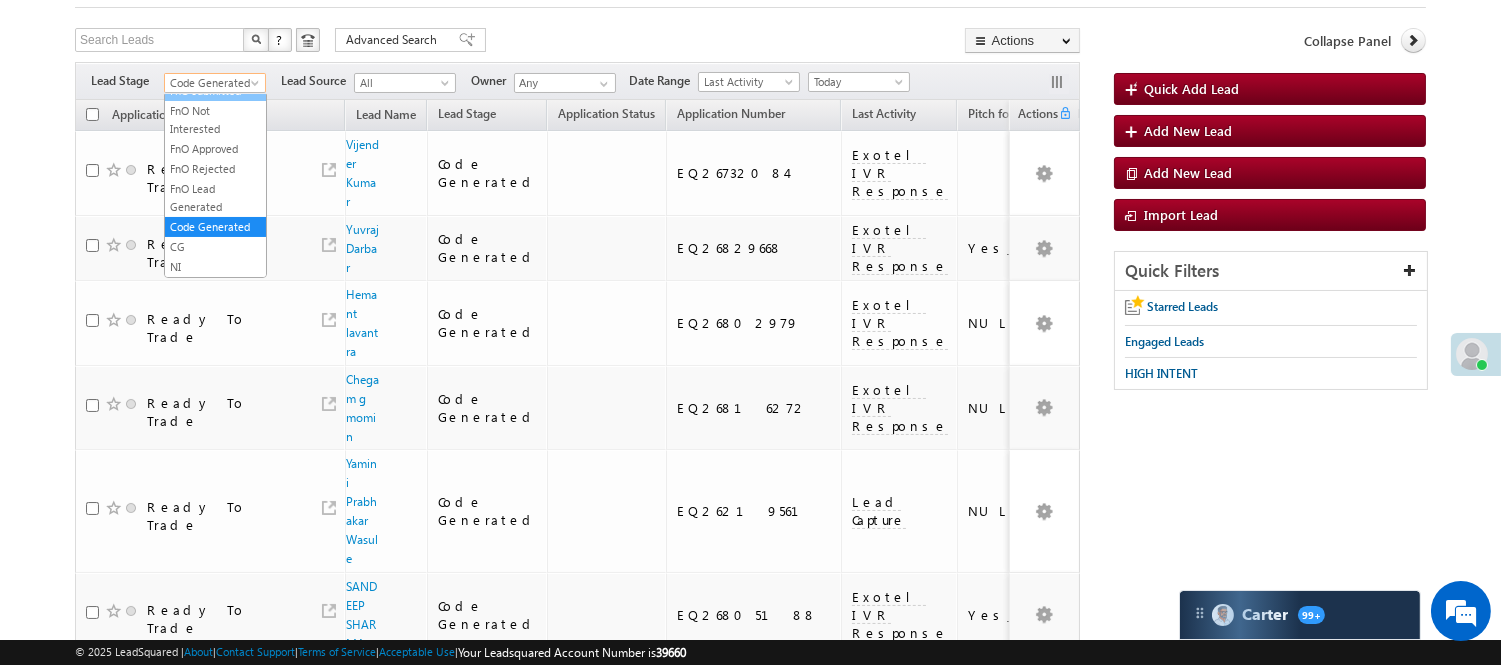 scroll, scrollTop: 385, scrollLeft: 0, axis: vertical 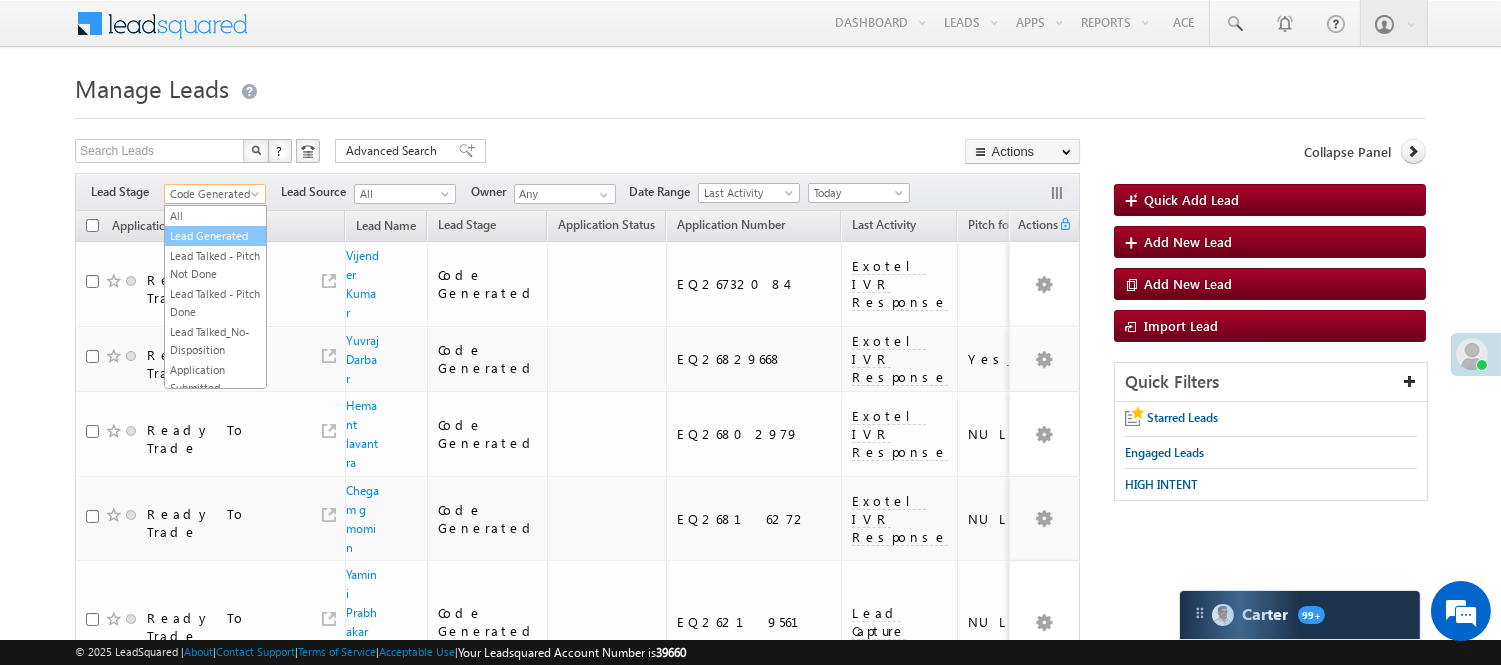 click on "Lead Generated" at bounding box center (215, 236) 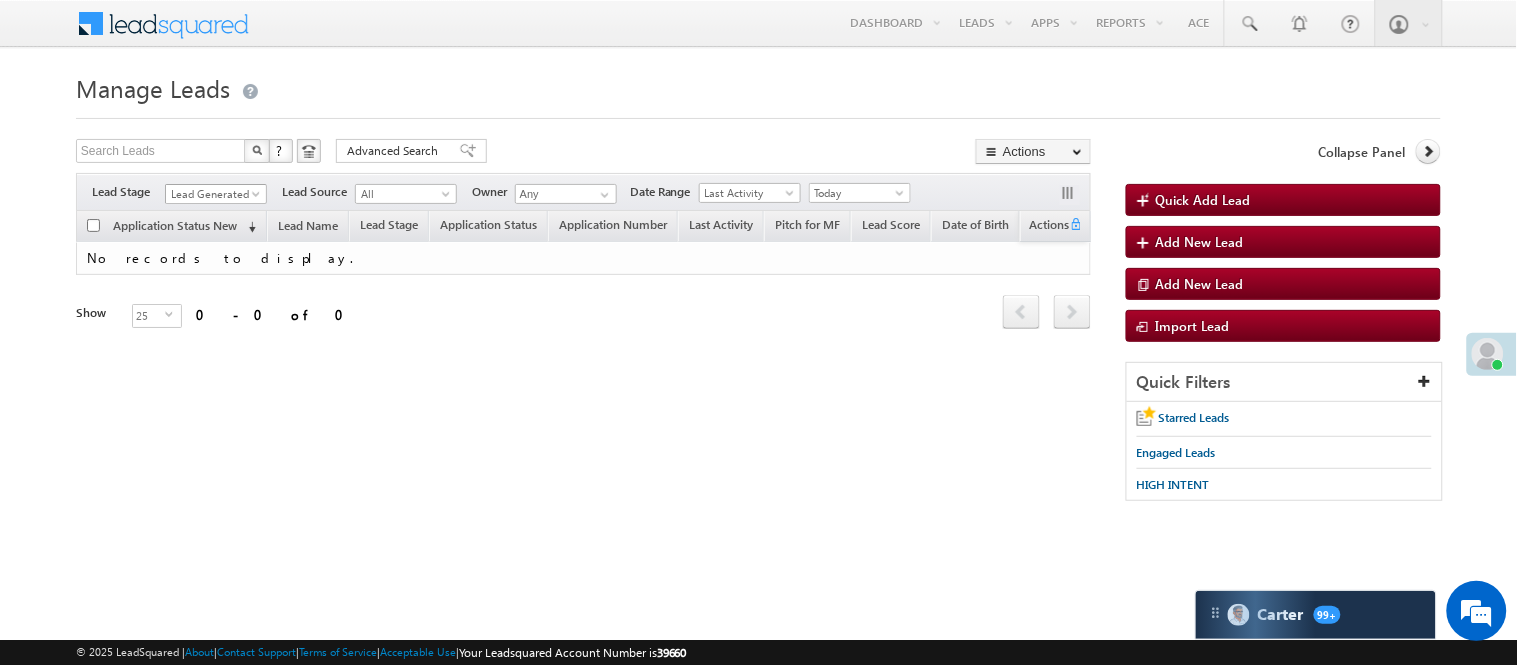 click on "Lead Generated" at bounding box center [213, 194] 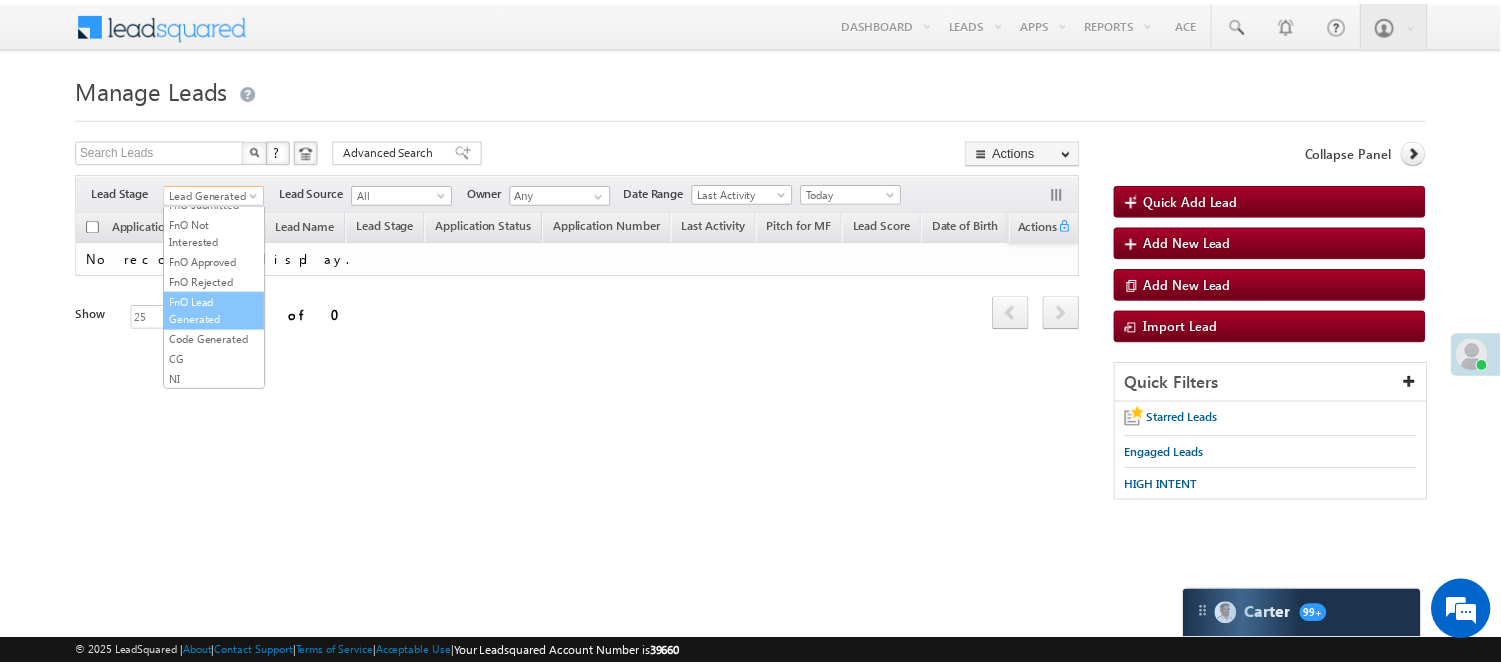 scroll, scrollTop: 496, scrollLeft: 0, axis: vertical 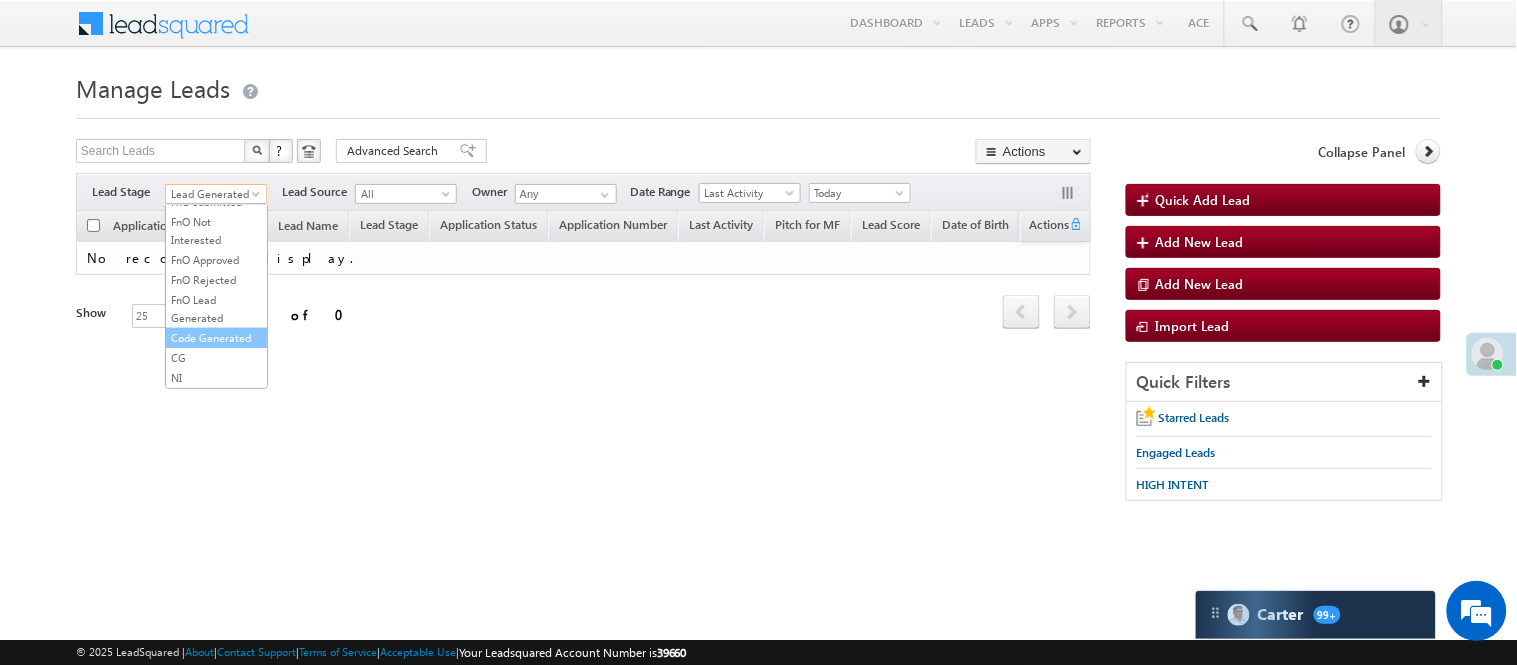 click on "Code Generated" at bounding box center [216, 338] 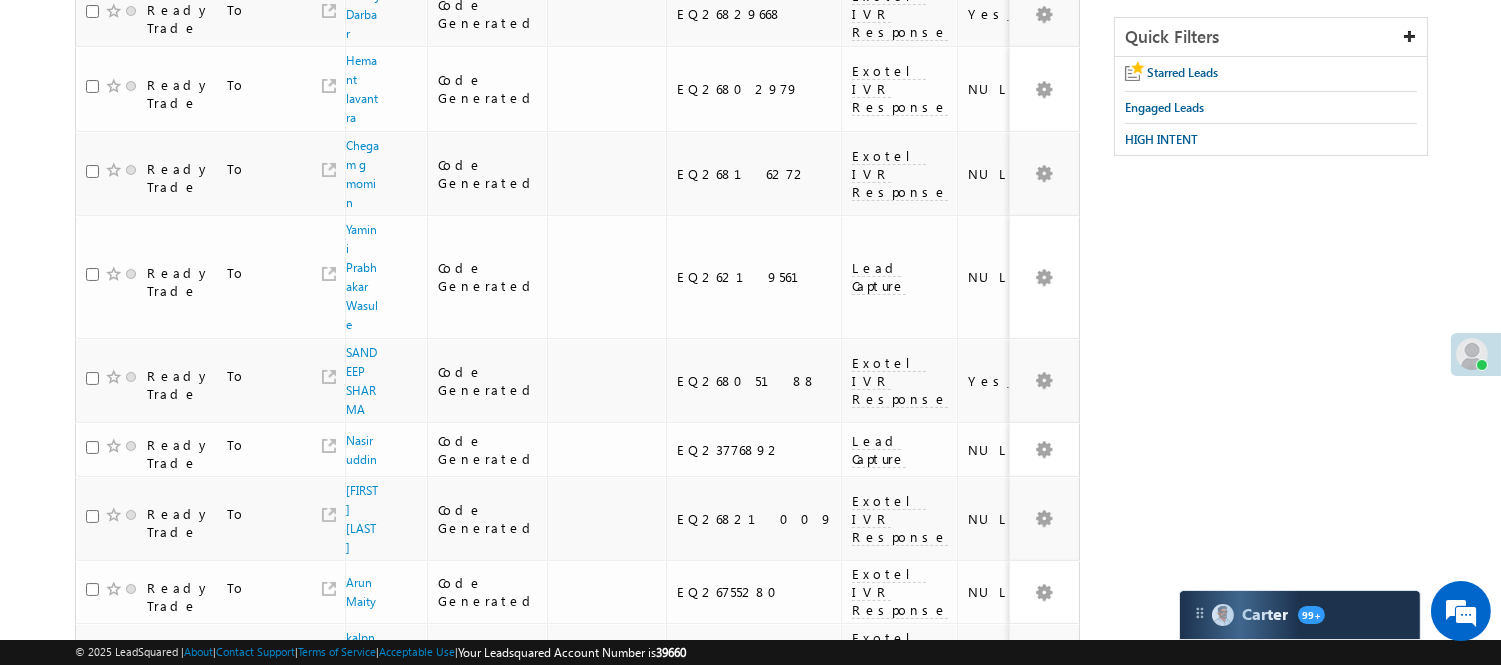 scroll, scrollTop: 0, scrollLeft: 0, axis: both 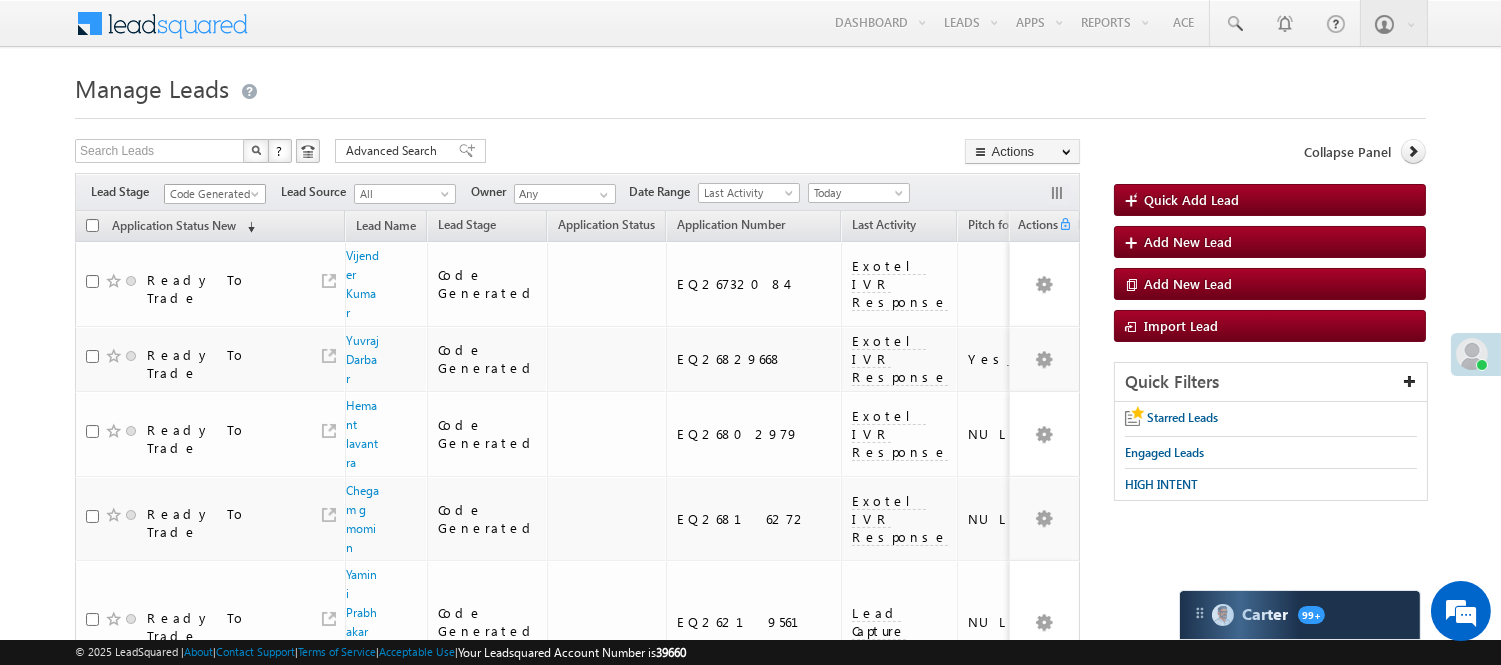 click on "Code Generated" at bounding box center [212, 194] 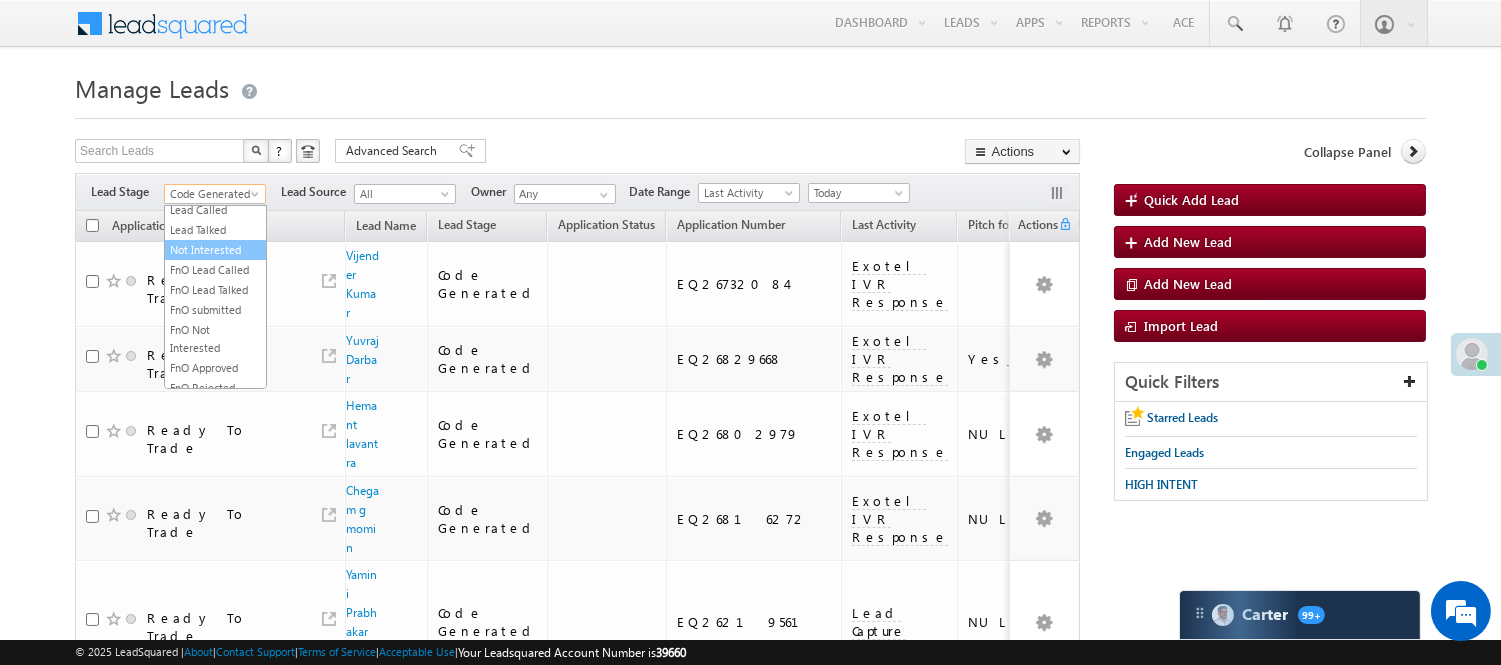 scroll, scrollTop: 274, scrollLeft: 0, axis: vertical 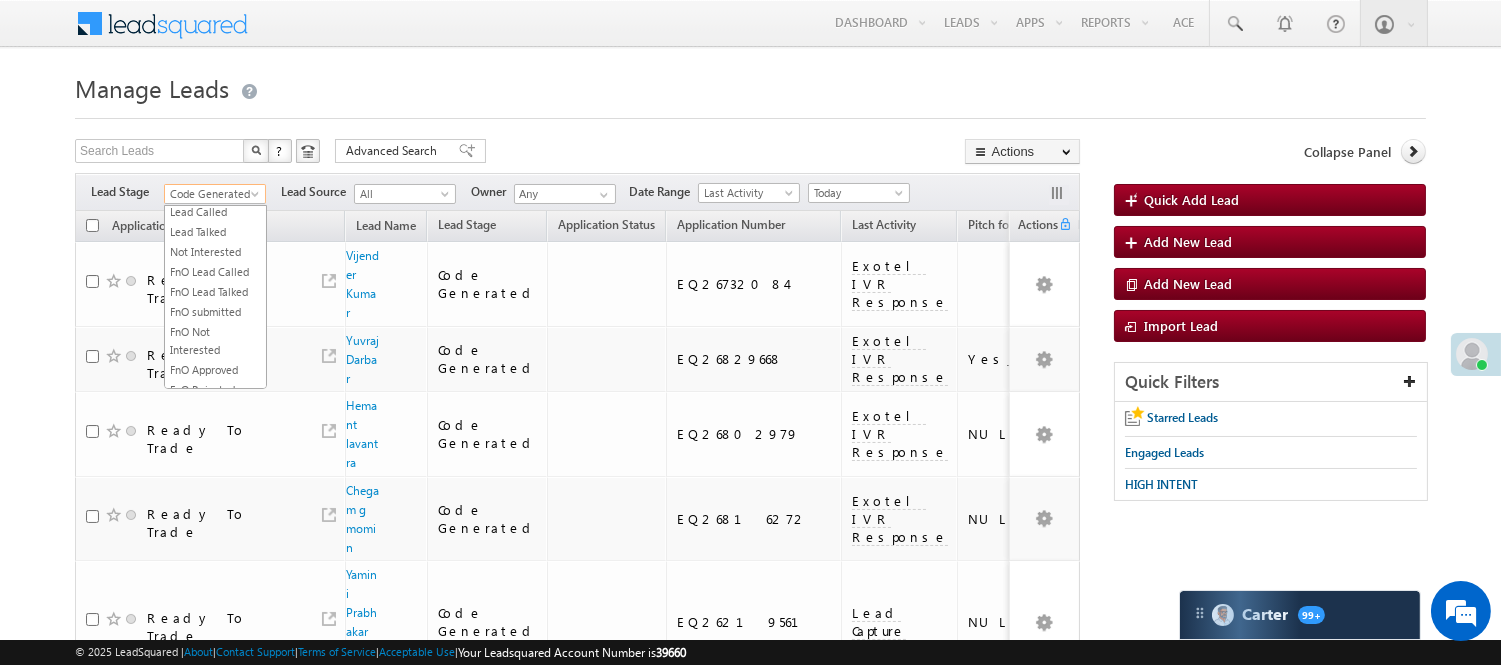 click on "Under Objection" at bounding box center (215, 192) 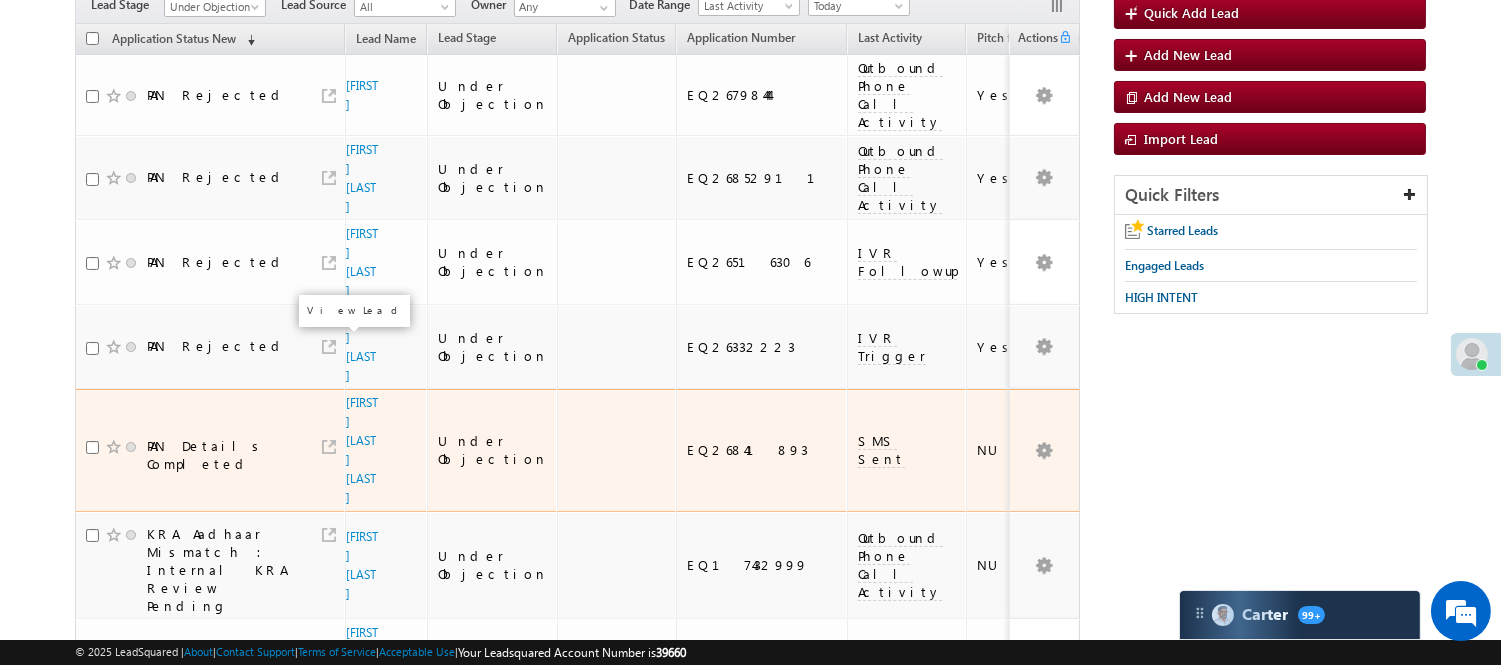 scroll, scrollTop: 218, scrollLeft: 0, axis: vertical 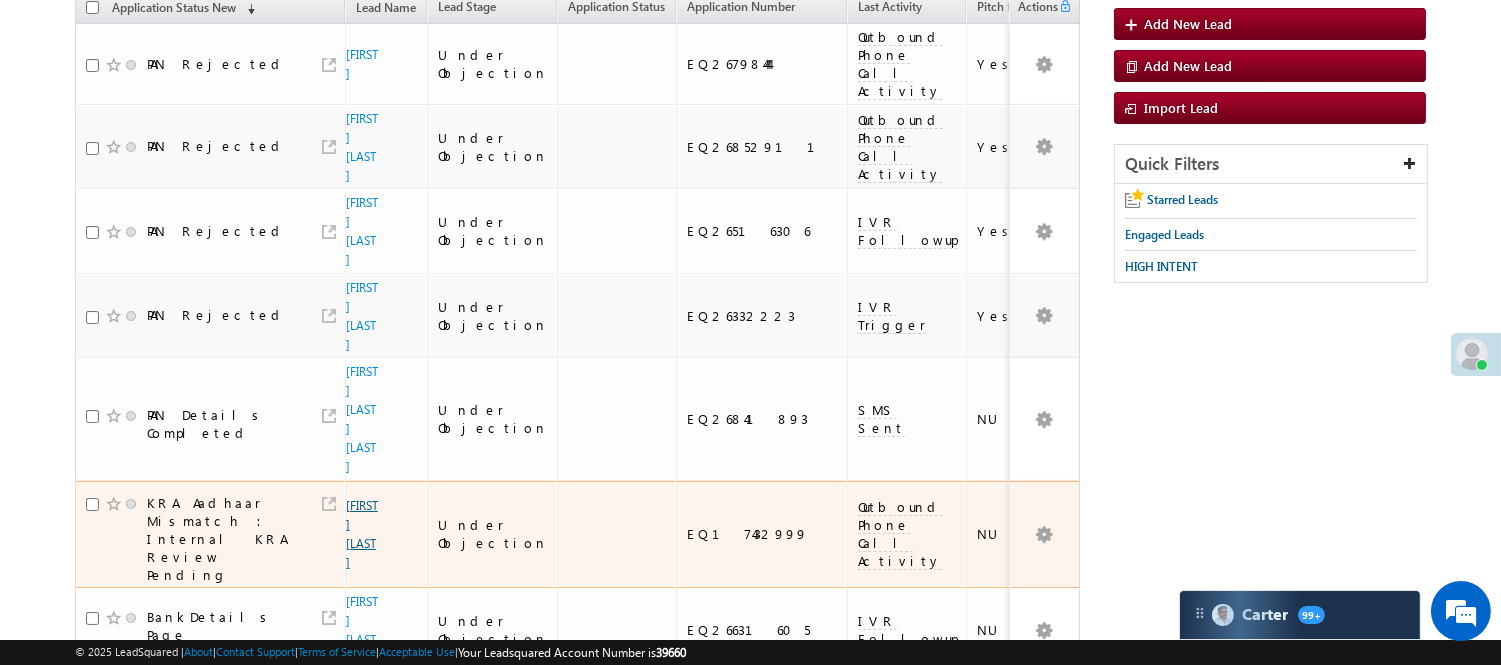 click on "[FIRST] [LAST]" at bounding box center [362, 534] 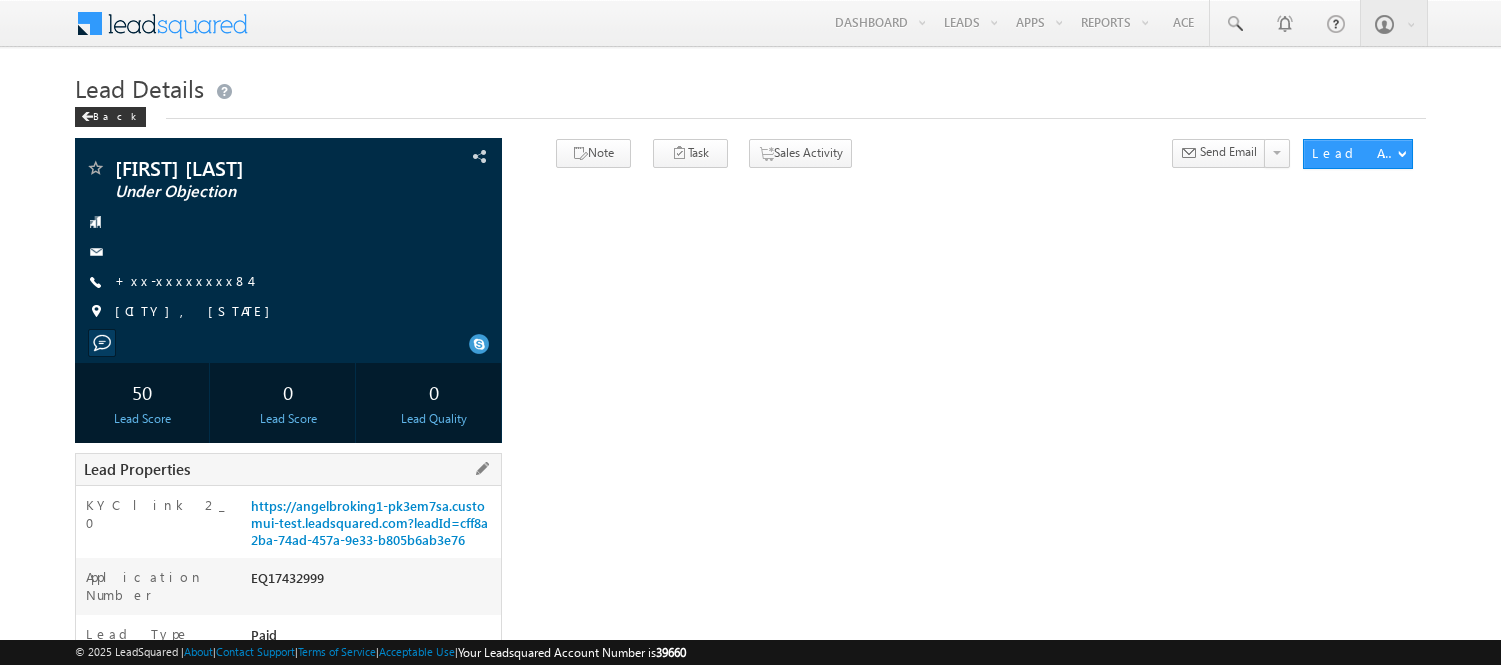 scroll, scrollTop: 555, scrollLeft: 0, axis: vertical 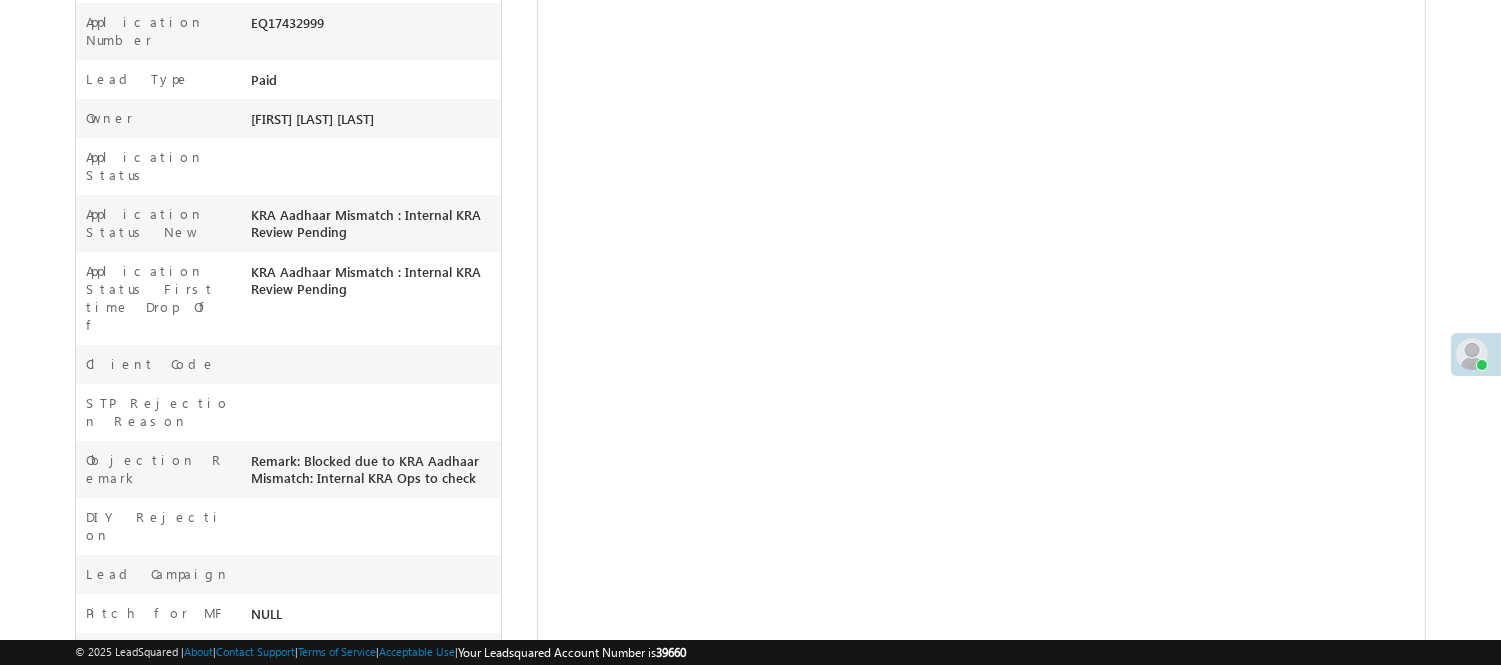 click on "EQ17432999" at bounding box center (373, 27) 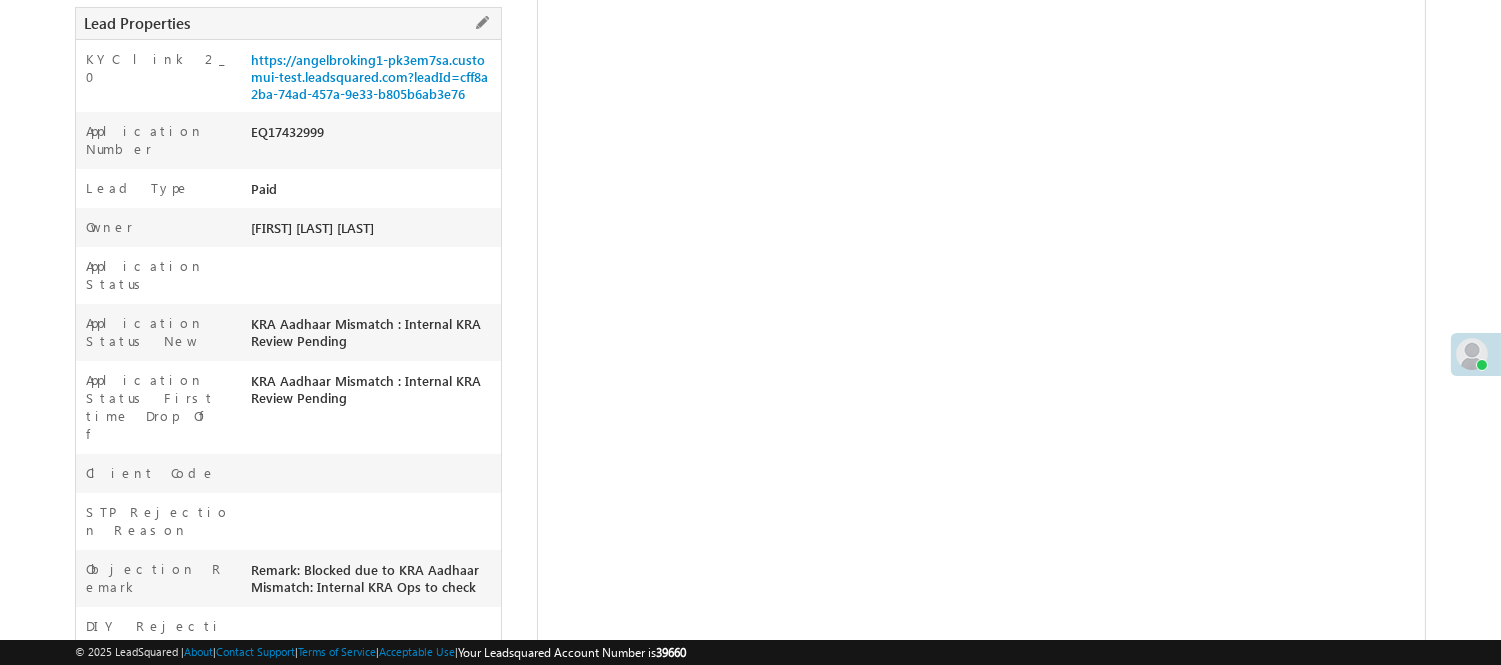 click on "EQ17432999" at bounding box center [373, 136] 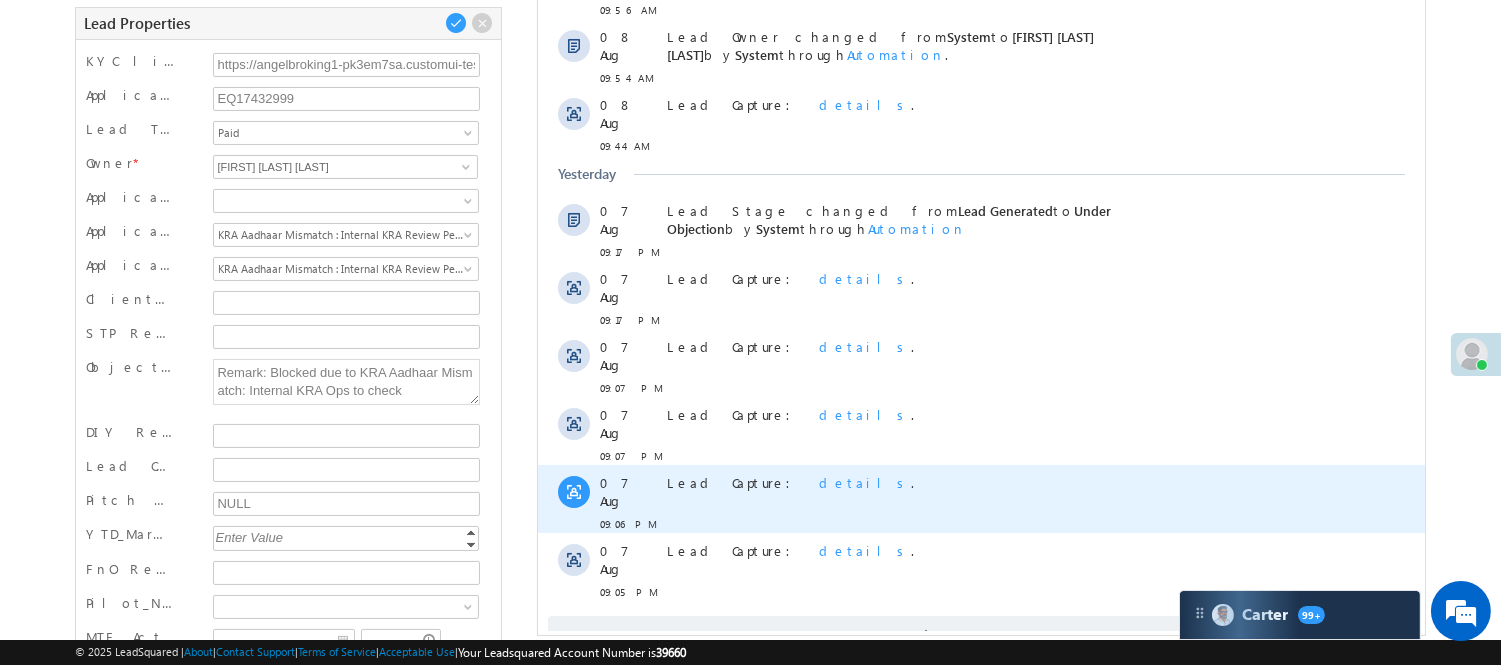 scroll, scrollTop: 0, scrollLeft: 0, axis: both 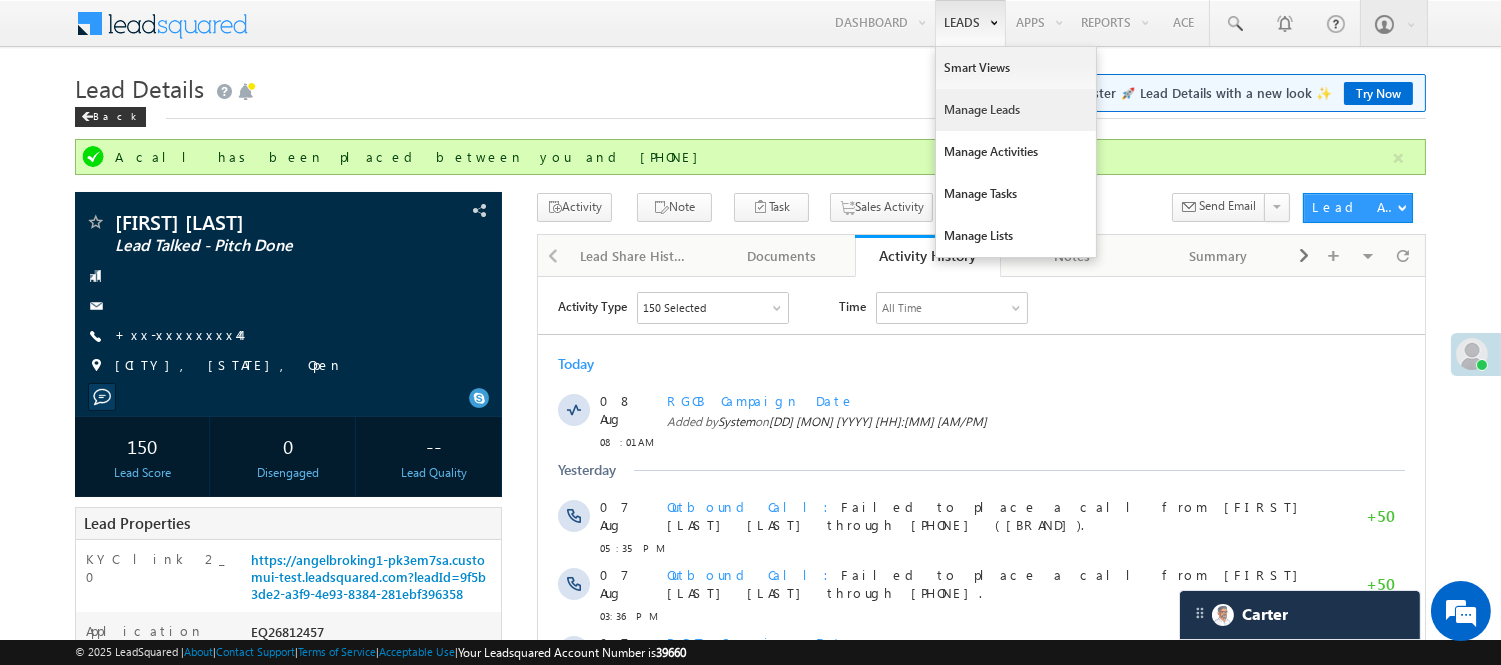 click on "Manage Leads" at bounding box center (1016, 110) 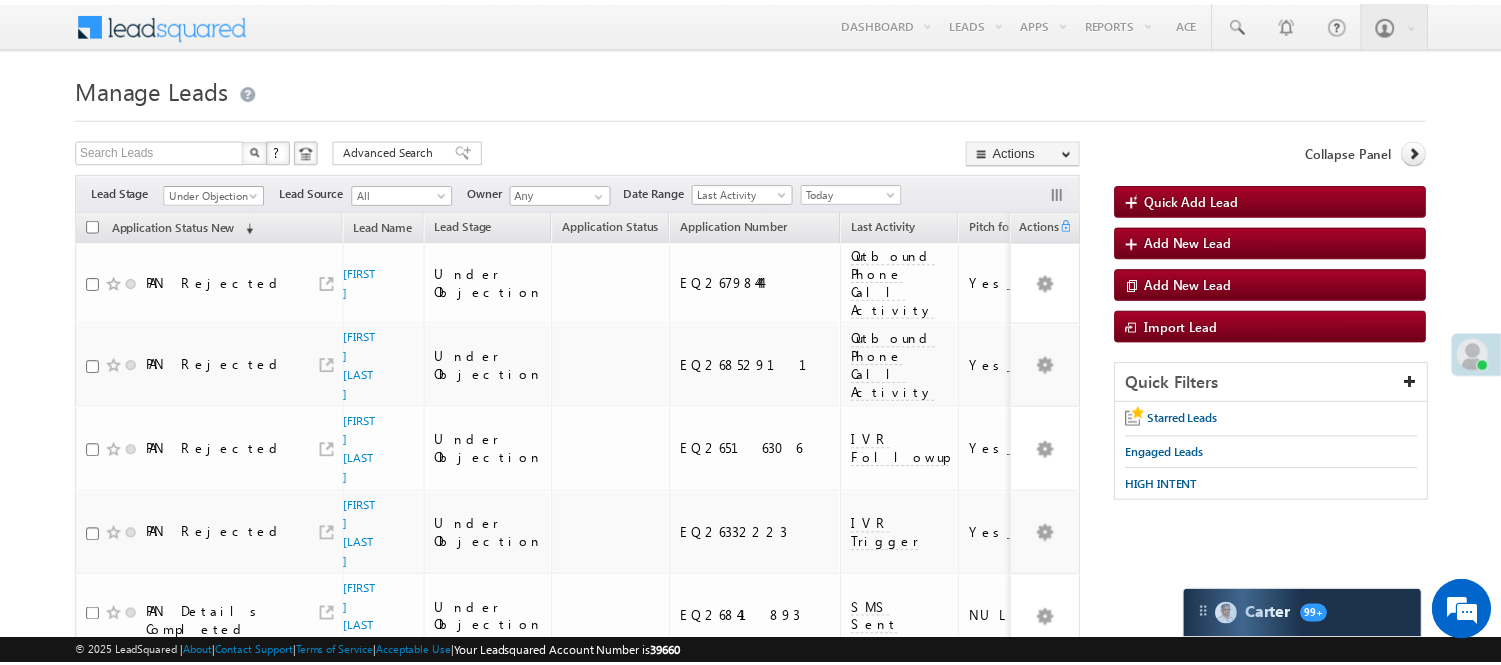scroll, scrollTop: 0, scrollLeft: 0, axis: both 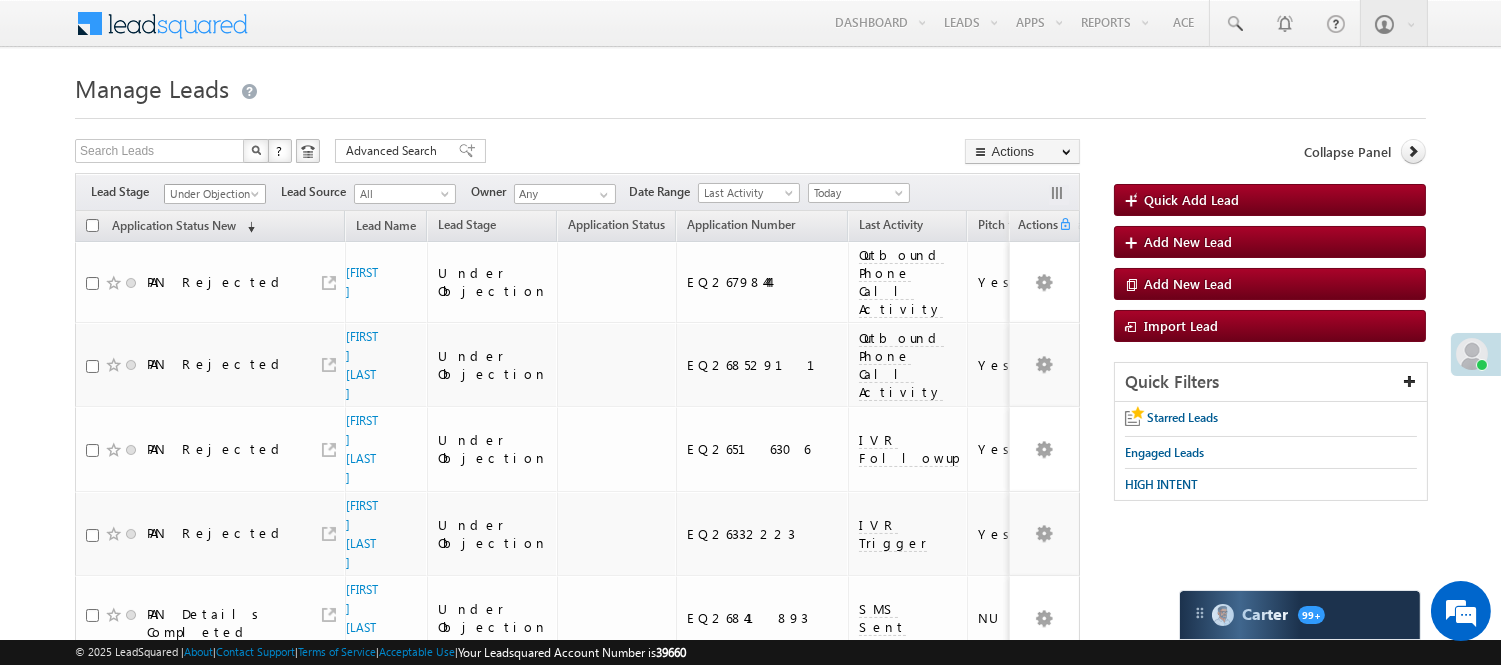 click on "Under Objection" at bounding box center (212, 194) 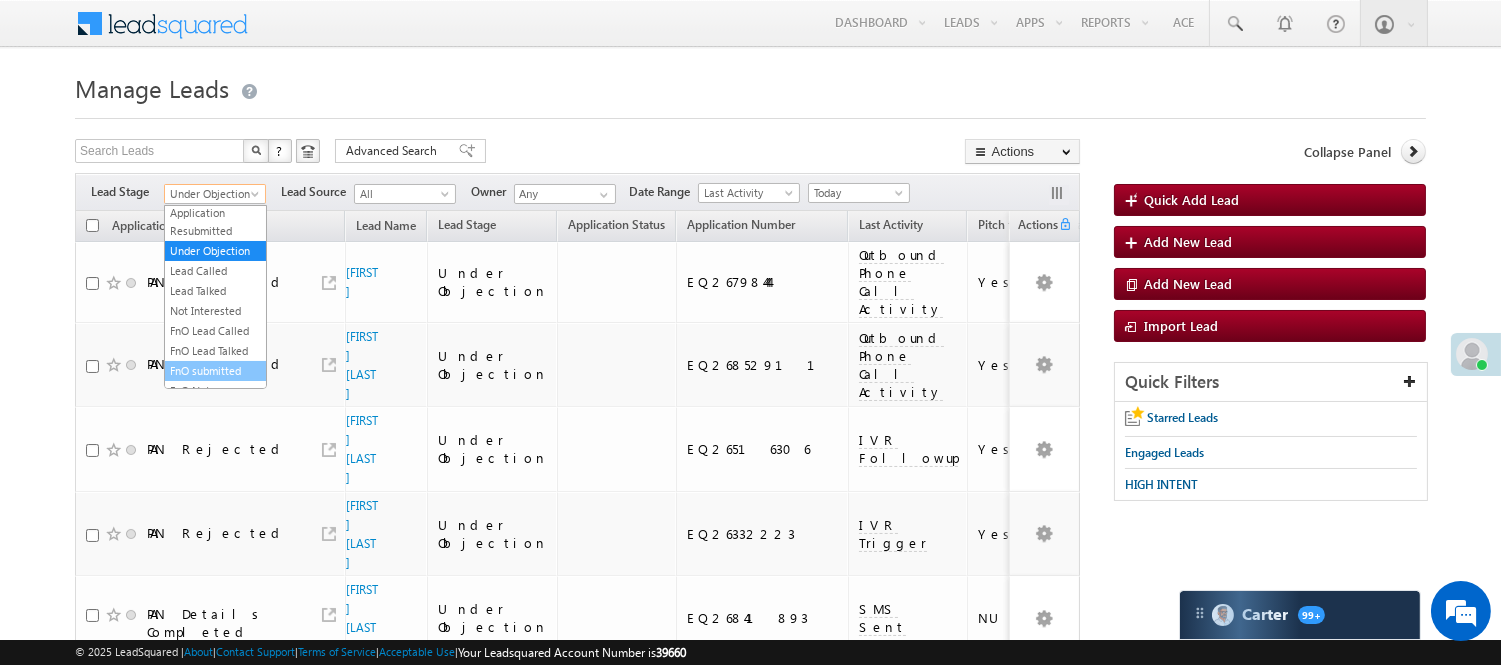 scroll, scrollTop: 496, scrollLeft: 0, axis: vertical 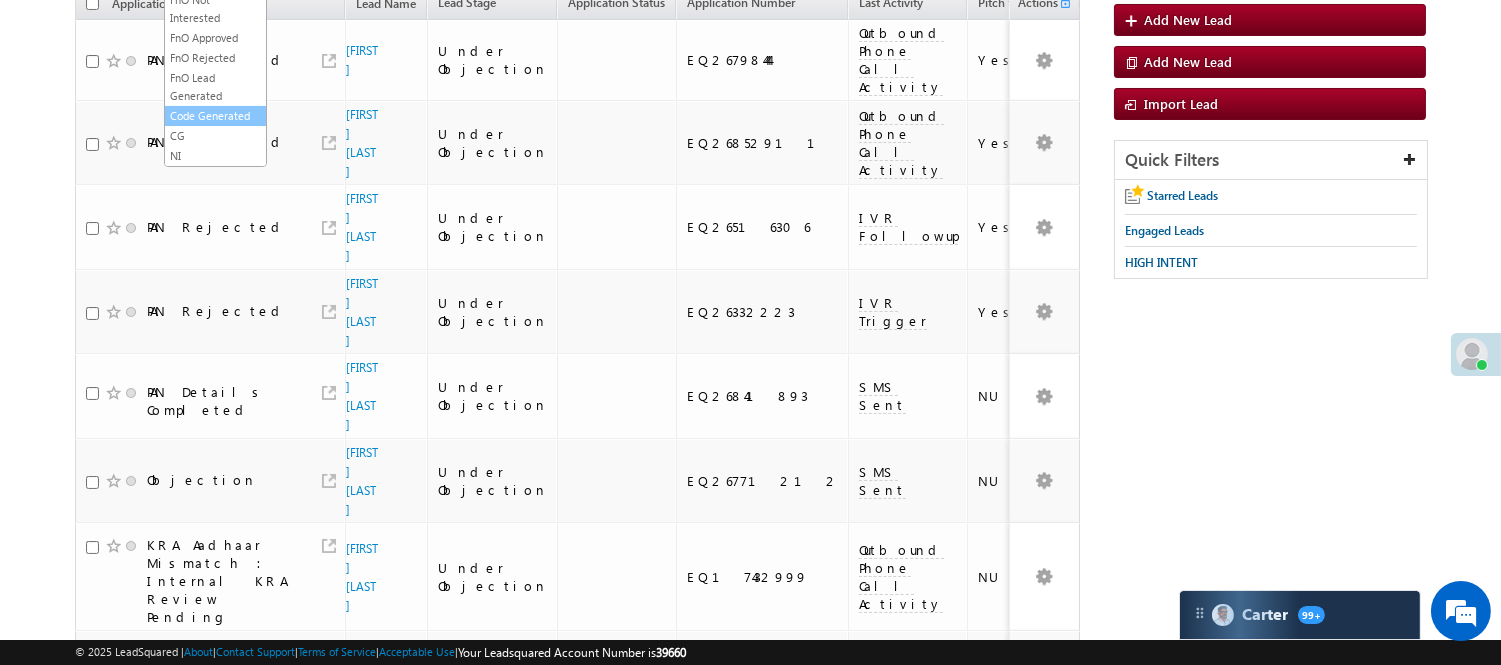 click on "Code Generated" at bounding box center [215, 116] 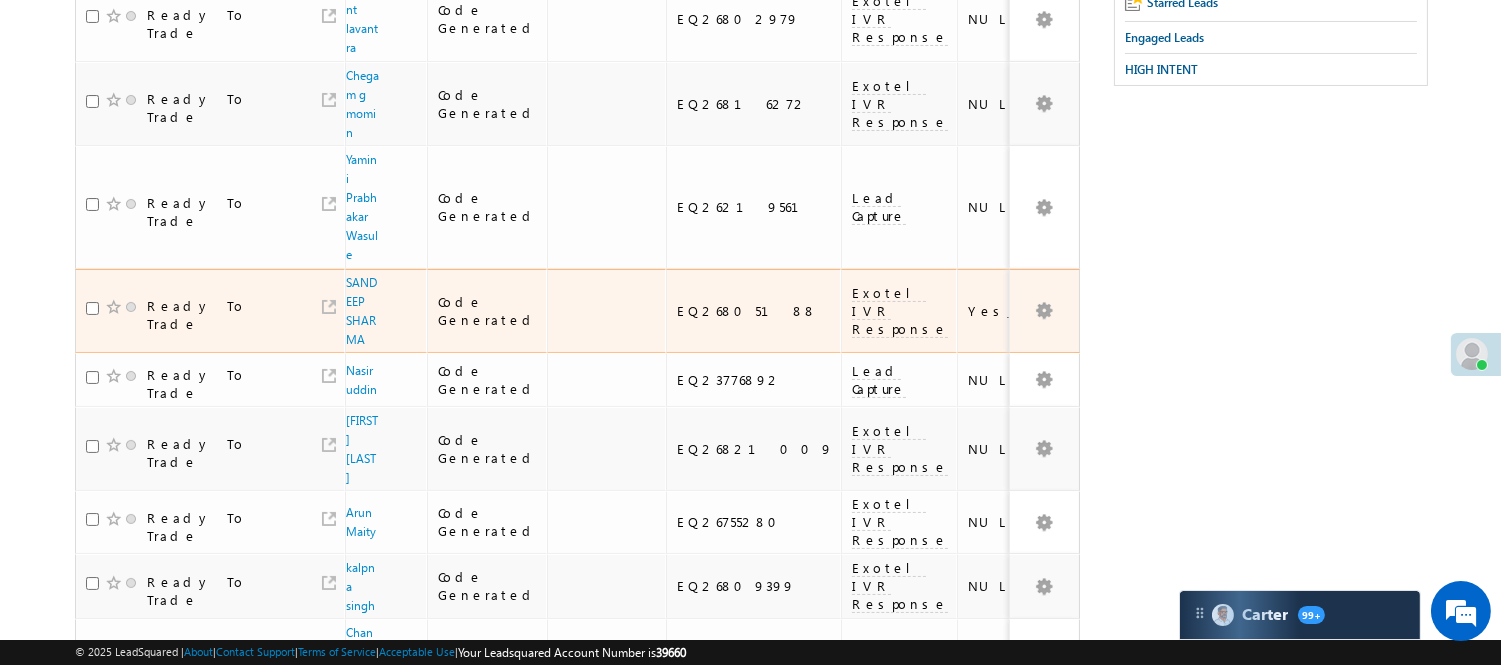 scroll, scrollTop: 0, scrollLeft: 0, axis: both 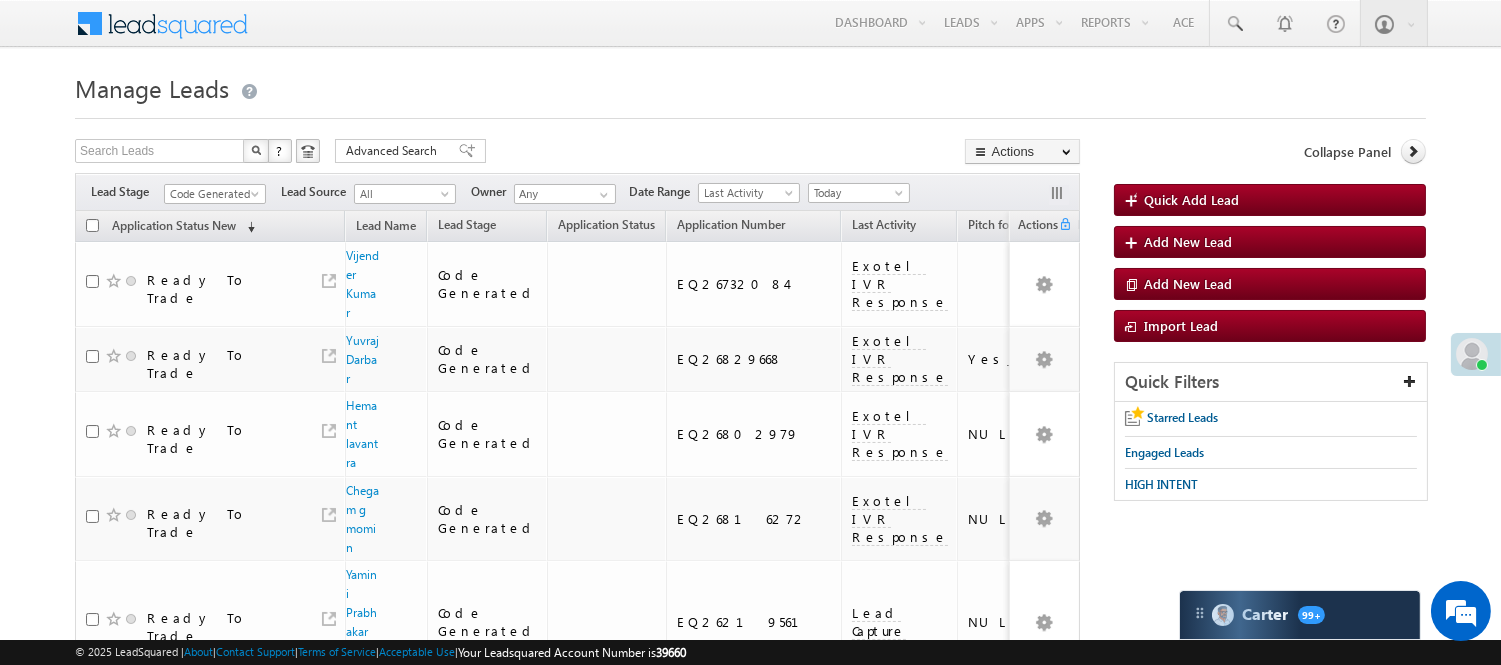 click on "Filters
Lead Stage
All Lead Generated Lead Talked - Pitch Not Done Lead Talked - Pitch Done Lead Talked_No-Disposition Application Submitted Payment Done Application Resubmitted Under Objection Lead Called Lead Talked Not Interested FnO Lead Called FnO Lead Talked FnO submitted FnO Not Interested FnO Approved FnO Rejected FnO Lead Generated Code Generated CG NI Code Generated
Lead Source
All All
Owner Any Any" at bounding box center [577, 192] 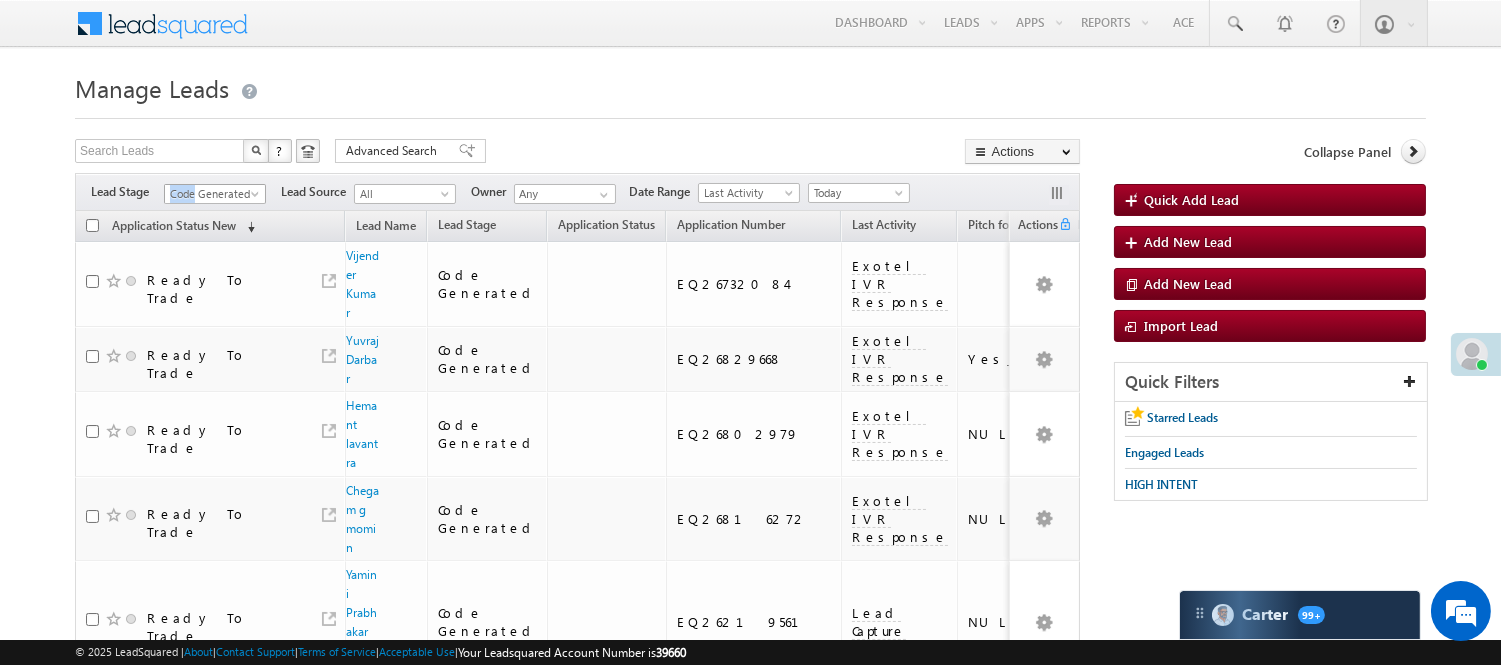 click on "Code Generated" at bounding box center [215, 191] 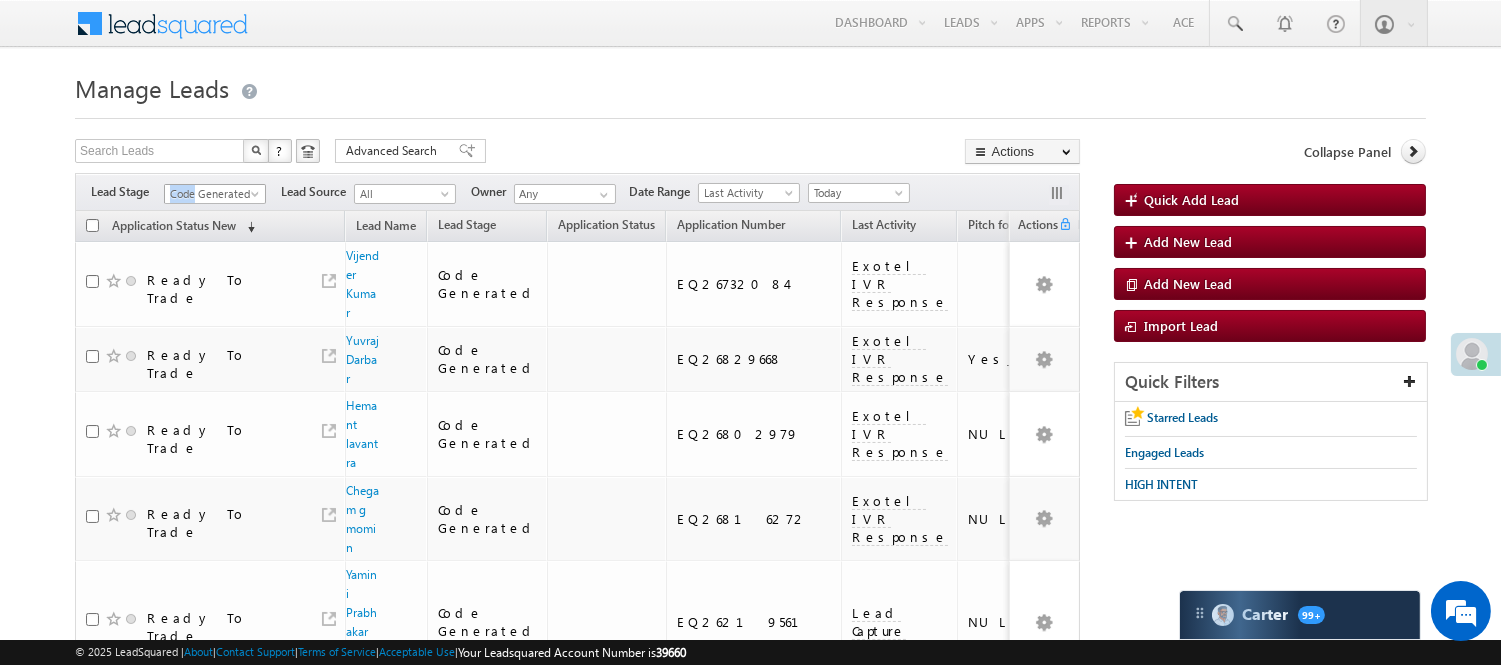 click on "Code Generated" at bounding box center (212, 194) 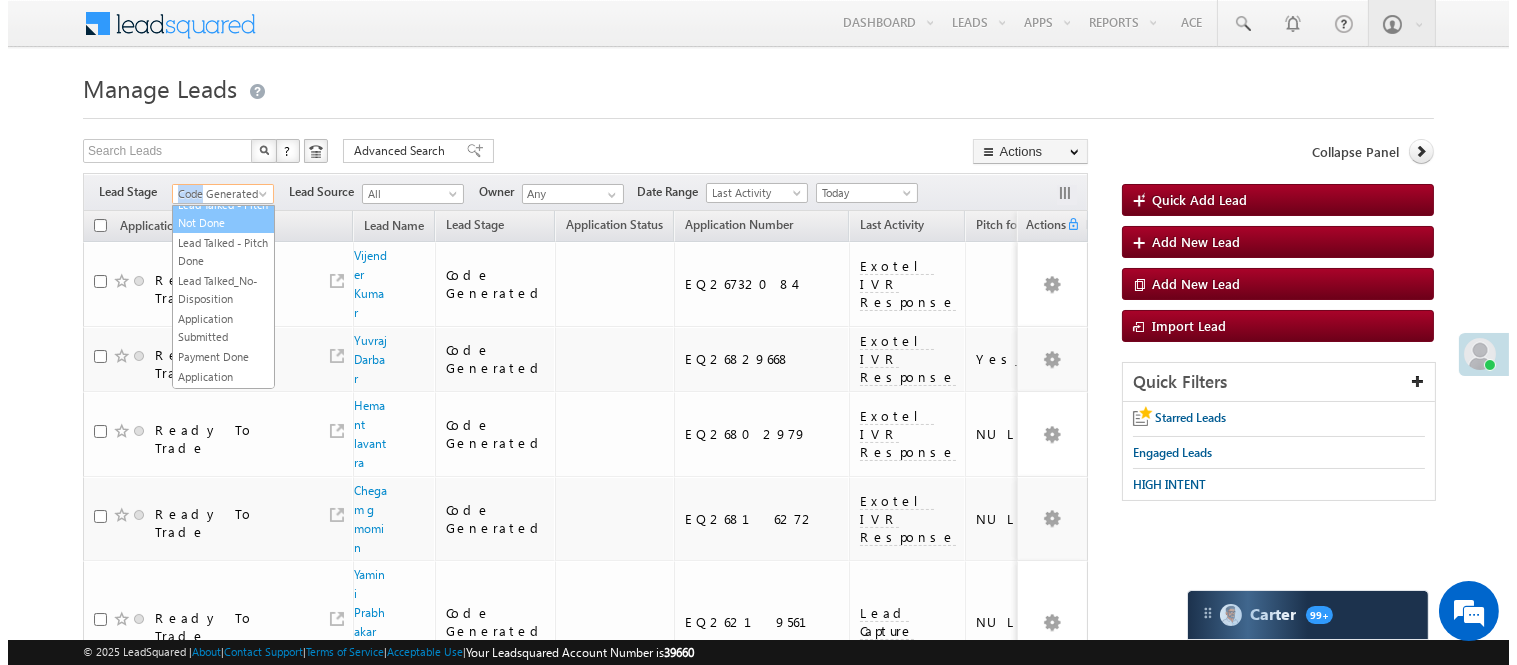 scroll, scrollTop: 0, scrollLeft: 0, axis: both 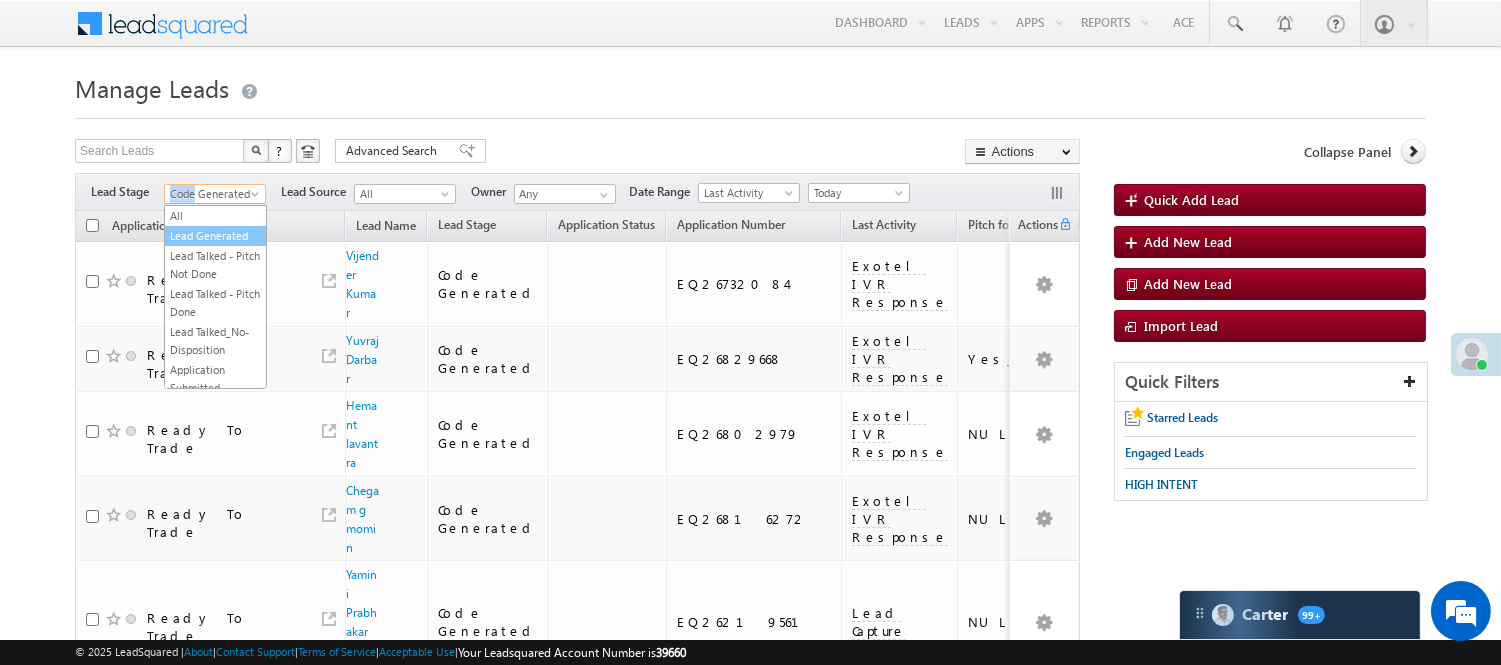 click on "Lead Generated" at bounding box center [215, 236] 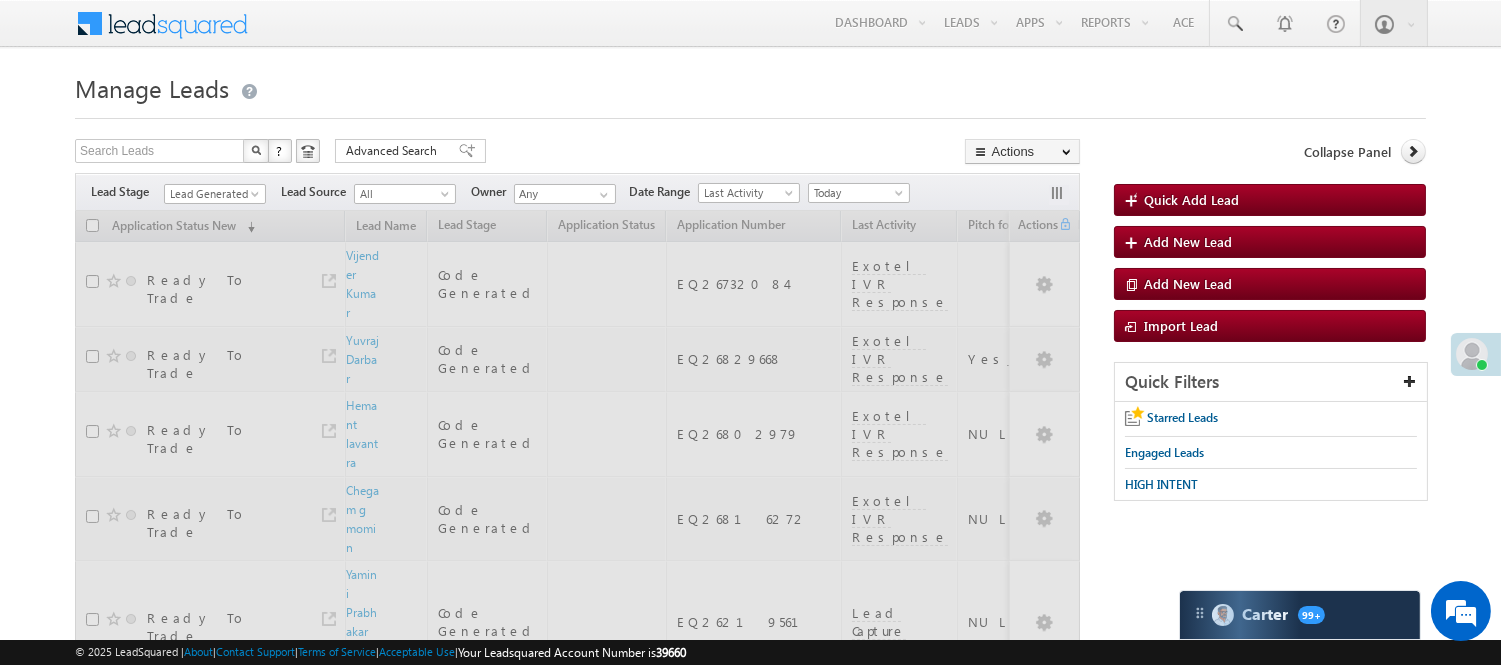 click on "Manage Leads" at bounding box center (750, 86) 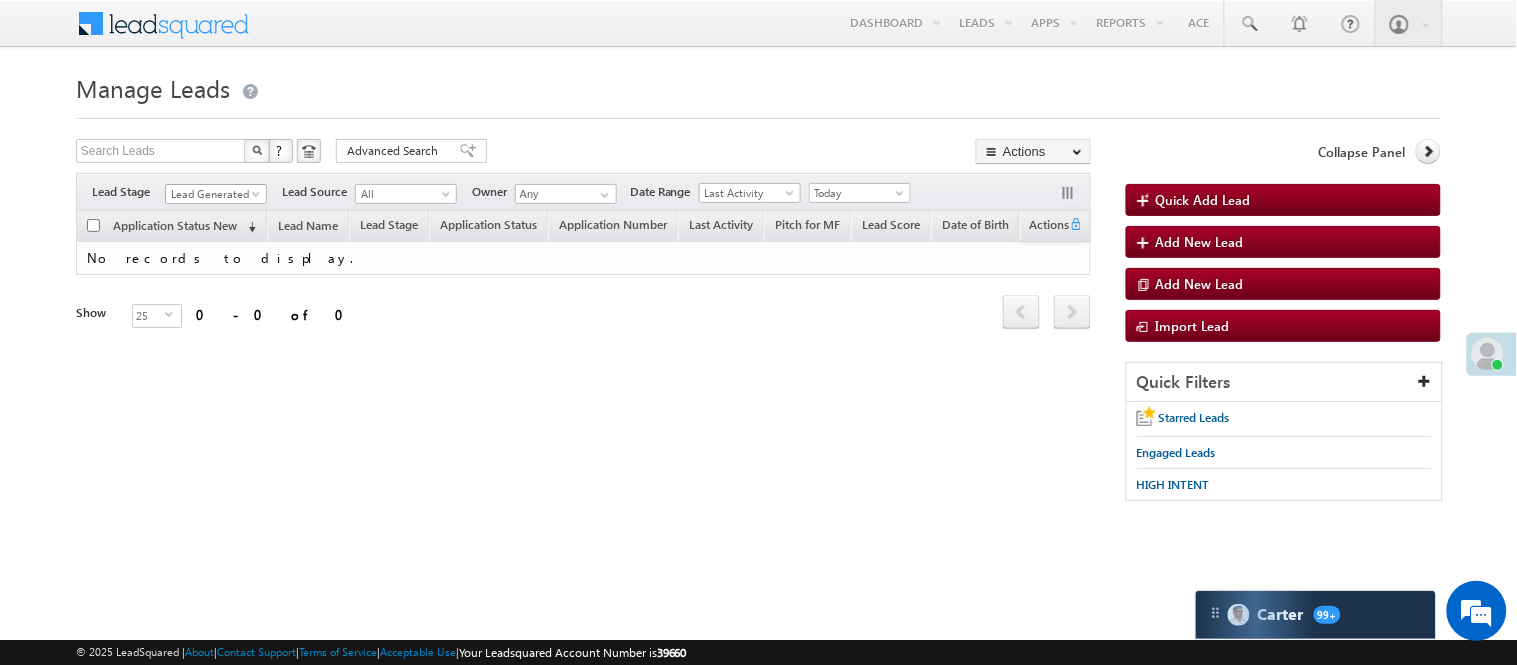 click on "Lead Generated" at bounding box center (213, 194) 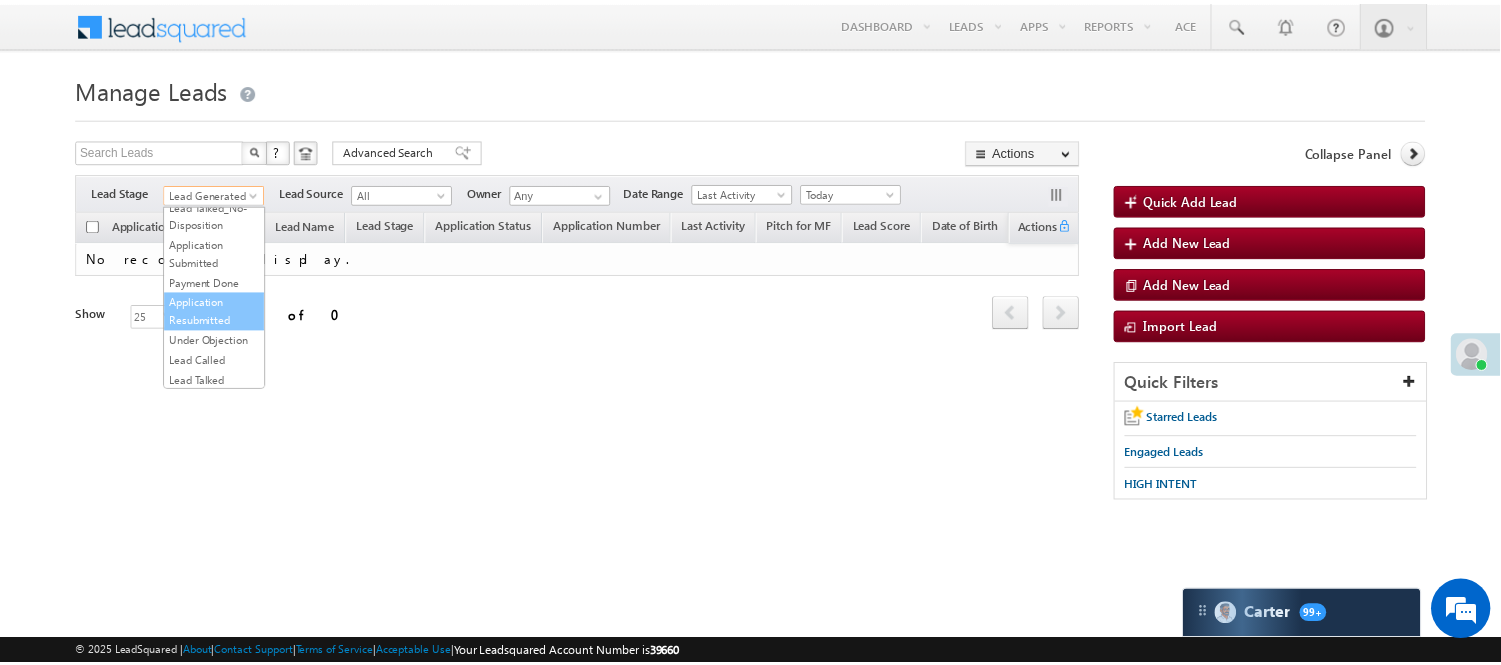 scroll, scrollTop: 222, scrollLeft: 0, axis: vertical 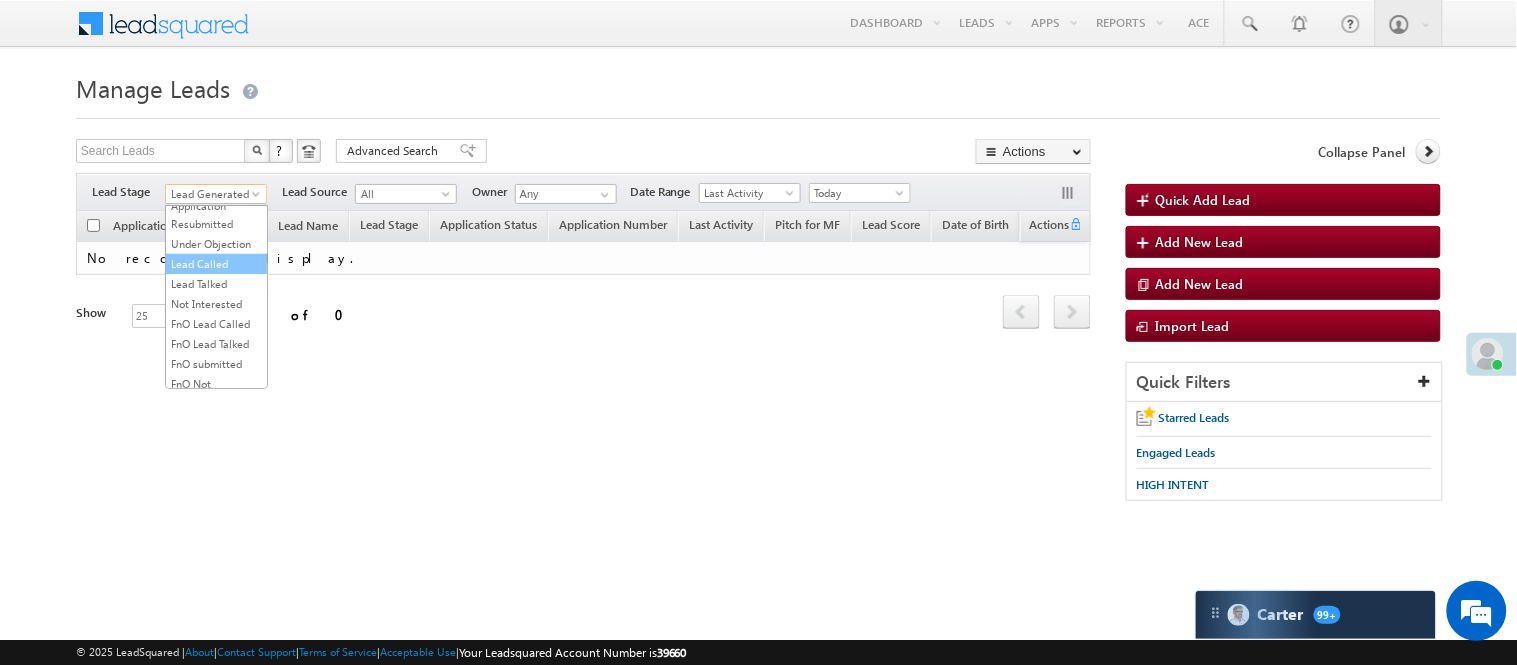 click on "Lead Called" at bounding box center [216, 264] 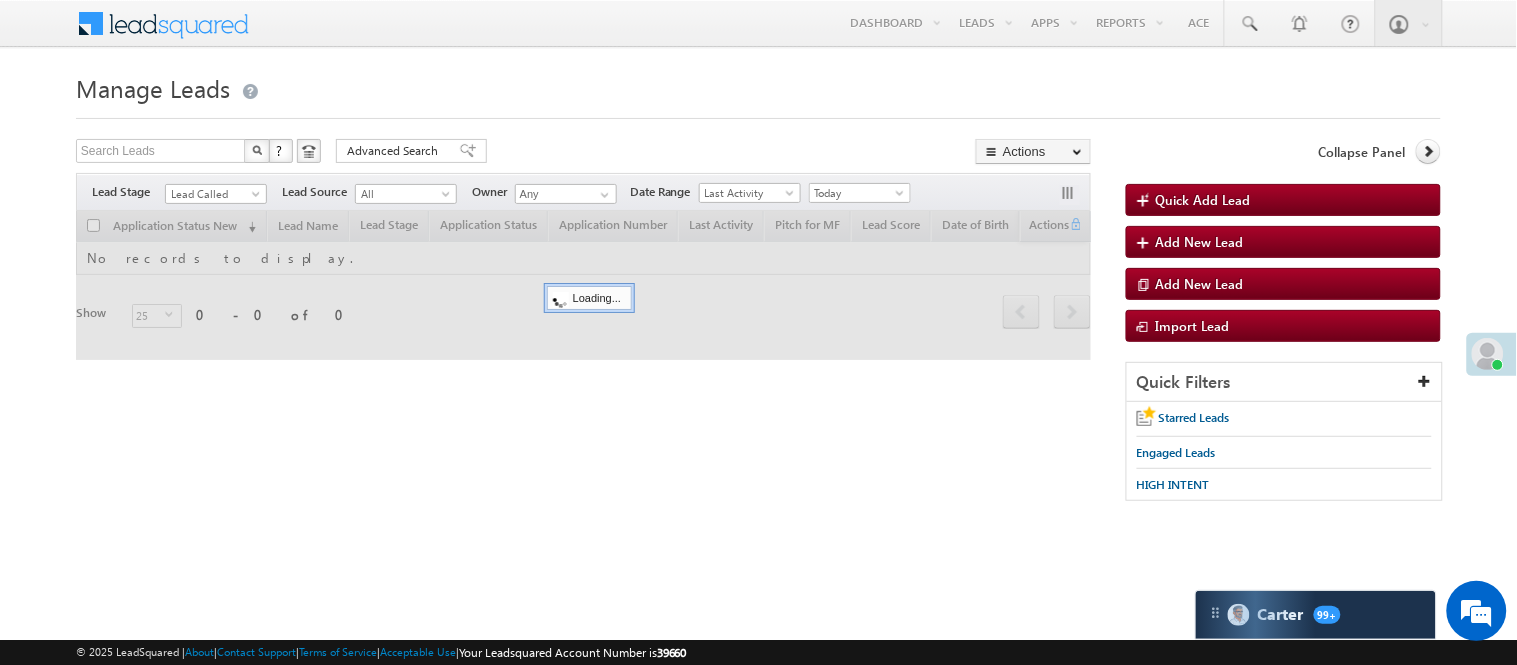 click on "Menu
Nisha Anand Yadav
Nisha .Yada v@ang elbro king. com" at bounding box center (758, 283) 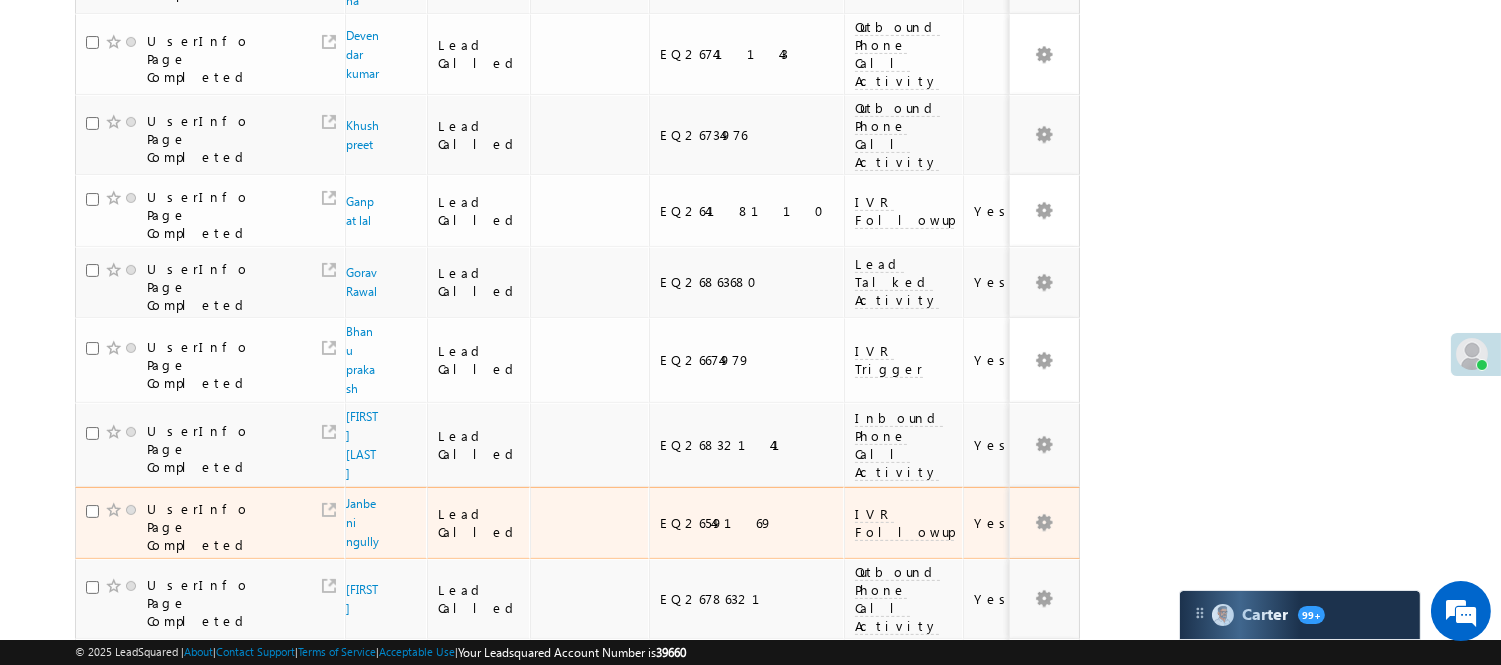 scroll, scrollTop: 1354, scrollLeft: 0, axis: vertical 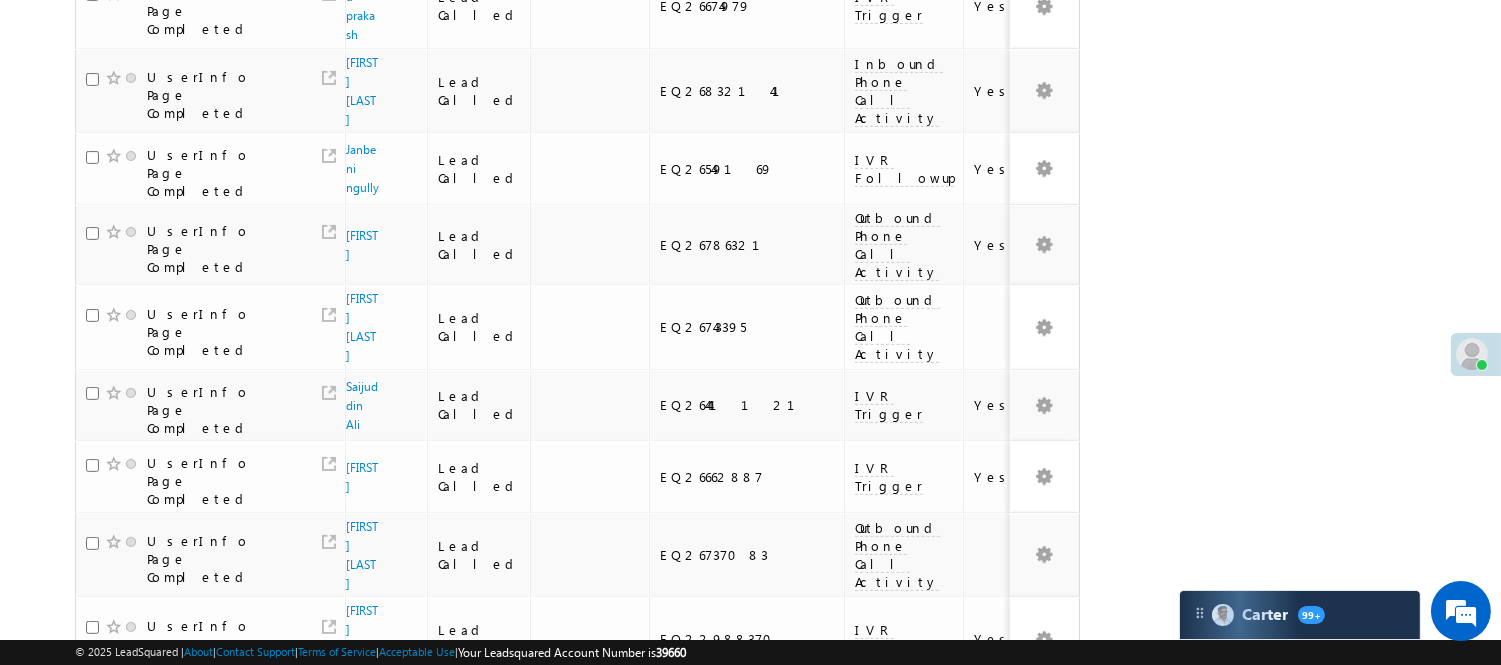 click on "2" at bounding box center (938, 889) 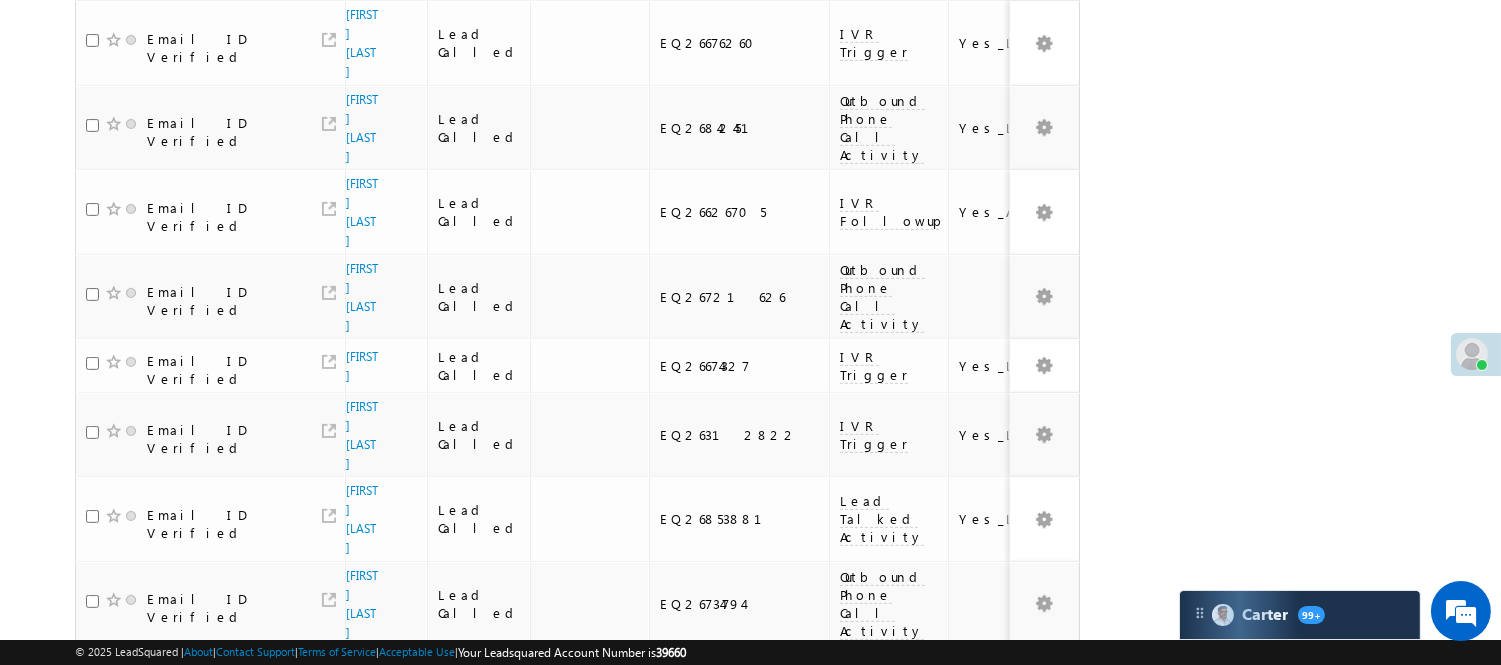 scroll, scrollTop: 1350, scrollLeft: 0, axis: vertical 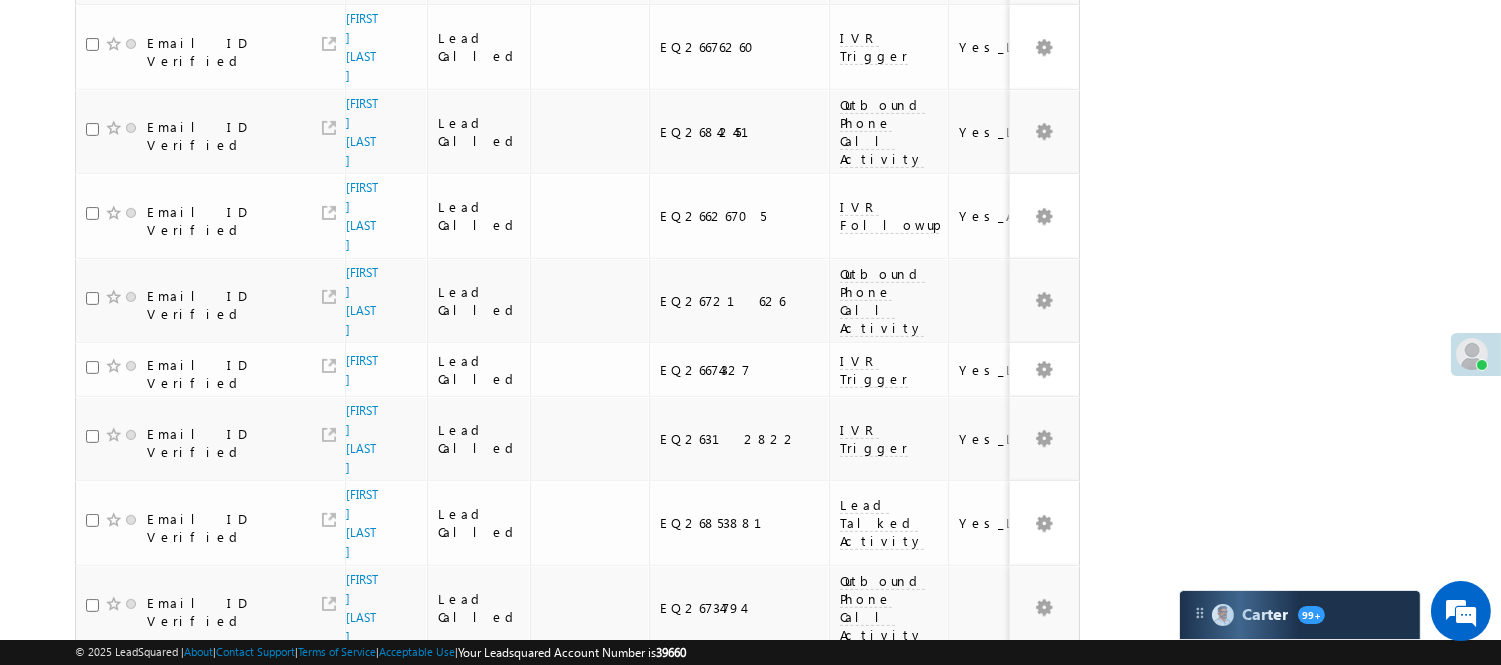 click on "4" at bounding box center [1018, 942] 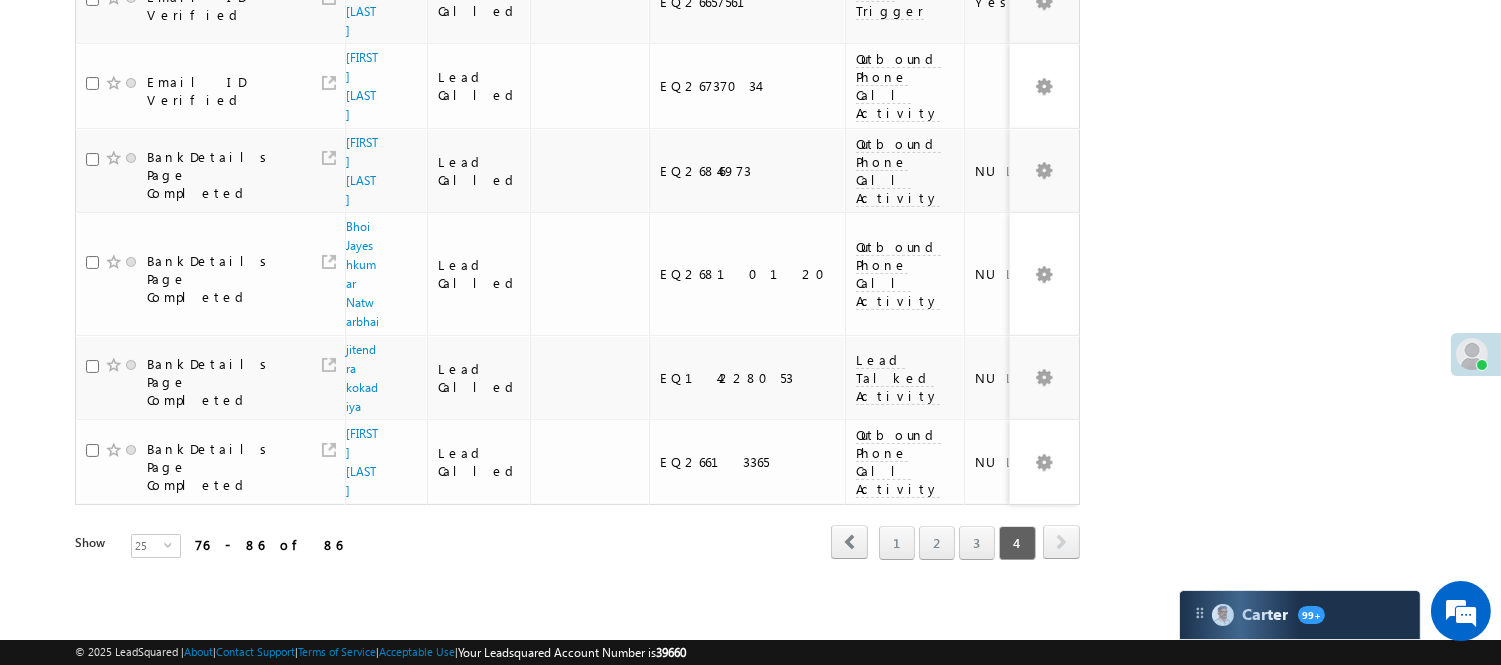 scroll, scrollTop: 534, scrollLeft: 0, axis: vertical 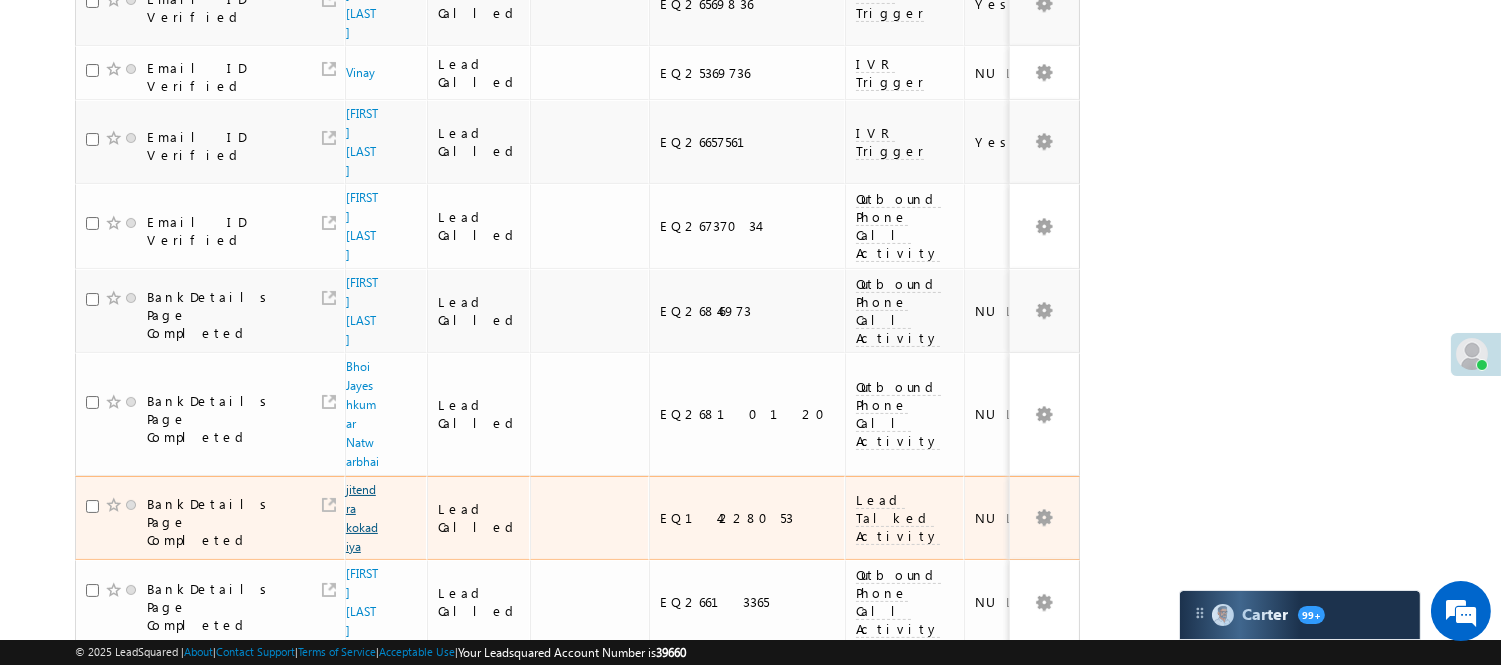 click on "jitendra kokadiya" at bounding box center (362, 518) 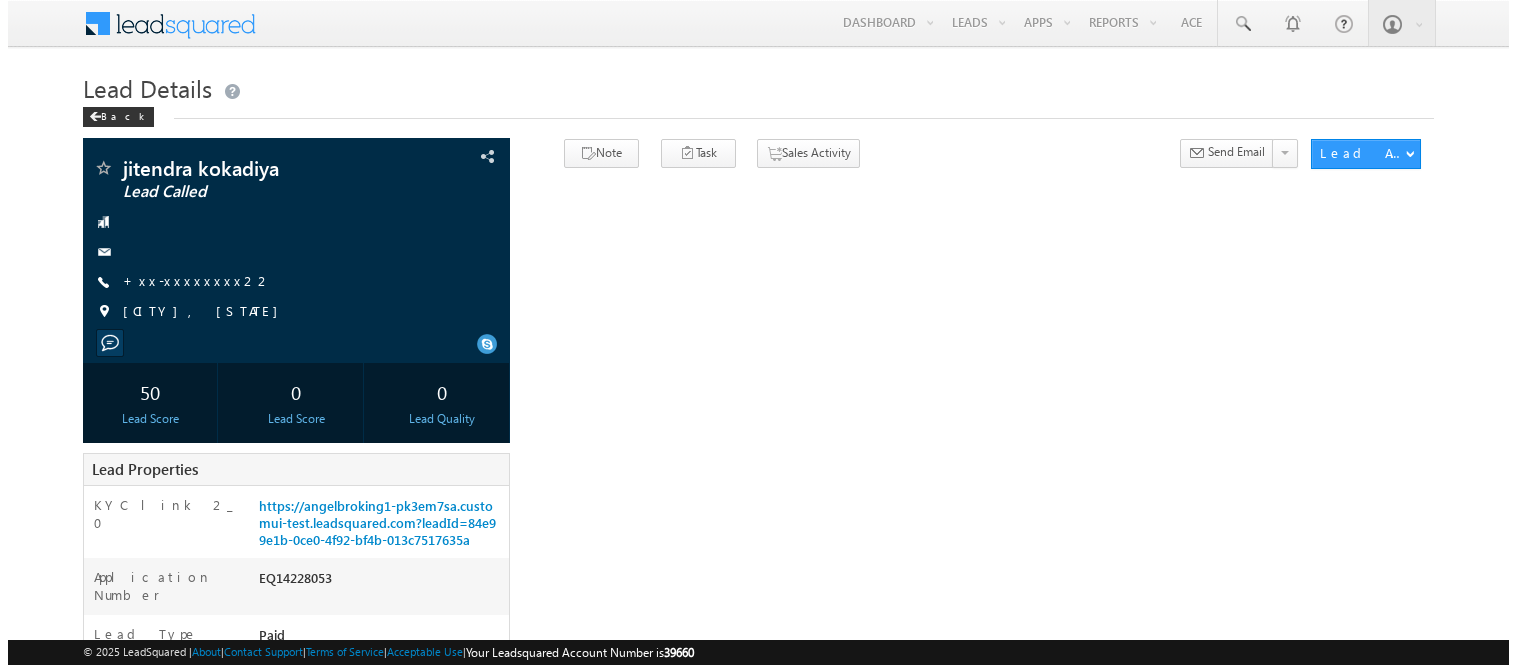 scroll, scrollTop: 0, scrollLeft: 0, axis: both 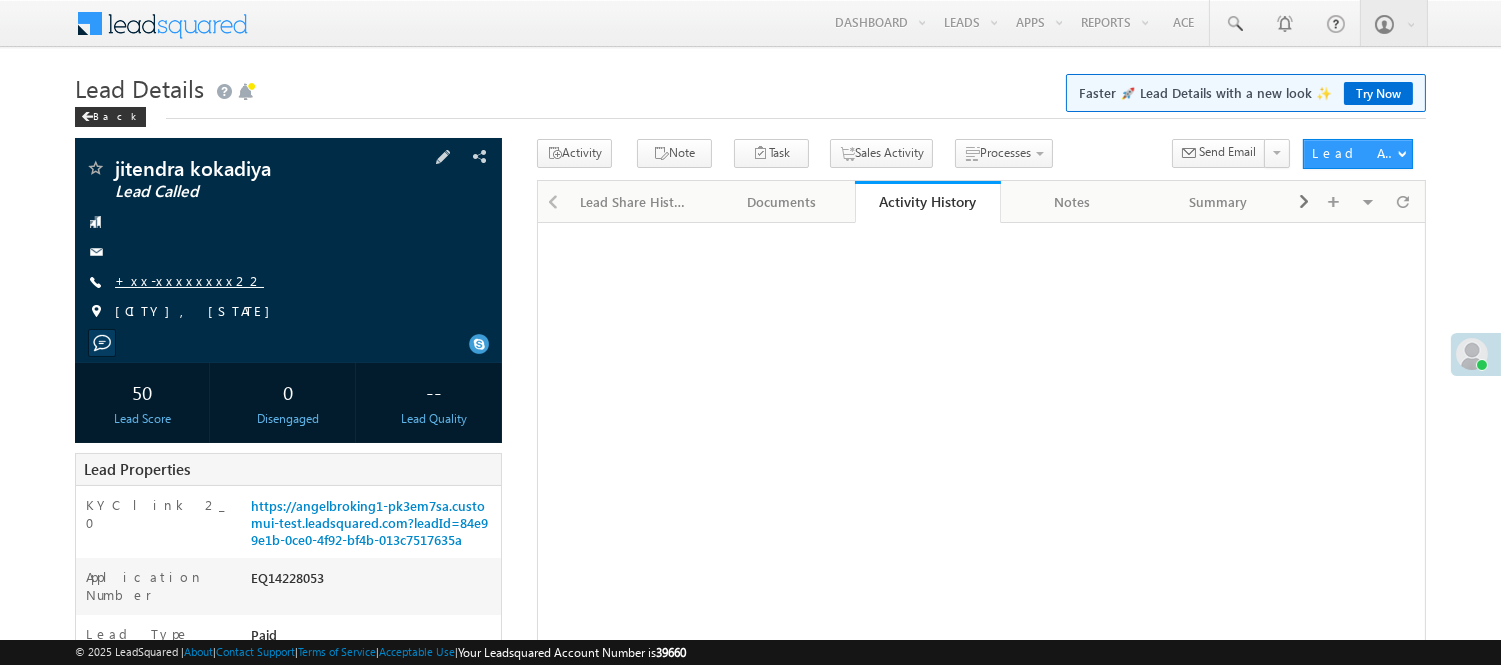 click on "+xx-xxxxxxxx22" at bounding box center (189, 280) 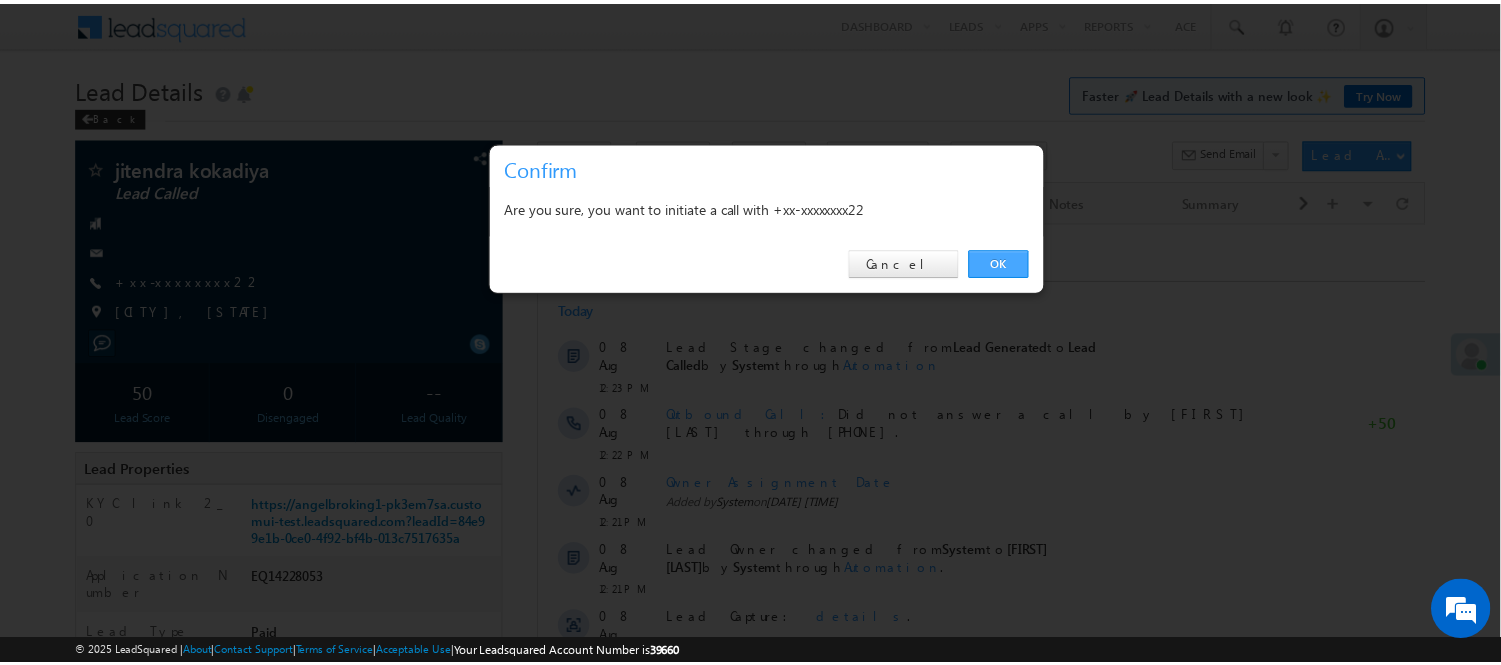 scroll, scrollTop: 0, scrollLeft: 0, axis: both 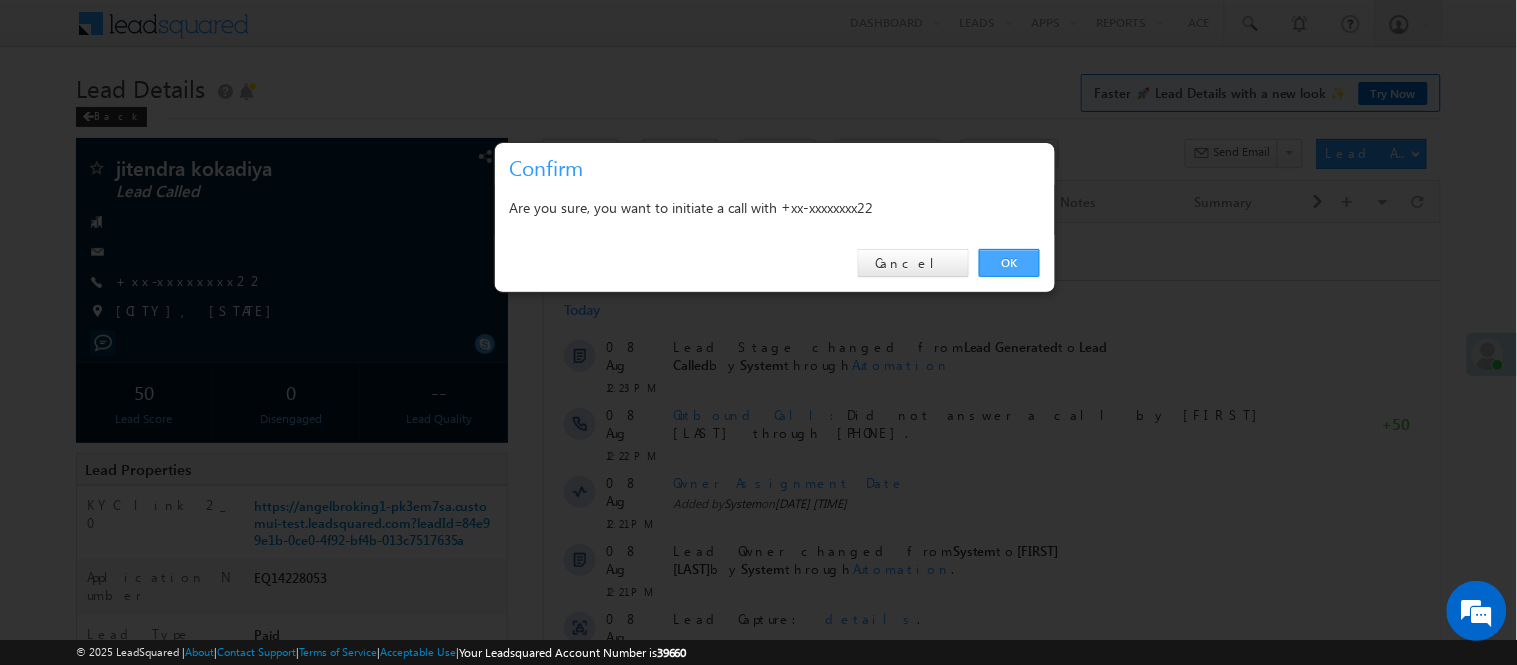 click on "OK" at bounding box center [1009, 263] 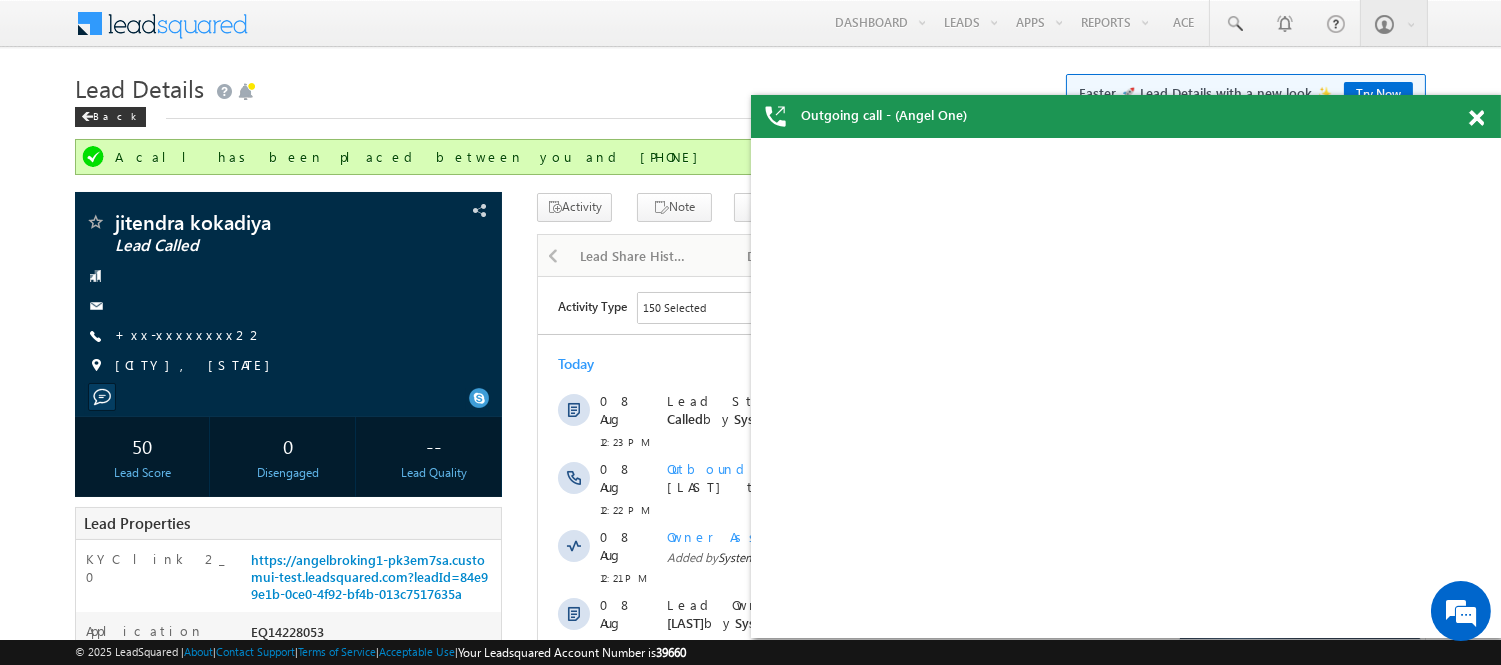 scroll, scrollTop: 0, scrollLeft: 0, axis: both 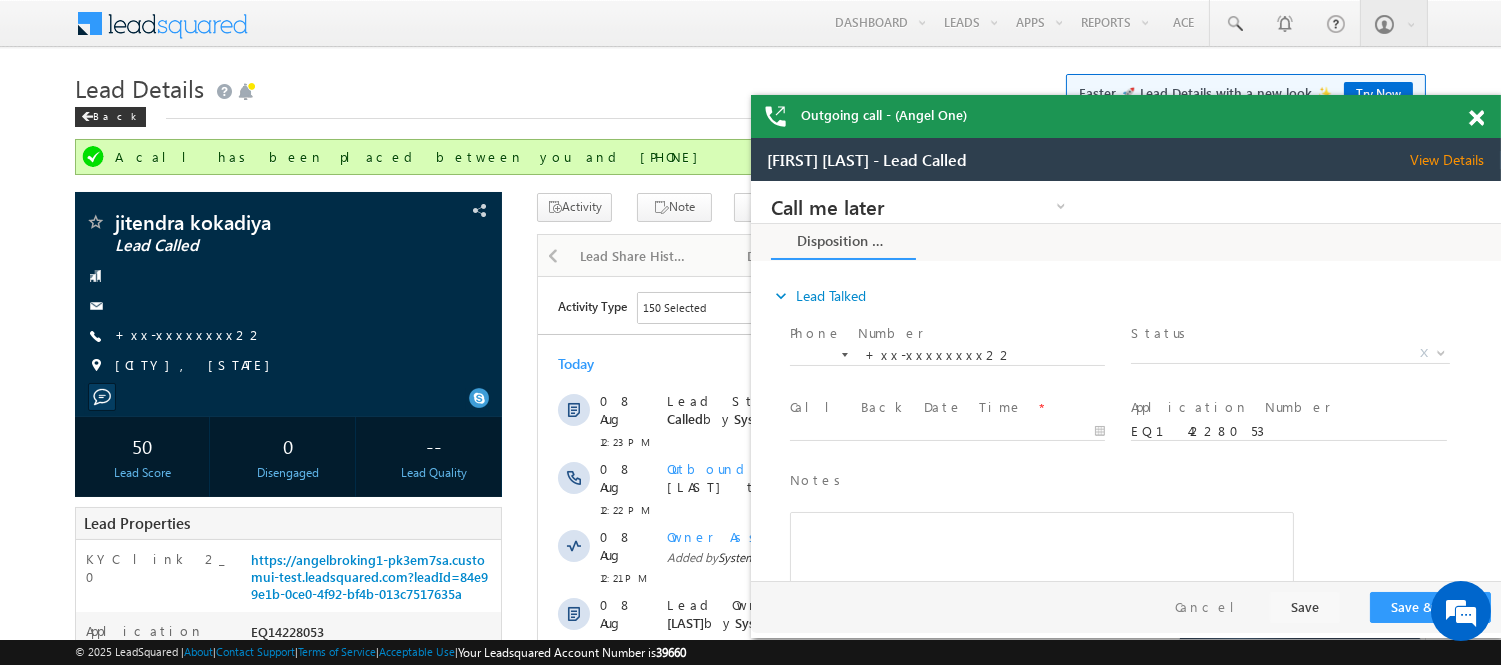 click at bounding box center [1476, 118] 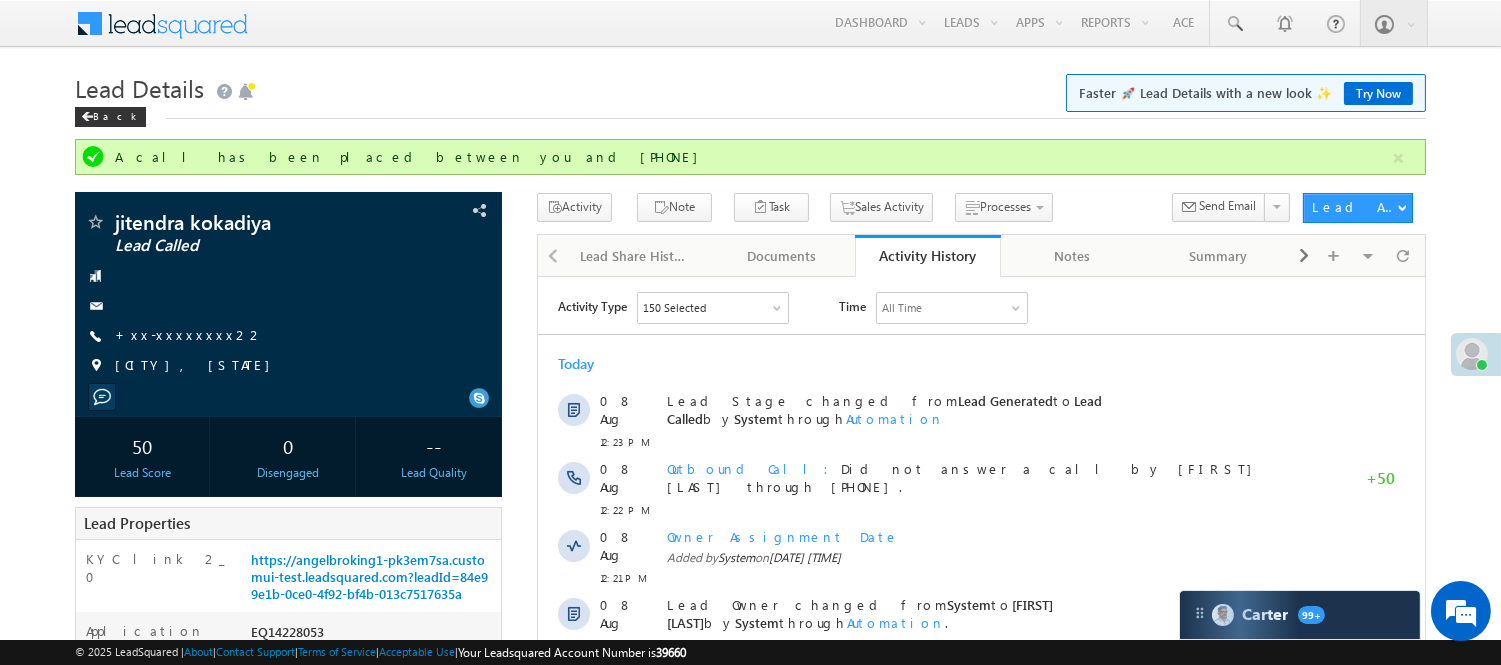 scroll, scrollTop: 333, scrollLeft: 0, axis: vertical 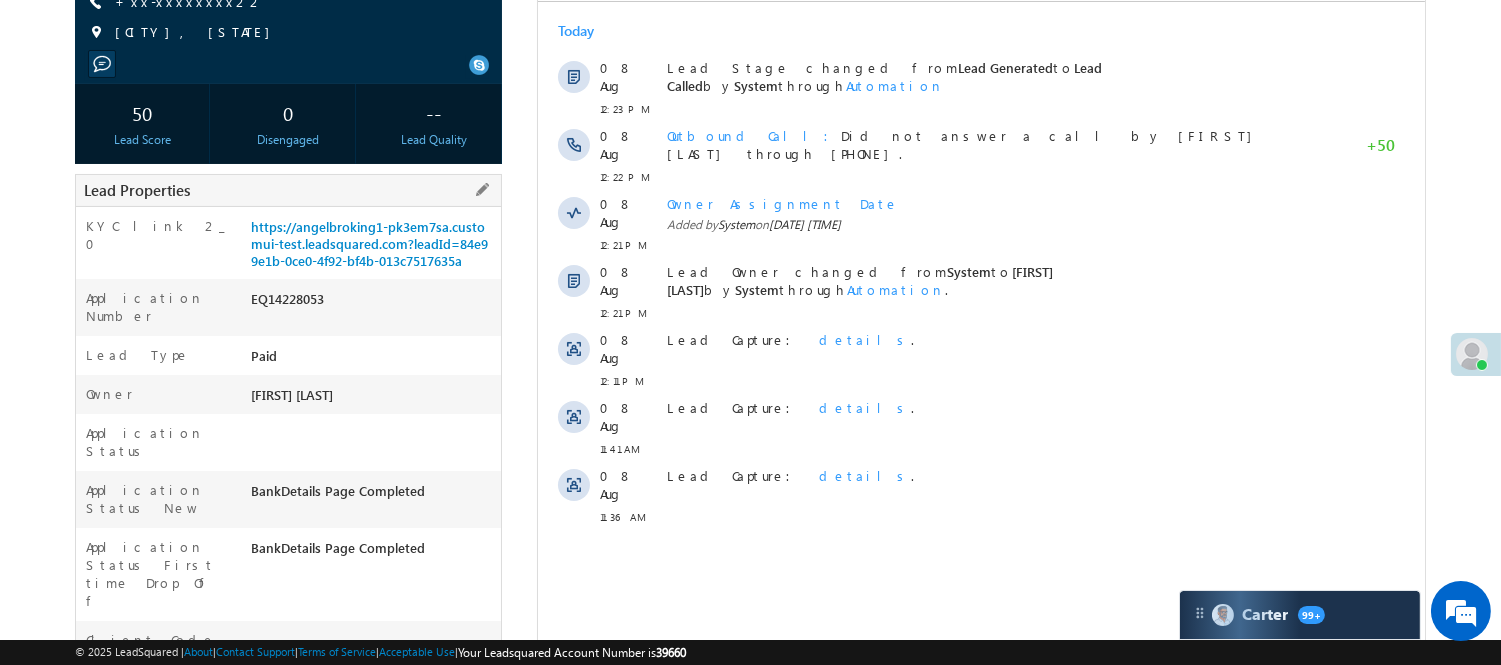 click on "EQ14228053" at bounding box center [373, 303] 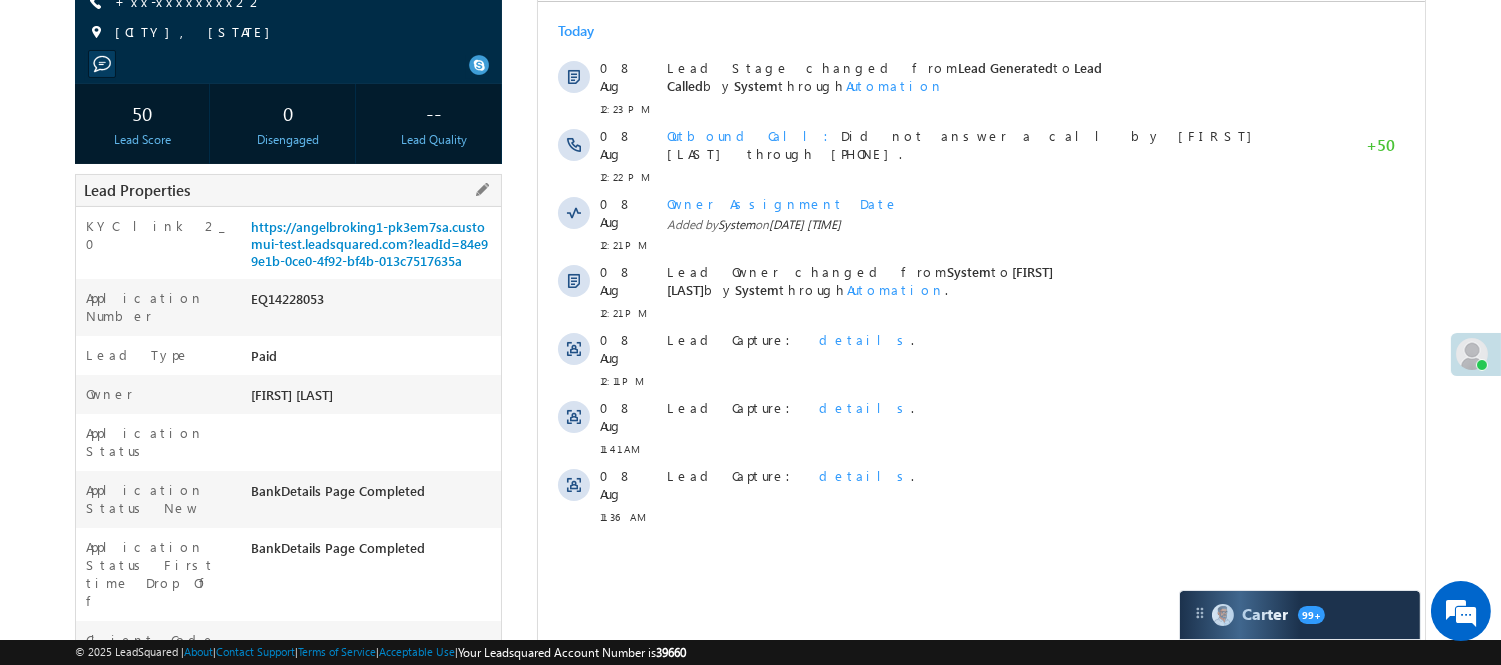 click on "EQ14228053" at bounding box center [373, 303] 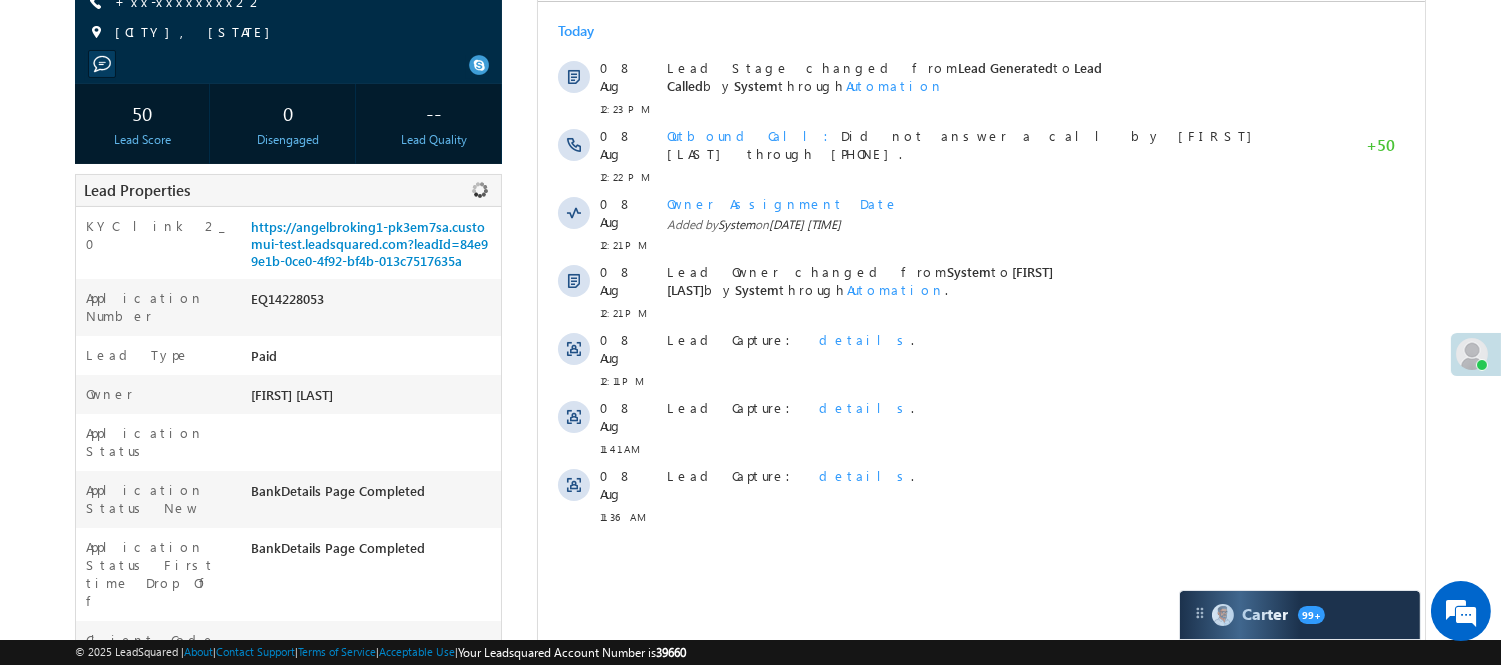 copy on "EQ14228053" 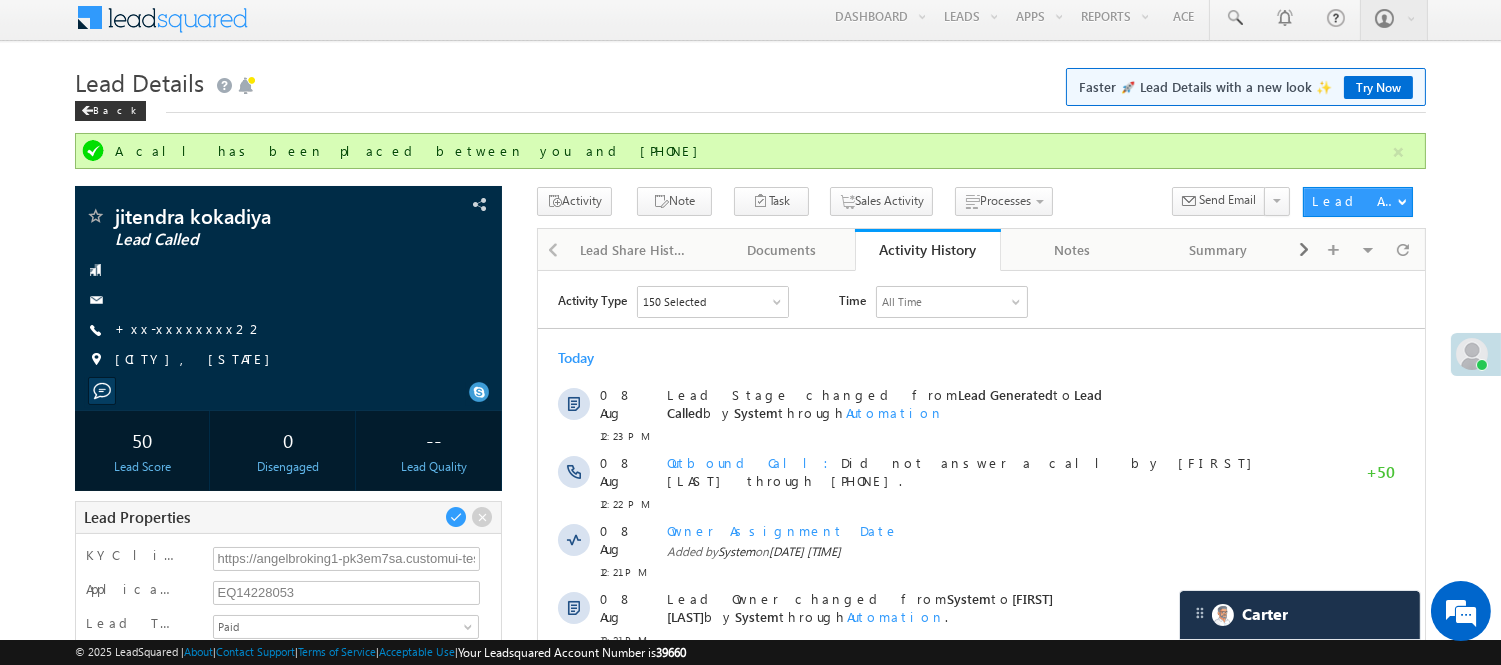 scroll, scrollTop: 444, scrollLeft: 0, axis: vertical 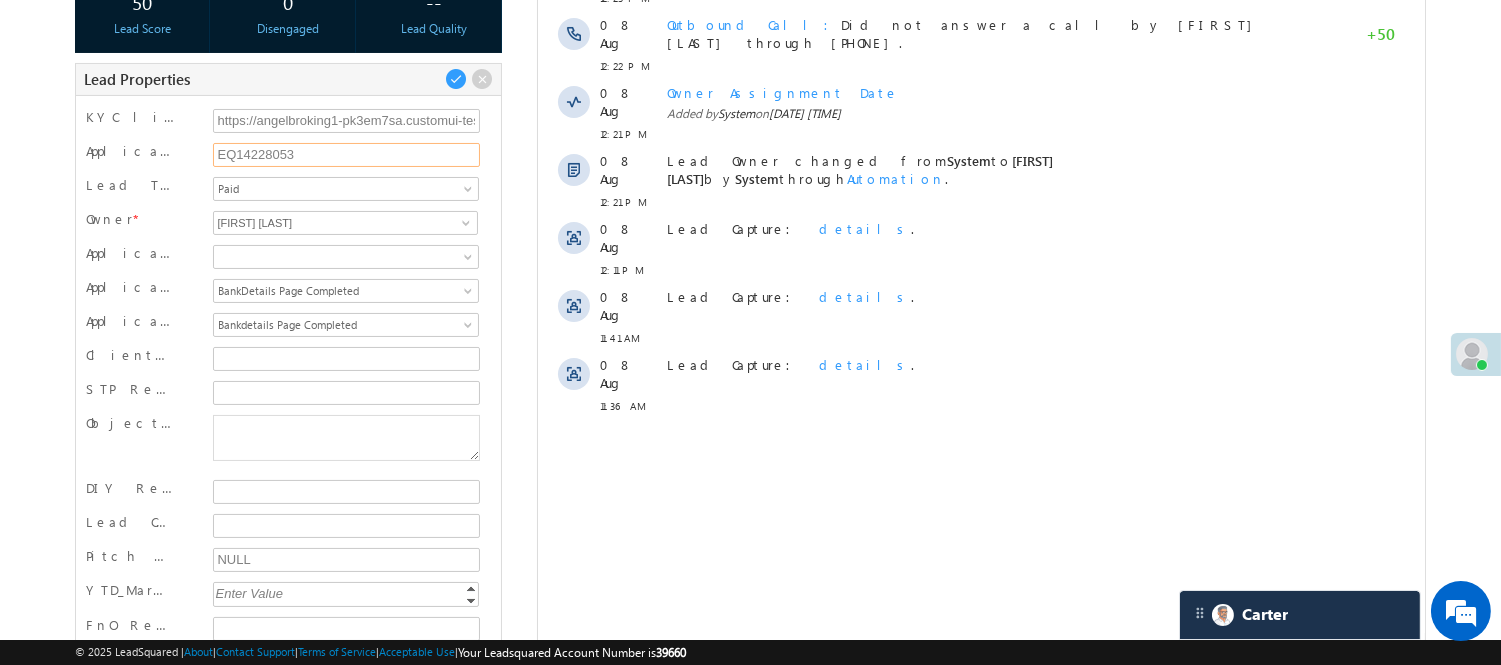 click on "EQ14228053" at bounding box center [347, 155] 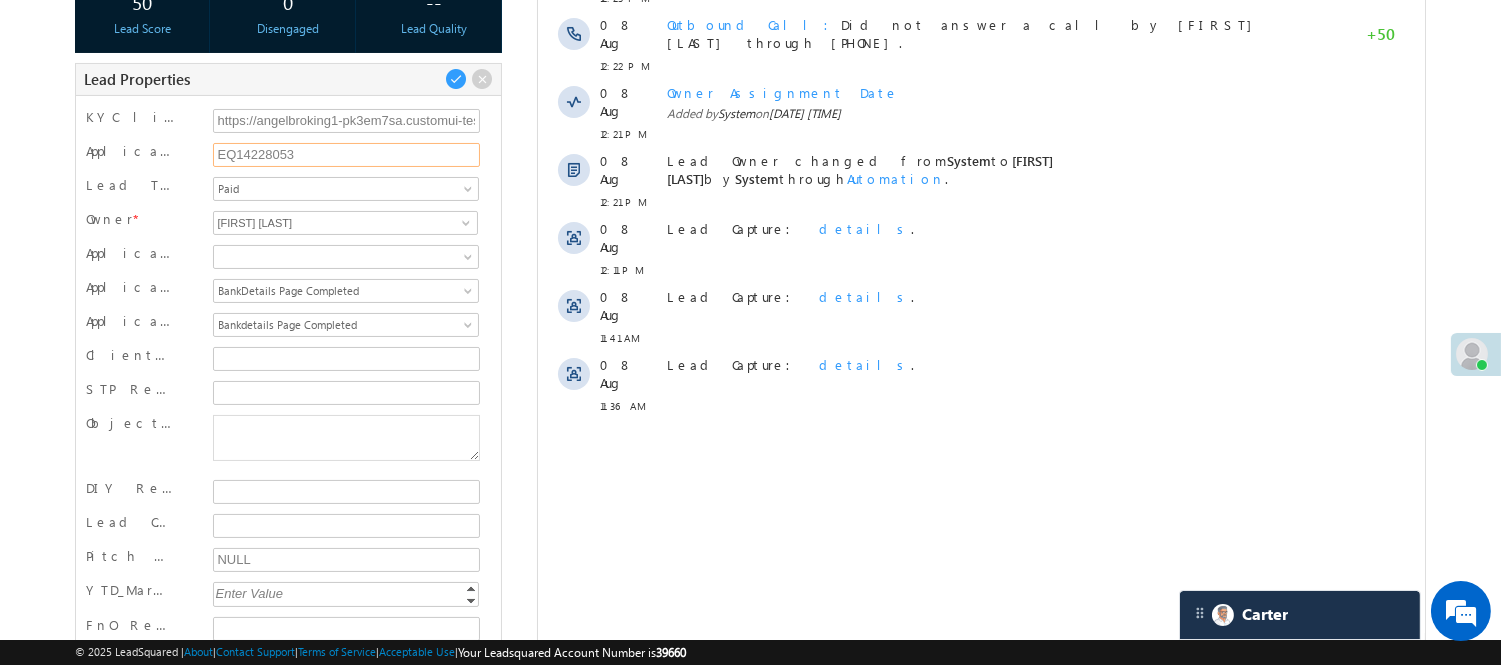 scroll, scrollTop: 222, scrollLeft: 0, axis: vertical 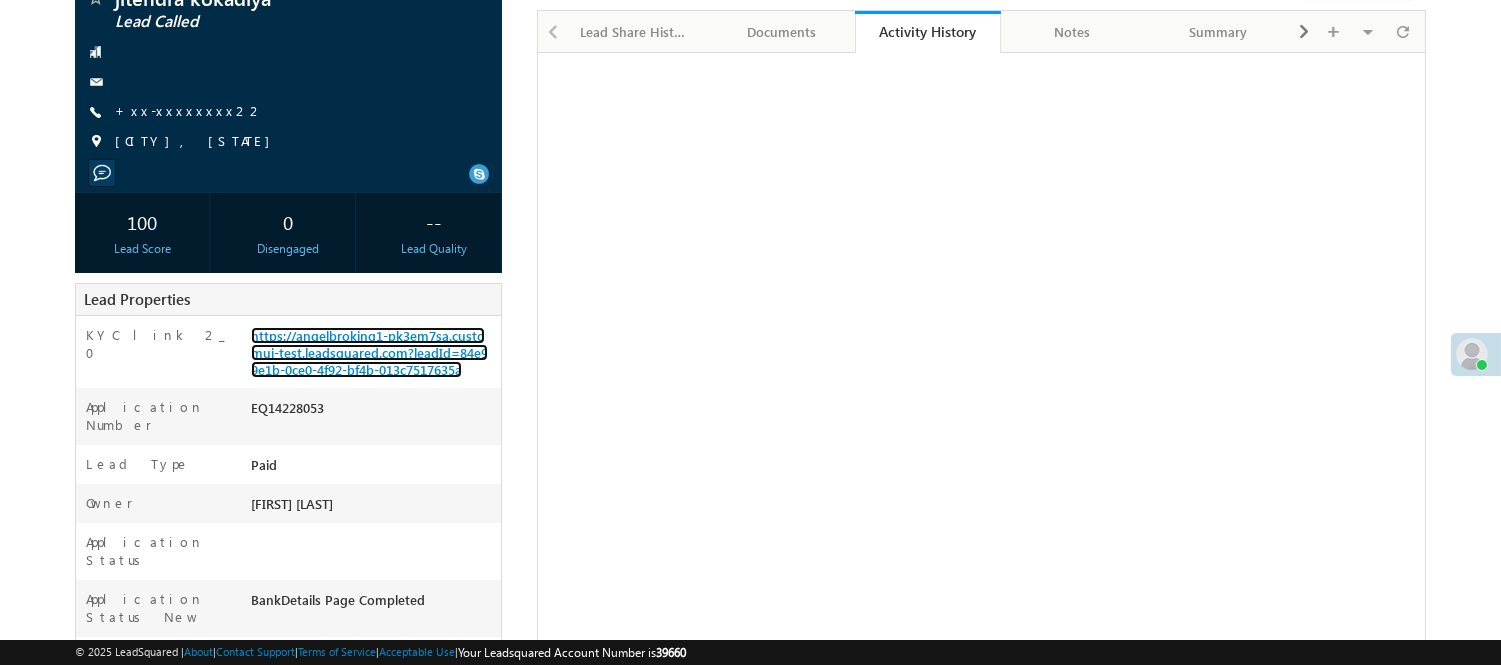 click on "https://angelbroking1-pk3em7sa.customui-test.leadsquared.com?leadId=84e99e1b-0ce0-4f92-bf4b-013c7517635a" at bounding box center (369, 352) 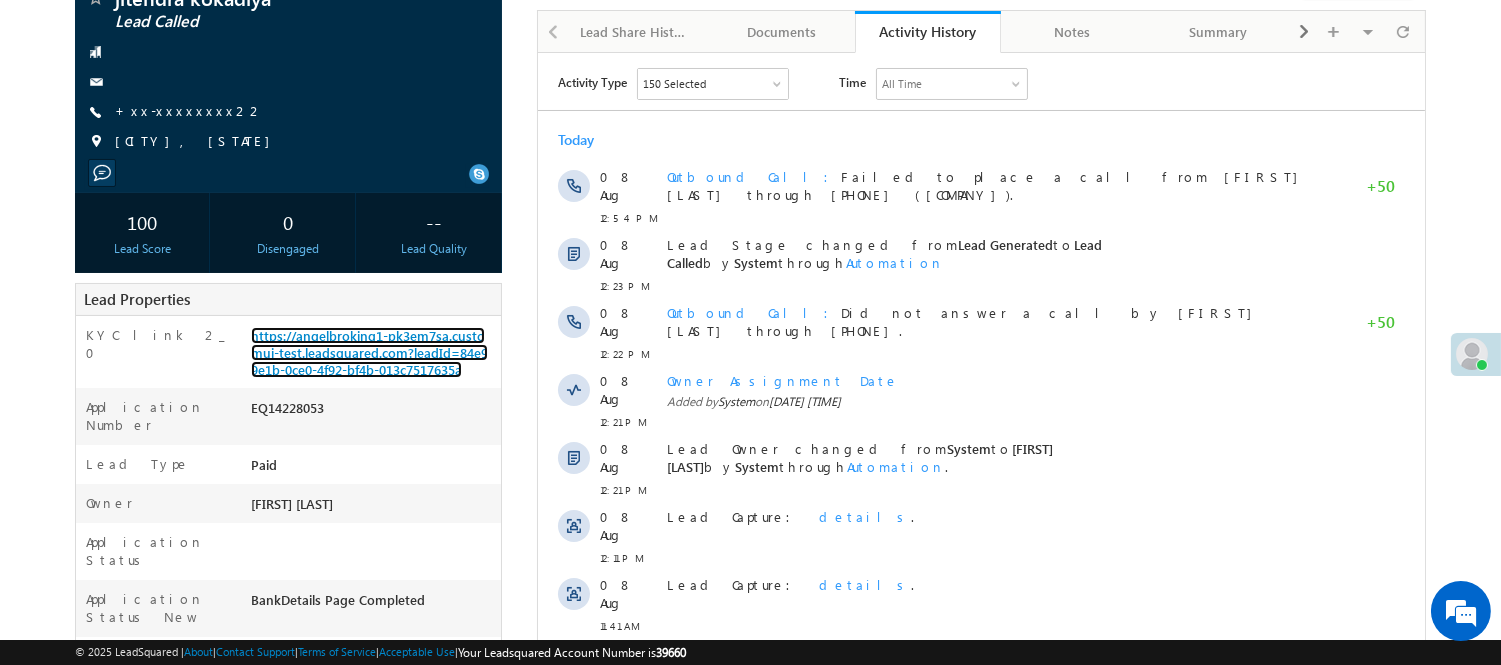 scroll, scrollTop: 0, scrollLeft: 0, axis: both 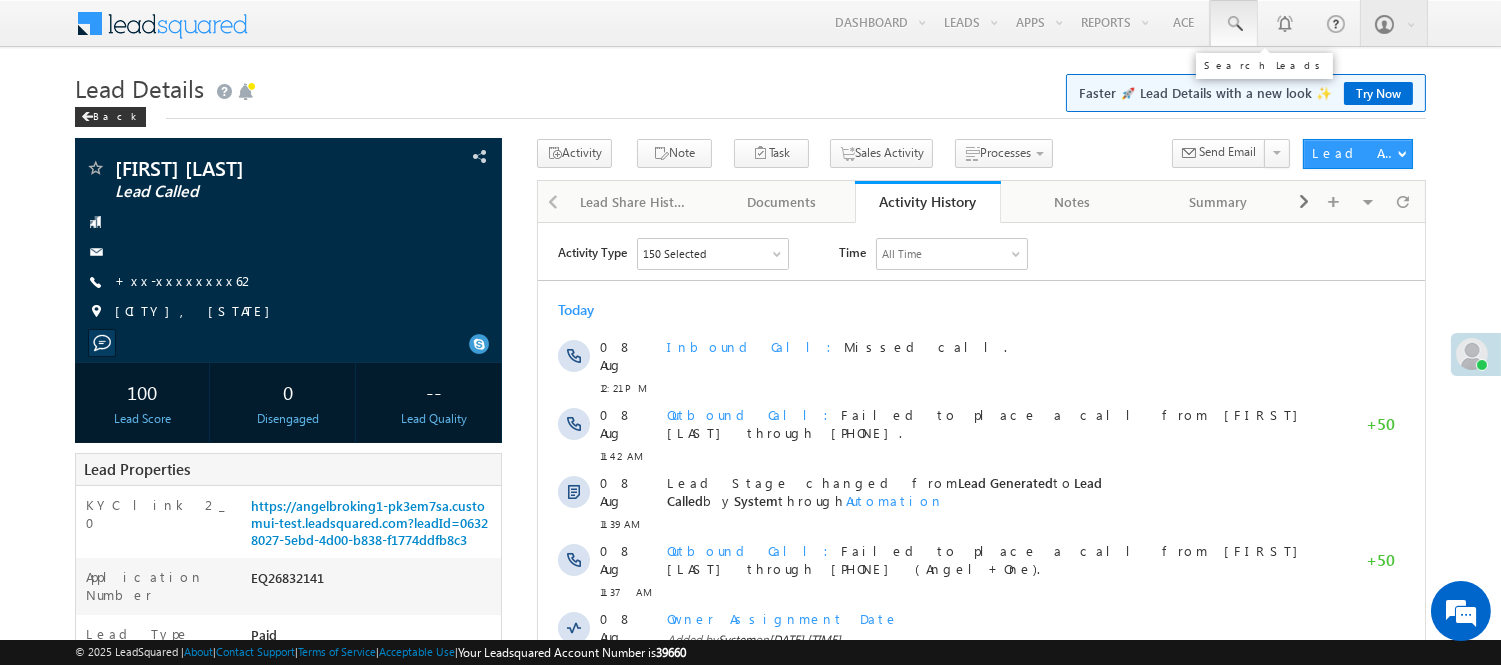 click at bounding box center (1234, 23) 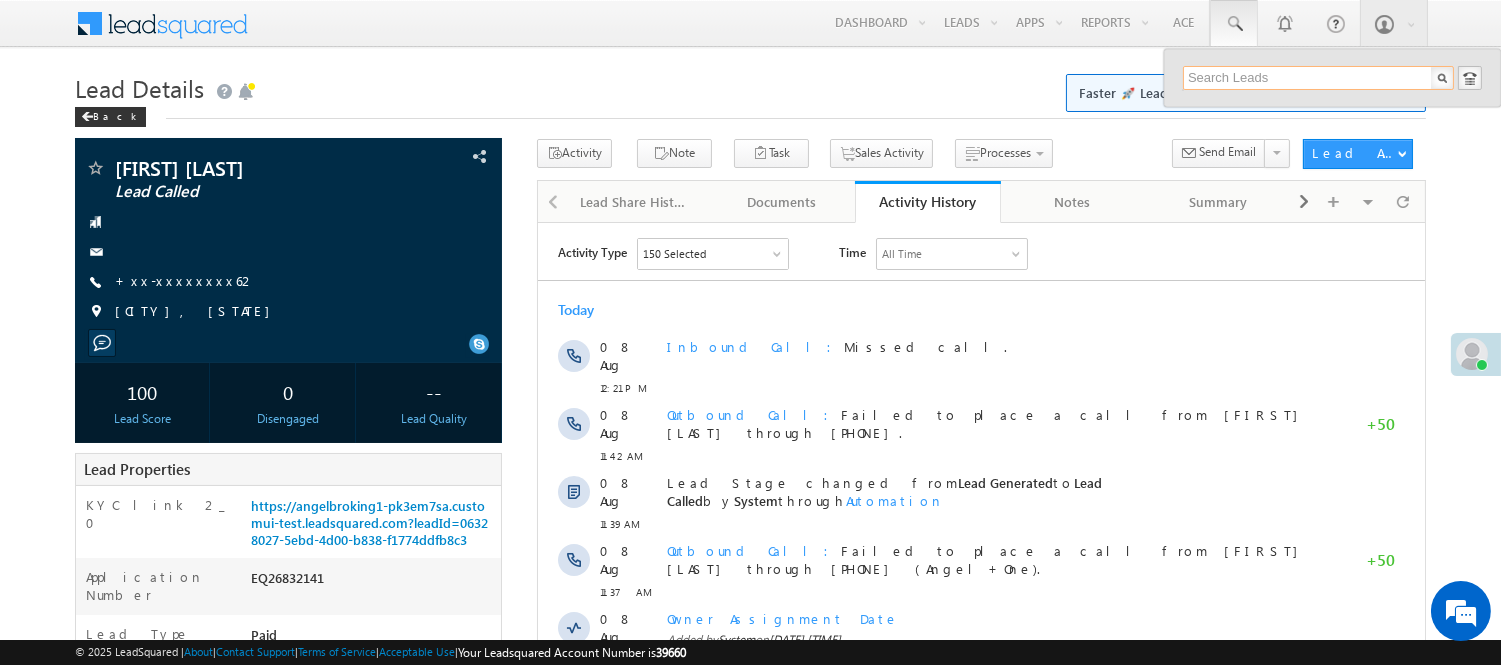 click at bounding box center [1318, 78] 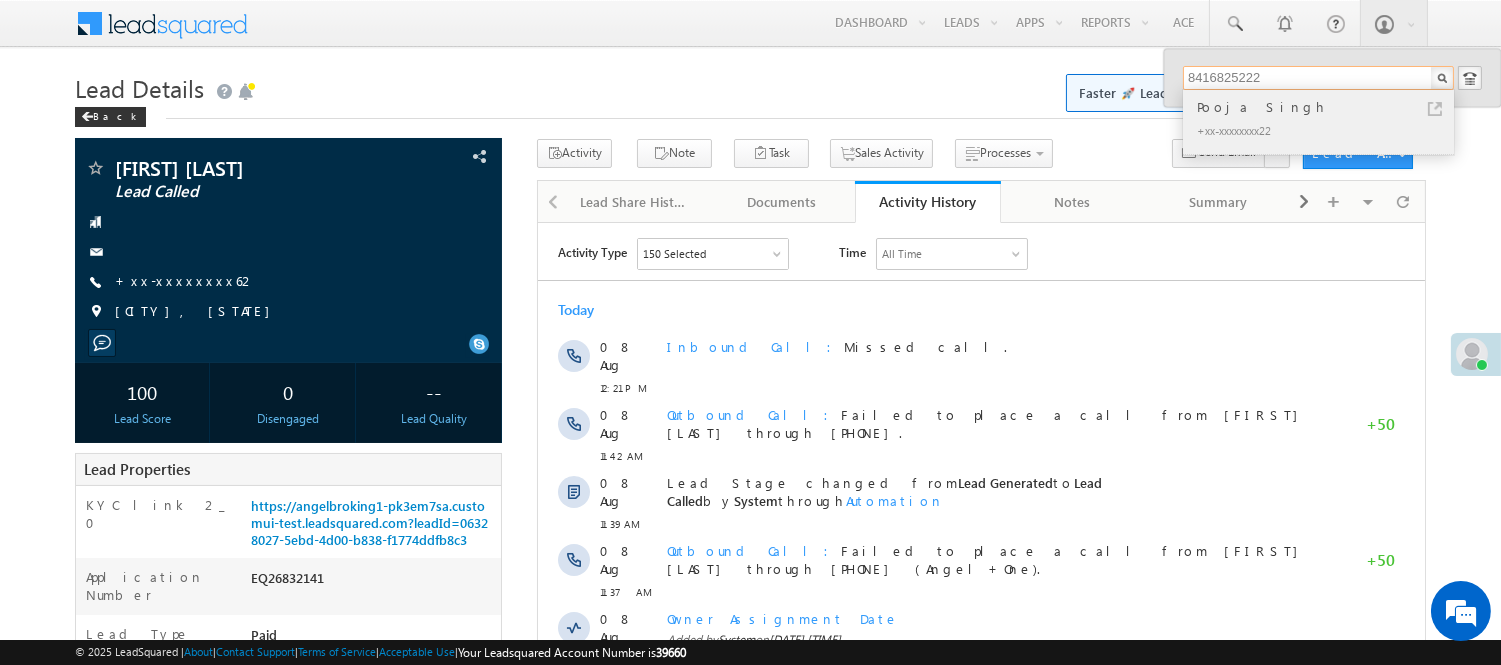 type on "8416825222" 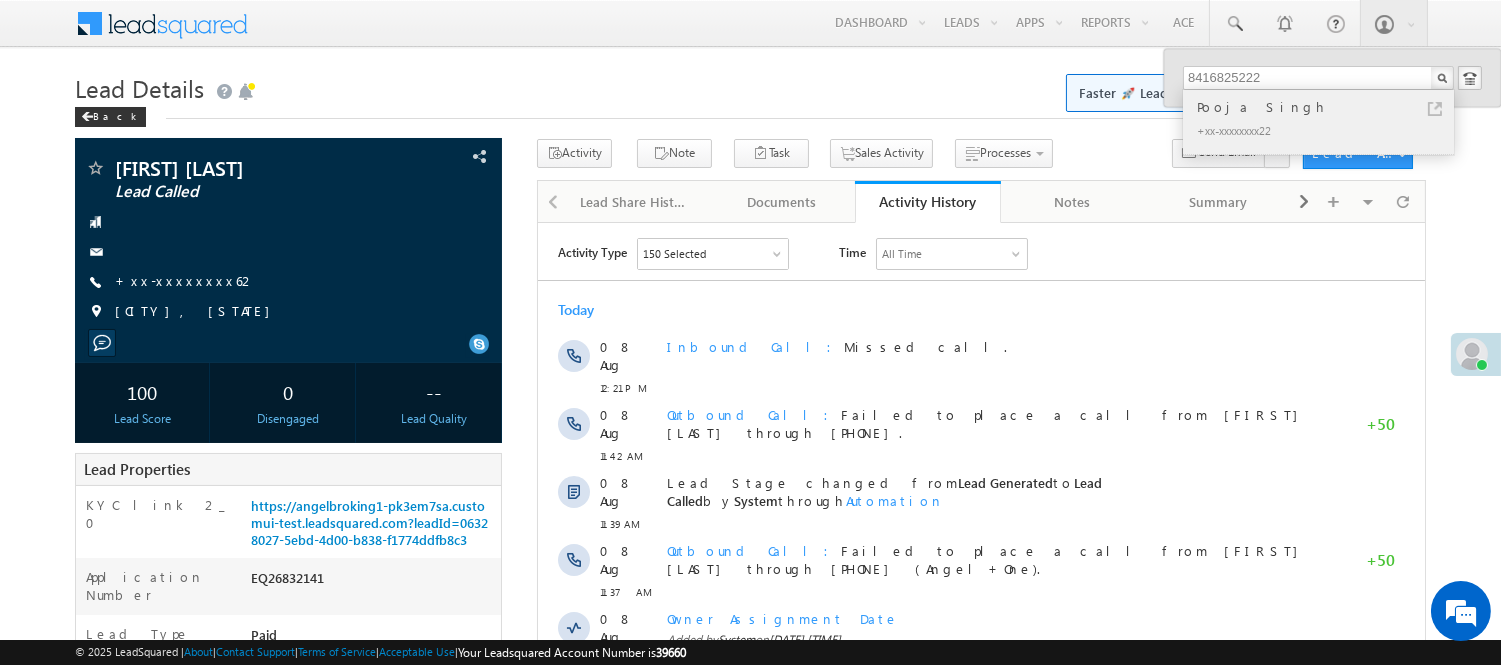 click on "Pooja Singh" at bounding box center (1327, 107) 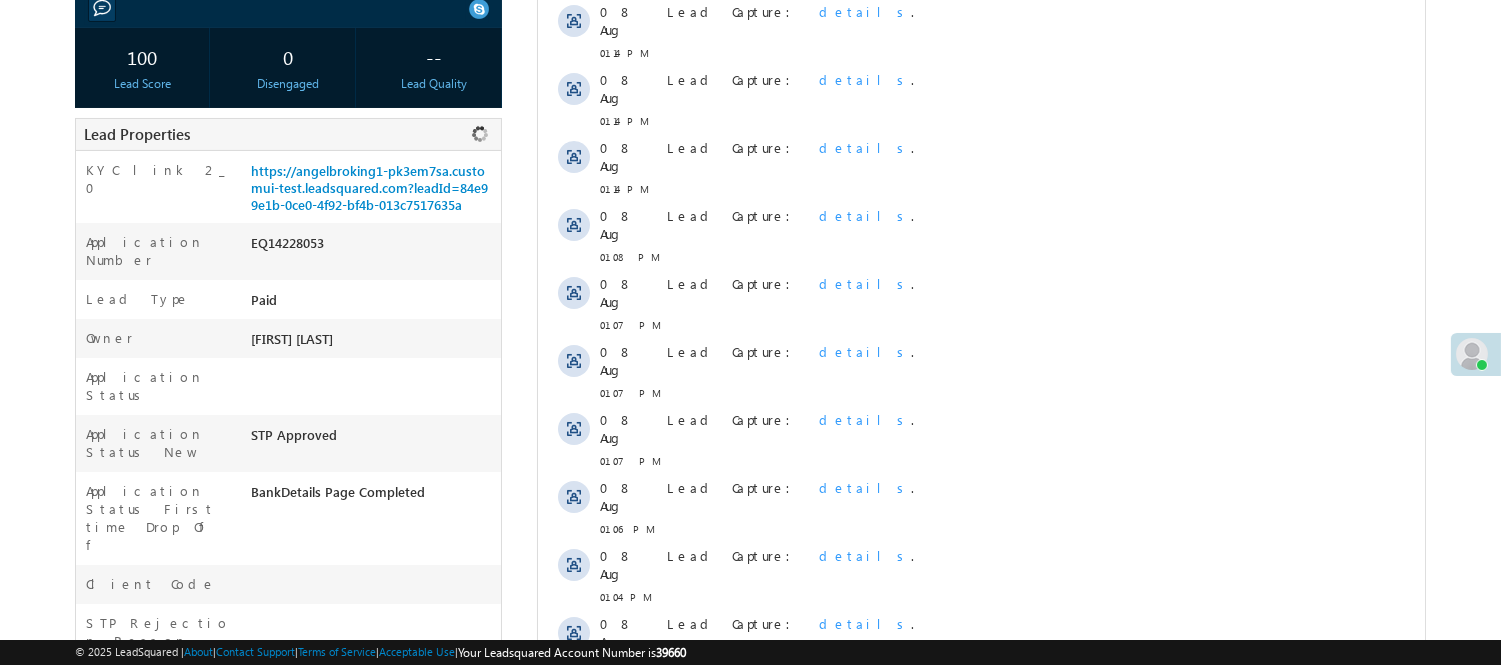 scroll, scrollTop: 0, scrollLeft: 0, axis: both 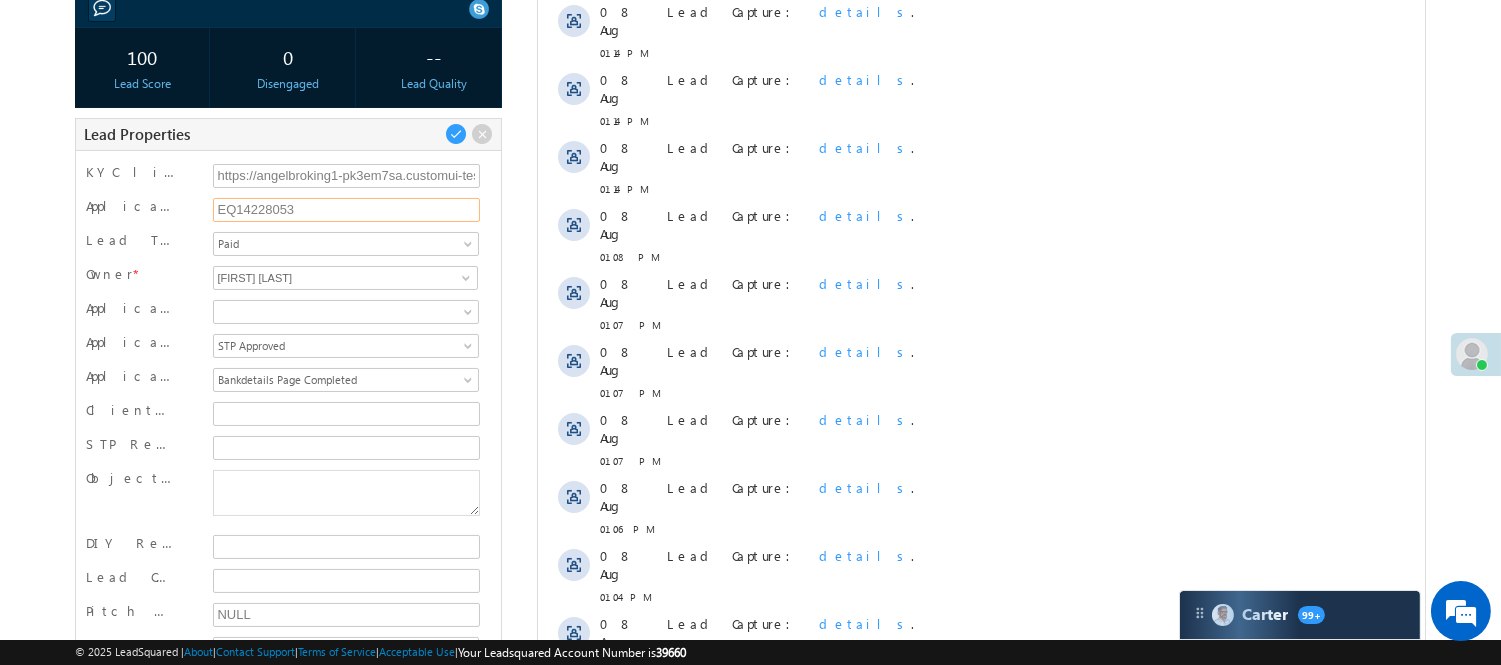 click on "EQ14228053" at bounding box center (347, 210) 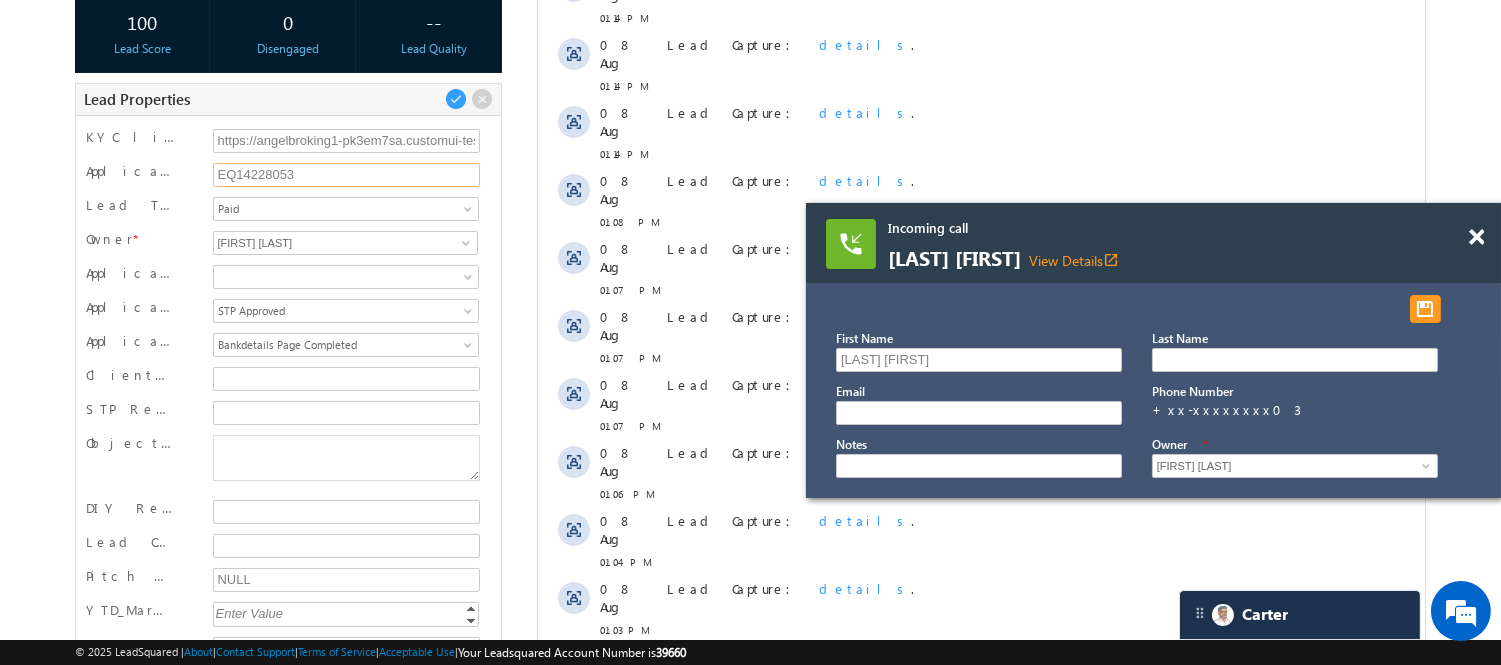 scroll, scrollTop: 224, scrollLeft: 0, axis: vertical 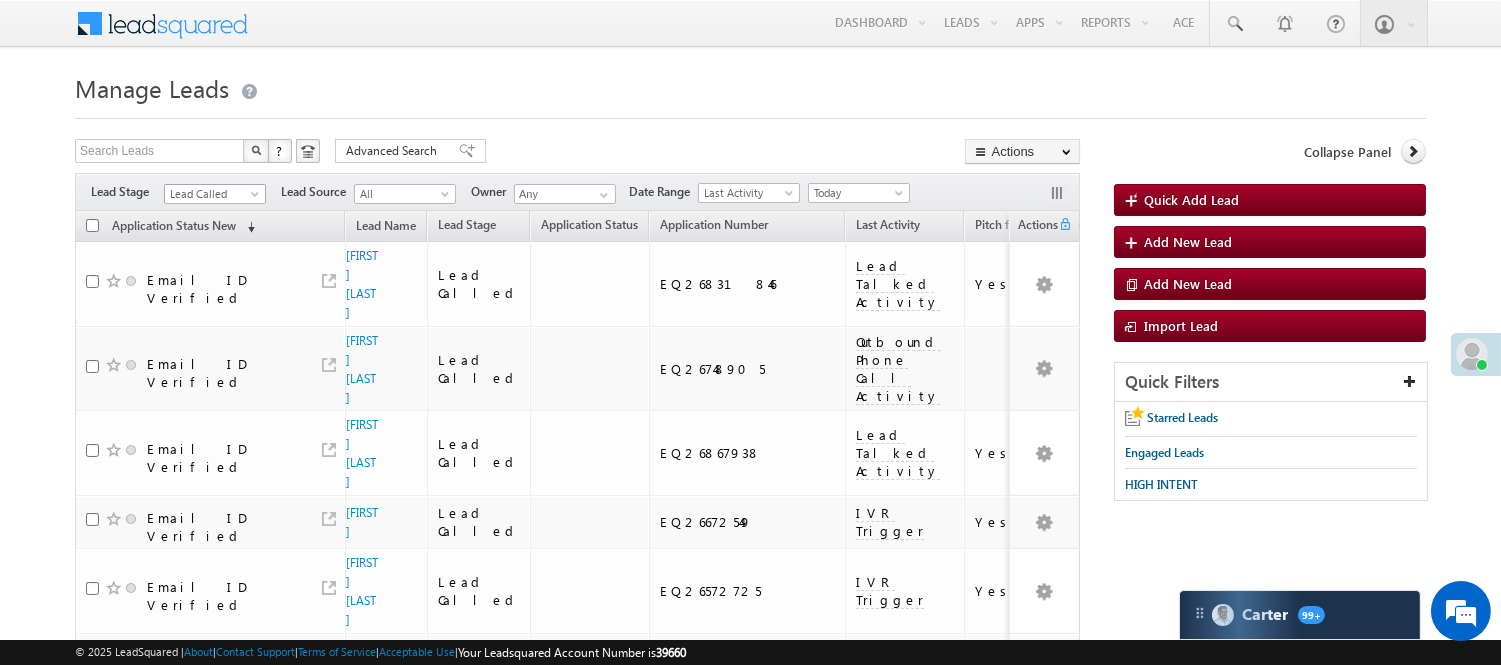 click on "Lead Called" at bounding box center [212, 194] 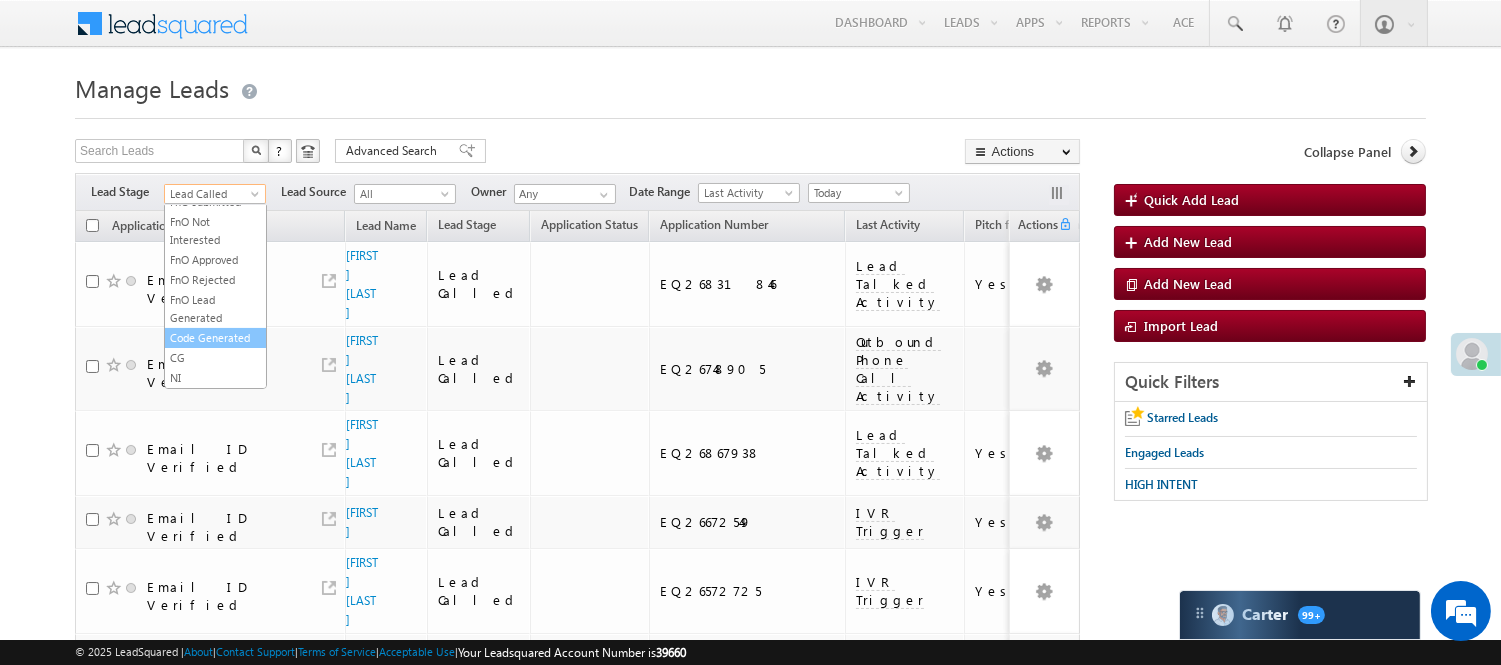scroll, scrollTop: 496, scrollLeft: 0, axis: vertical 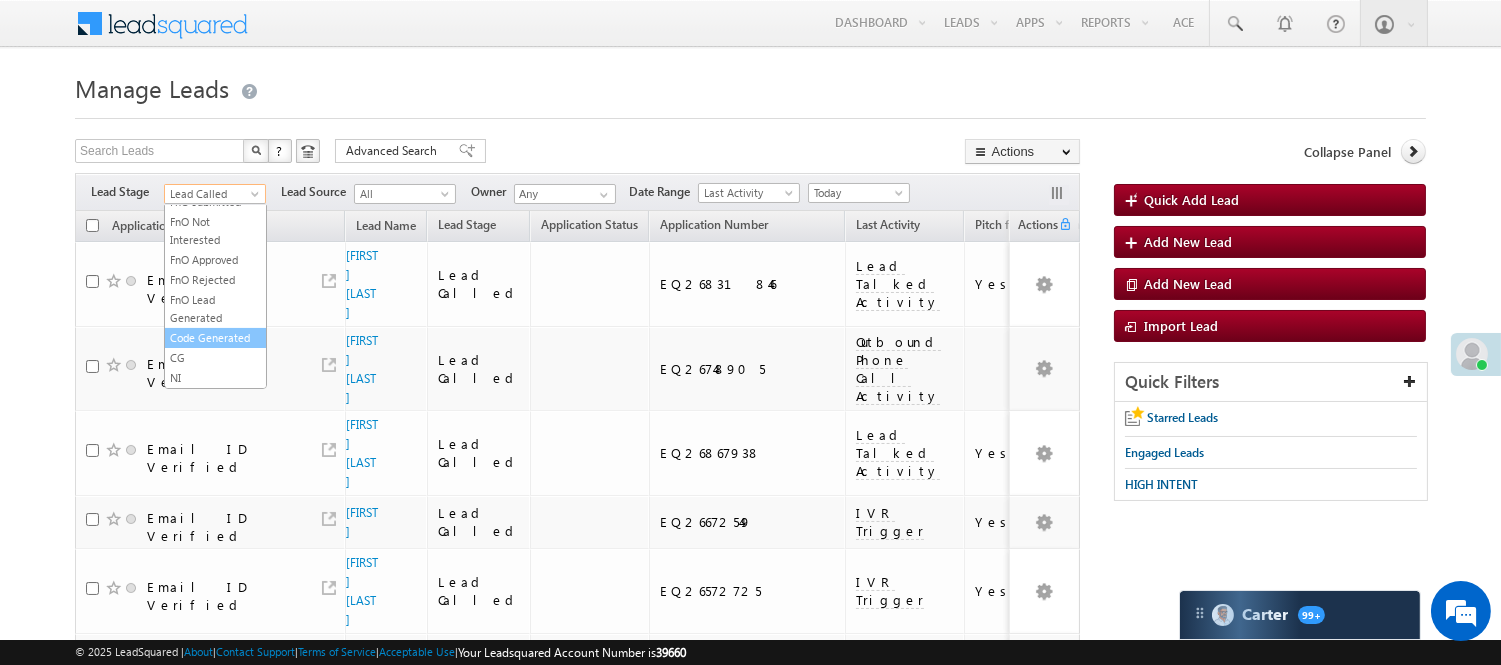 click on "Code Generated" at bounding box center [215, 338] 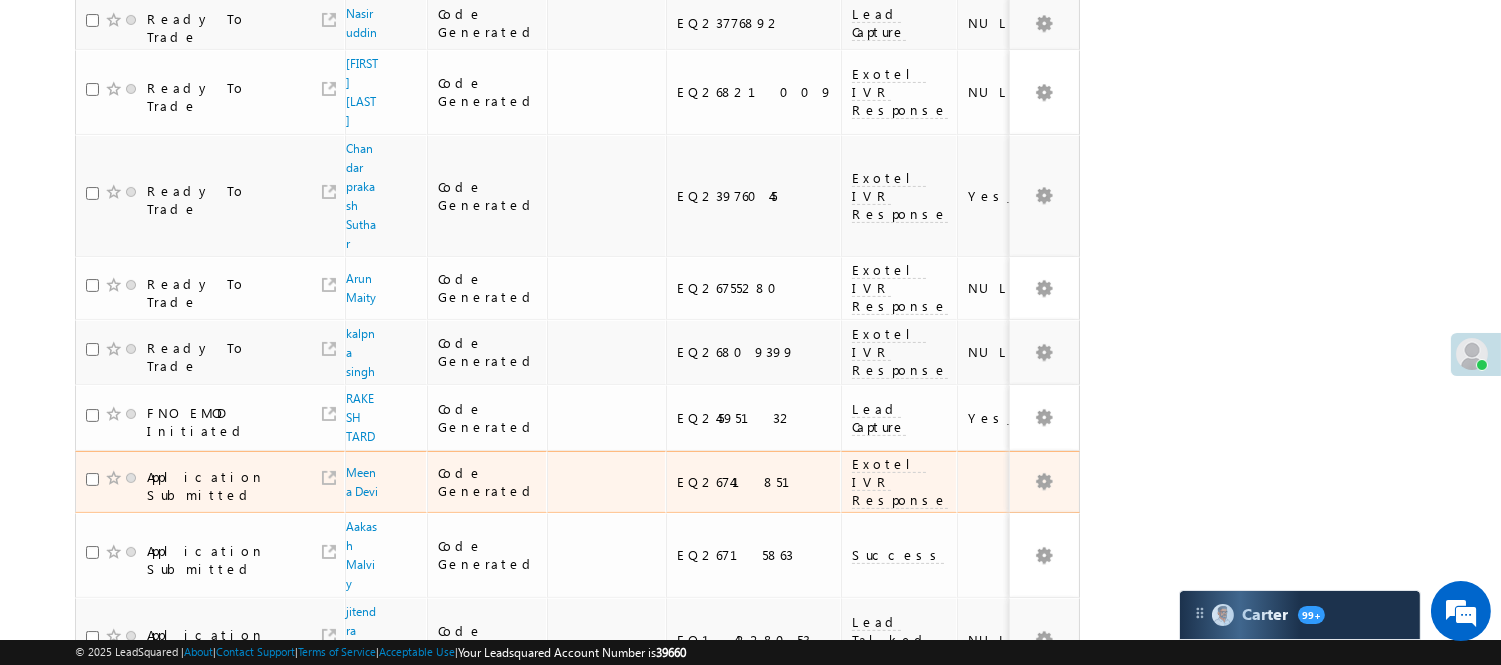 scroll, scrollTop: 834, scrollLeft: 0, axis: vertical 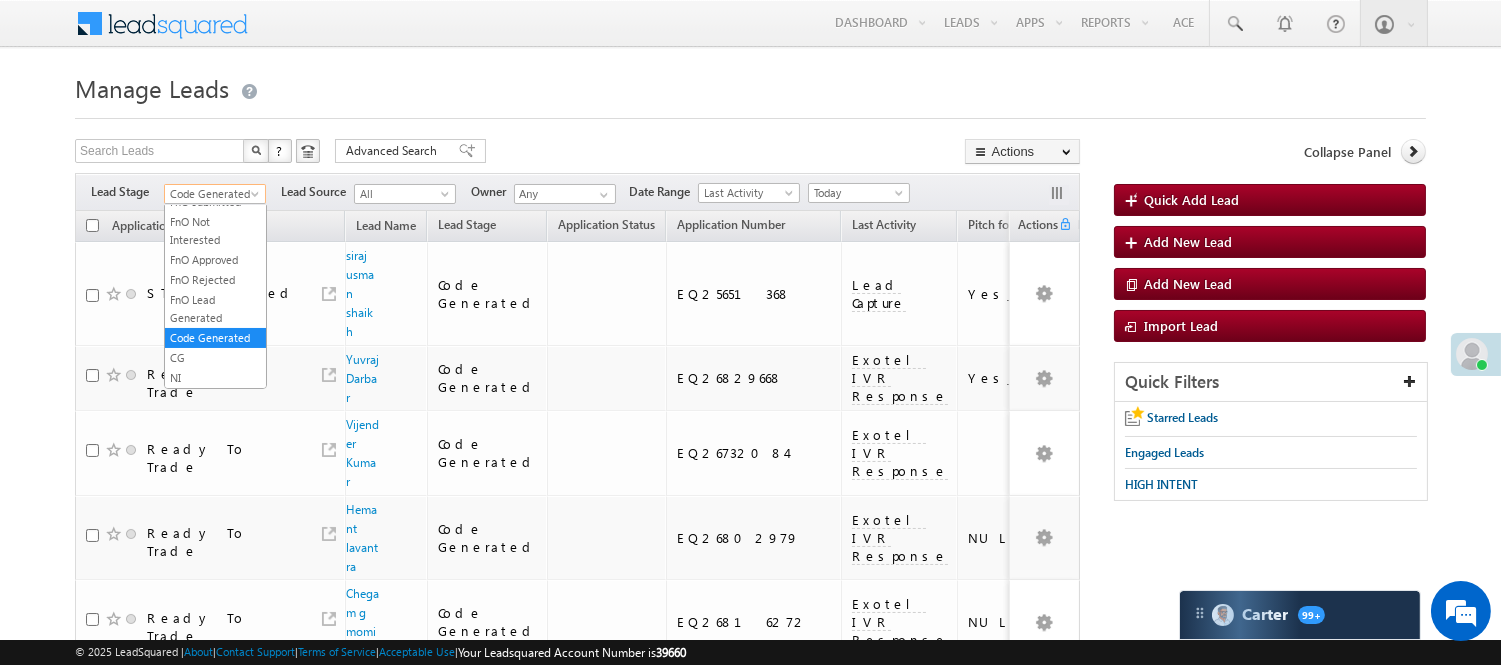 click on "Code Generated" at bounding box center (212, 194) 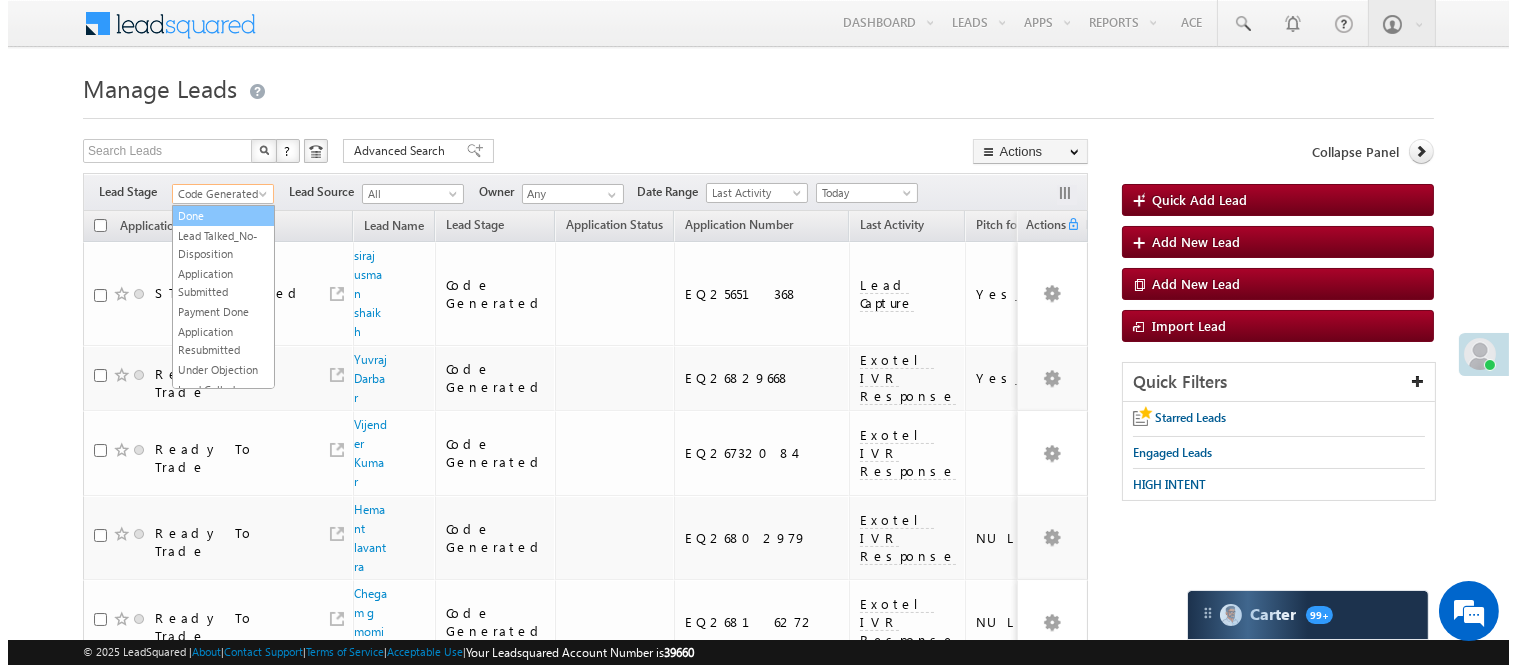 scroll, scrollTop: 0, scrollLeft: 0, axis: both 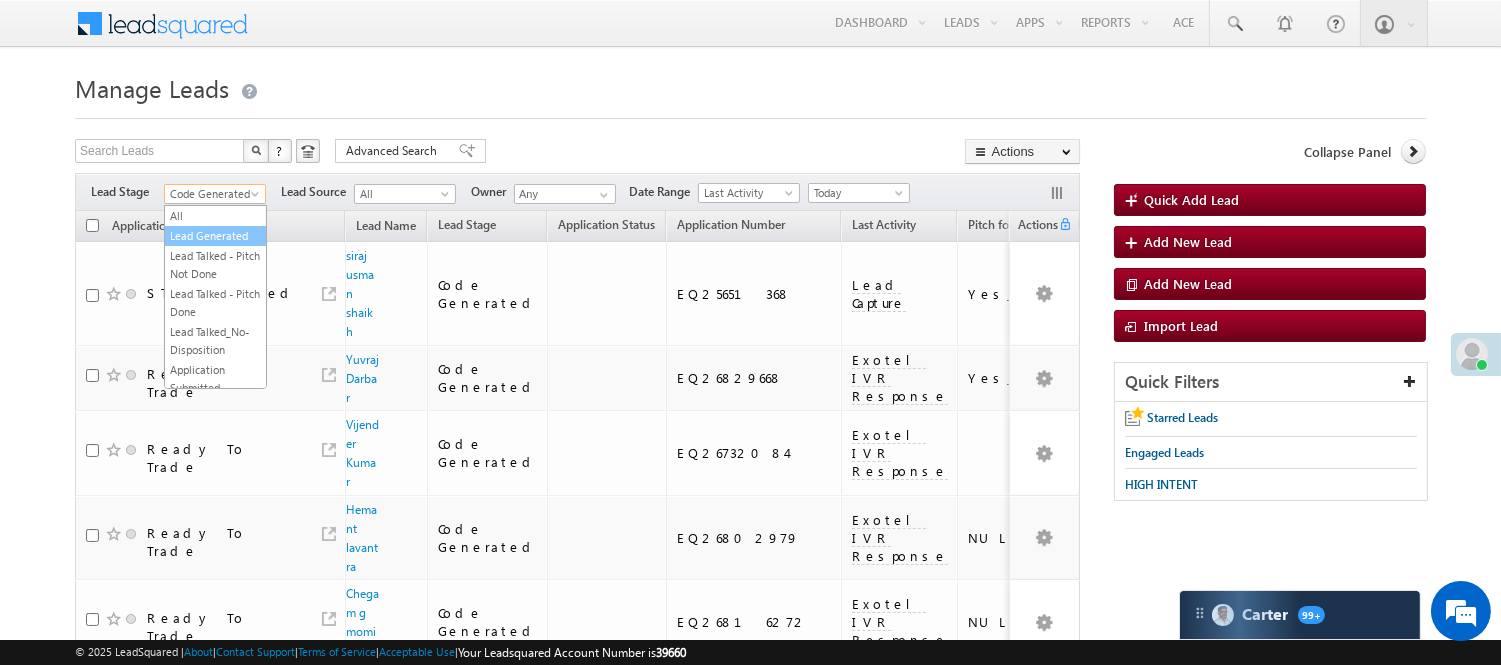 click on "Lead Generated" at bounding box center [215, 236] 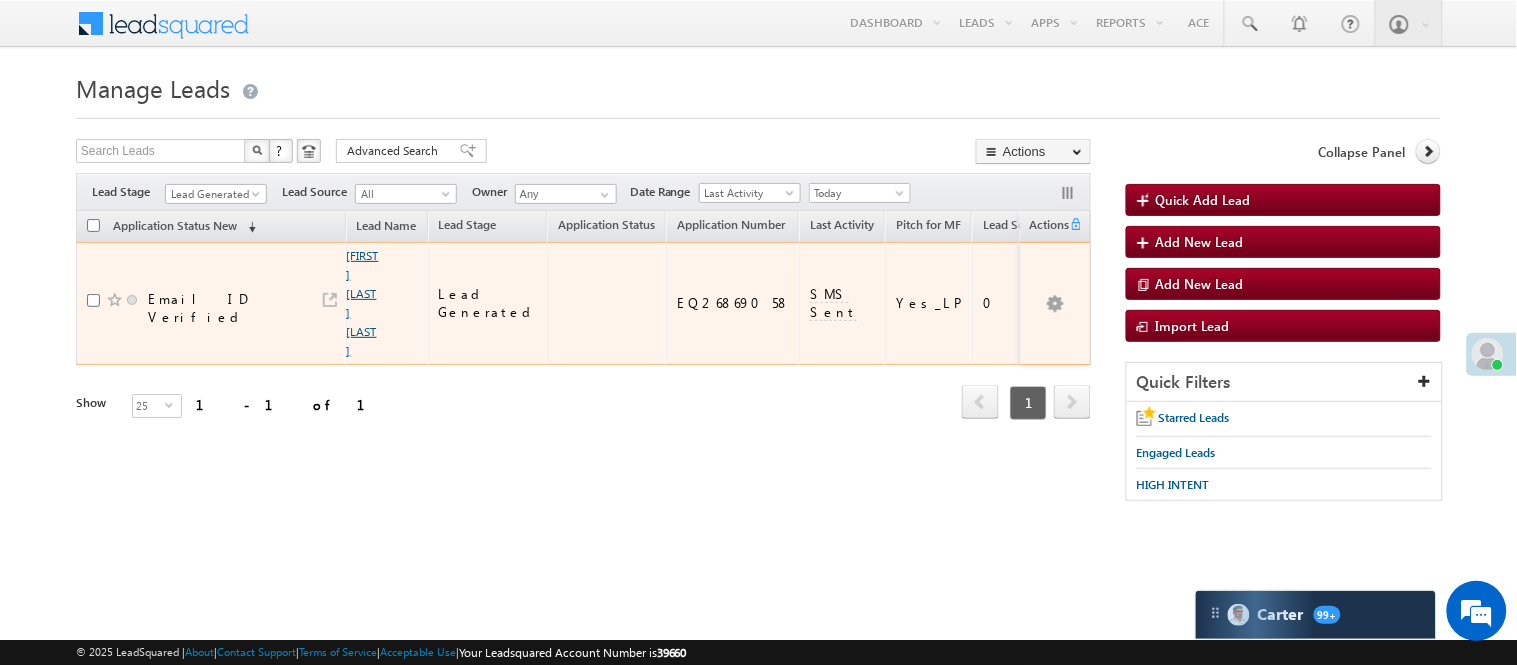 click on "[FIRST] [MIDDLE] [LAST]" at bounding box center [363, 303] 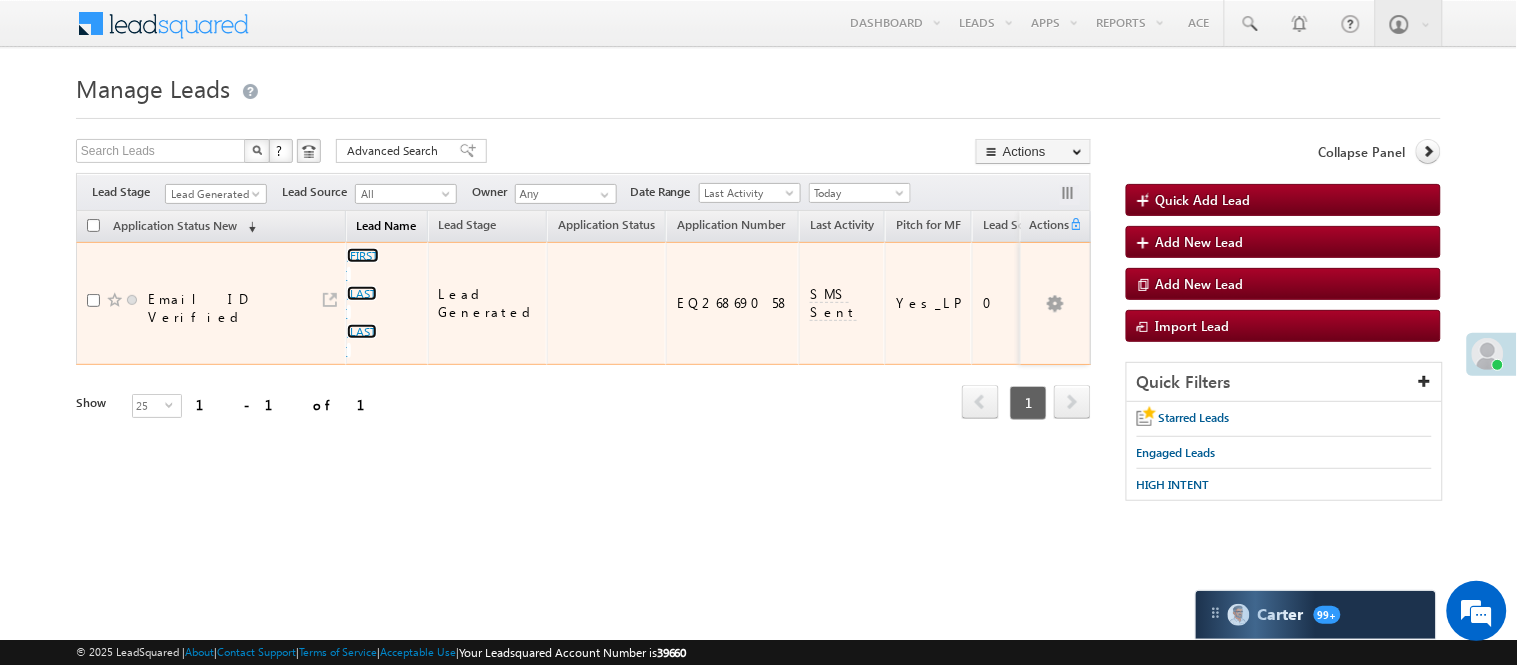 drag, startPoint x: 368, startPoint y: 261, endPoint x: 395, endPoint y: 240, distance: 34.20526 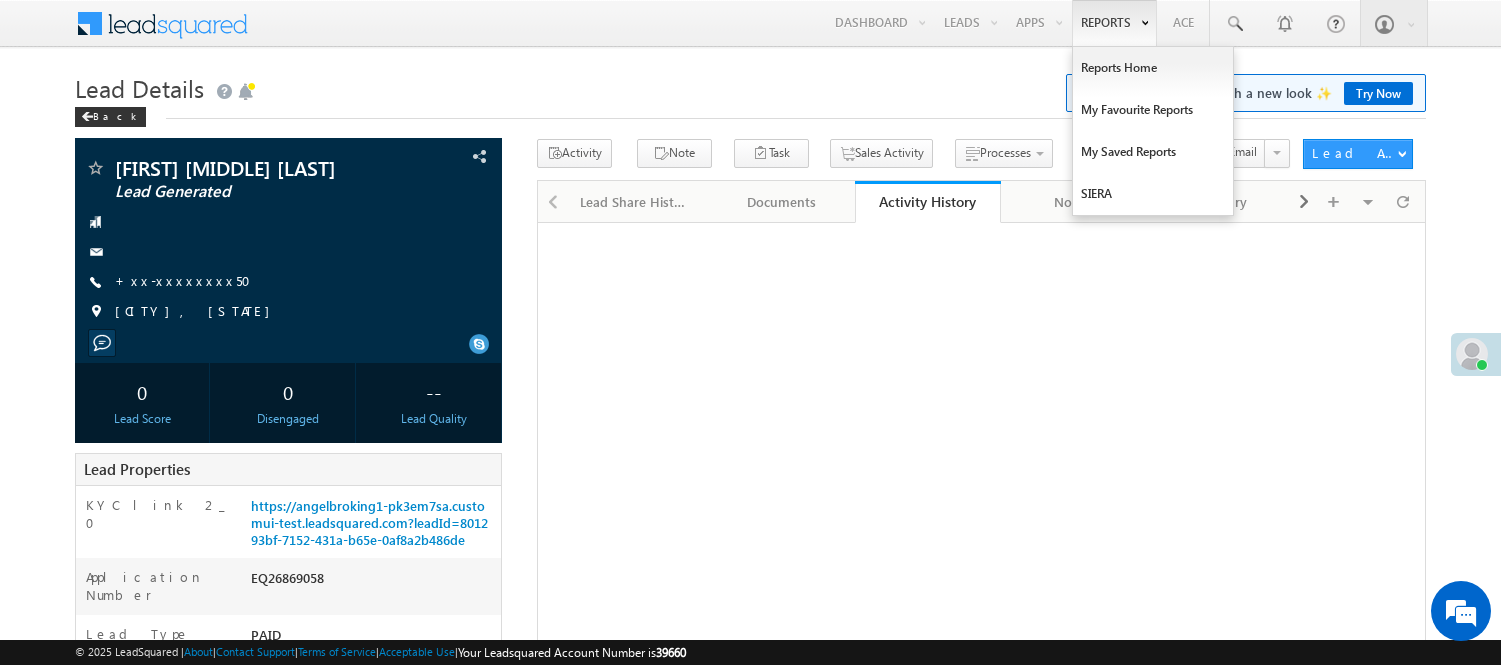 scroll, scrollTop: 0, scrollLeft: 0, axis: both 